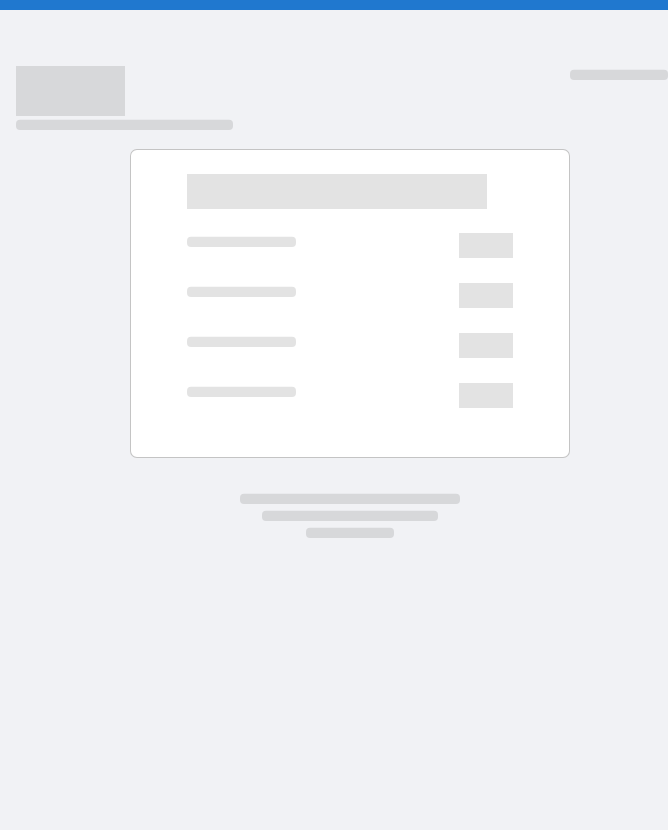 scroll, scrollTop: 0, scrollLeft: 0, axis: both 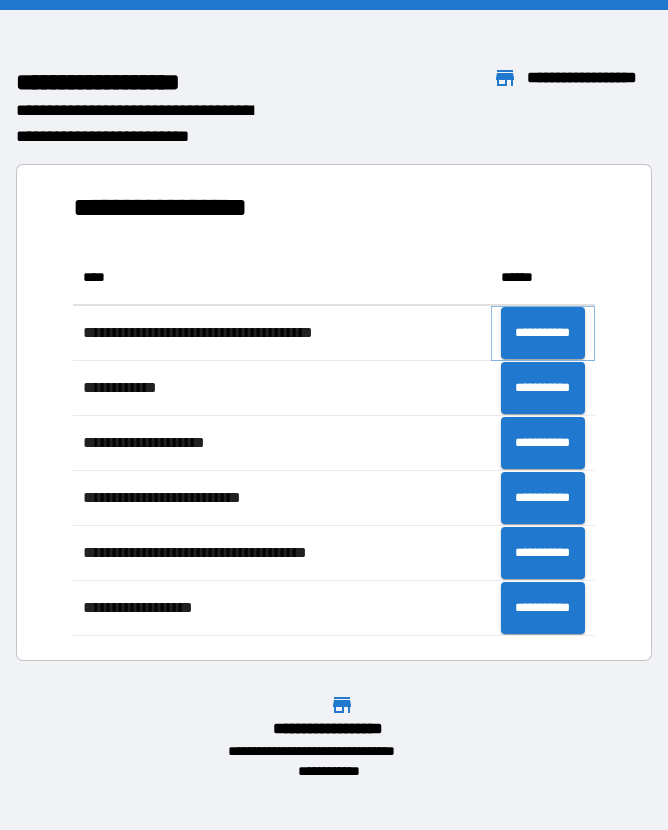 click on "**********" at bounding box center [543, 333] 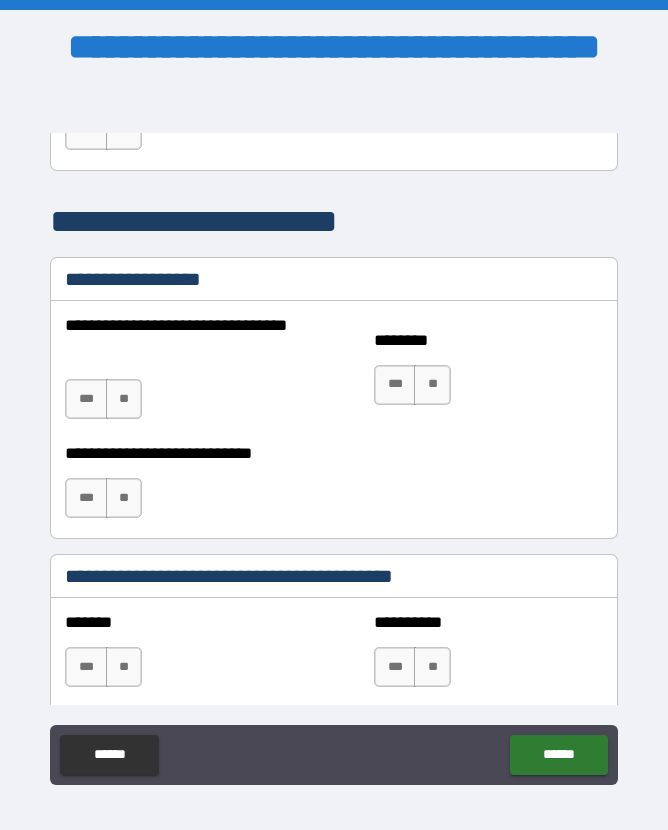 scroll, scrollTop: 1501, scrollLeft: 0, axis: vertical 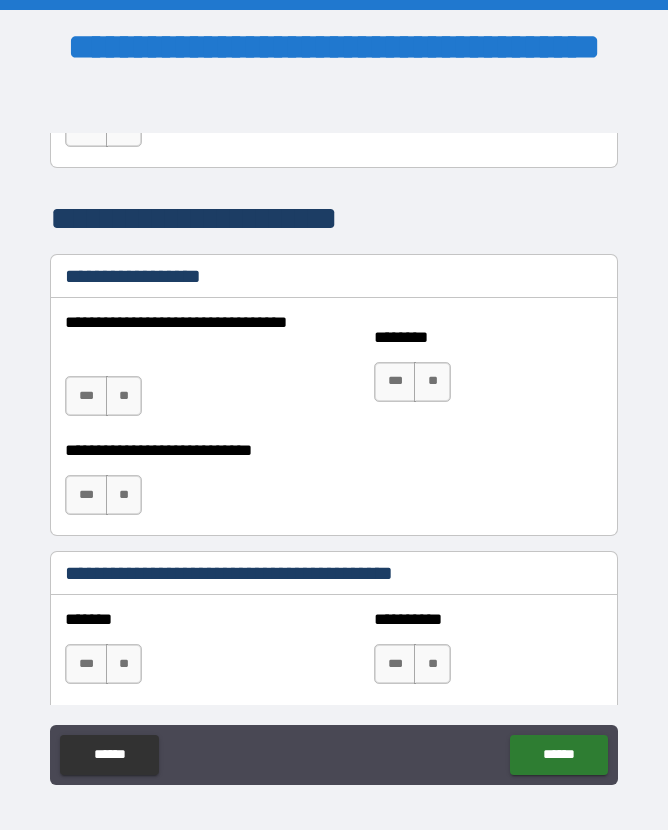 click on "**" at bounding box center (124, 396) 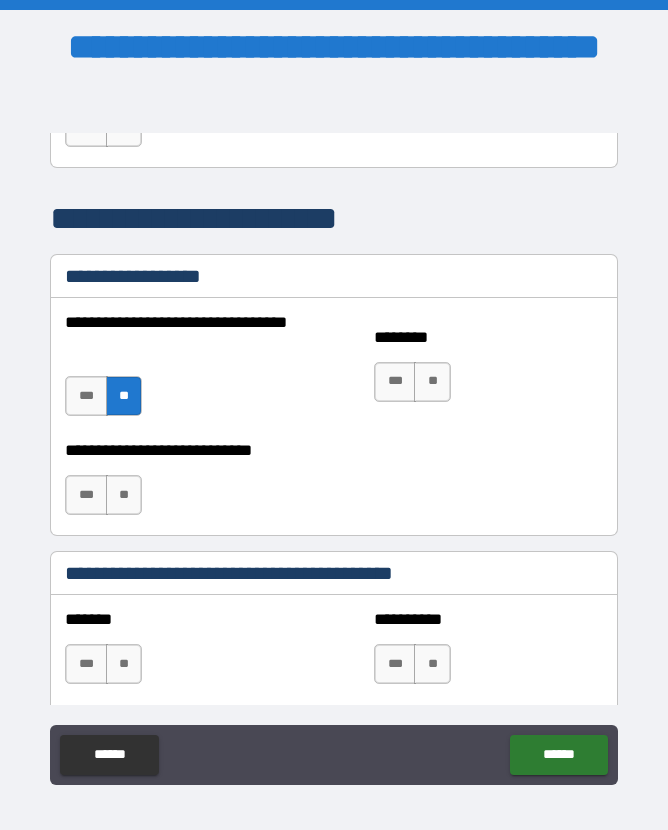click on "**" at bounding box center [124, 495] 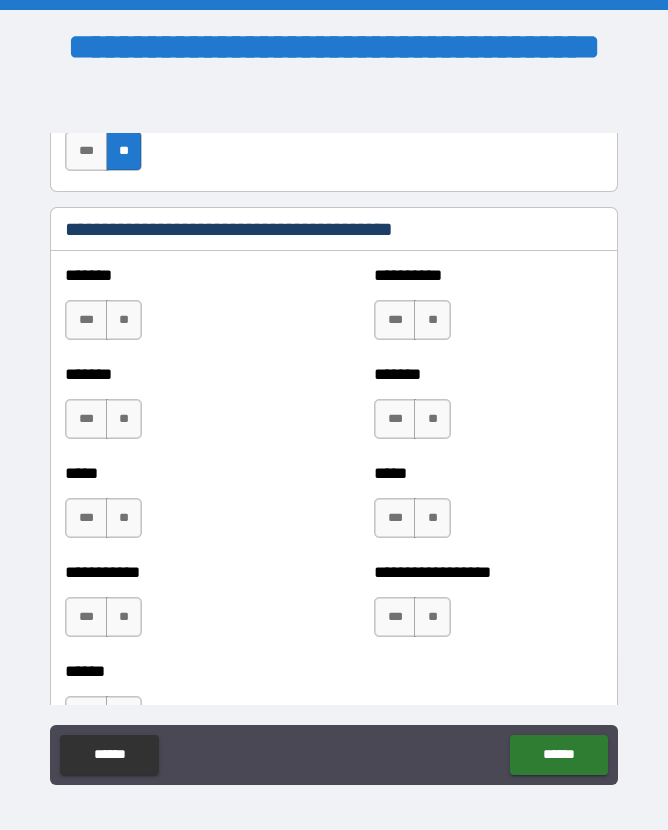 scroll, scrollTop: 1856, scrollLeft: 0, axis: vertical 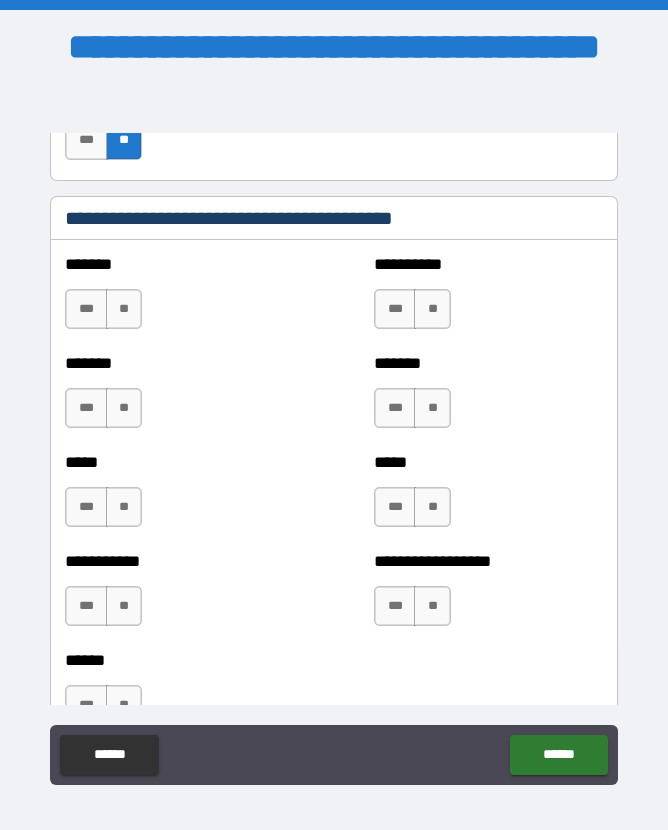 click on "**" at bounding box center [124, 309] 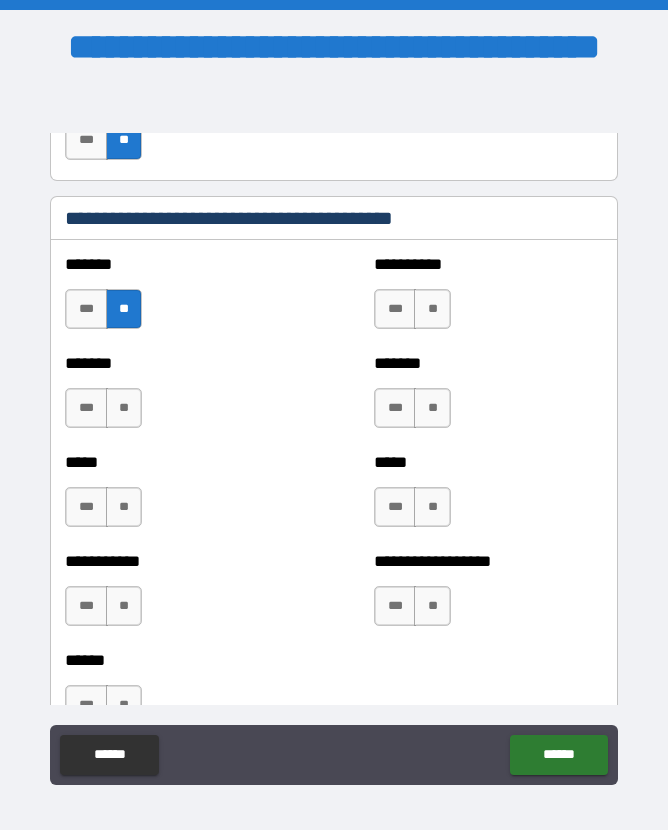 click on "**" at bounding box center (124, 408) 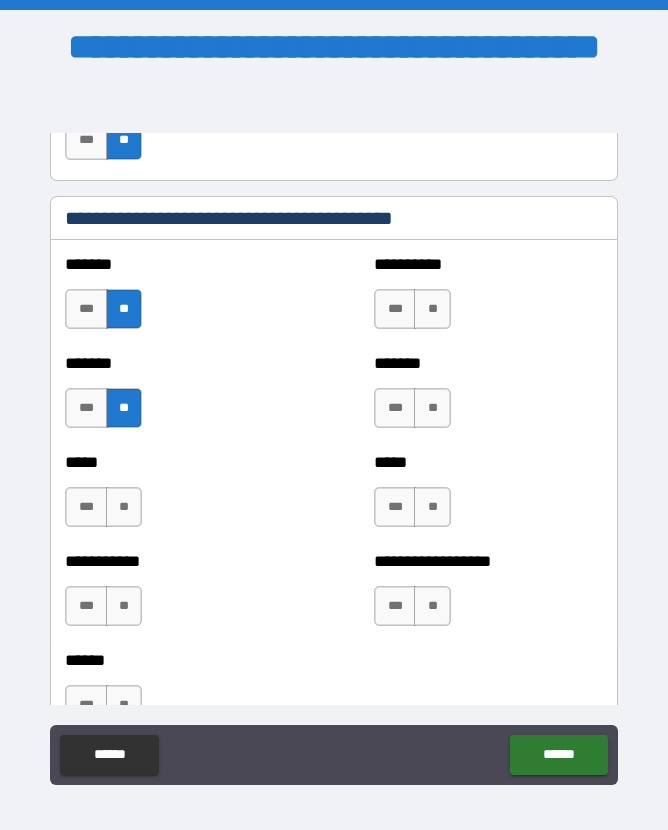 click on "**" at bounding box center (124, 507) 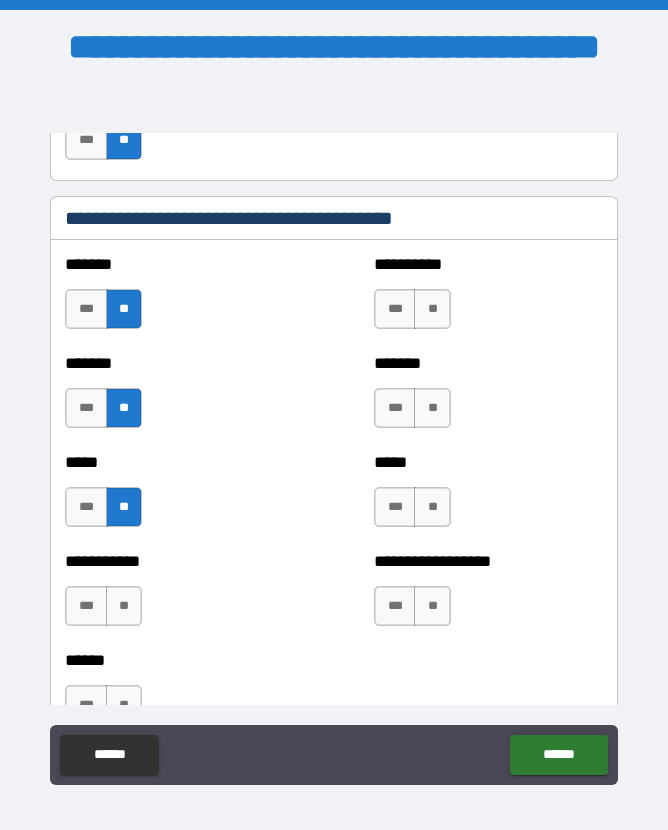 click on "**" at bounding box center (124, 606) 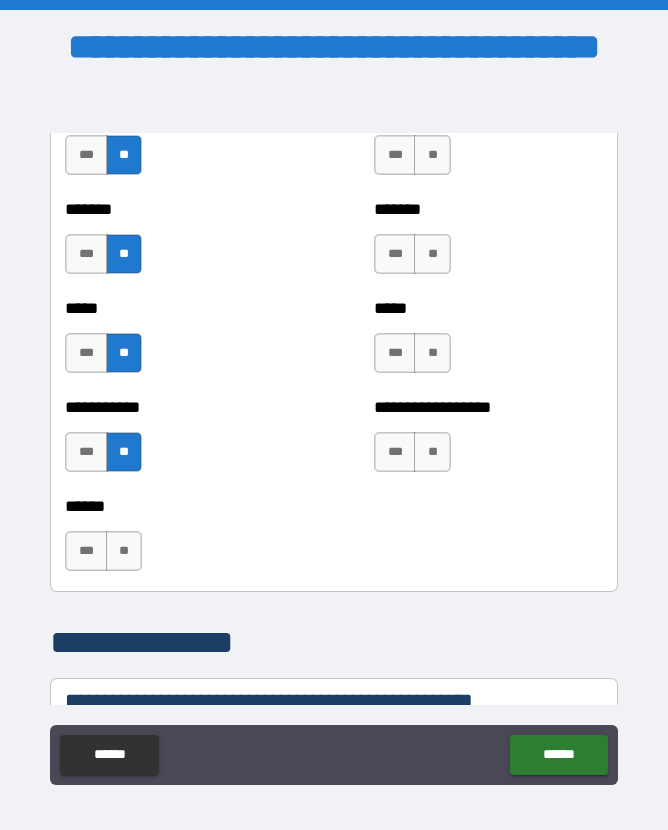 scroll, scrollTop: 2008, scrollLeft: 0, axis: vertical 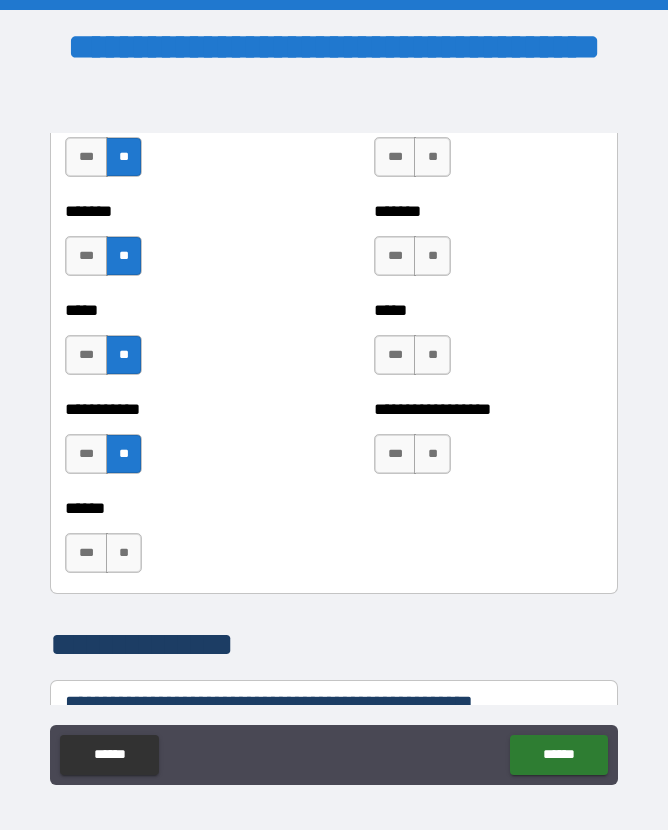 click on "**" at bounding box center (124, 553) 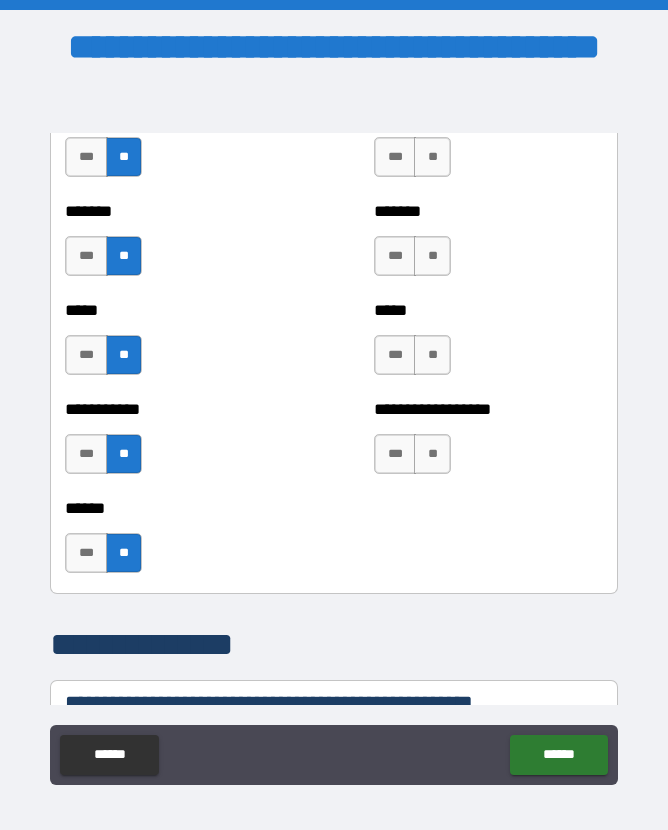 click on "**" at bounding box center [432, 454] 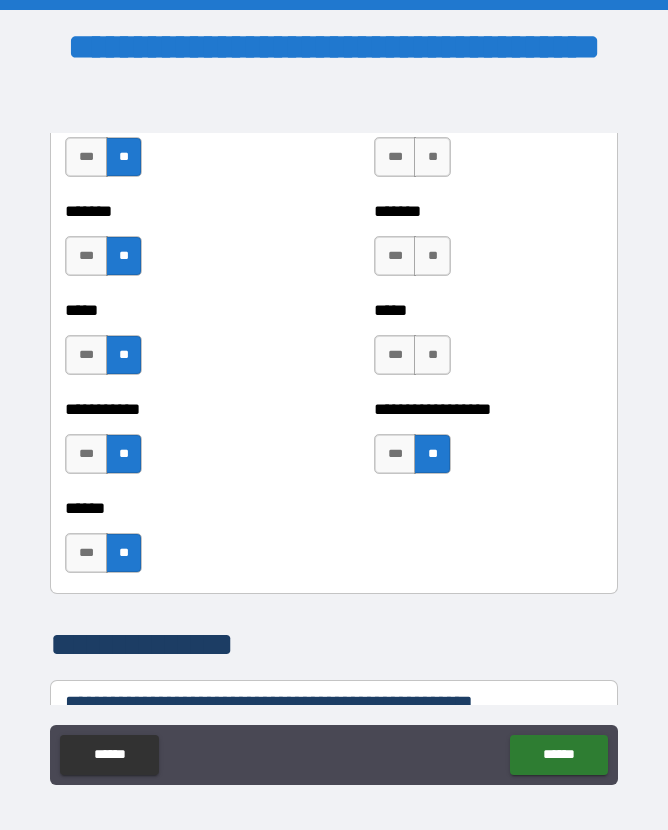 click on "**" at bounding box center (432, 355) 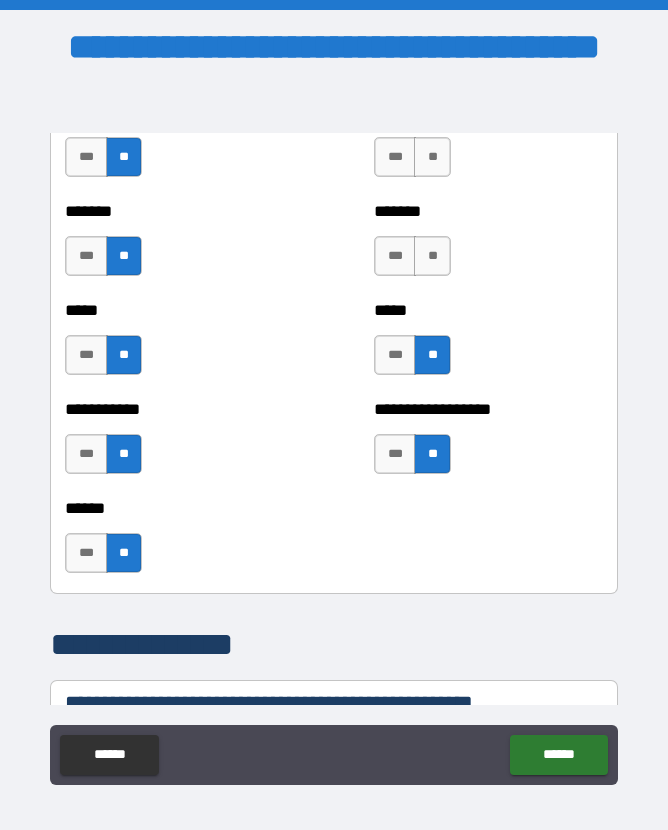 click on "**" at bounding box center [432, 256] 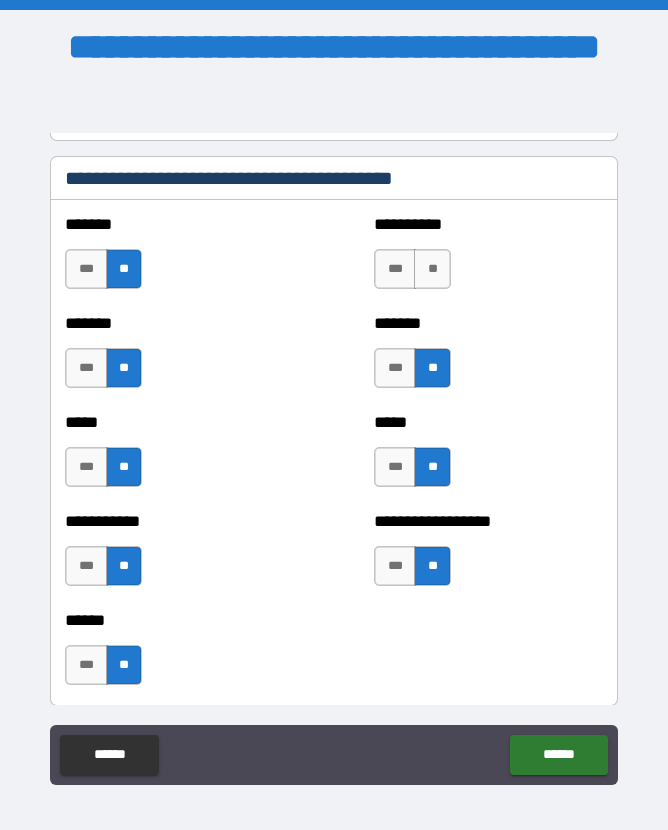 scroll, scrollTop: 1897, scrollLeft: 0, axis: vertical 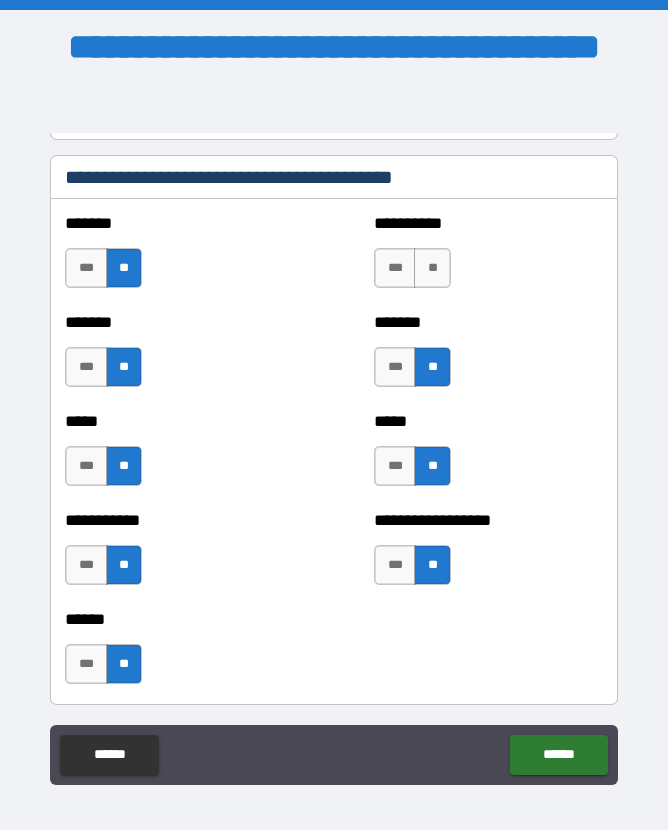 click on "**" at bounding box center [432, 268] 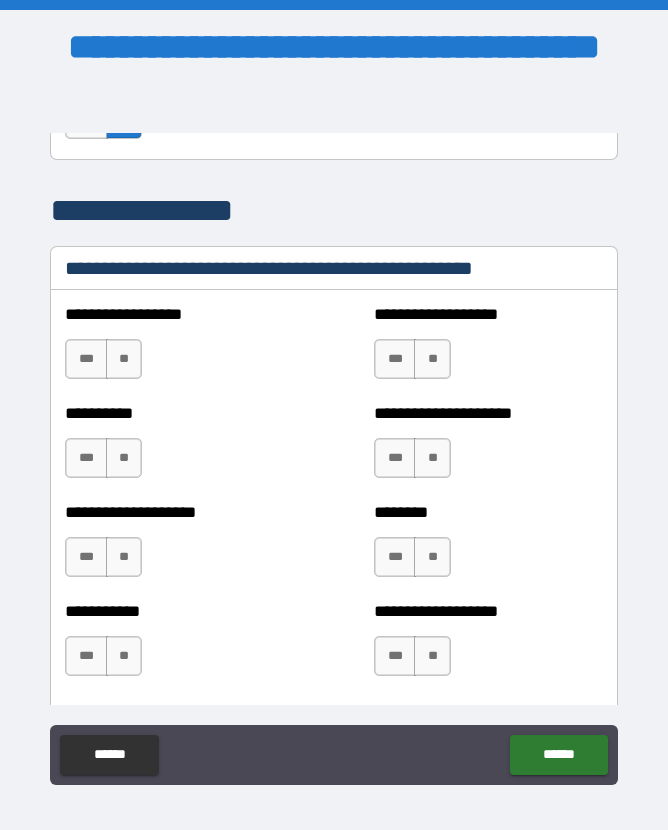 scroll, scrollTop: 2444, scrollLeft: 0, axis: vertical 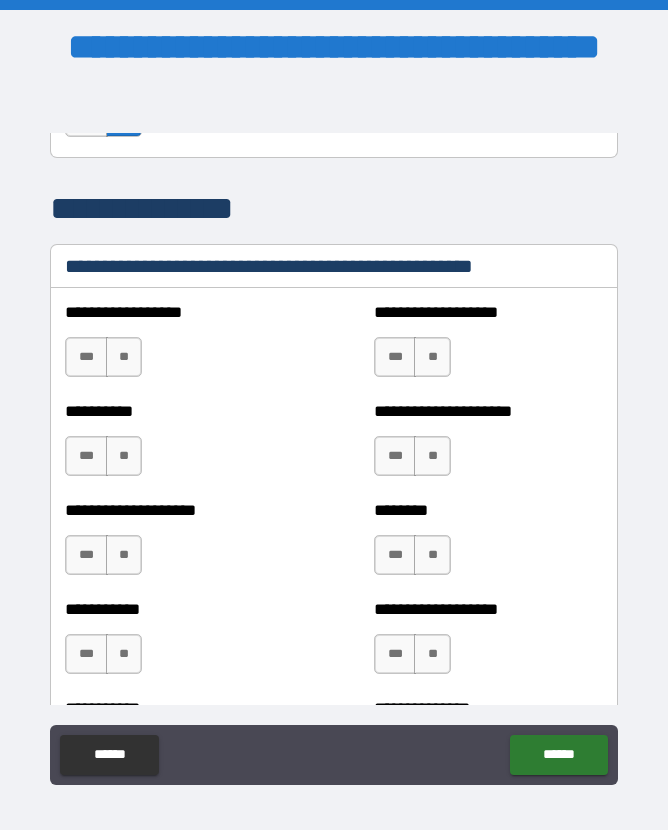 click on "**" at bounding box center [124, 357] 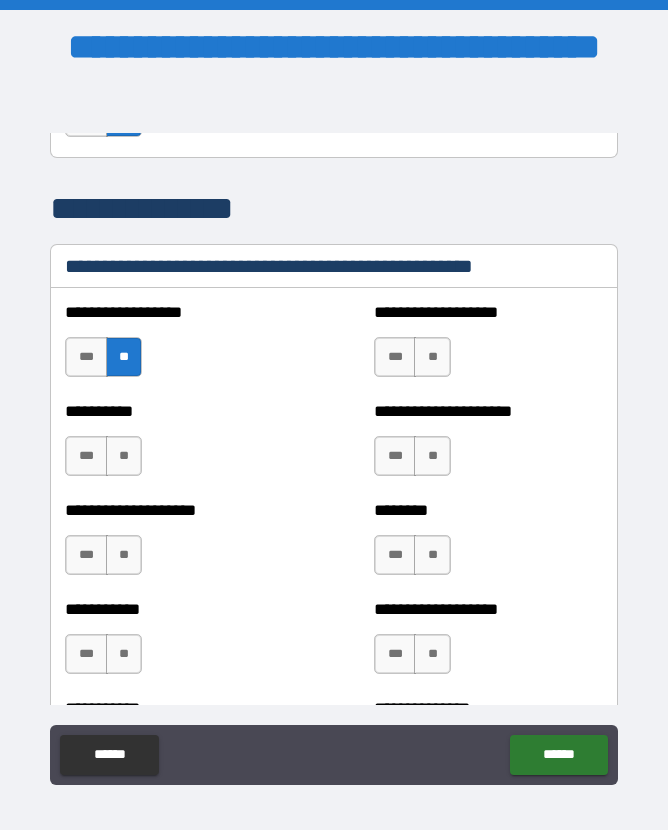 click on "**" at bounding box center [124, 456] 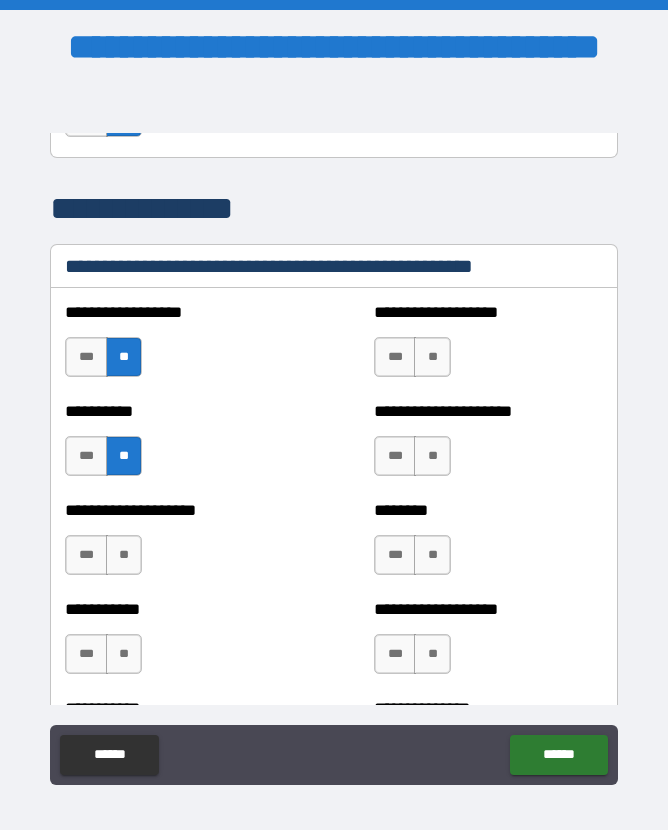 click on "**" at bounding box center (124, 555) 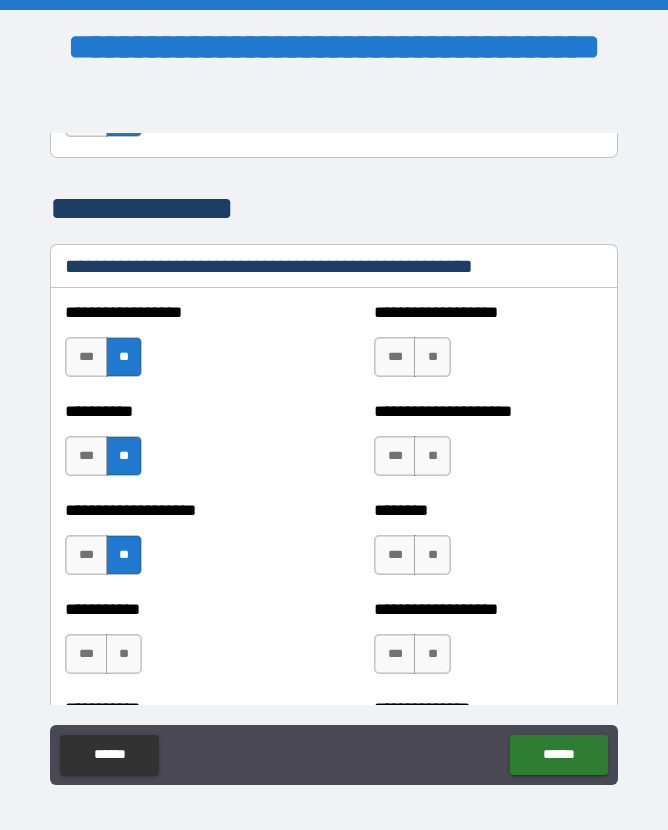 click on "**" at bounding box center [124, 654] 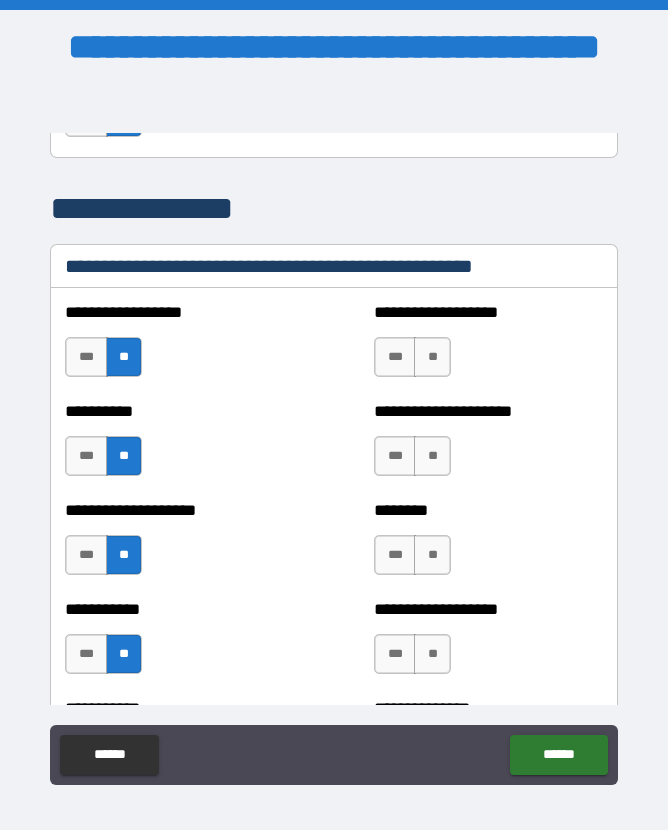 click on "**" at bounding box center [432, 357] 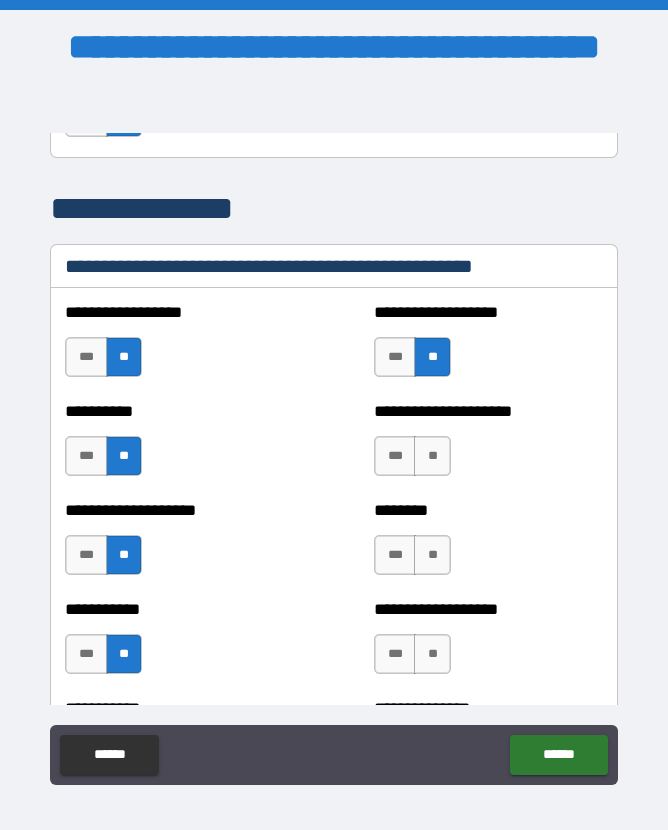 click on "**" at bounding box center (432, 456) 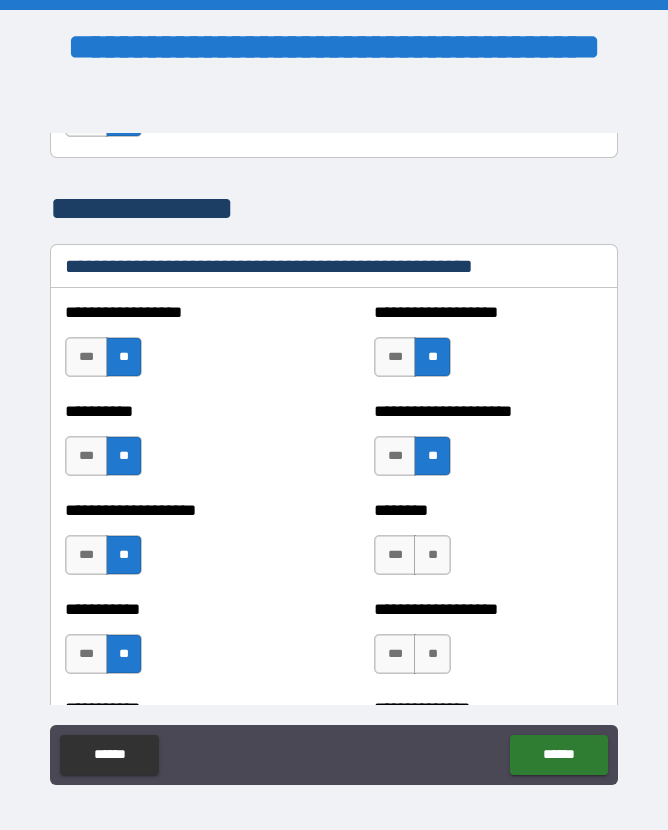 click on "**" at bounding box center [432, 555] 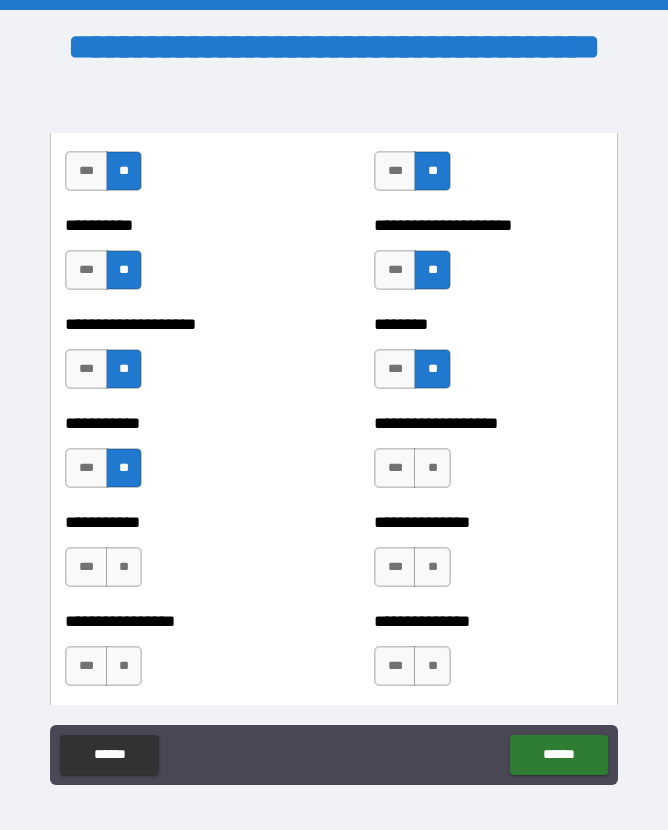 scroll, scrollTop: 2632, scrollLeft: 0, axis: vertical 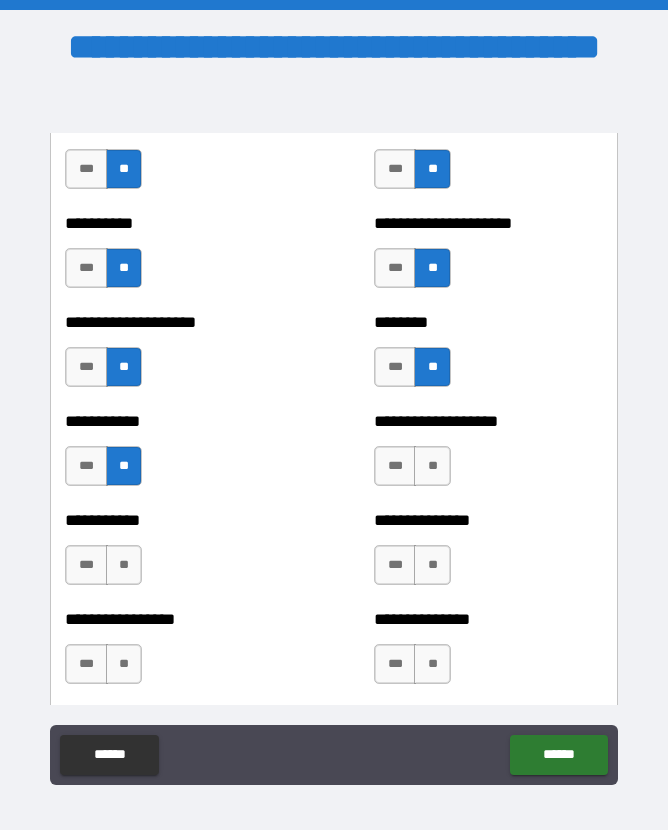 click on "**" at bounding box center [432, 466] 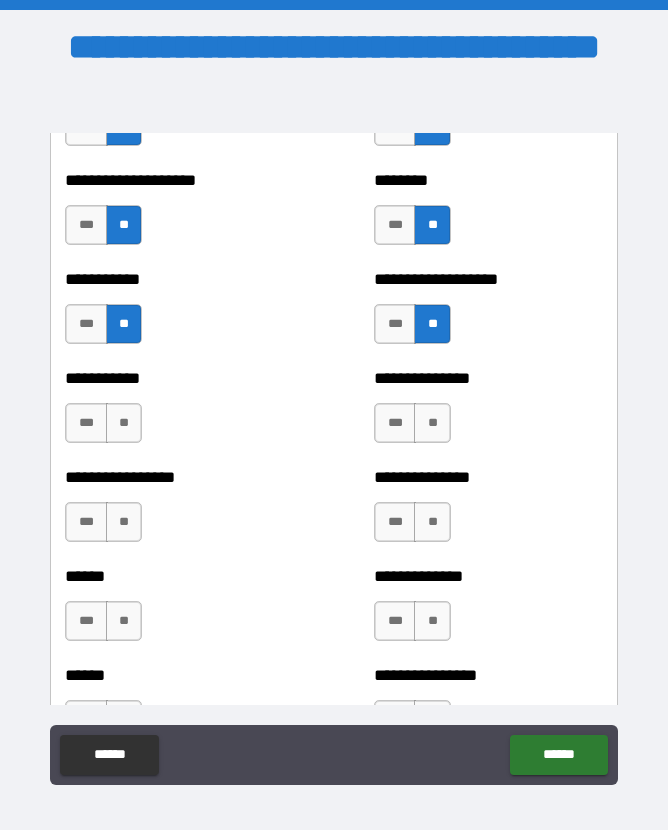 scroll, scrollTop: 2777, scrollLeft: 0, axis: vertical 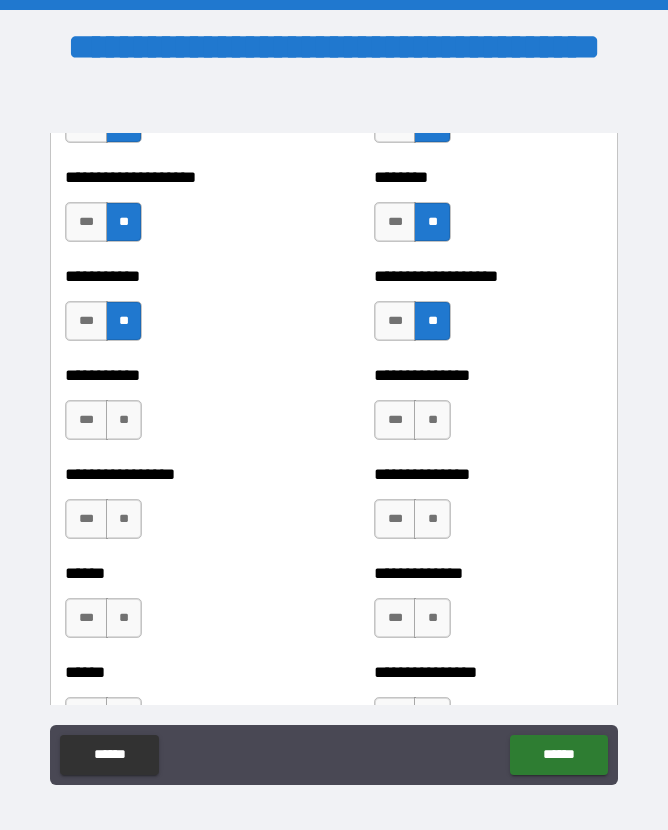 click on "**" at bounding box center (432, 420) 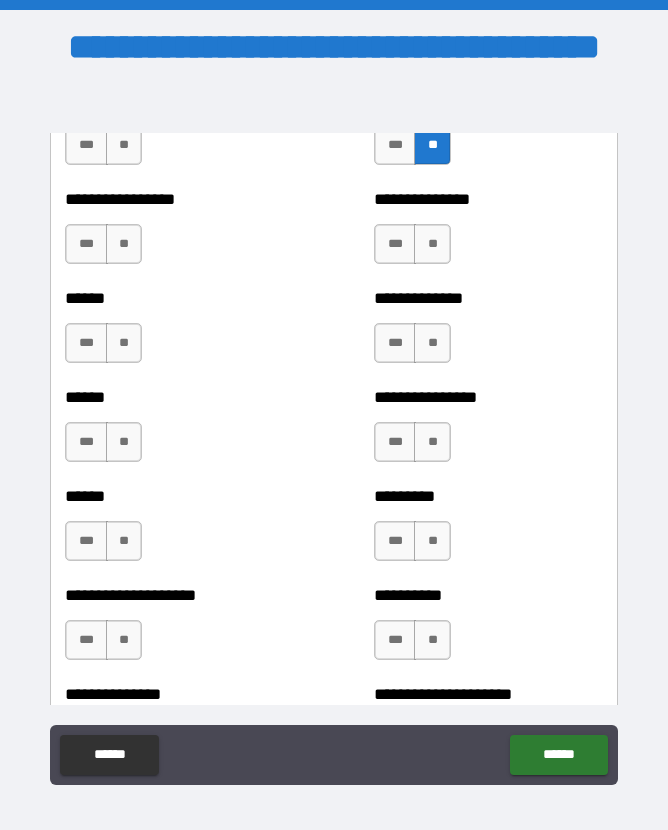 scroll, scrollTop: 3051, scrollLeft: 0, axis: vertical 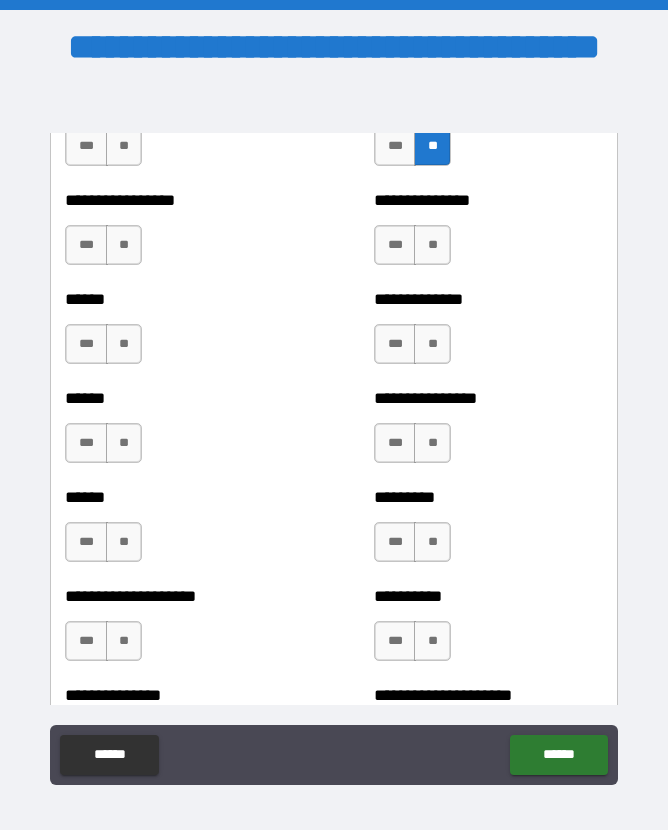 click on "**" at bounding box center (432, 245) 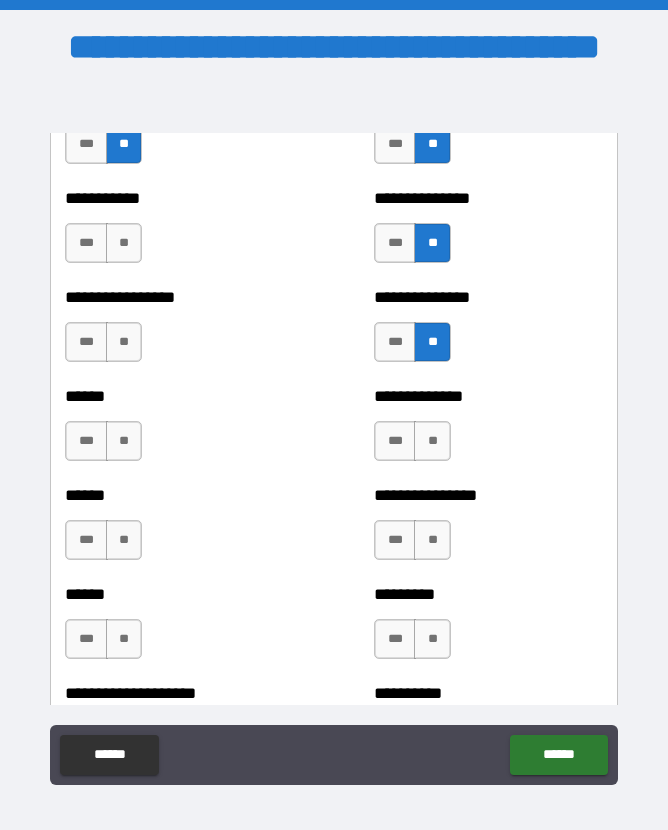 scroll, scrollTop: 2947, scrollLeft: 0, axis: vertical 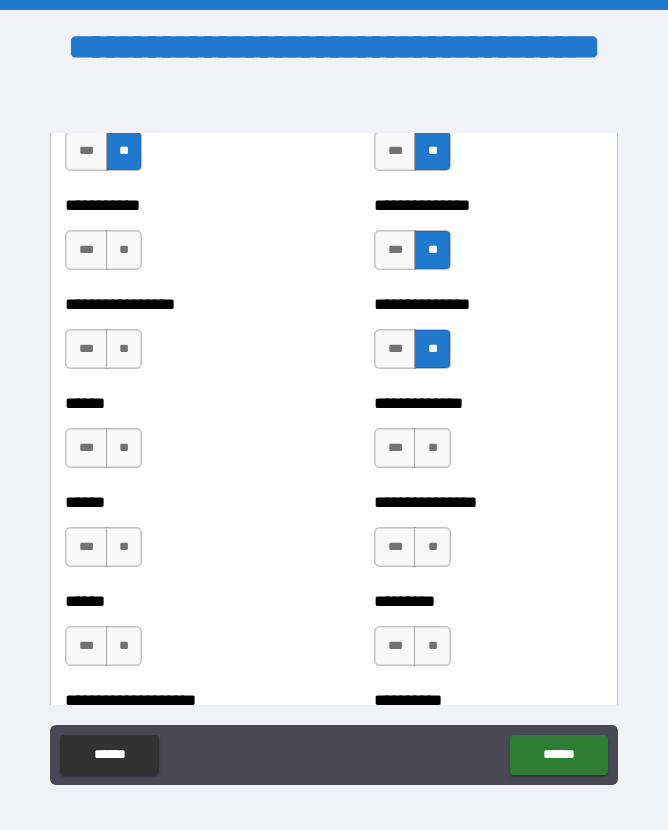 click on "**" at bounding box center [124, 250] 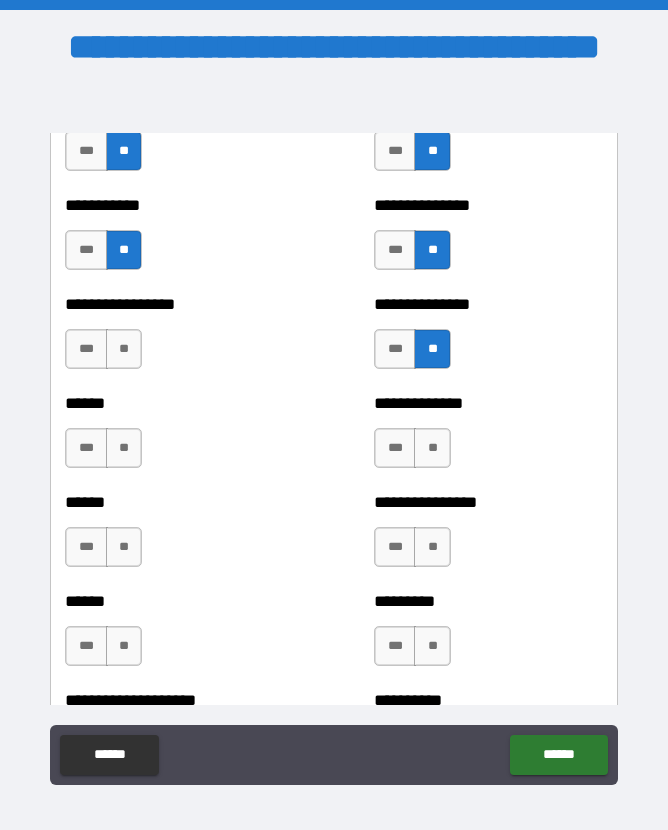 click on "**" at bounding box center (124, 349) 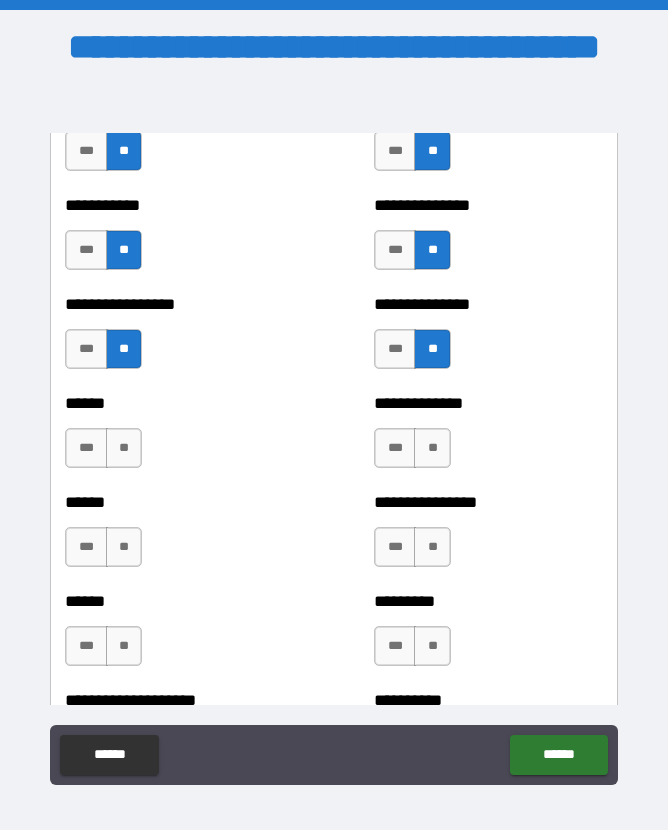 click on "**" at bounding box center [124, 448] 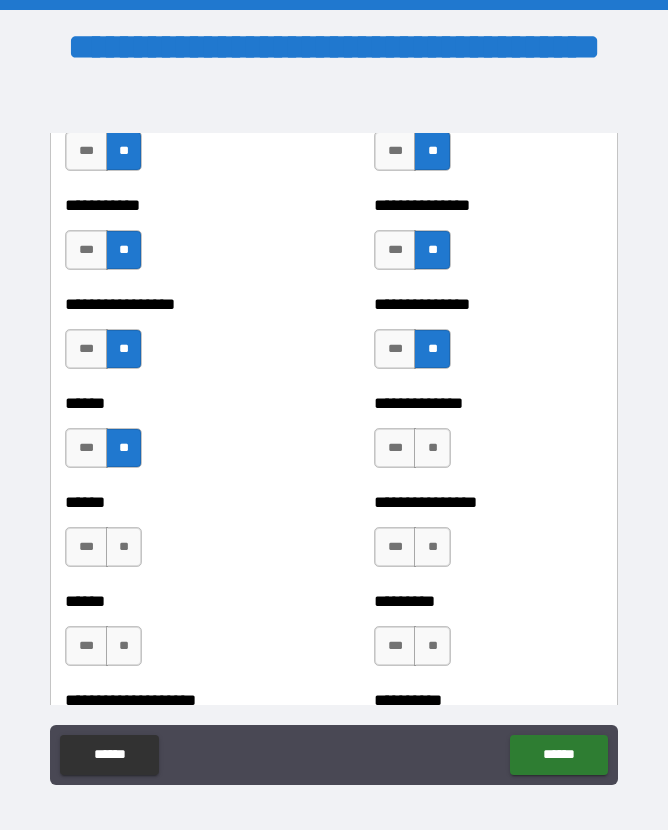 click on "**" at bounding box center [124, 547] 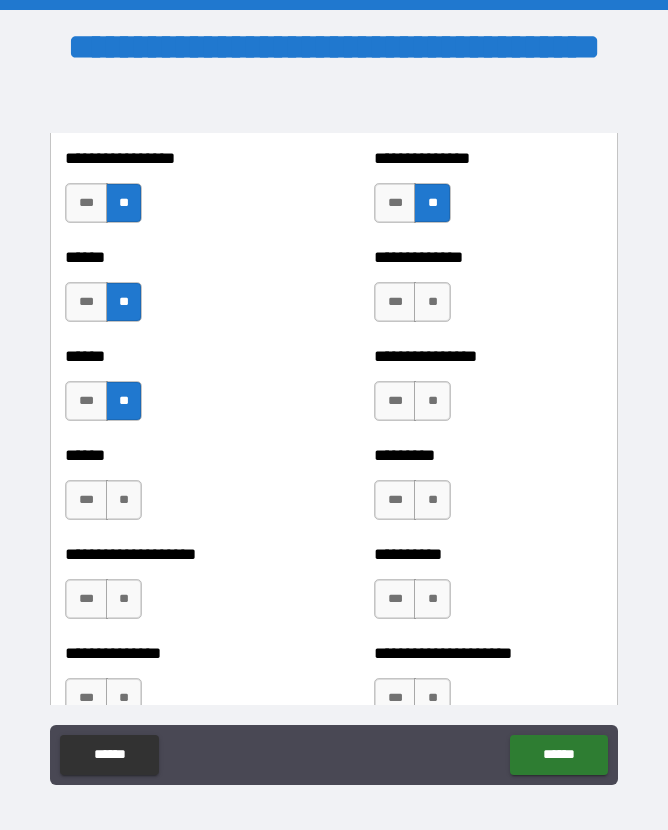 scroll, scrollTop: 3092, scrollLeft: 0, axis: vertical 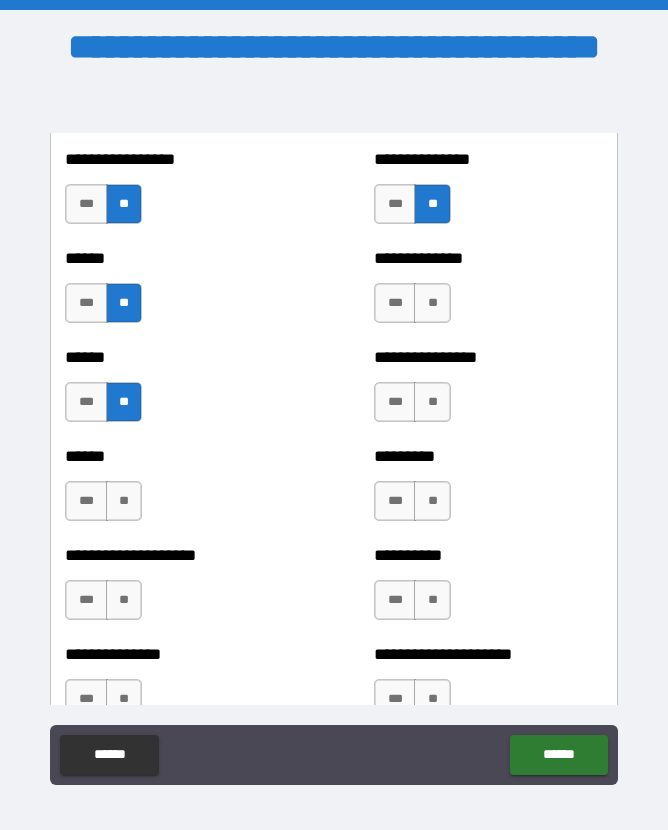 click on "**" at bounding box center [124, 501] 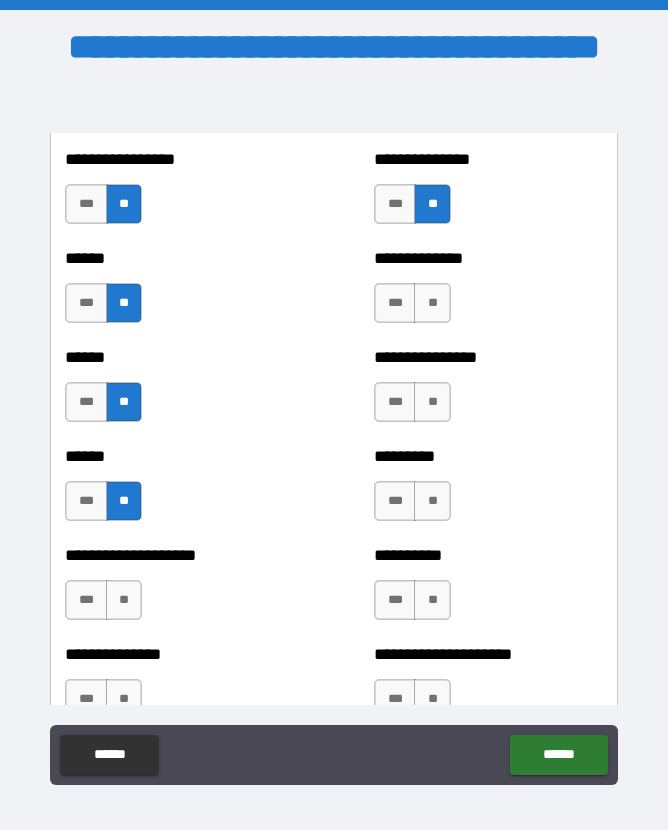 click on "**" at bounding box center [432, 303] 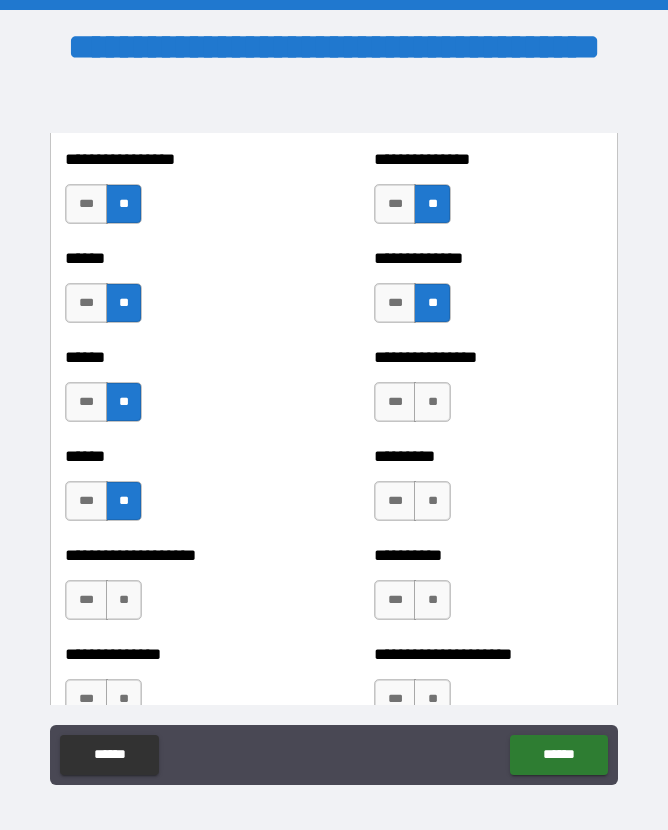 click on "**" at bounding box center [432, 402] 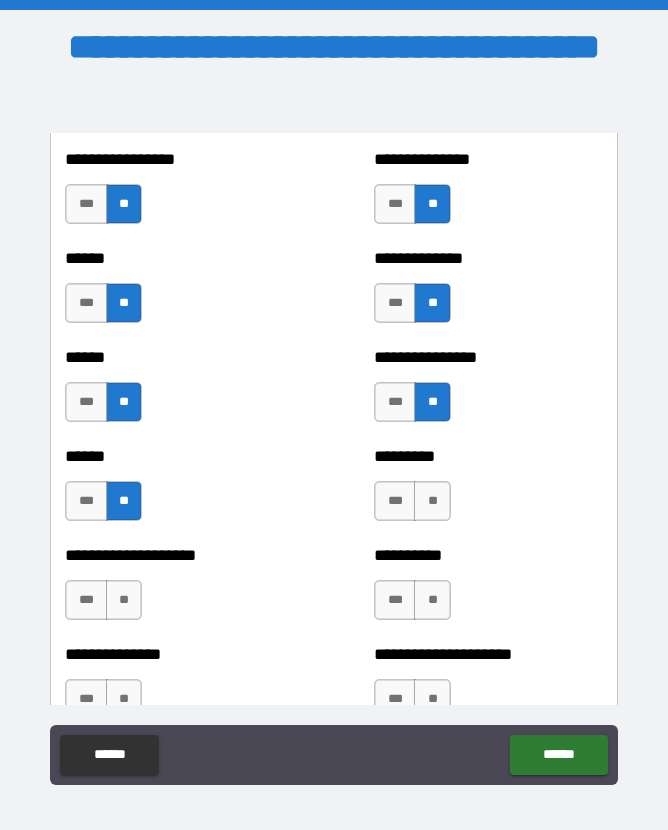 click on "**" at bounding box center [432, 501] 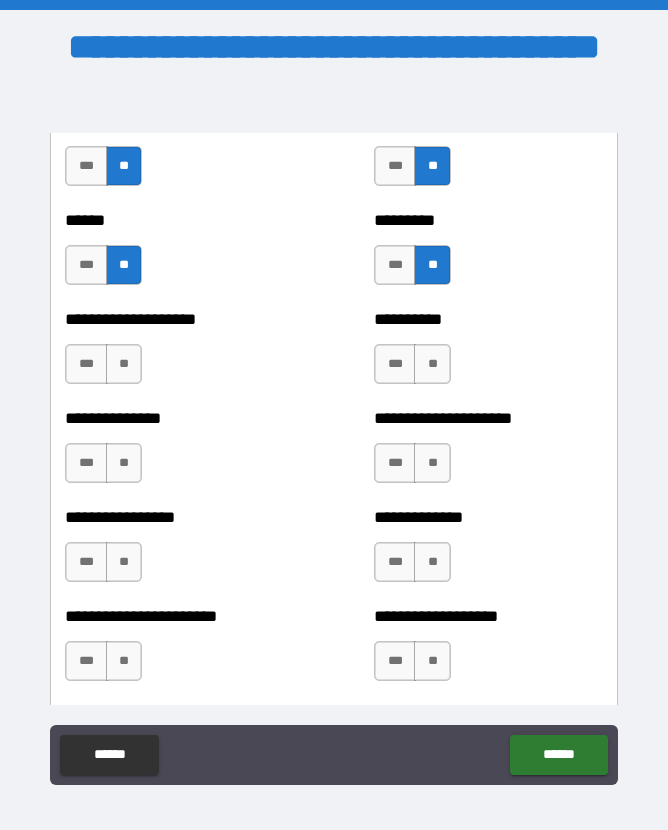 scroll, scrollTop: 3340, scrollLeft: 0, axis: vertical 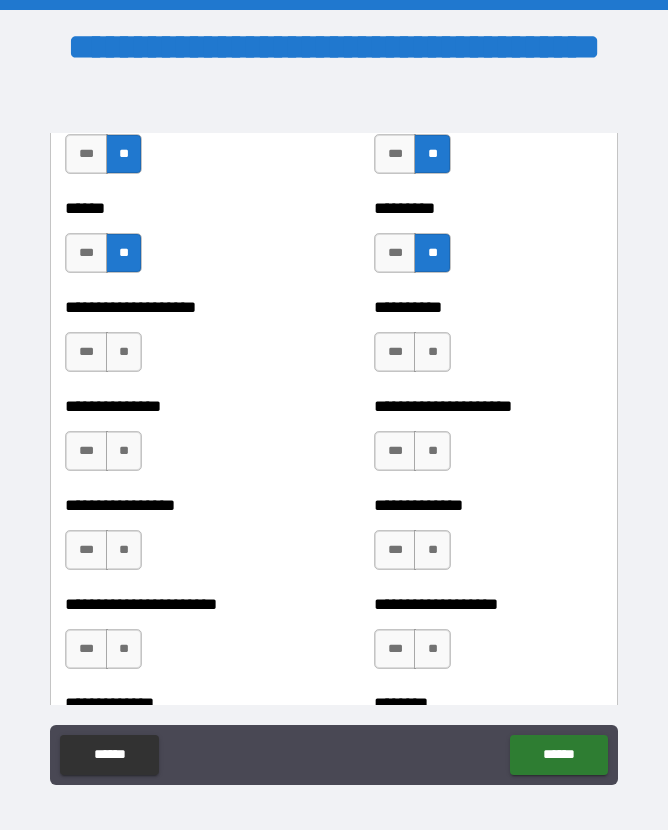 click on "**" at bounding box center [432, 352] 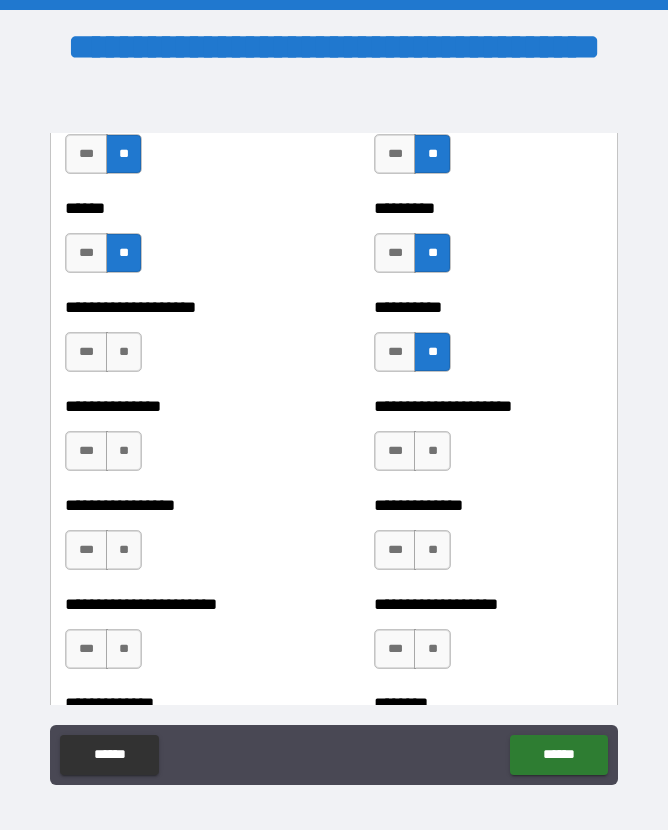 click on "**" at bounding box center [432, 451] 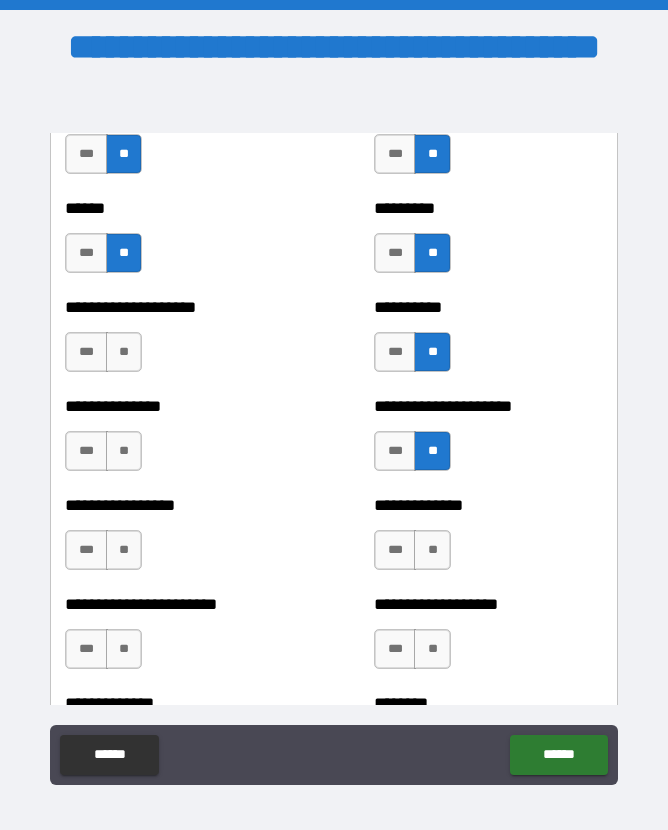 click on "**" at bounding box center (124, 352) 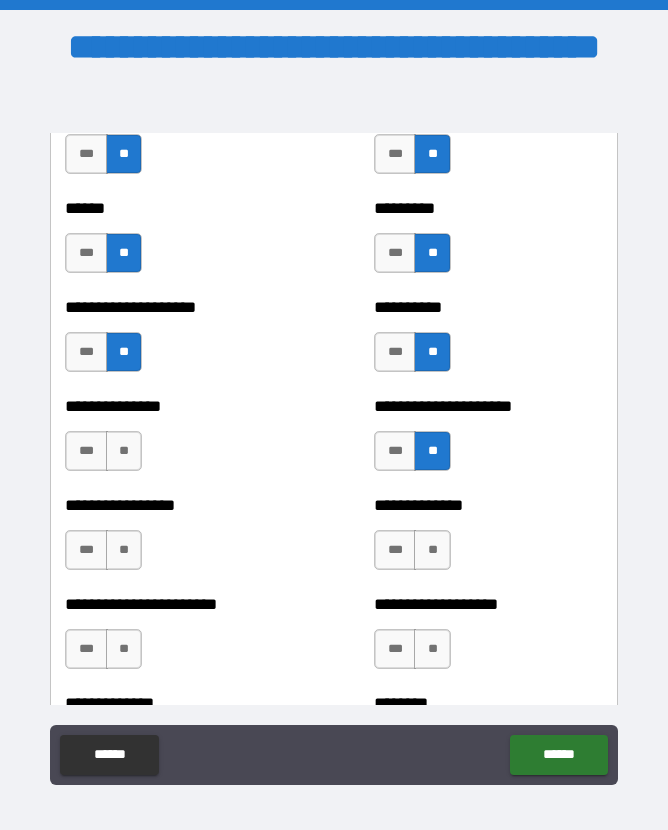 click on "**" at bounding box center (124, 451) 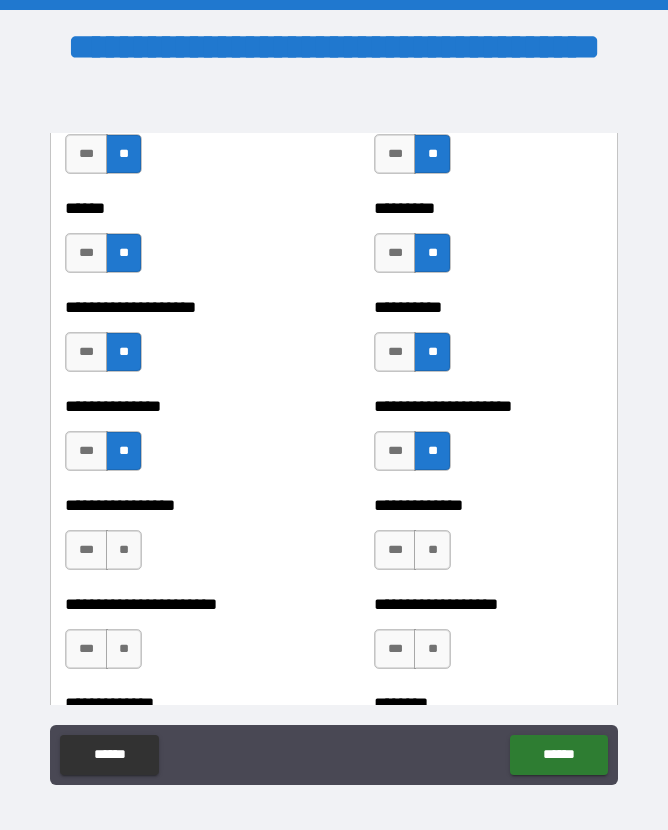 click on "**" at bounding box center (124, 550) 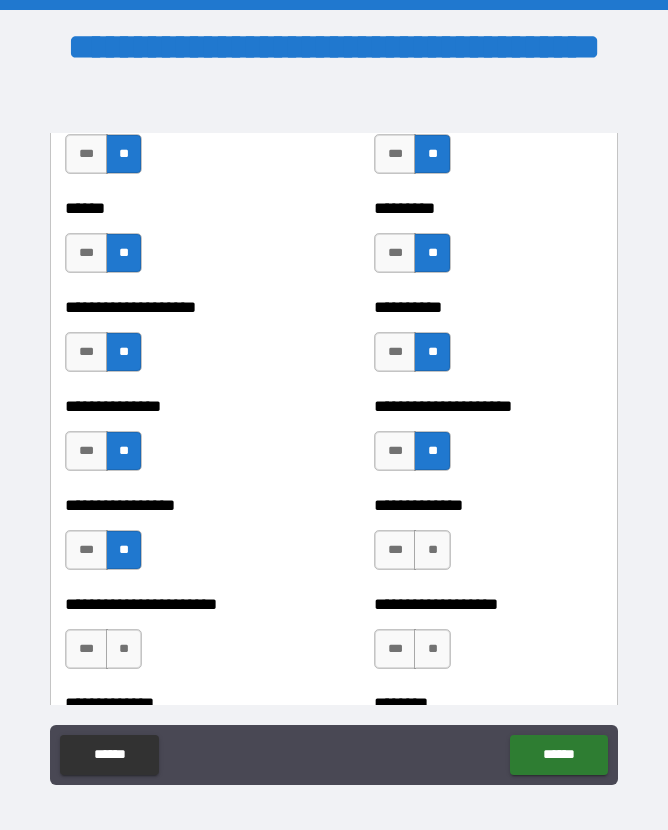 click on "**" at bounding box center [432, 550] 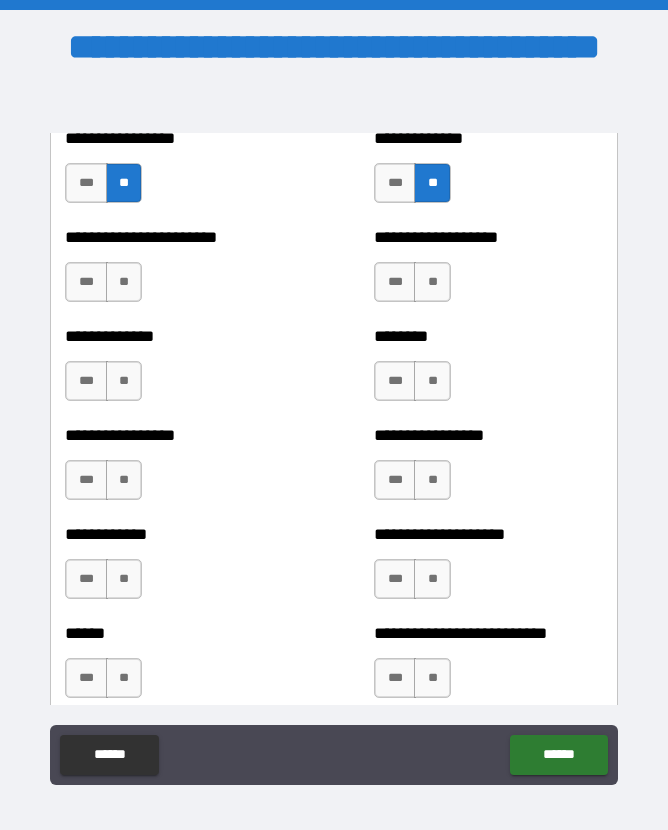 scroll, scrollTop: 3701, scrollLeft: 0, axis: vertical 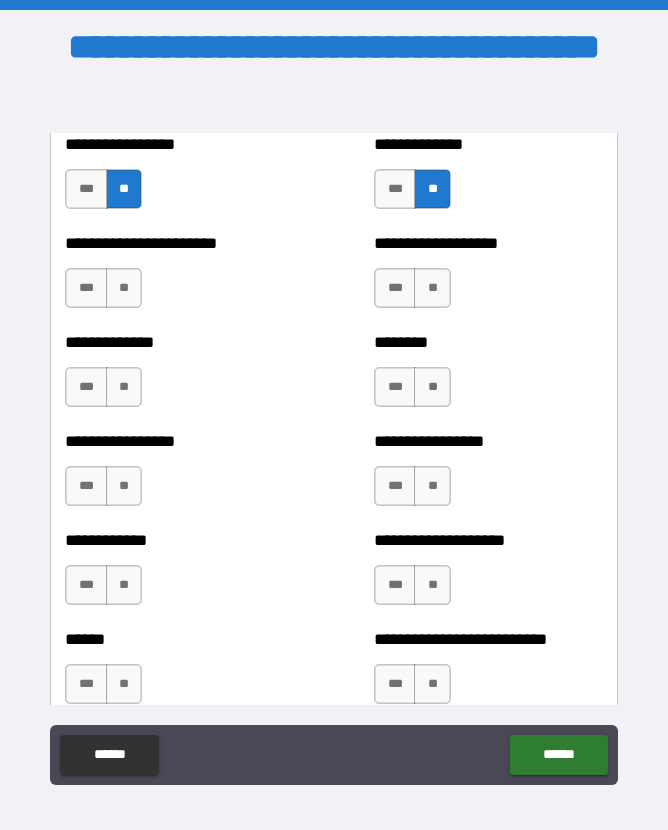 click on "**" at bounding box center (432, 288) 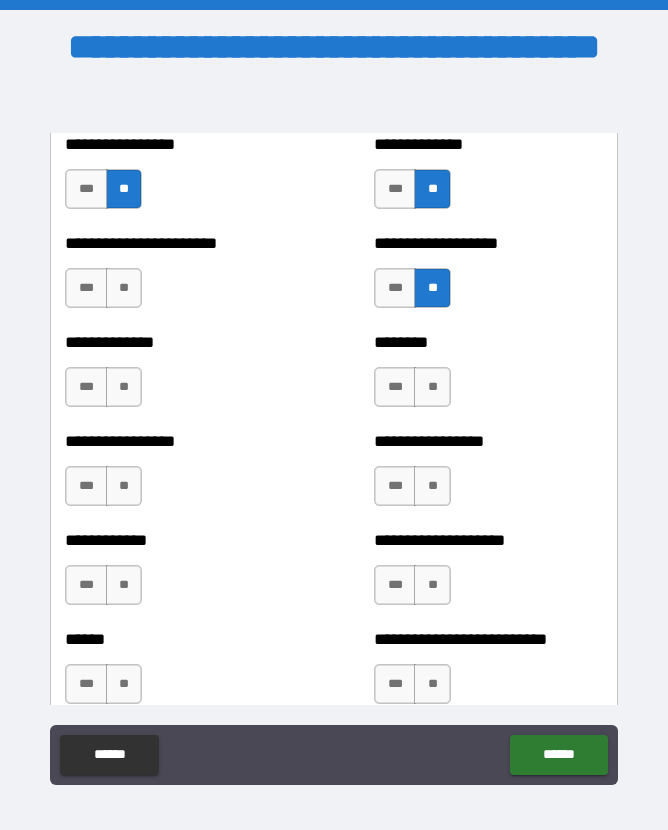 click on "**" at bounding box center [432, 387] 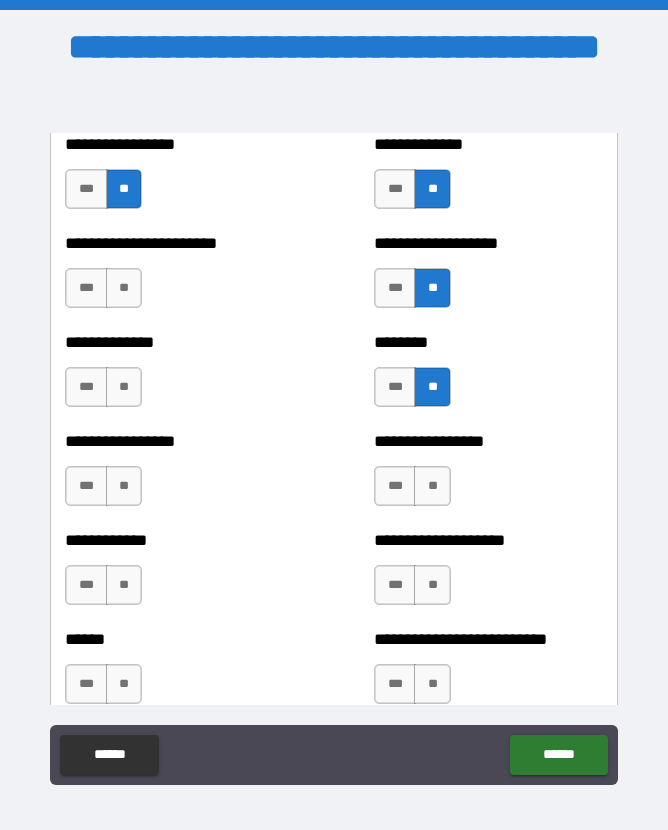 click on "**" at bounding box center (432, 486) 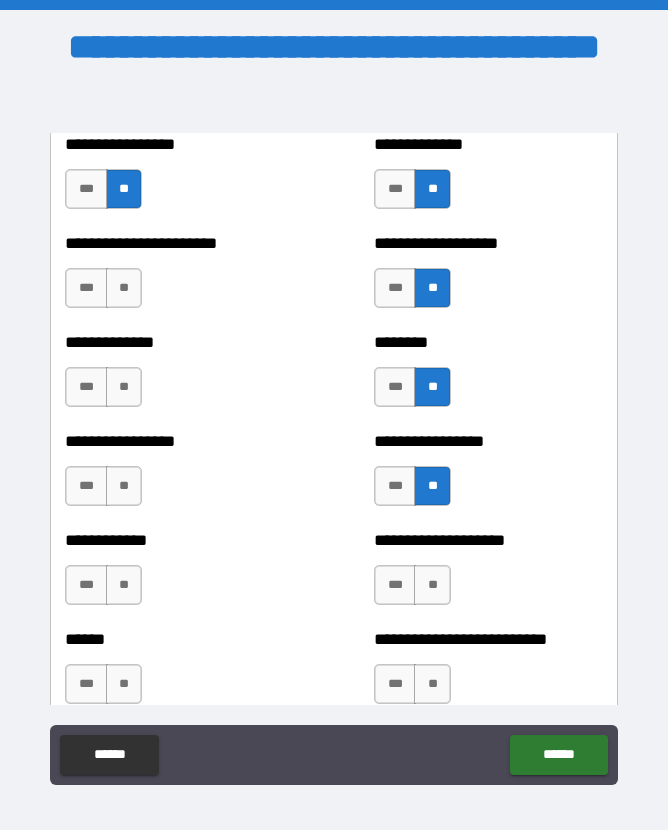 click on "**" at bounding box center (432, 585) 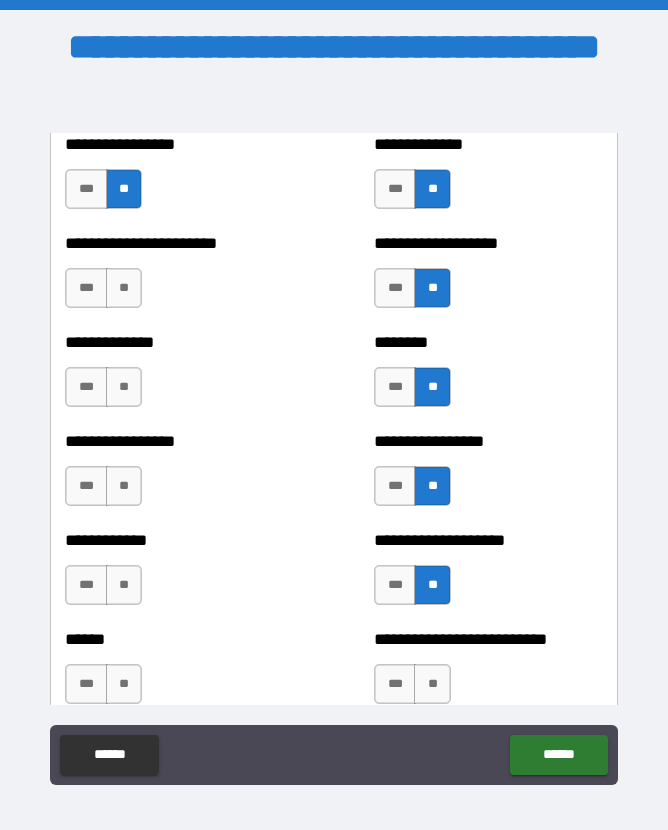 click on "**" at bounding box center [432, 684] 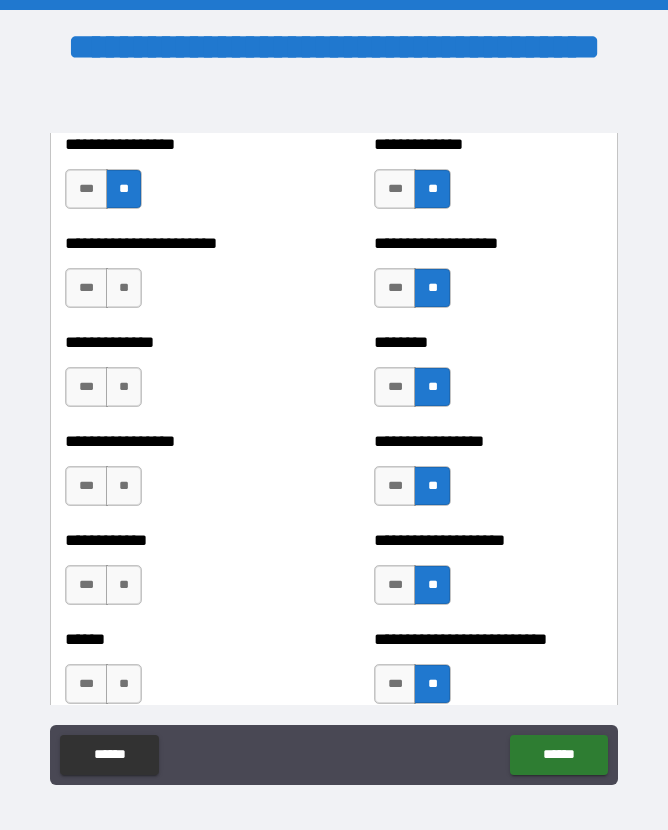 click on "**" at bounding box center (124, 288) 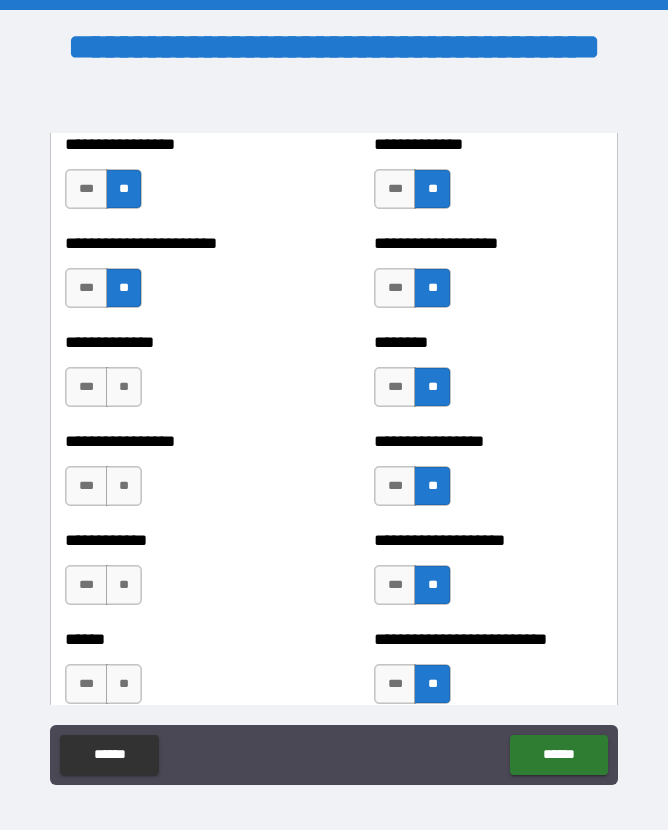 click on "**" at bounding box center (124, 387) 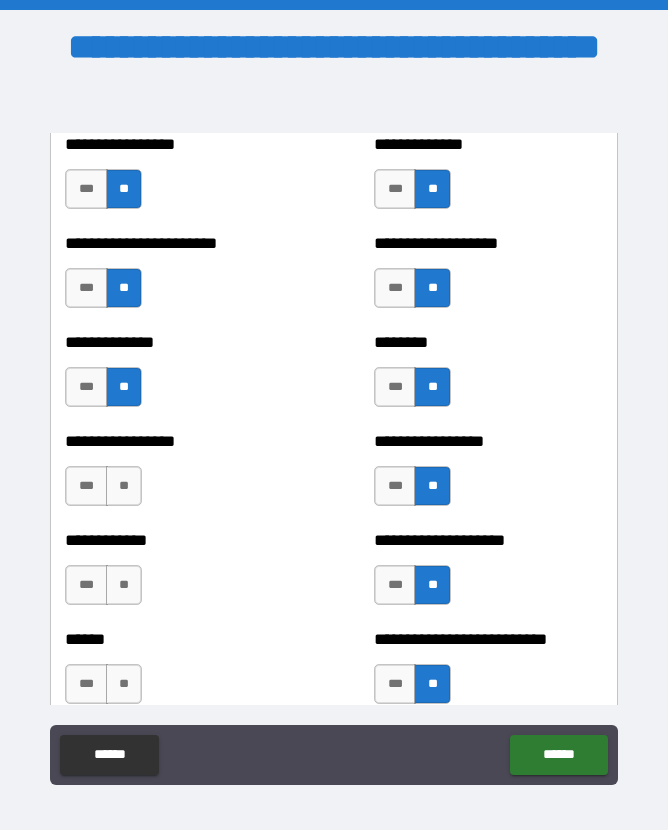 click on "**" at bounding box center (124, 486) 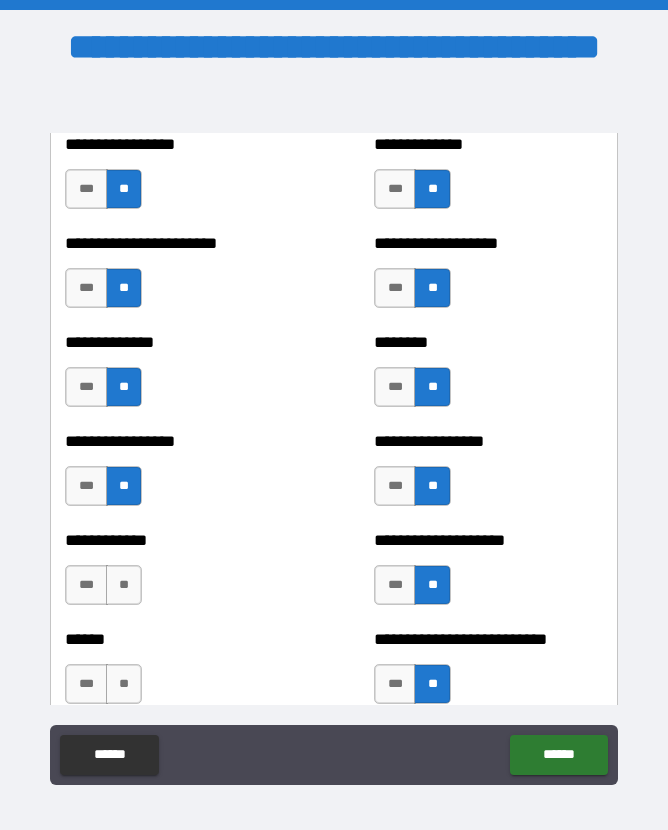 click on "**" at bounding box center (124, 585) 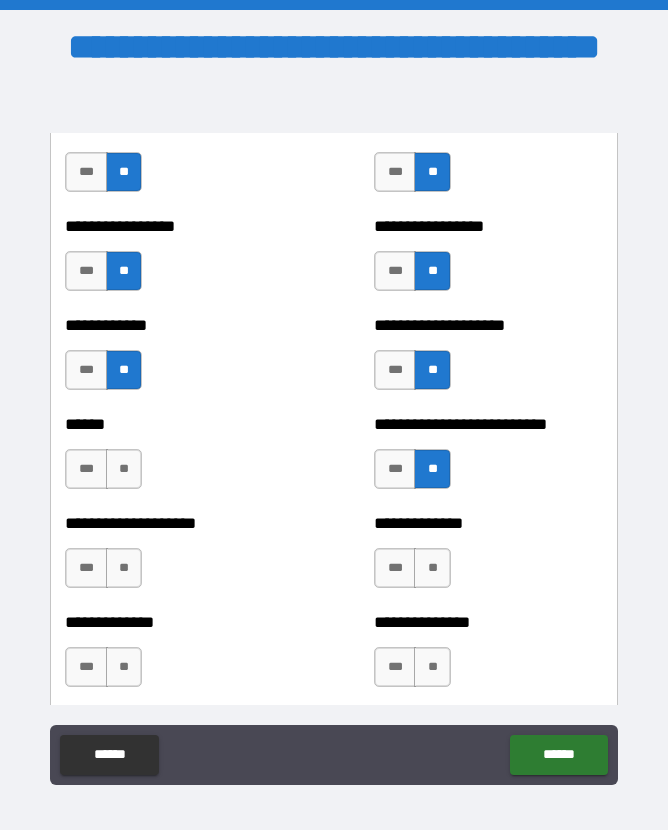 scroll, scrollTop: 3912, scrollLeft: 0, axis: vertical 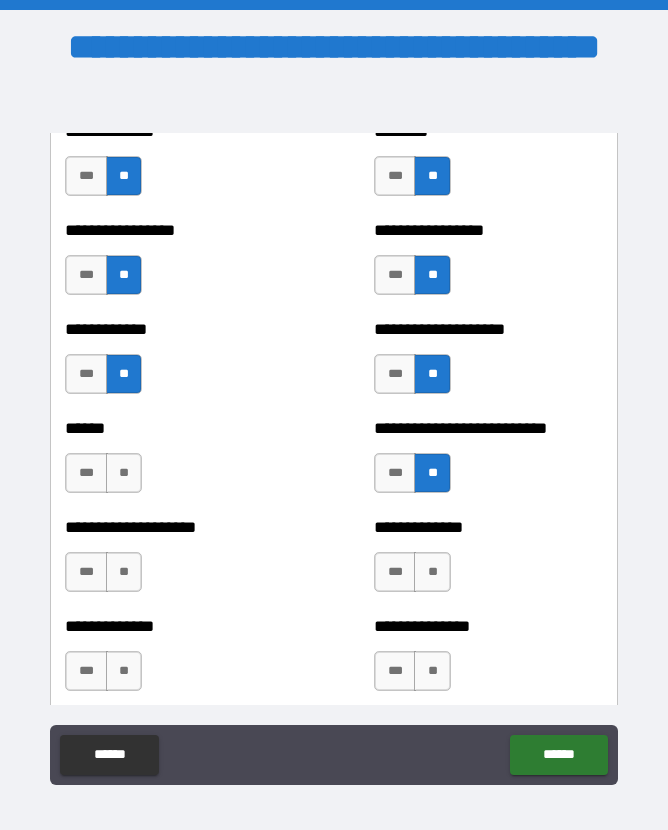 click on "**" at bounding box center (124, 473) 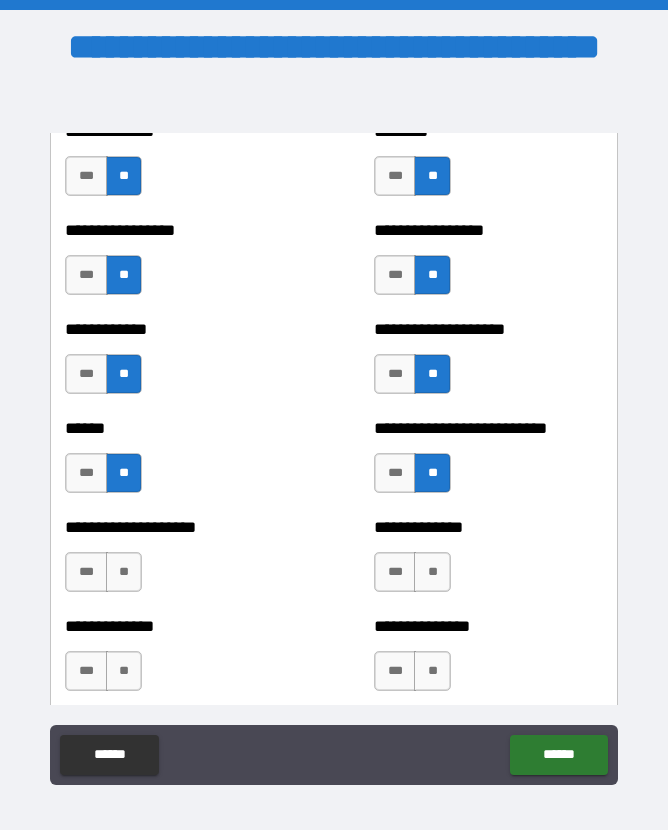 click on "**" at bounding box center (124, 572) 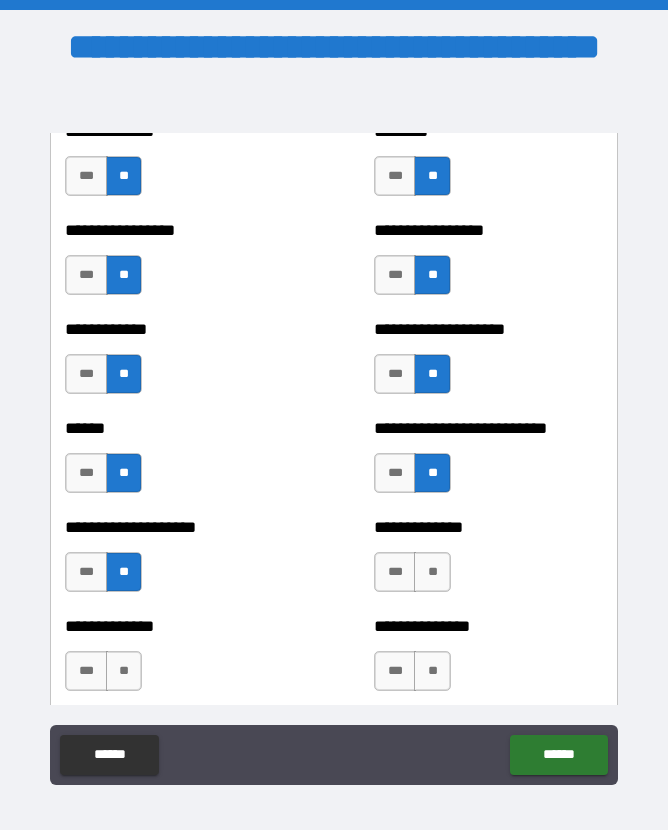 click on "**" at bounding box center [124, 671] 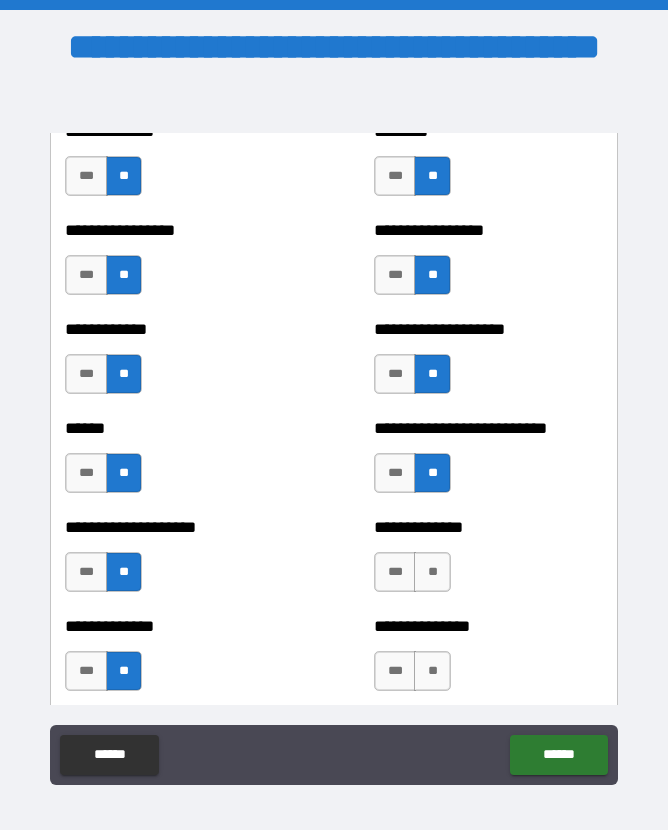click on "**" at bounding box center [432, 671] 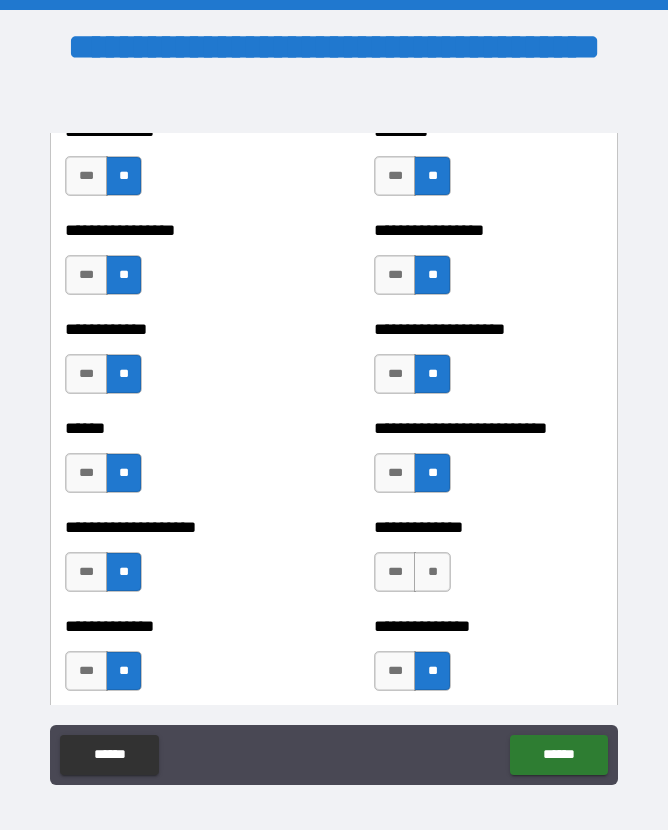 click on "**" at bounding box center (432, 572) 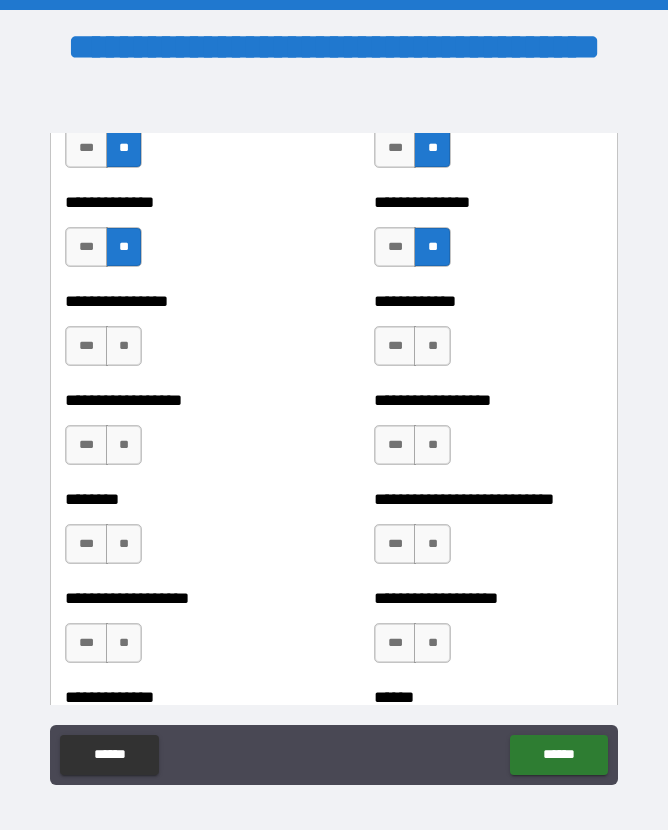 scroll, scrollTop: 4343, scrollLeft: 0, axis: vertical 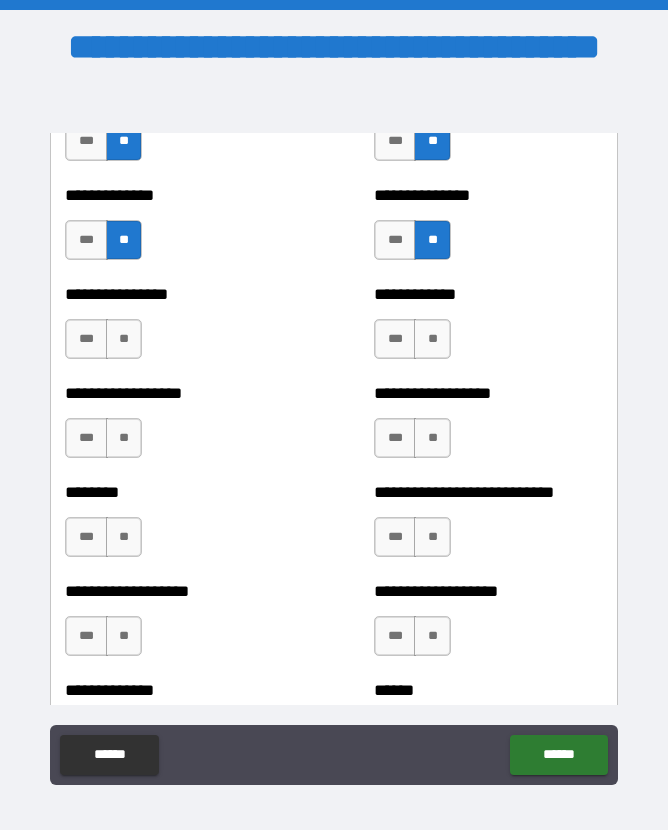 click on "**" at bounding box center (432, 339) 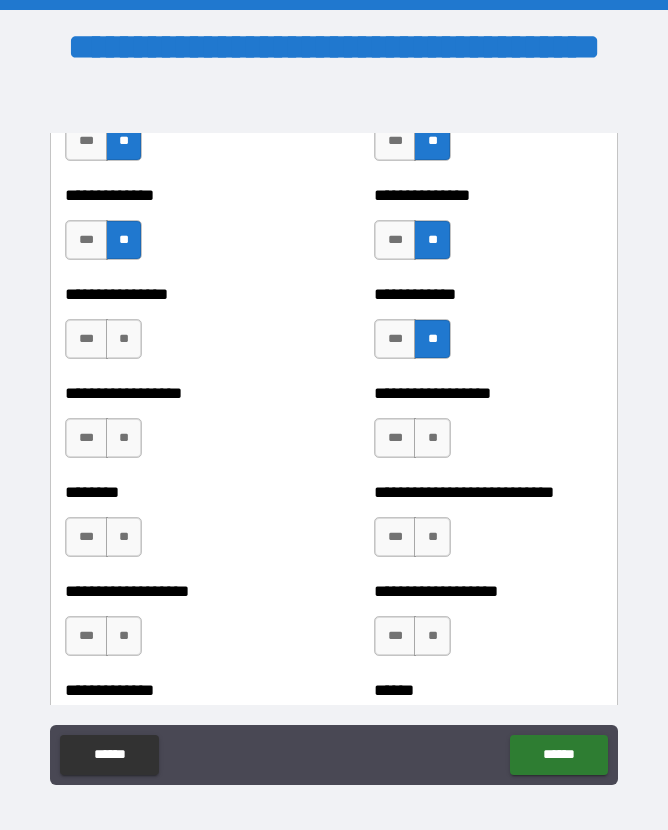 click on "**" at bounding box center (432, 438) 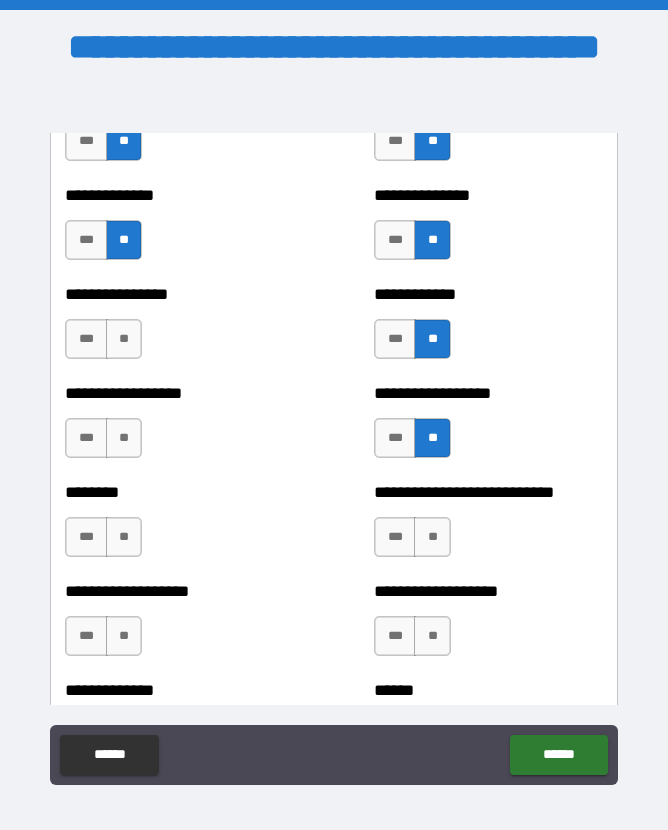 click on "**" at bounding box center (432, 537) 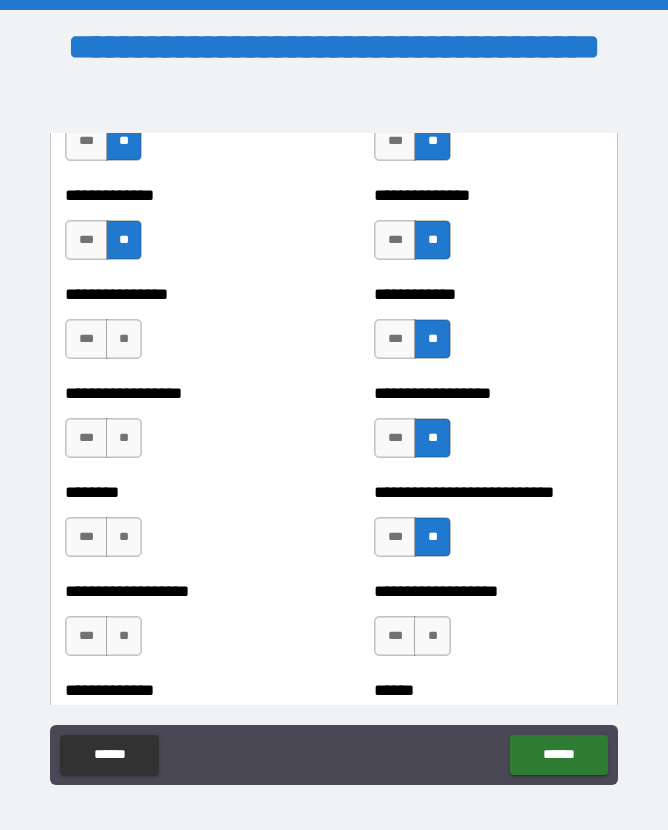 click on "**" at bounding box center (432, 636) 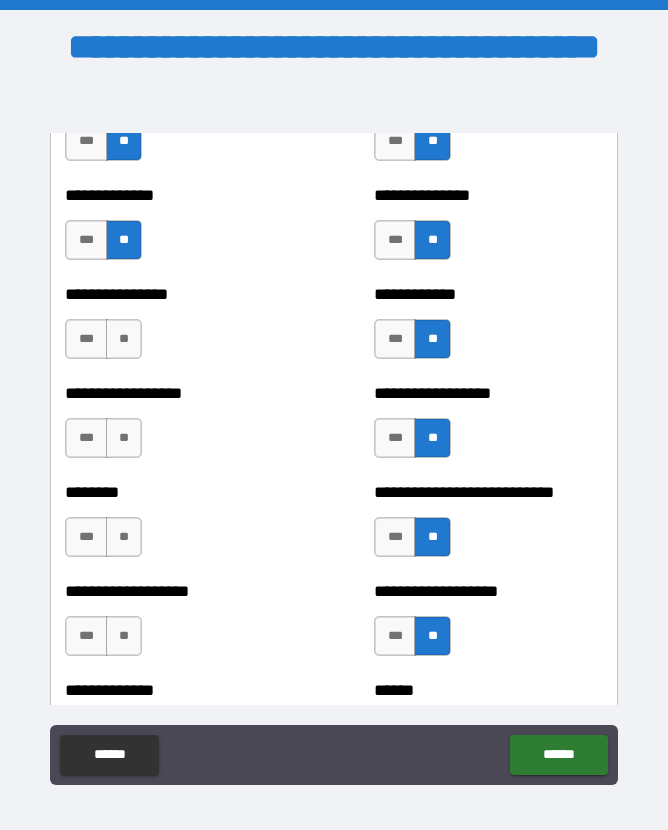 click on "**" at bounding box center (124, 636) 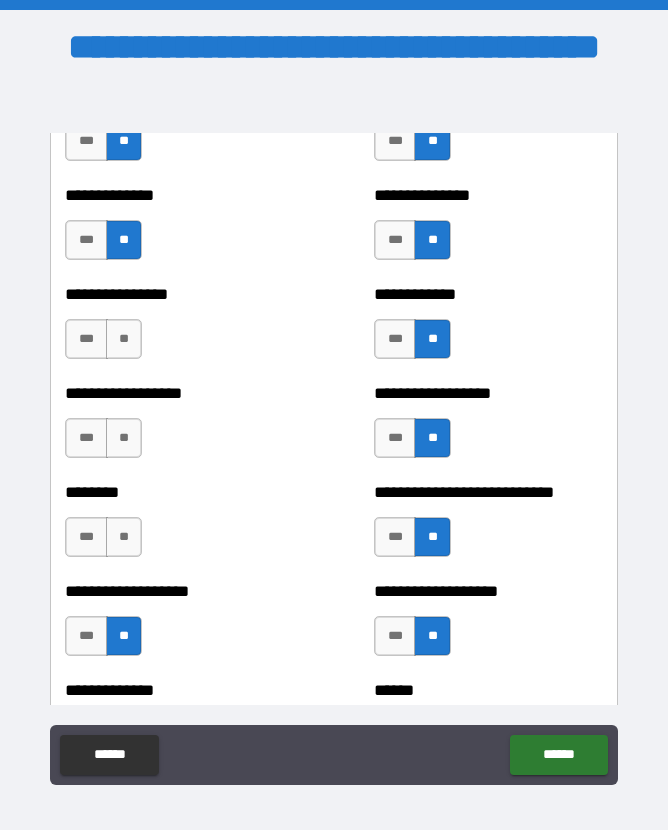 click on "**" at bounding box center [124, 537] 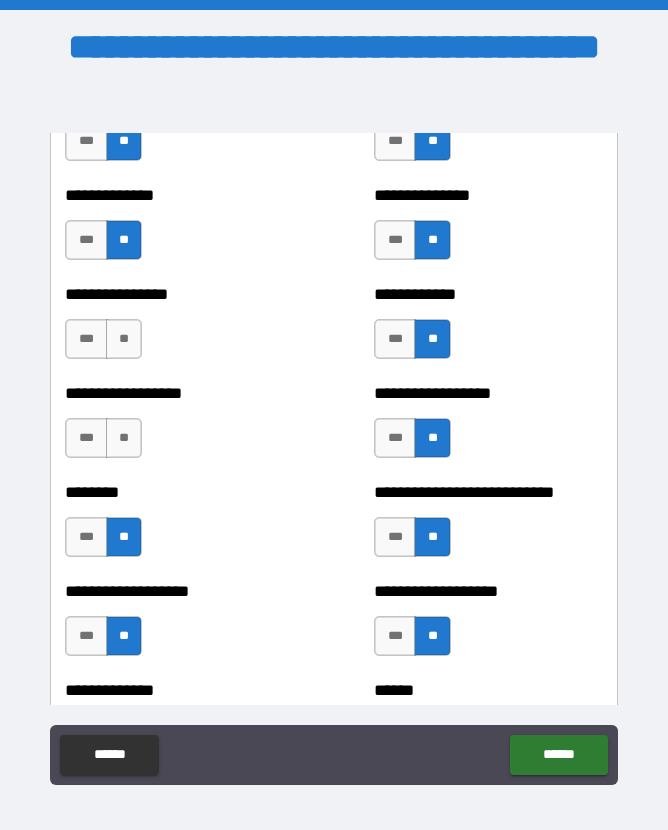 click on "**" at bounding box center [124, 438] 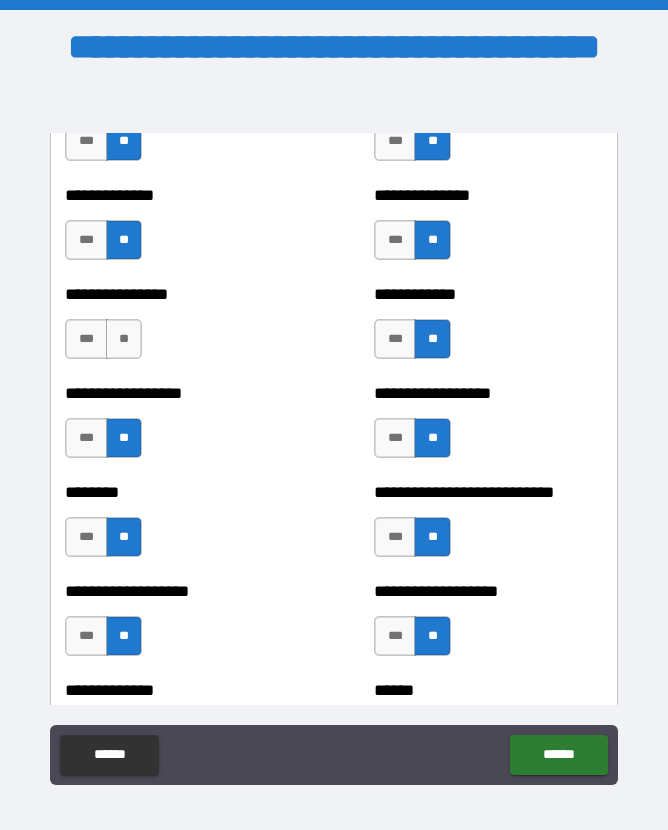 click on "**" at bounding box center (124, 339) 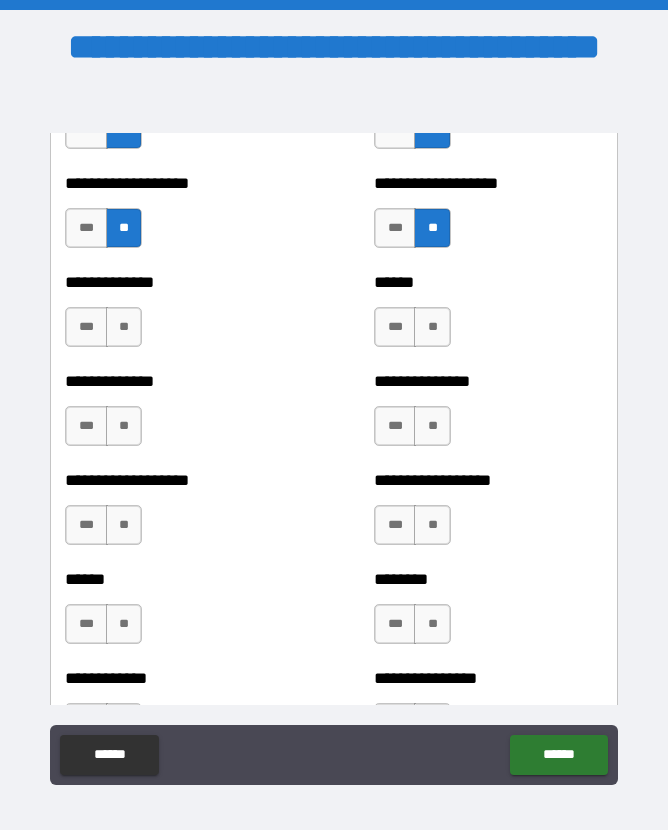 scroll, scrollTop: 4750, scrollLeft: 0, axis: vertical 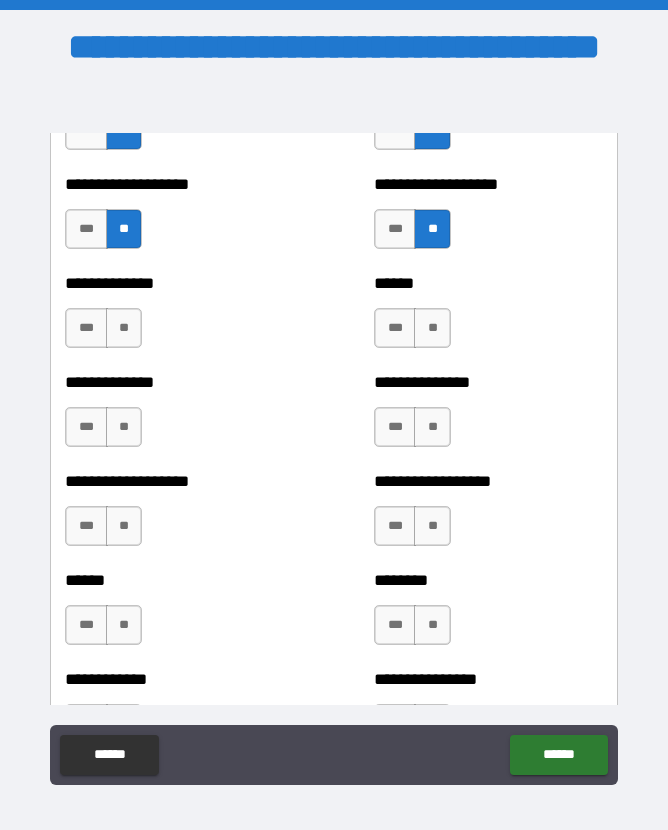 click on "**" at bounding box center [124, 328] 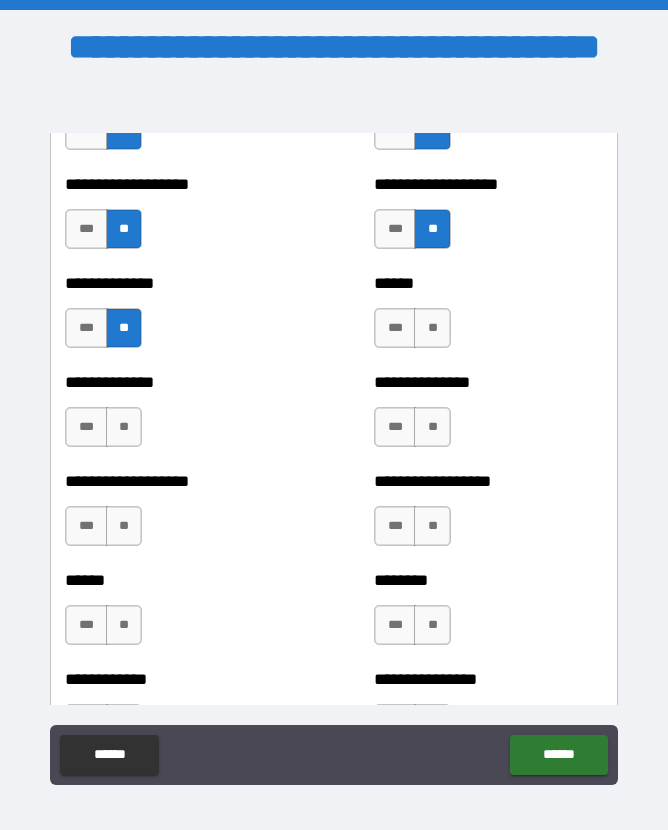 click on "**" at bounding box center [124, 427] 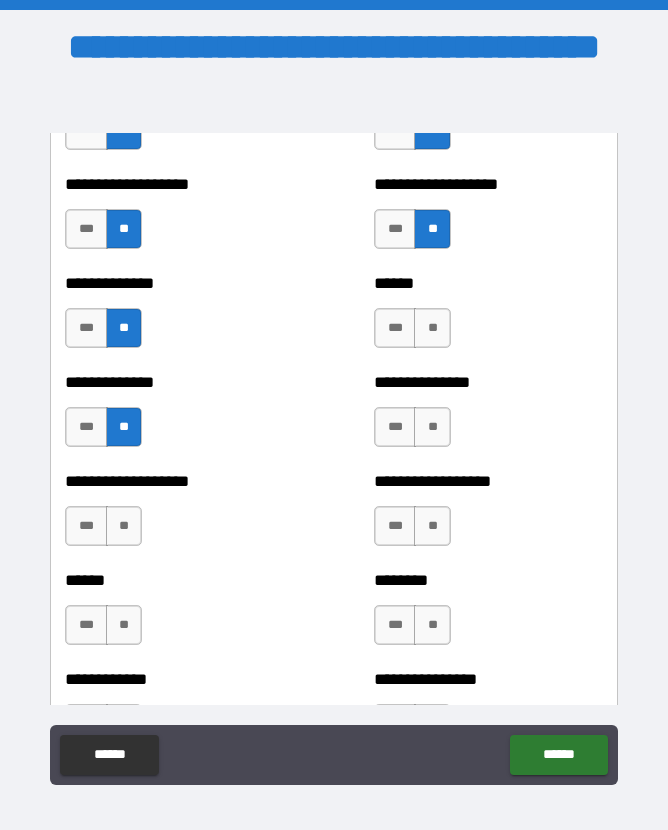 click on "**" at bounding box center [124, 526] 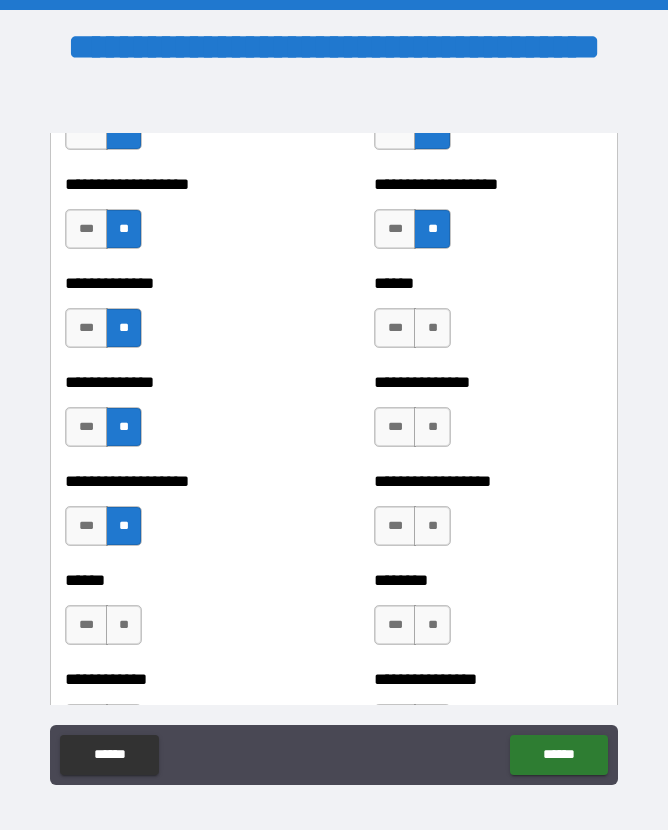 click on "**" at bounding box center (124, 625) 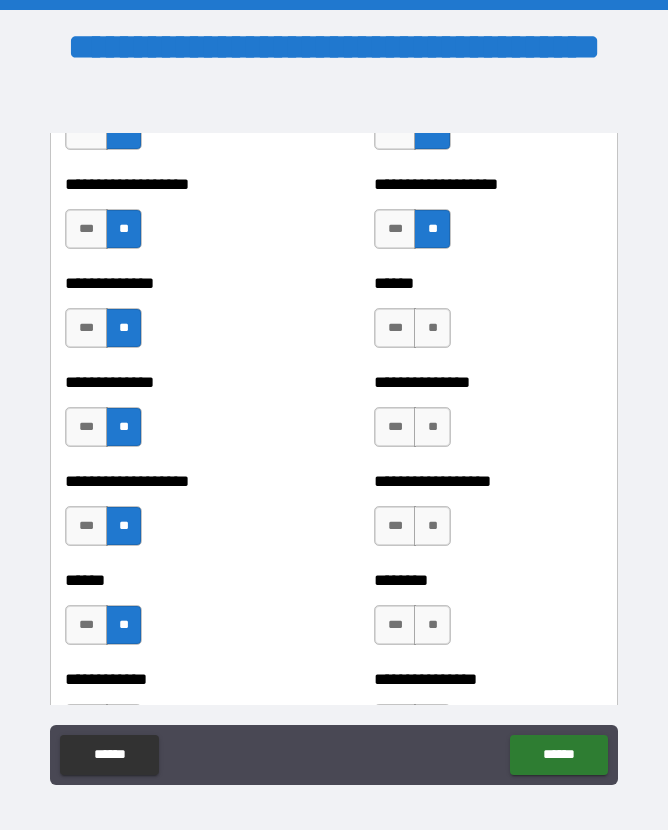 click on "**" at bounding box center [432, 625] 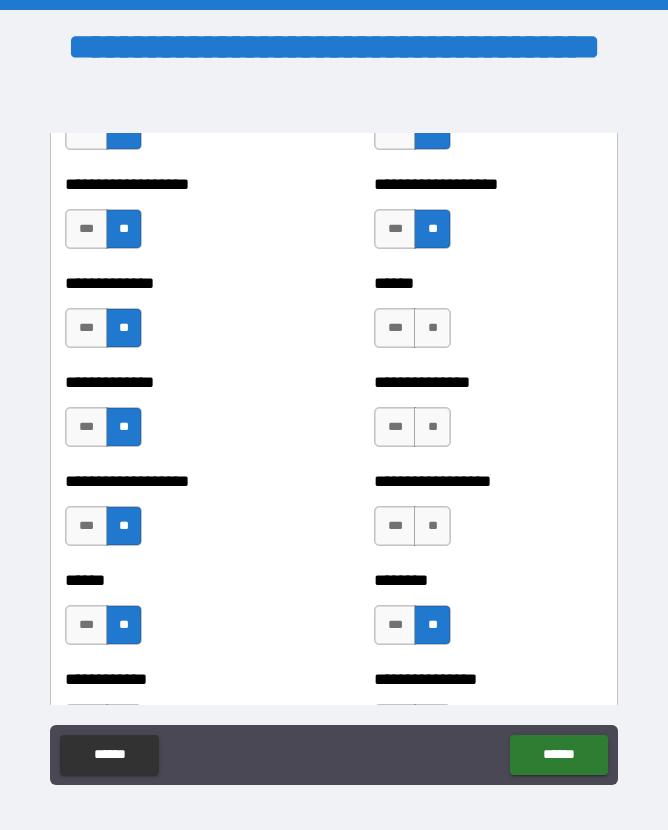 click on "****** *** ** ******** *** **" at bounding box center (333, 615) 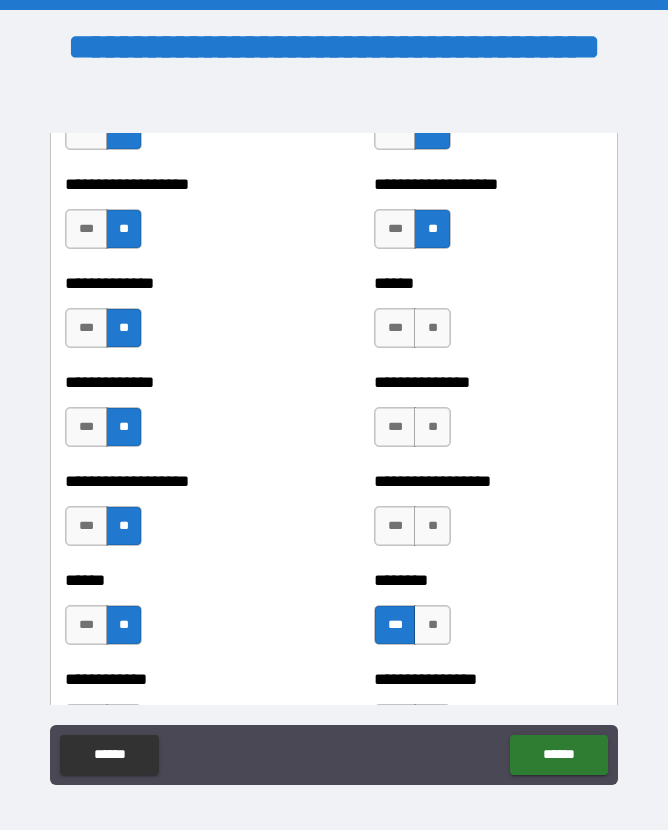 click on "**" at bounding box center (432, 526) 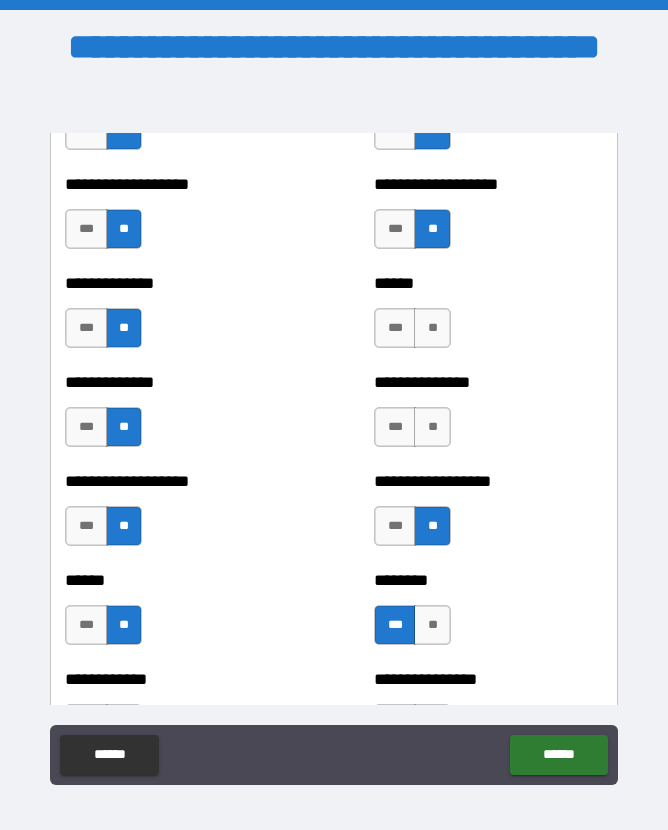 click on "**" at bounding box center [432, 427] 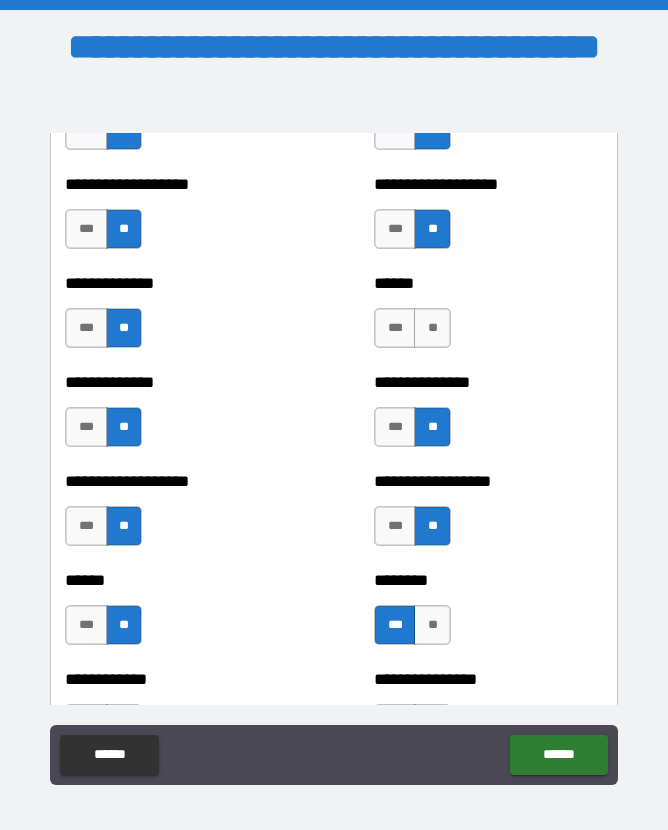 click on "**" at bounding box center [432, 328] 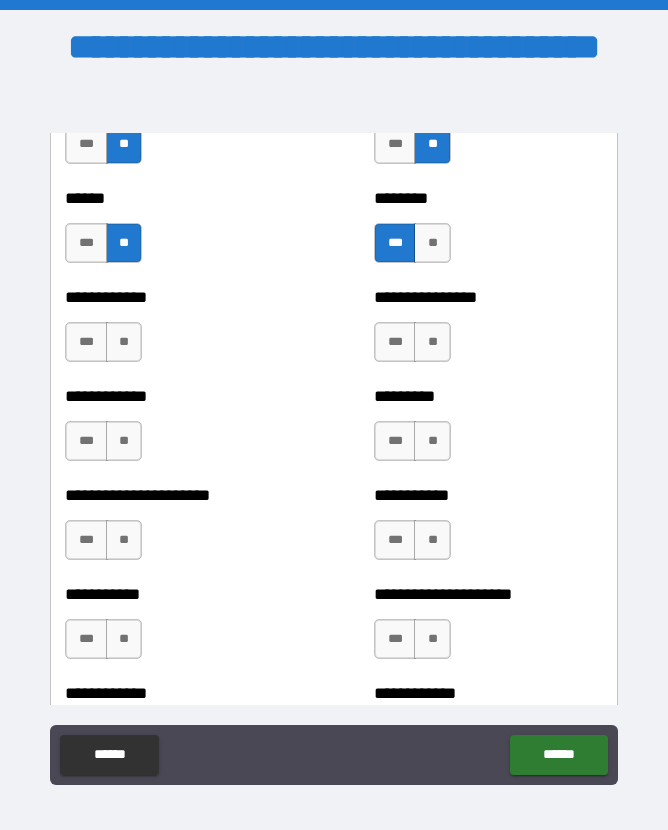 scroll, scrollTop: 5128, scrollLeft: 0, axis: vertical 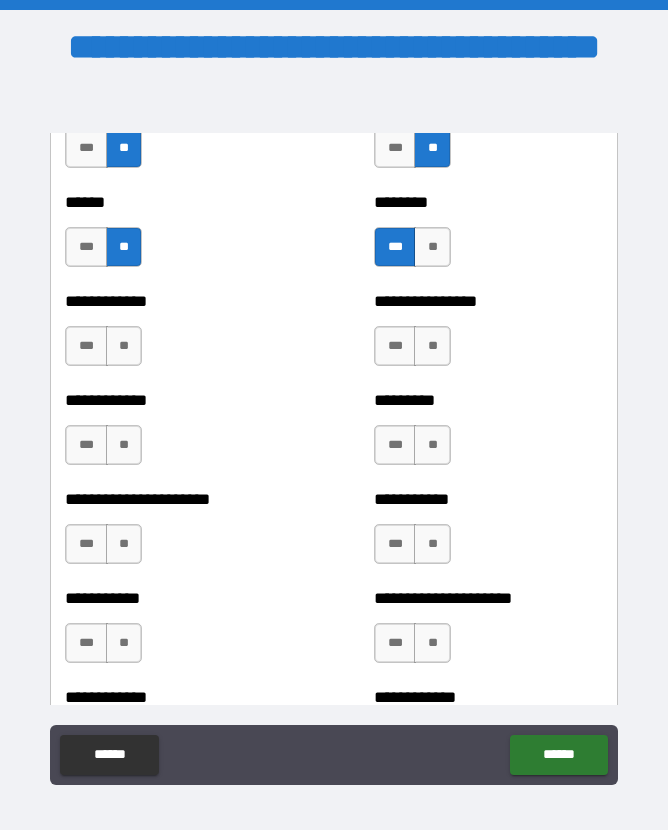 click on "**" at bounding box center [124, 346] 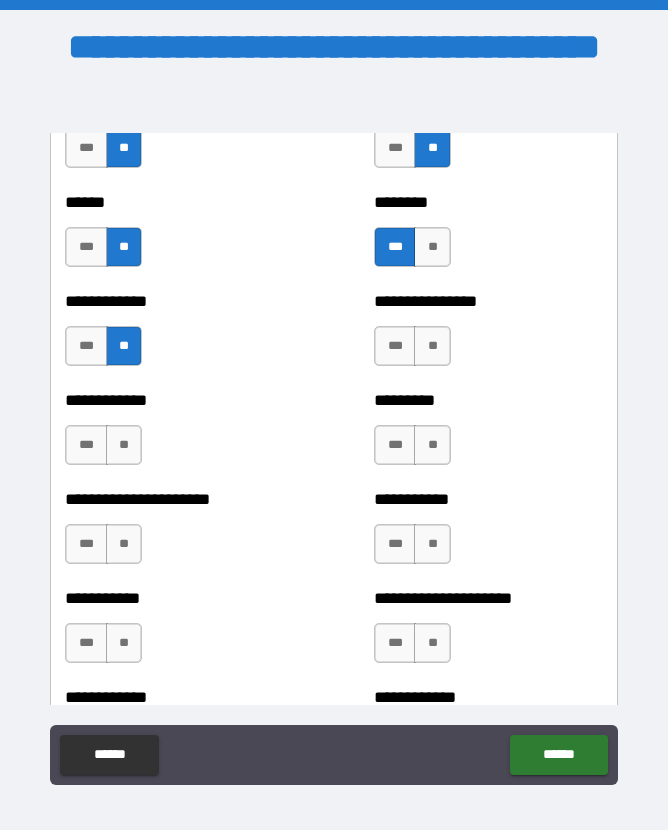 click on "**" at bounding box center (124, 445) 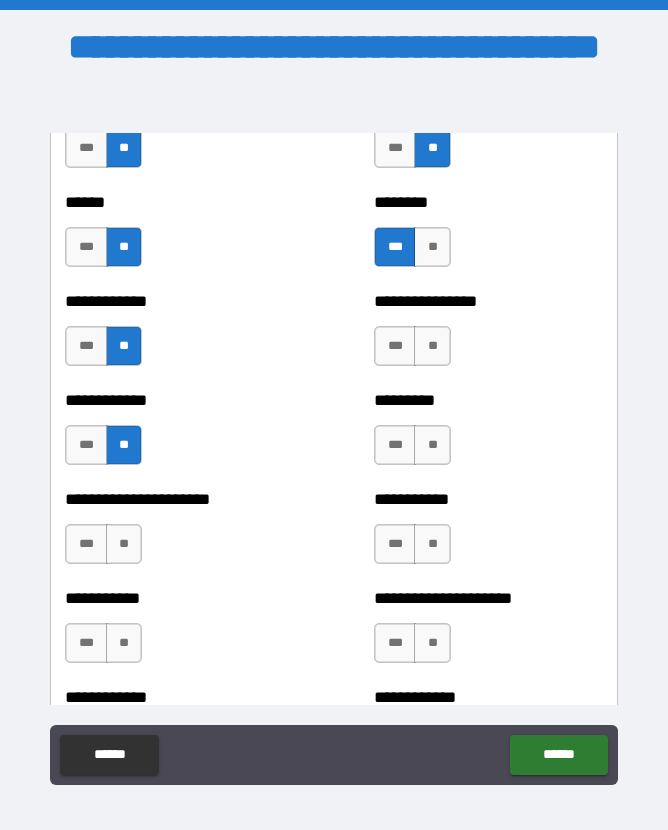 click on "**" at bounding box center (124, 544) 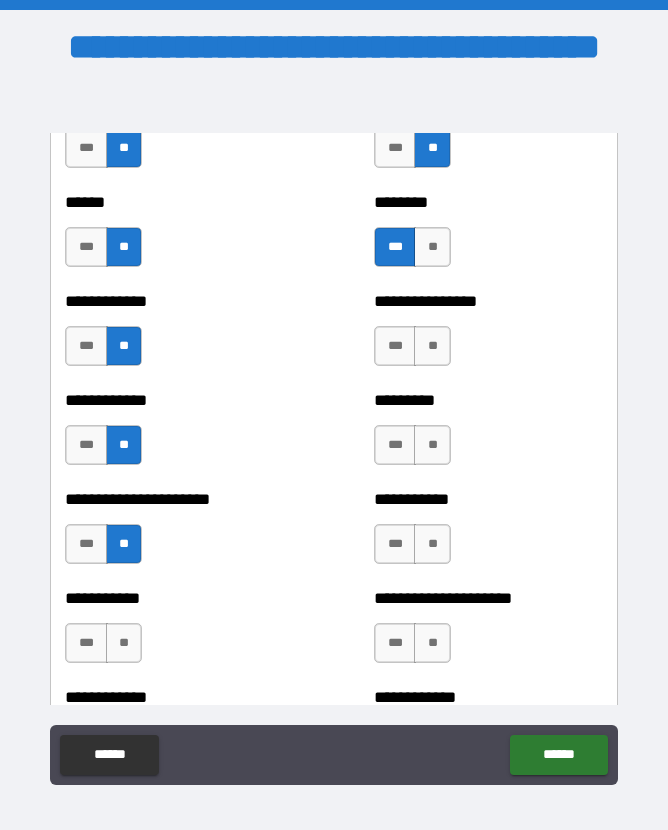 click on "**" at bounding box center [124, 643] 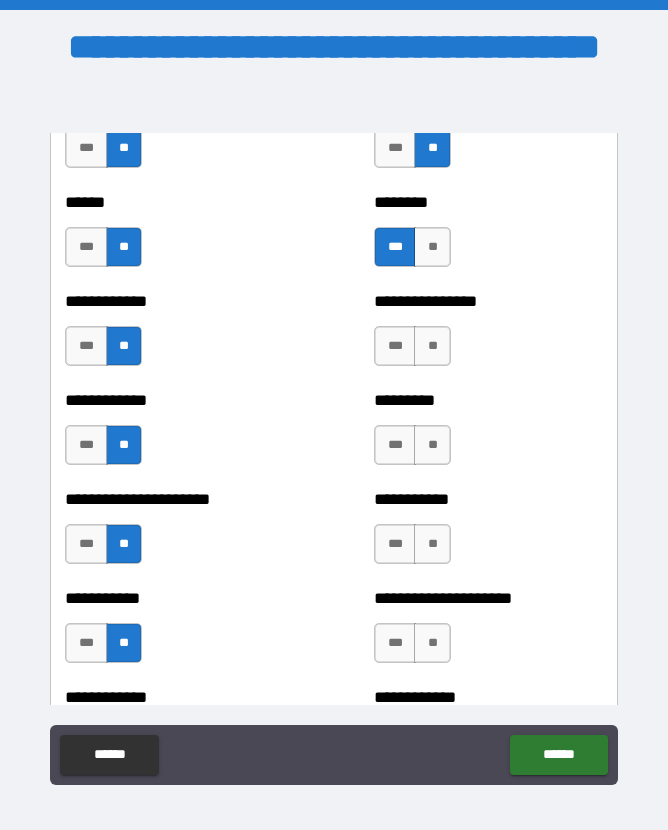 click on "**" at bounding box center (432, 643) 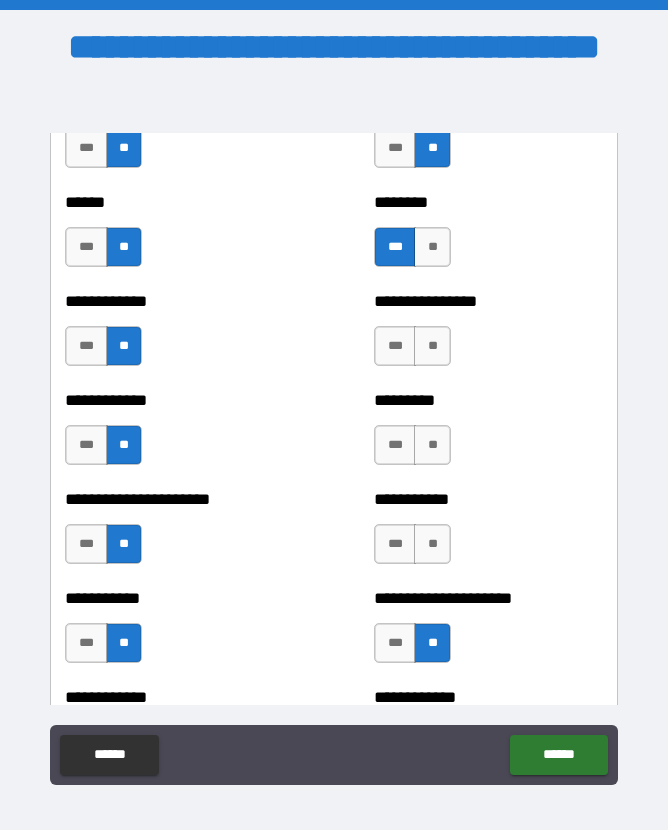 click on "**" at bounding box center [432, 544] 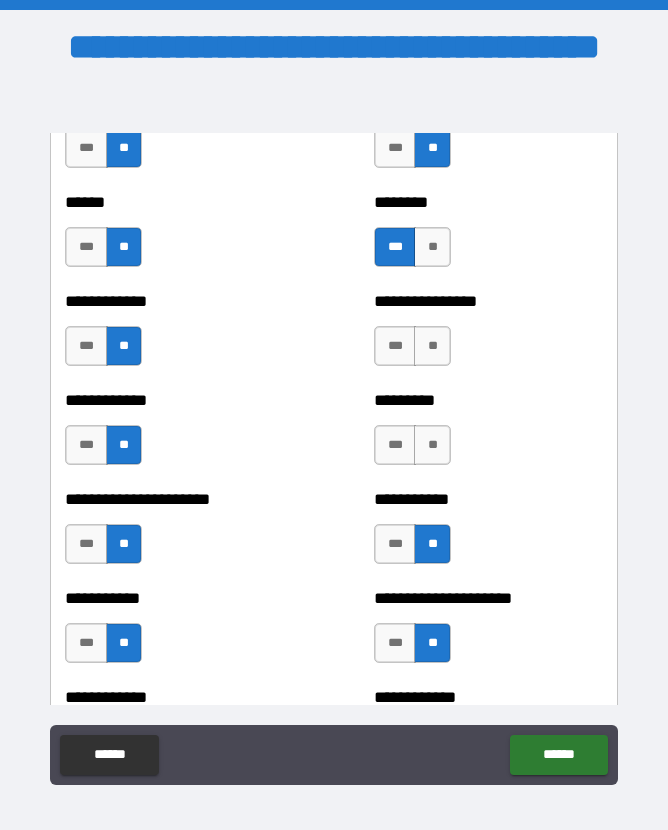 click on "**********" at bounding box center [333, 534] 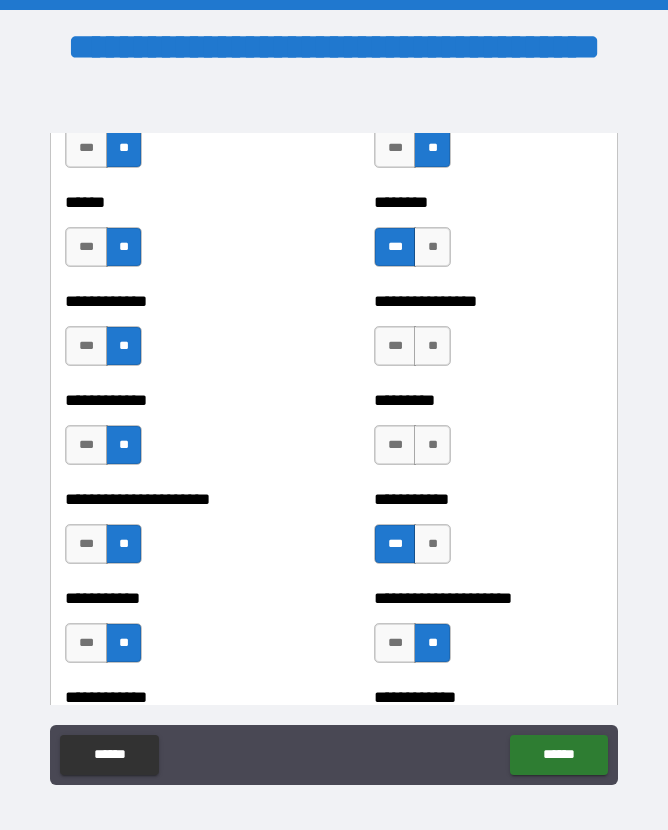 click on "**" at bounding box center [432, 445] 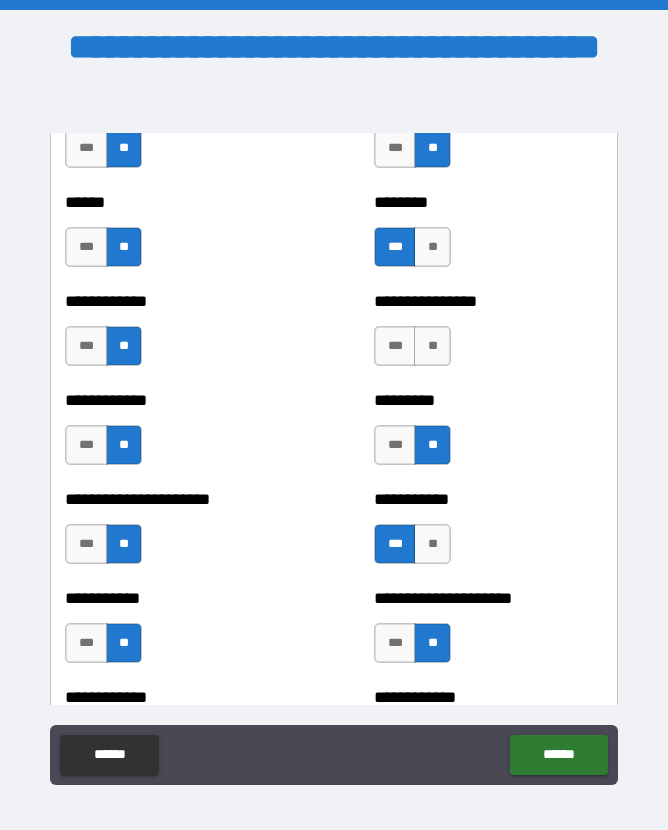 click on "**" at bounding box center [432, 346] 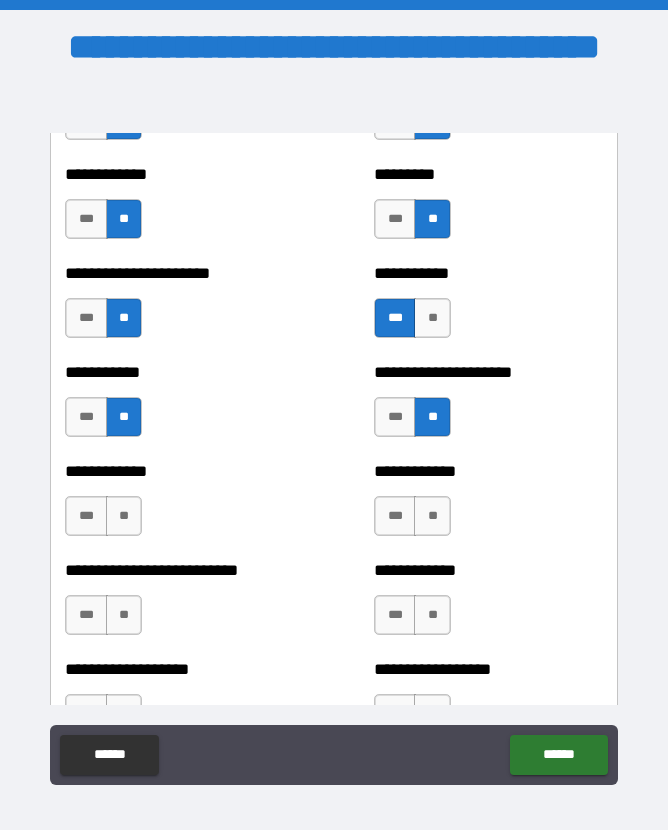scroll, scrollTop: 5390, scrollLeft: 0, axis: vertical 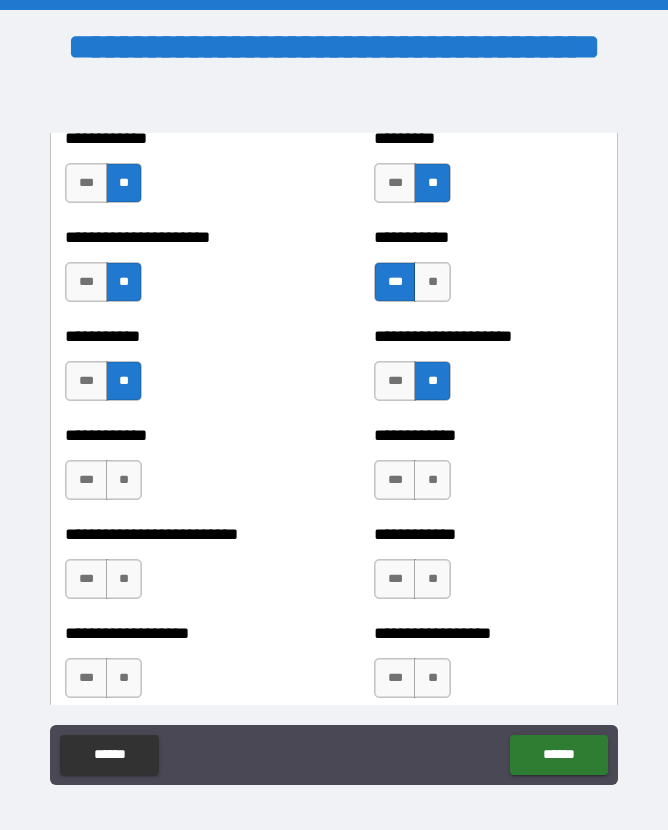 click on "**" at bounding box center [124, 480] 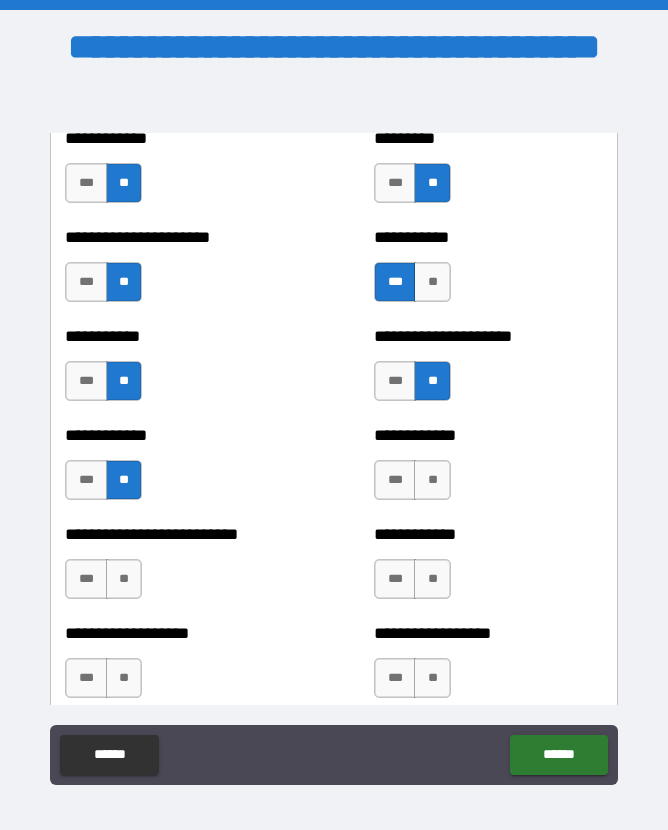 click on "**" at bounding box center (124, 579) 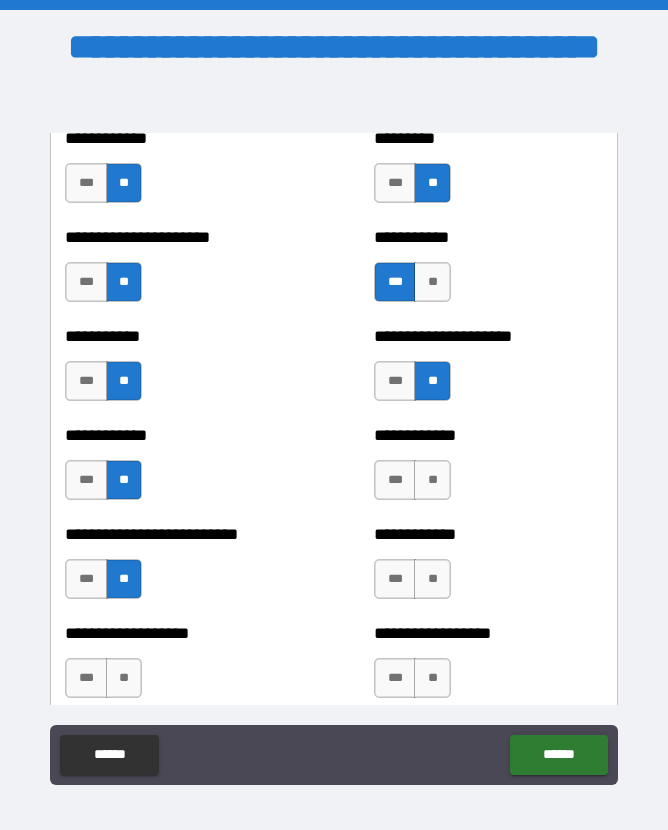 click on "**" at bounding box center (124, 678) 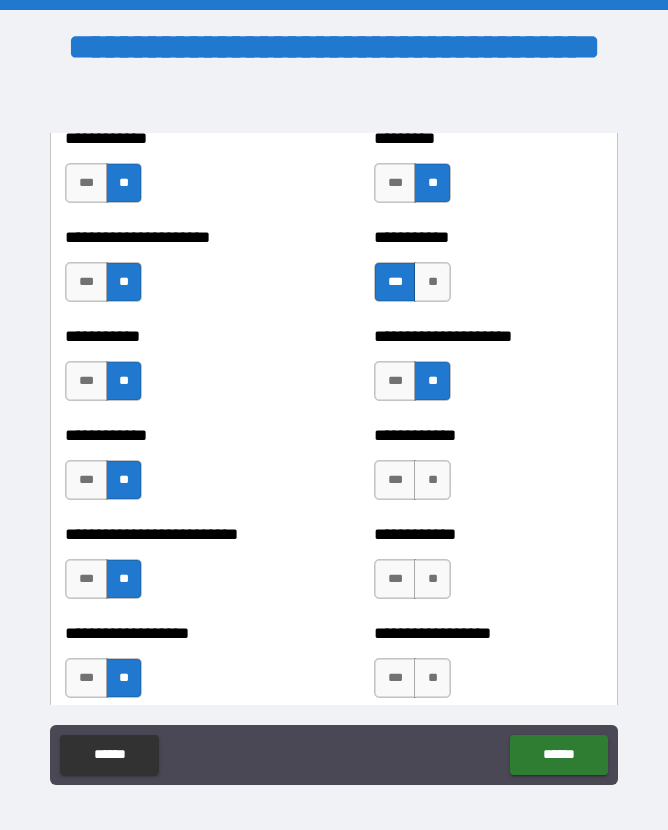 click on "**" at bounding box center [432, 480] 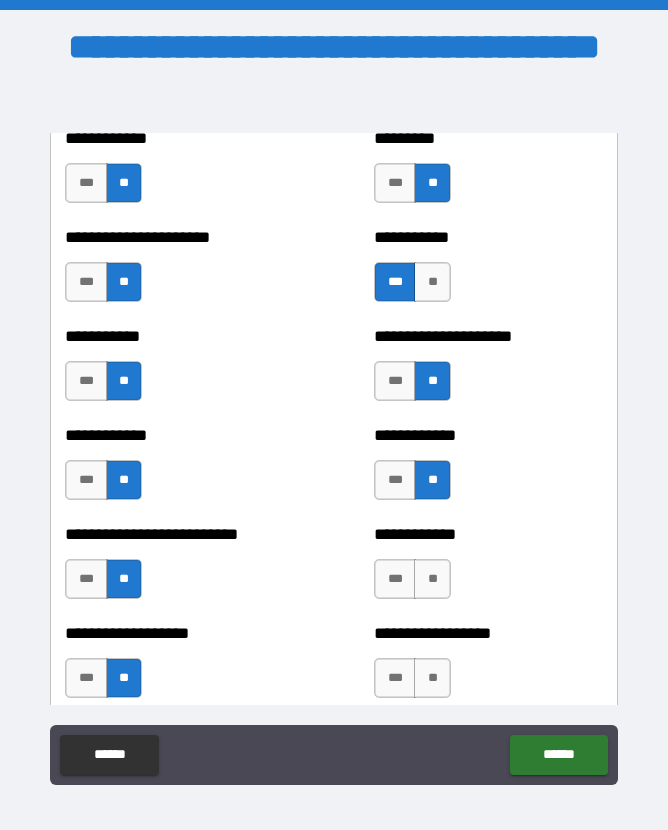 click on "**" at bounding box center (432, 579) 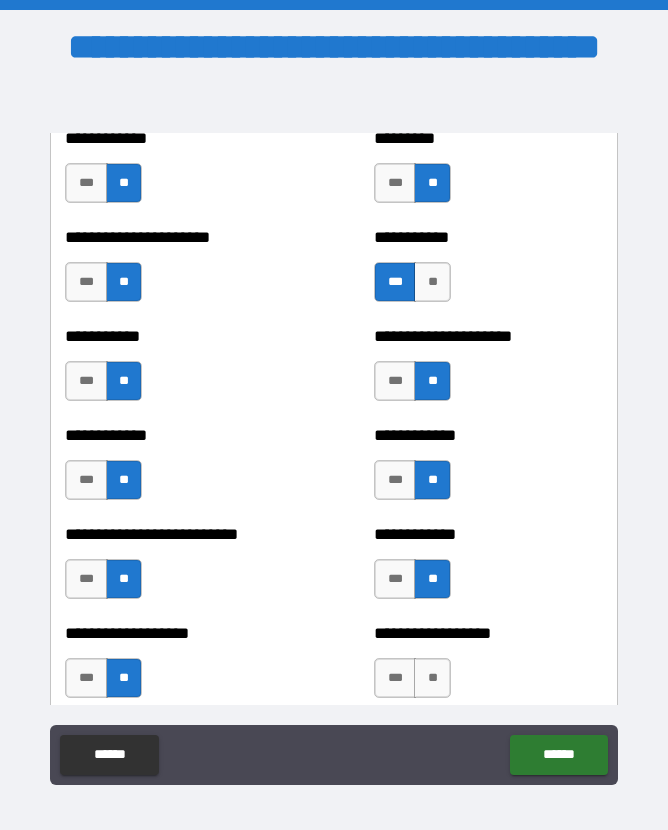 click on "**" at bounding box center [432, 678] 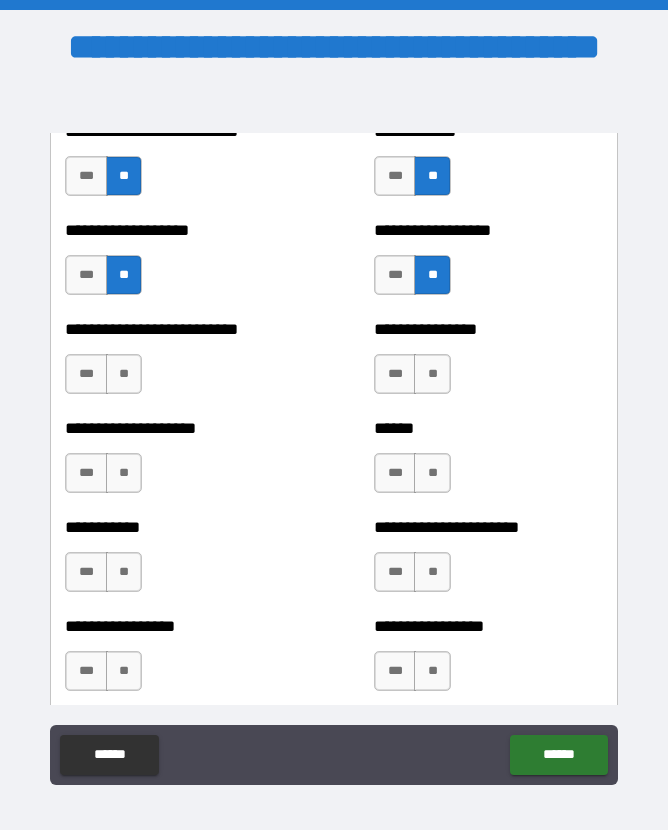 scroll, scrollTop: 5794, scrollLeft: 0, axis: vertical 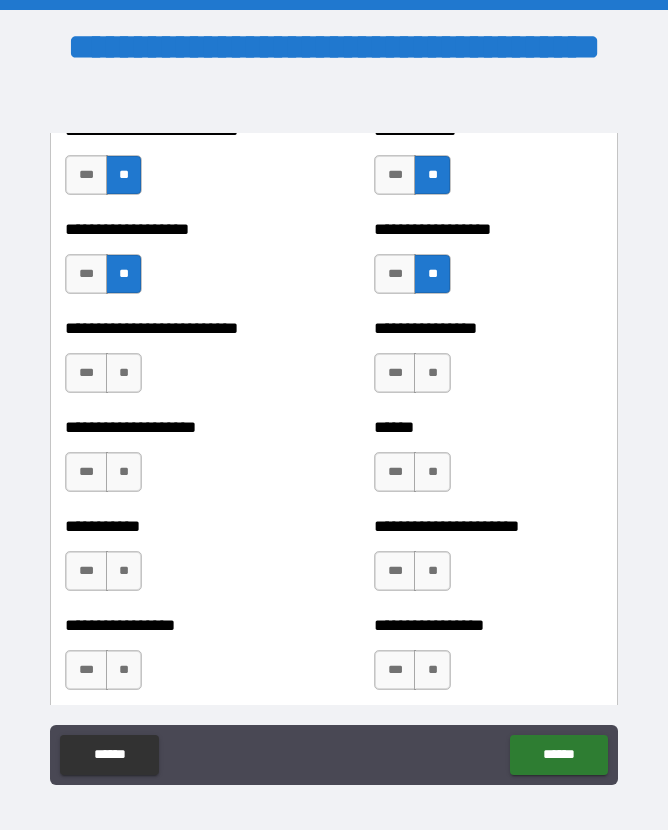 click on "**" at bounding box center [124, 373] 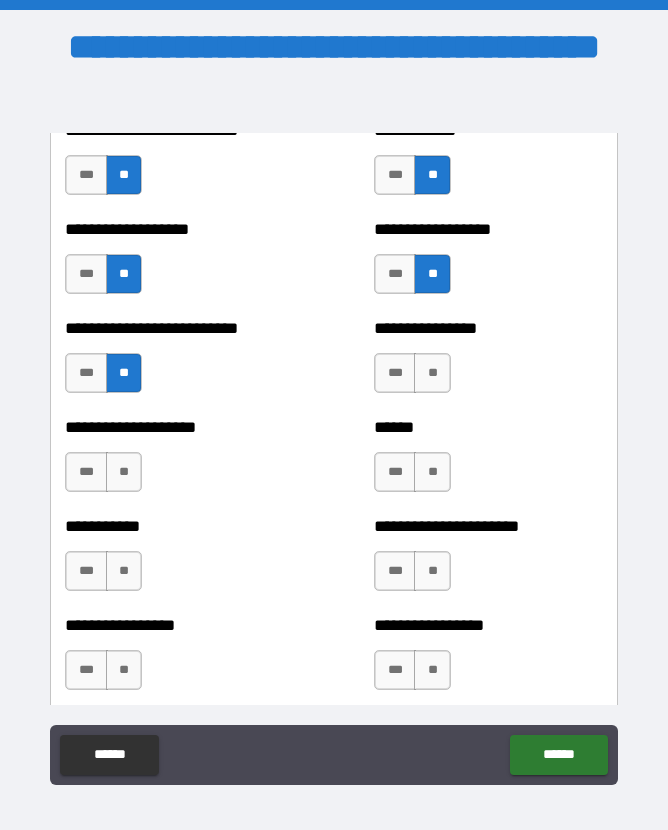 click on "**" at bounding box center (124, 472) 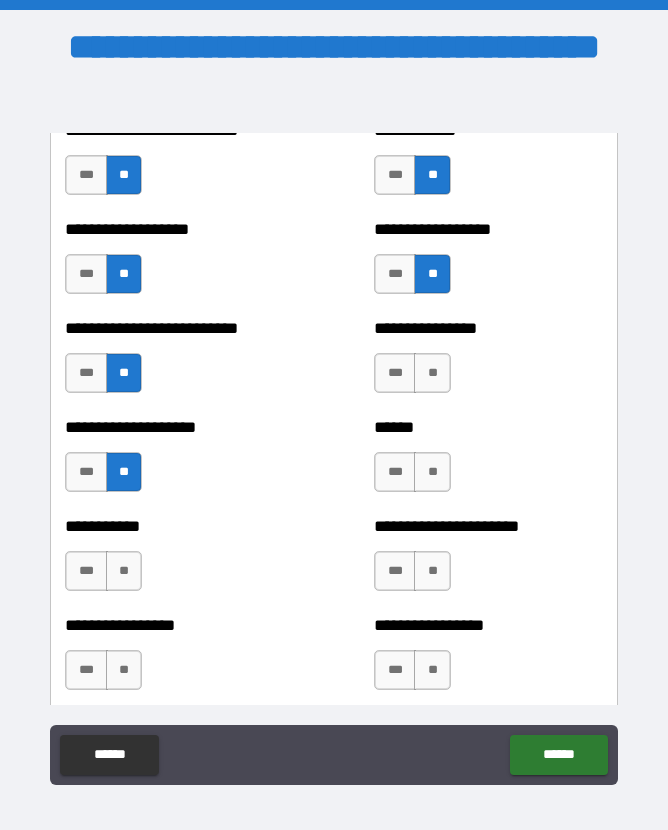 click on "**" at bounding box center [124, 571] 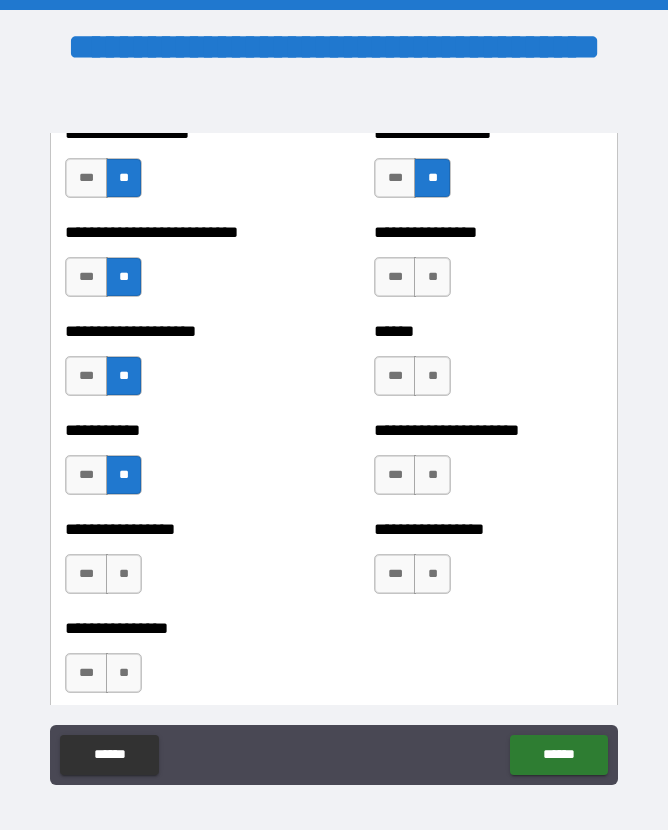 scroll, scrollTop: 5892, scrollLeft: 0, axis: vertical 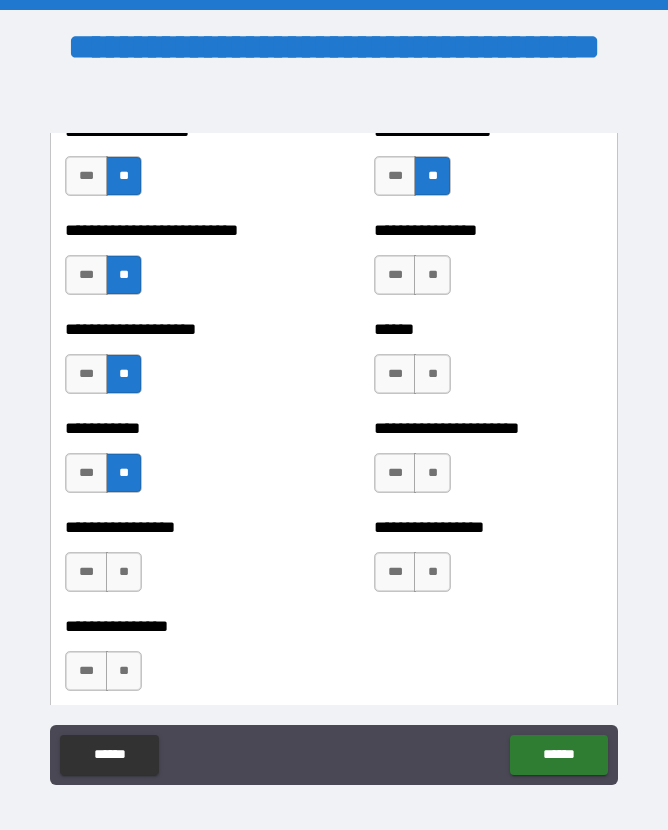click on "**" at bounding box center [432, 275] 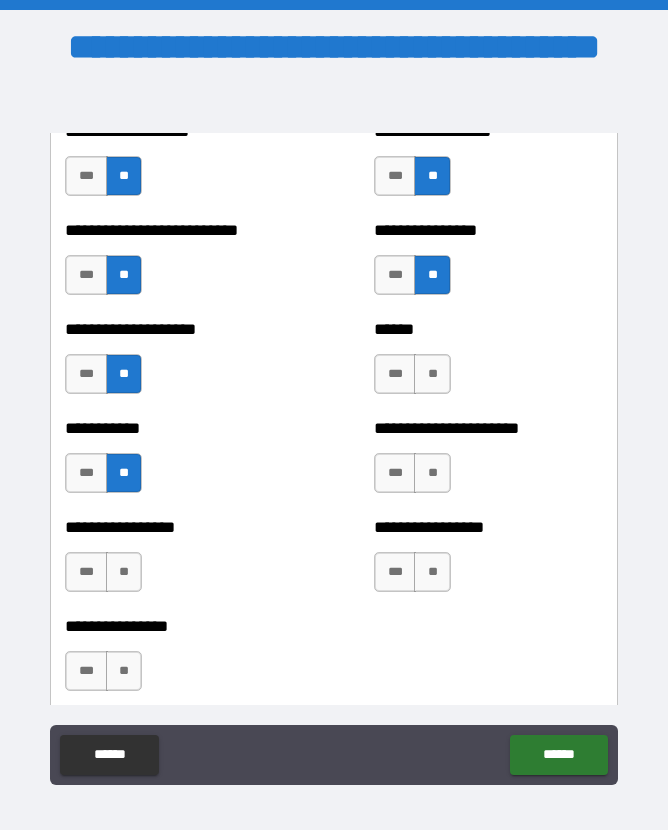 click on "**" at bounding box center [432, 374] 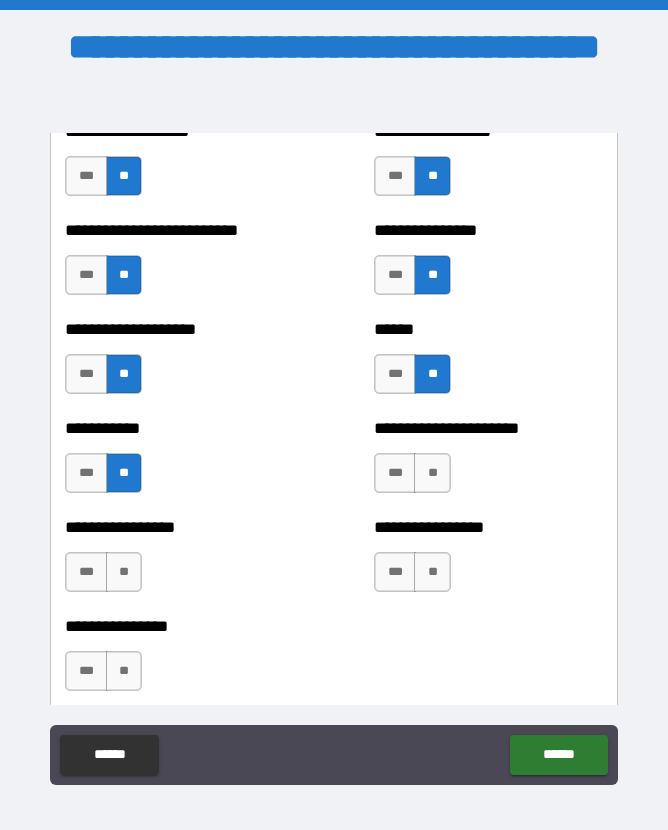 click on "**" at bounding box center (432, 473) 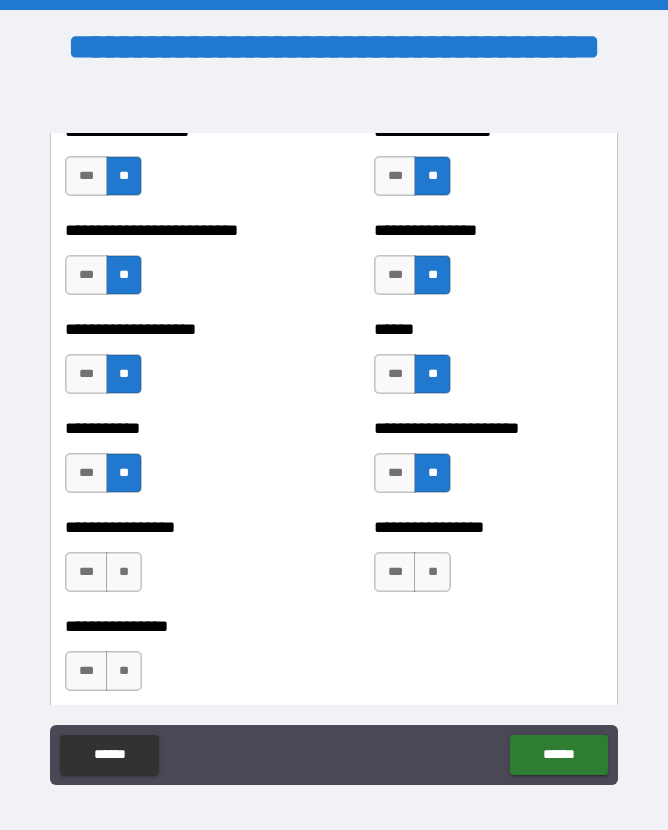 click on "**" at bounding box center (432, 572) 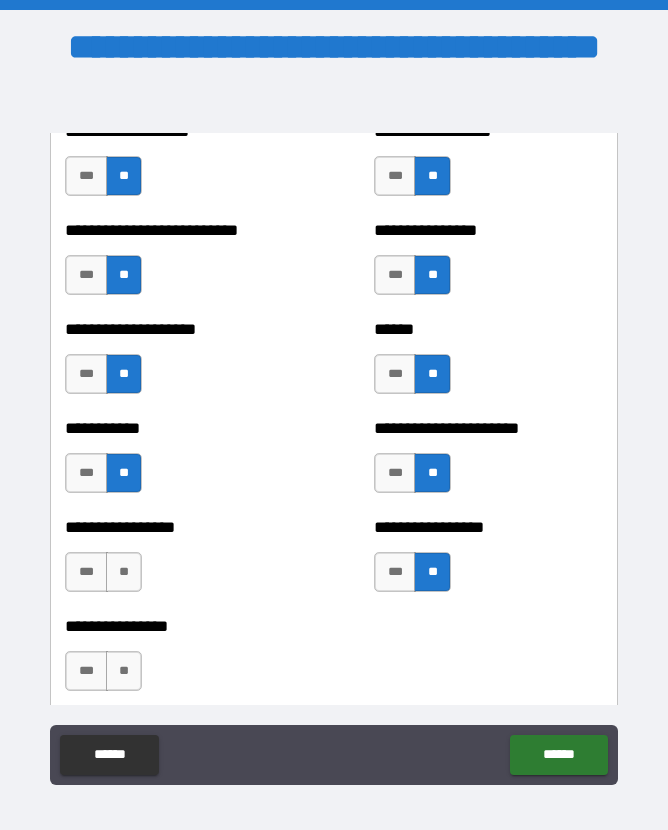 click on "**" at bounding box center (124, 572) 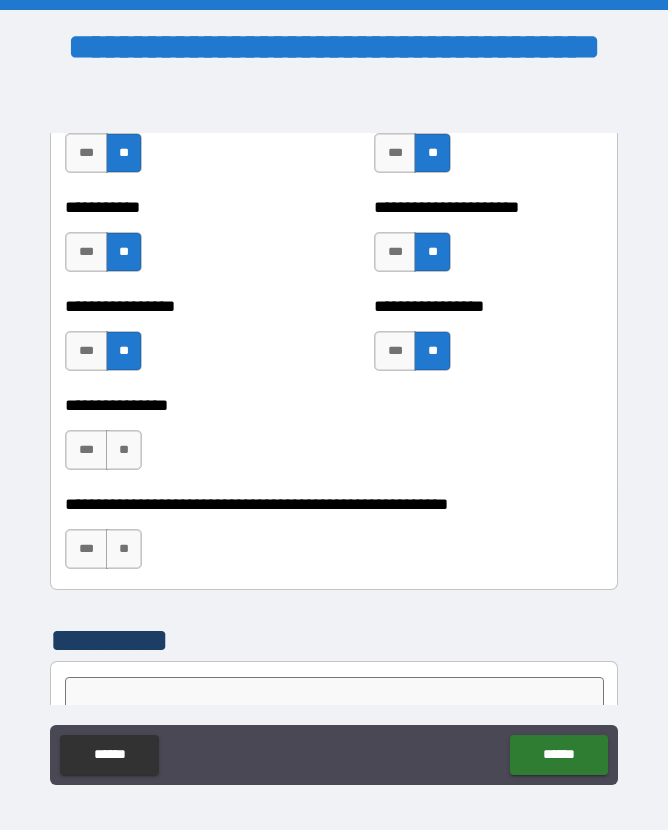 scroll, scrollTop: 6150, scrollLeft: 0, axis: vertical 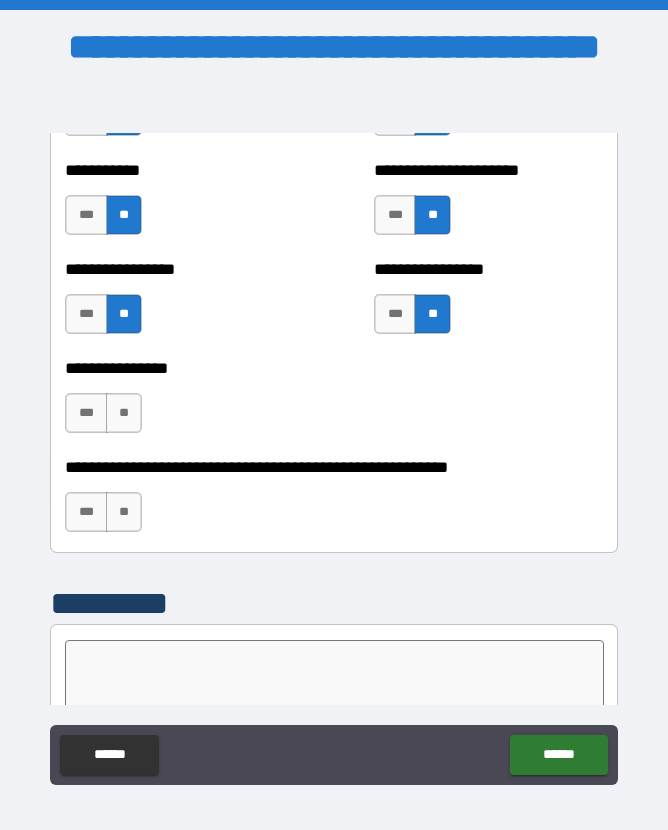click on "**" at bounding box center (124, 413) 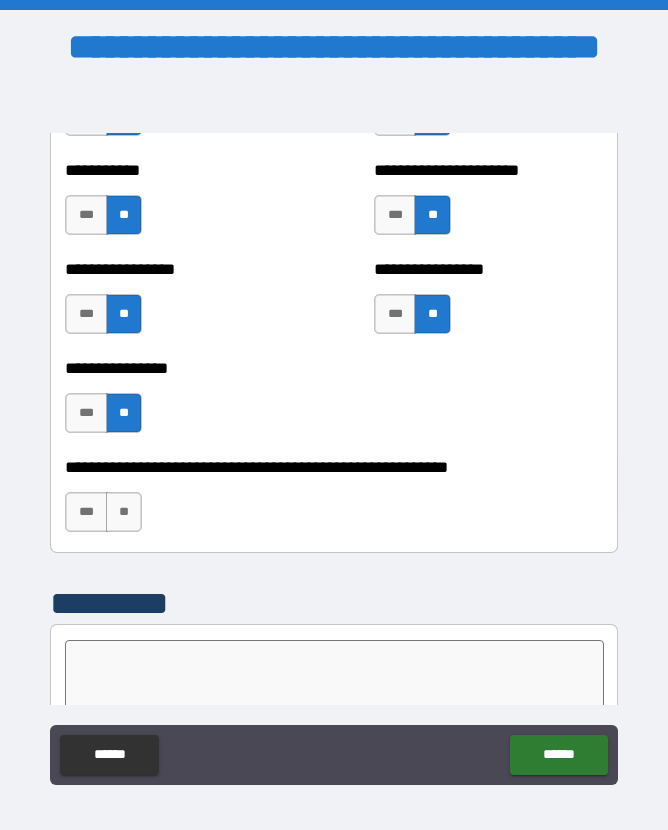 click on "**" at bounding box center [124, 512] 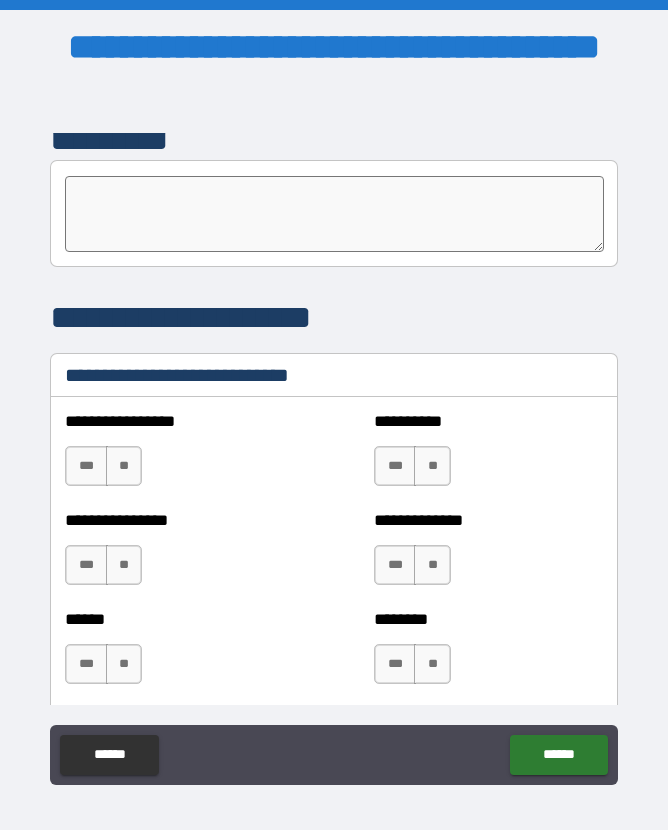 scroll, scrollTop: 6615, scrollLeft: 0, axis: vertical 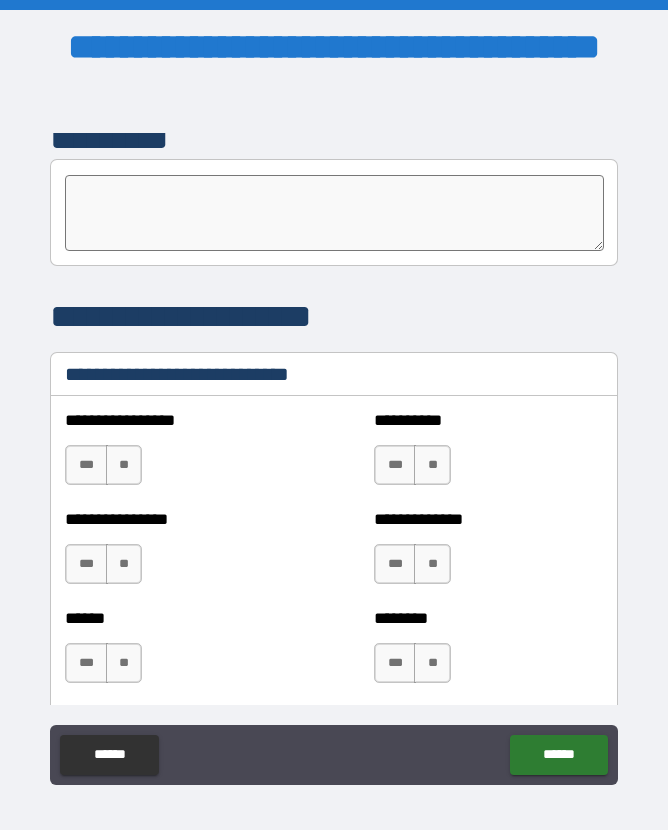 click on "**" at bounding box center (124, 465) 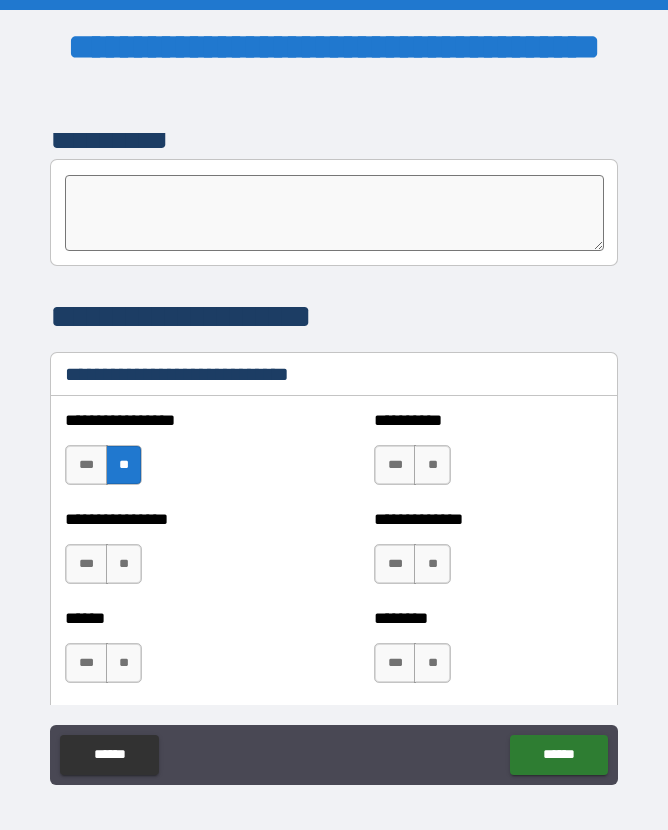 click on "**" at bounding box center [124, 564] 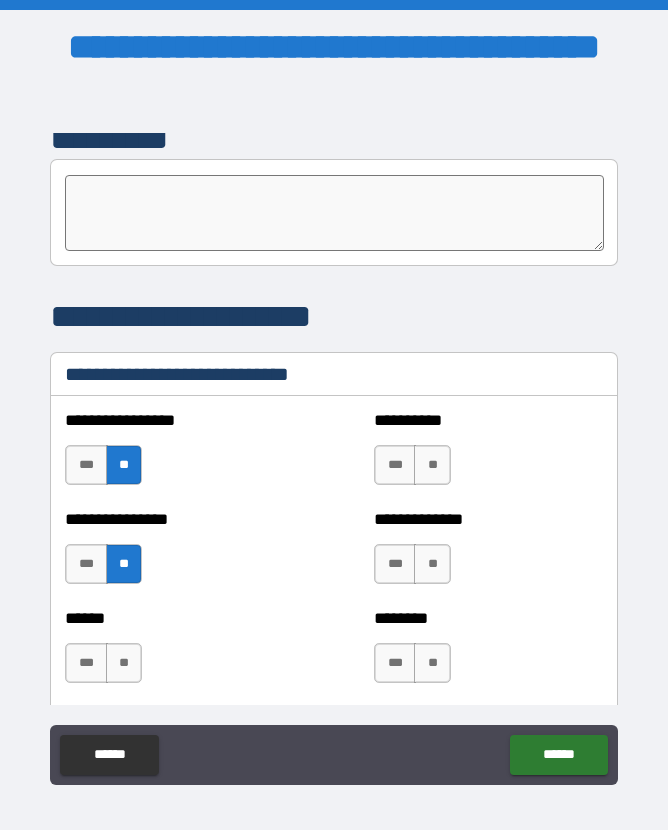 click on "**" at bounding box center (124, 663) 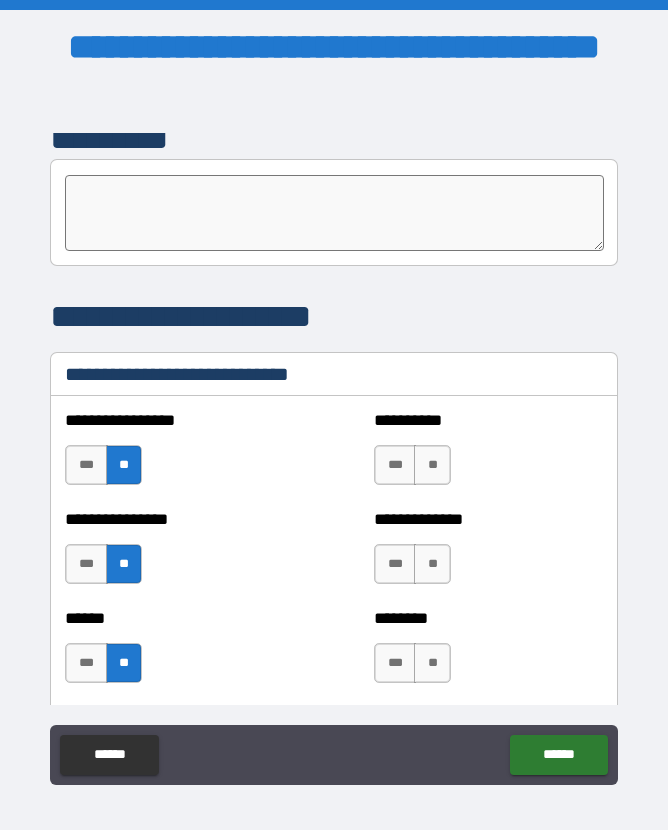 click on "**" at bounding box center [432, 663] 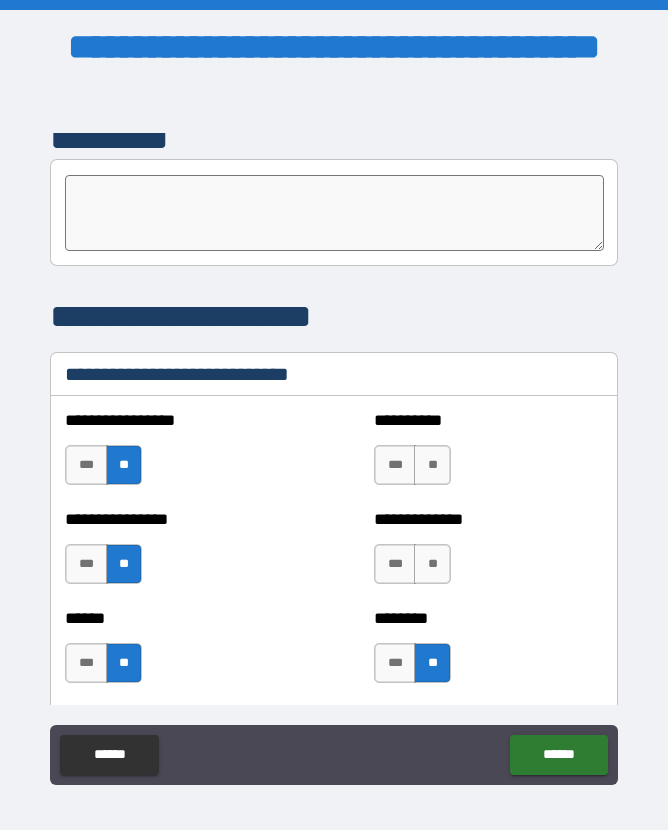 click on "**" at bounding box center [432, 564] 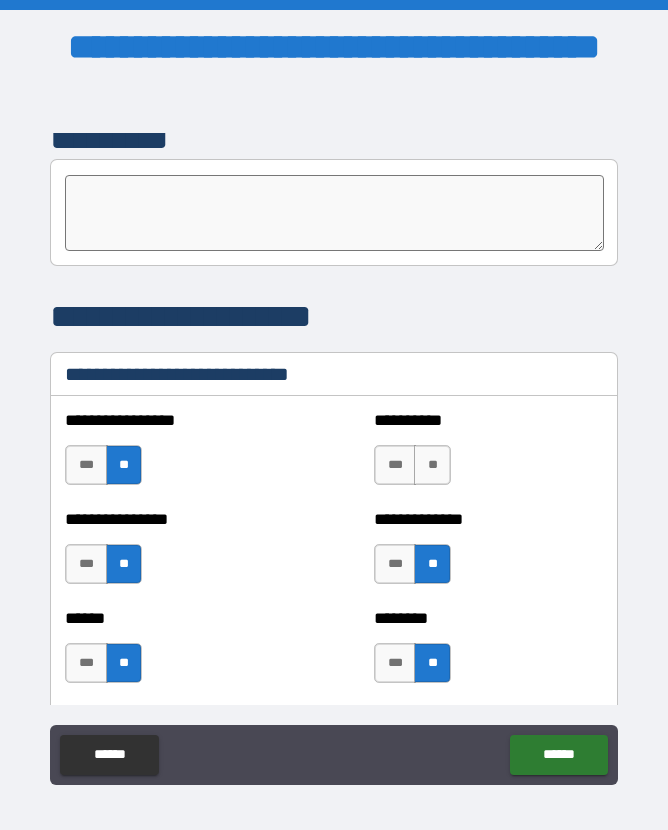 click on "**" at bounding box center (432, 465) 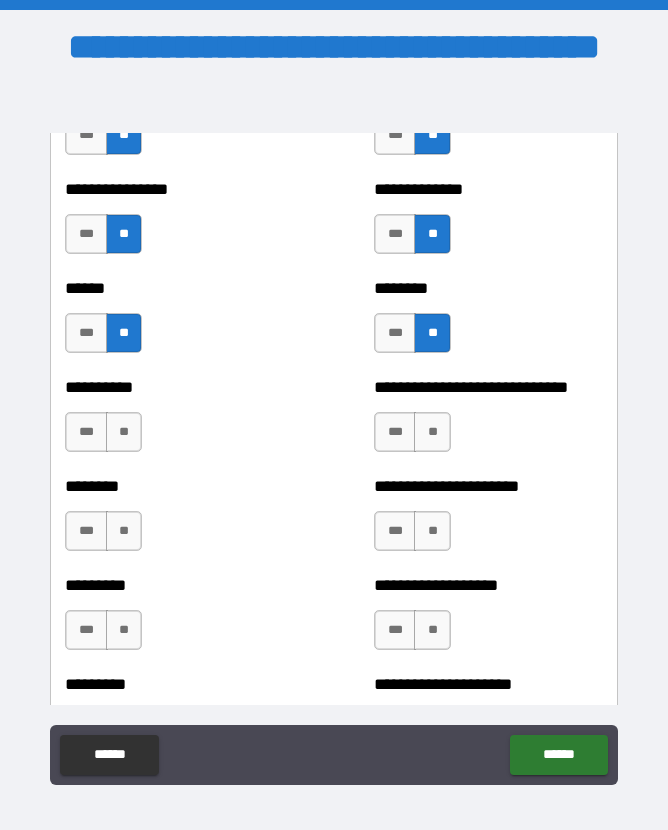 scroll, scrollTop: 6951, scrollLeft: 0, axis: vertical 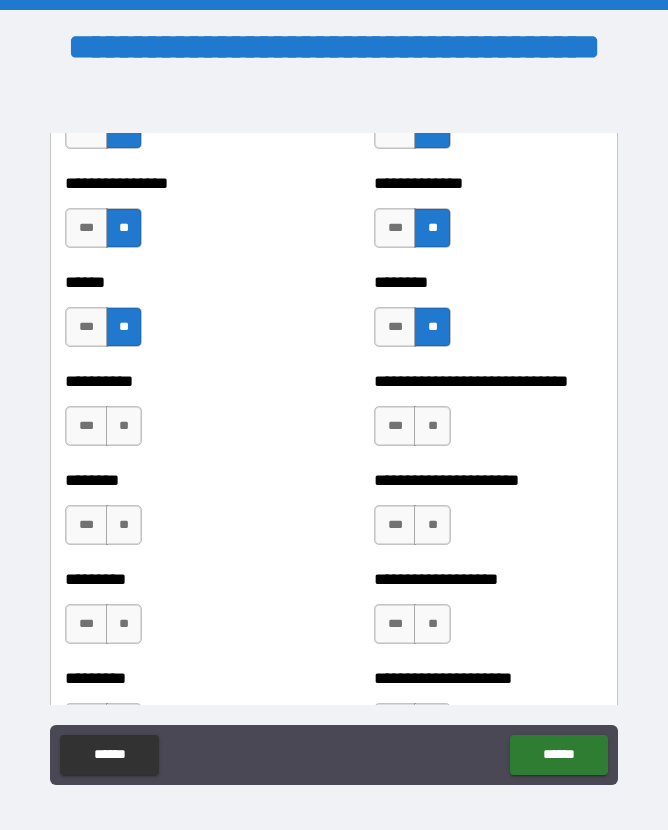 click on "**" at bounding box center [432, 426] 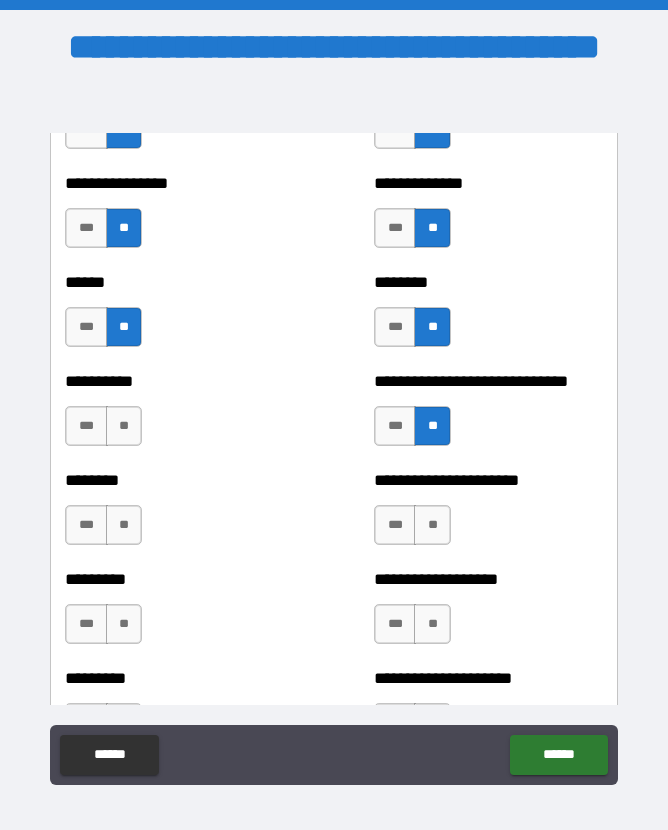 click on "**" at bounding box center [432, 525] 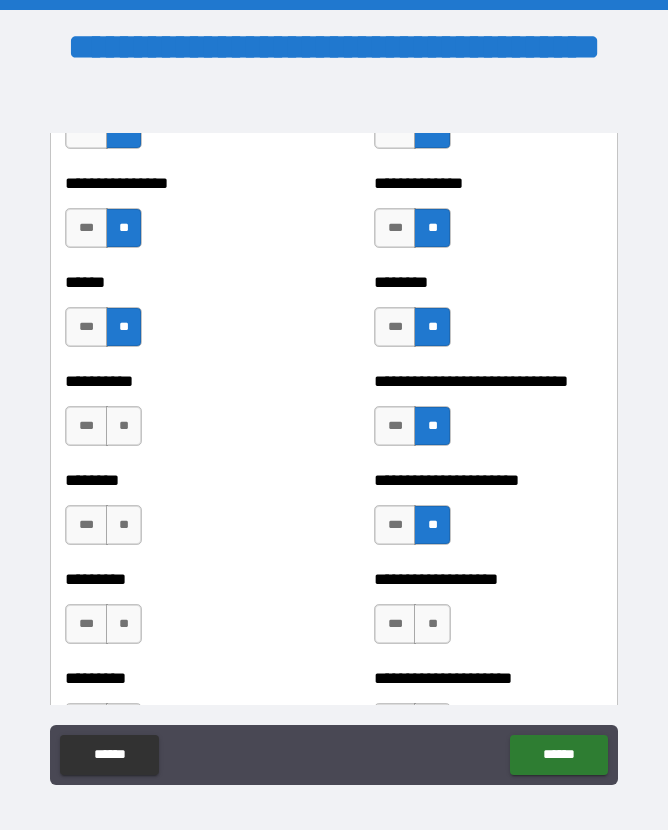 click on "**" at bounding box center [432, 624] 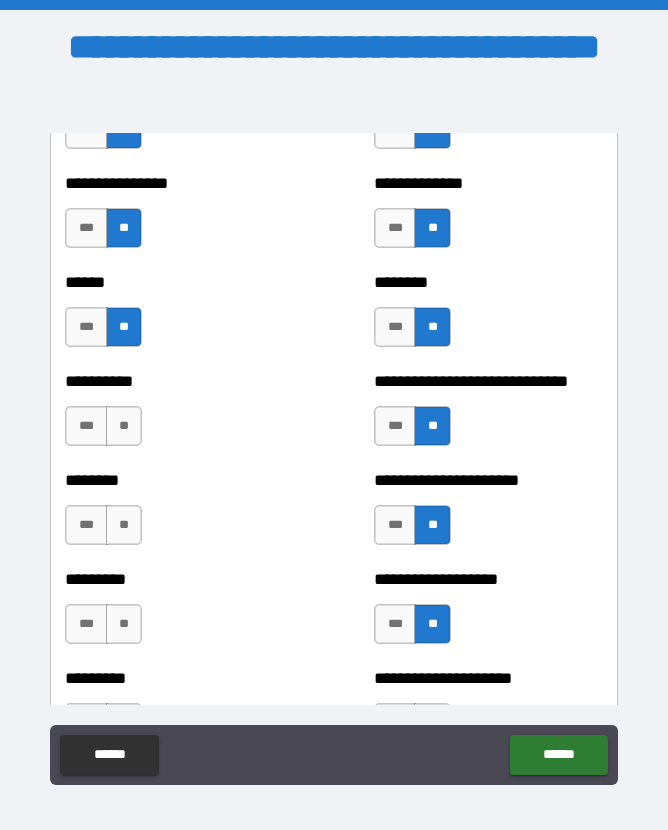 click on "**" at bounding box center (124, 426) 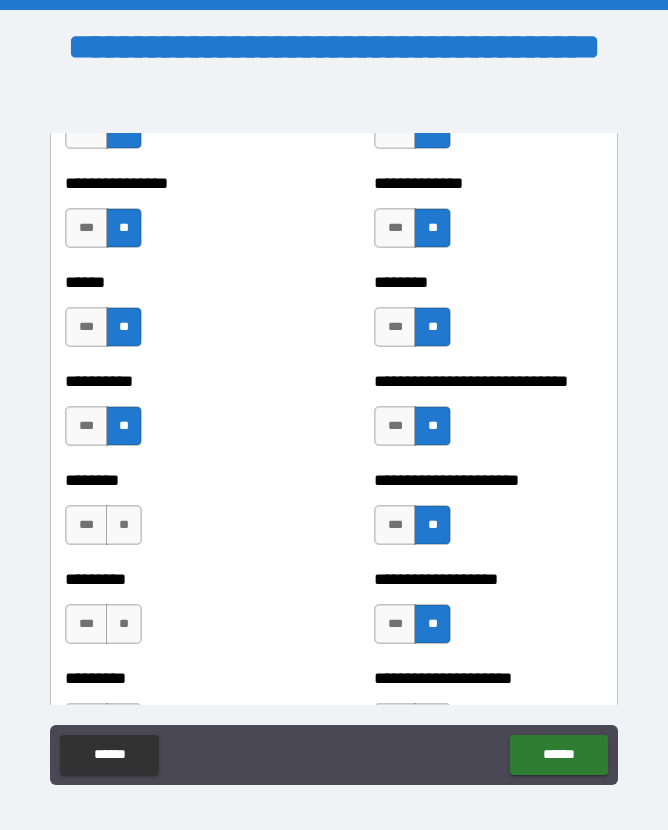 click on "**" at bounding box center (124, 525) 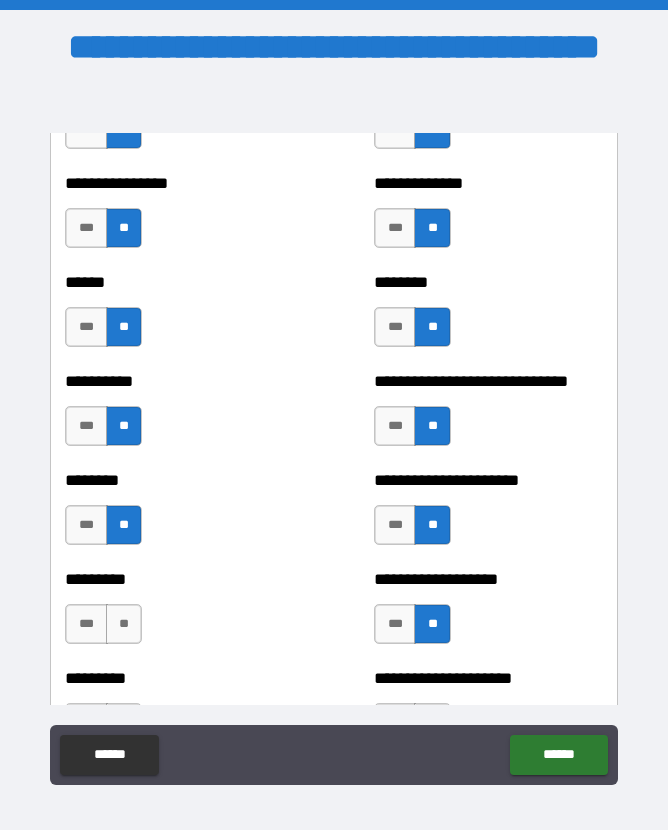 click on "**" at bounding box center (124, 624) 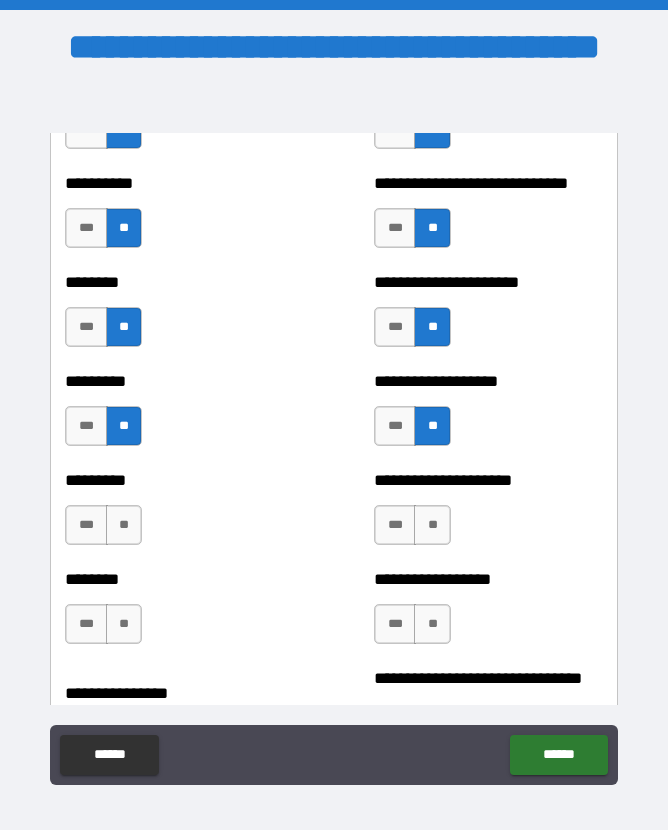 scroll, scrollTop: 7173, scrollLeft: 0, axis: vertical 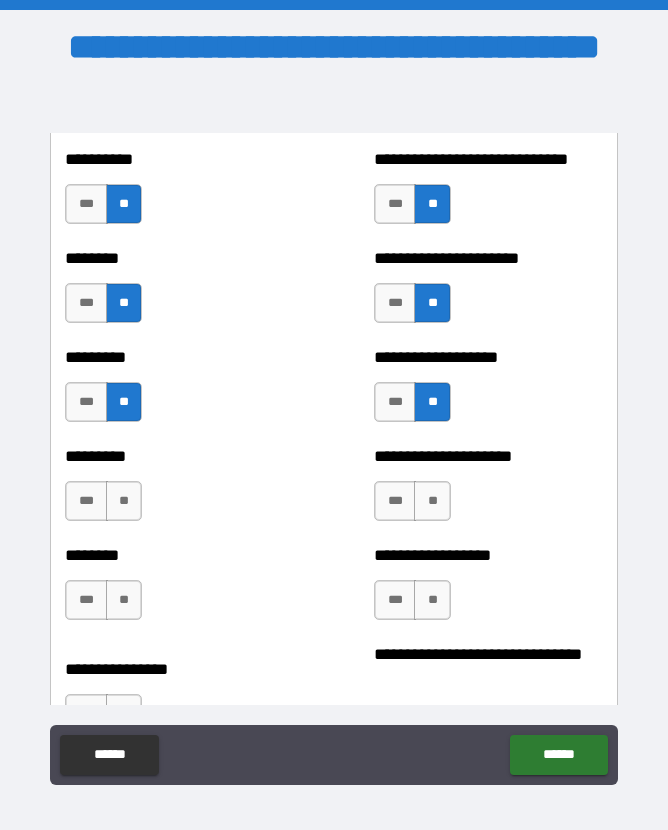 click on "**" at bounding box center (124, 501) 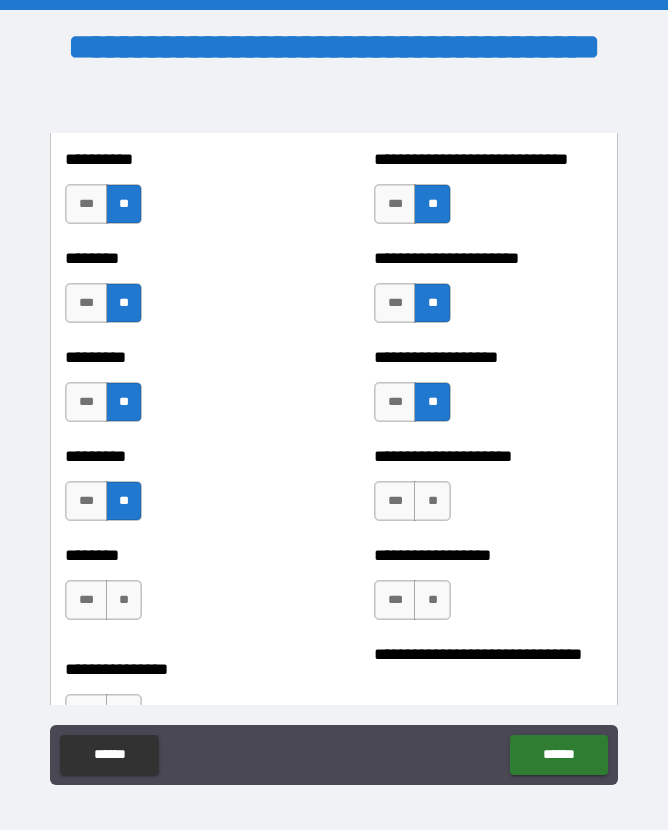 click on "**" at bounding box center (124, 600) 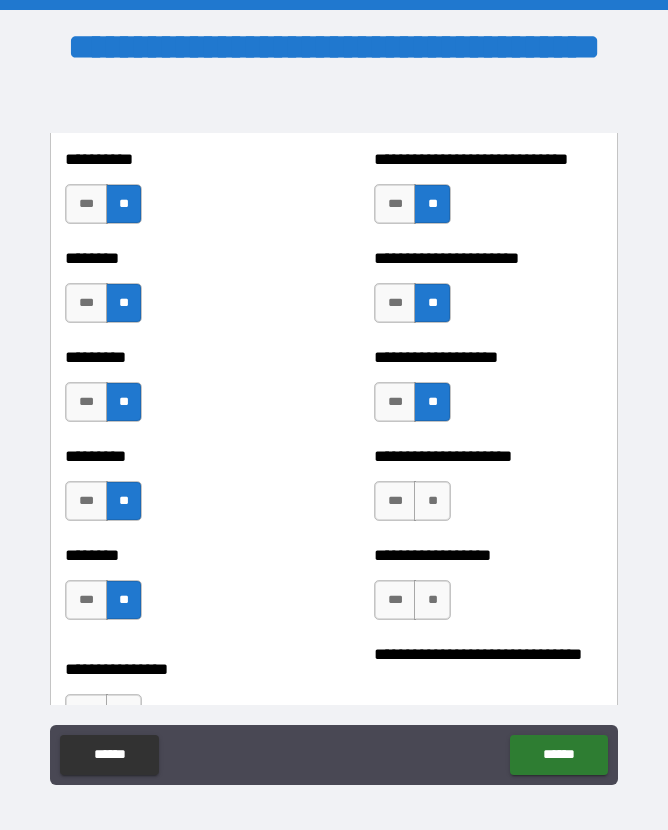 click on "***" at bounding box center [86, 402] 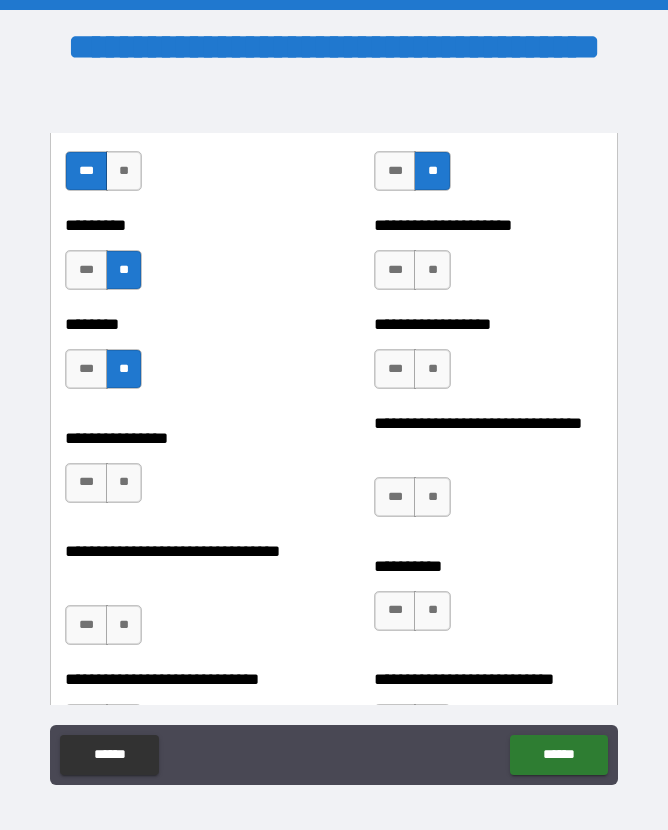 scroll, scrollTop: 7416, scrollLeft: 0, axis: vertical 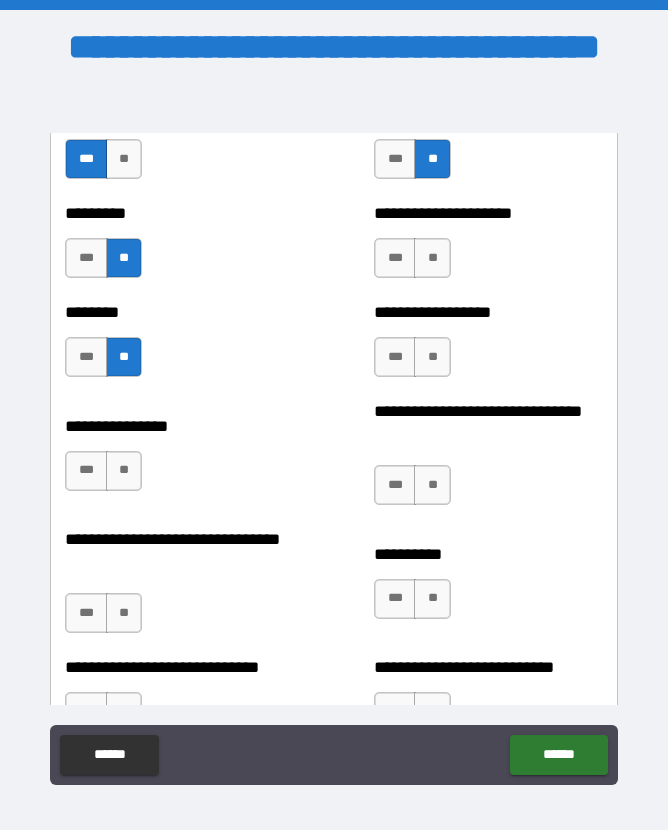 click on "**" at bounding box center (124, 471) 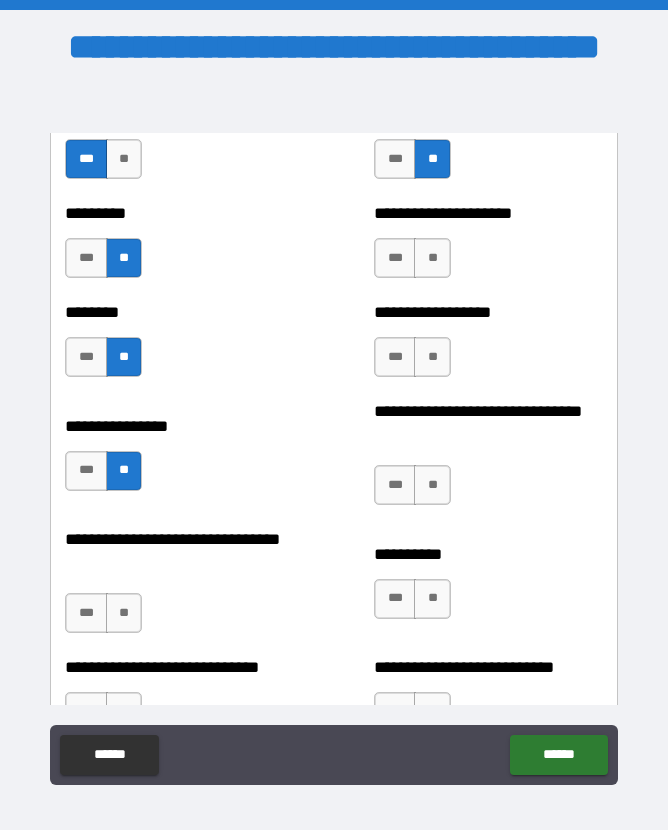 click on "**" at bounding box center [124, 613] 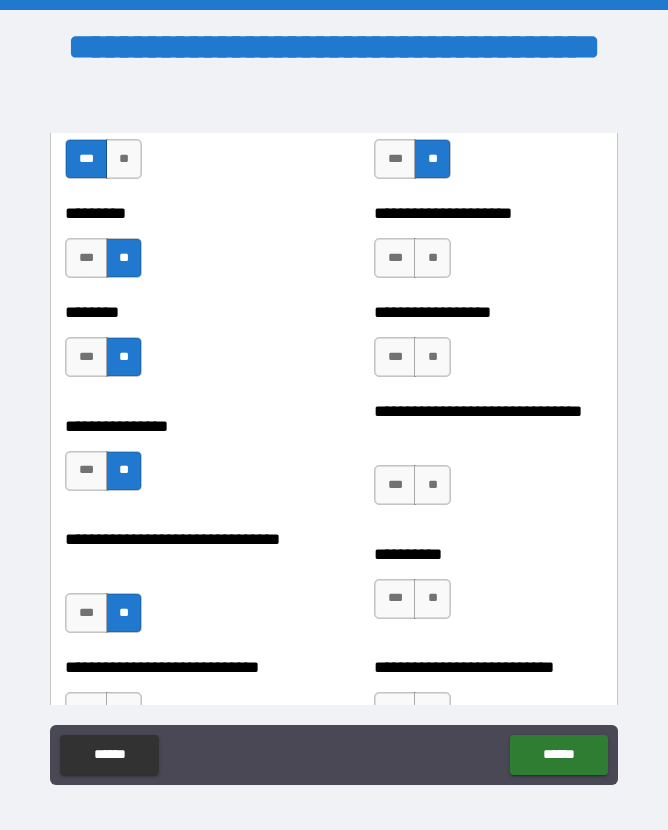 click on "**" at bounding box center [432, 258] 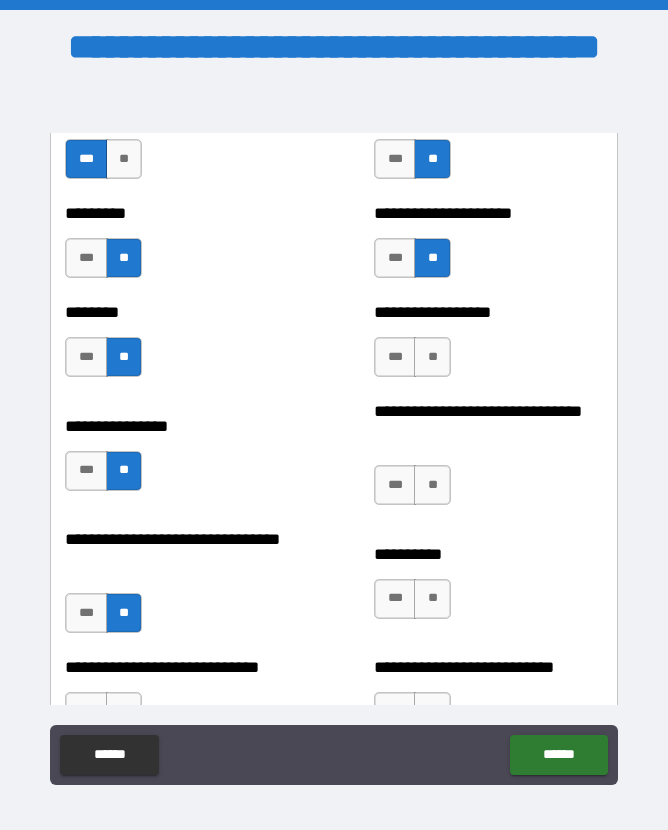 click on "**" at bounding box center (432, 357) 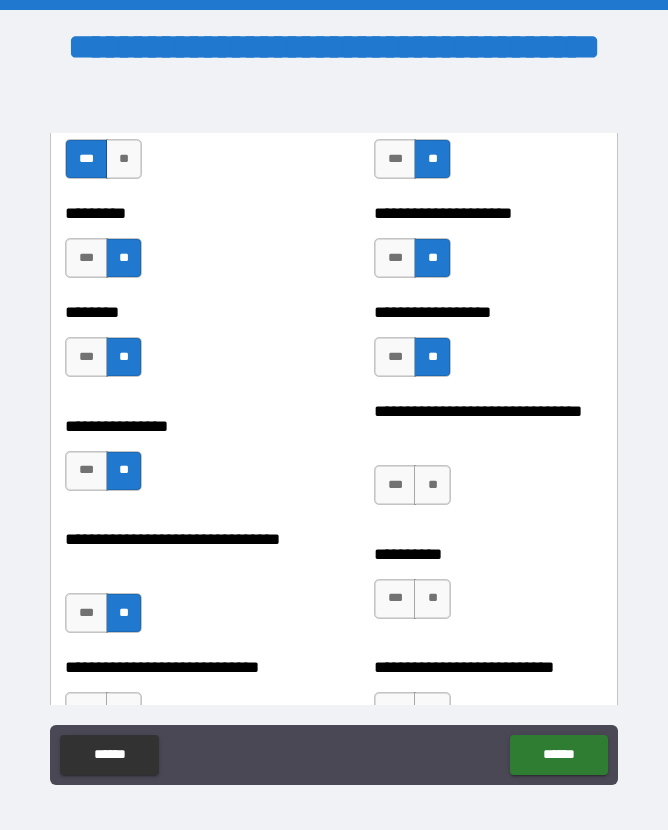 click on "**" at bounding box center (432, 485) 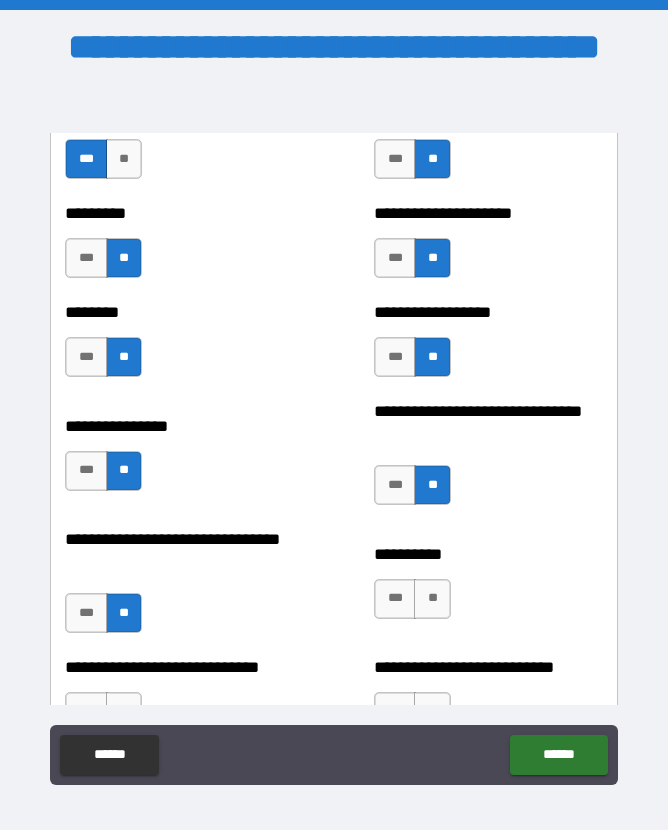 click on "**" at bounding box center [432, 599] 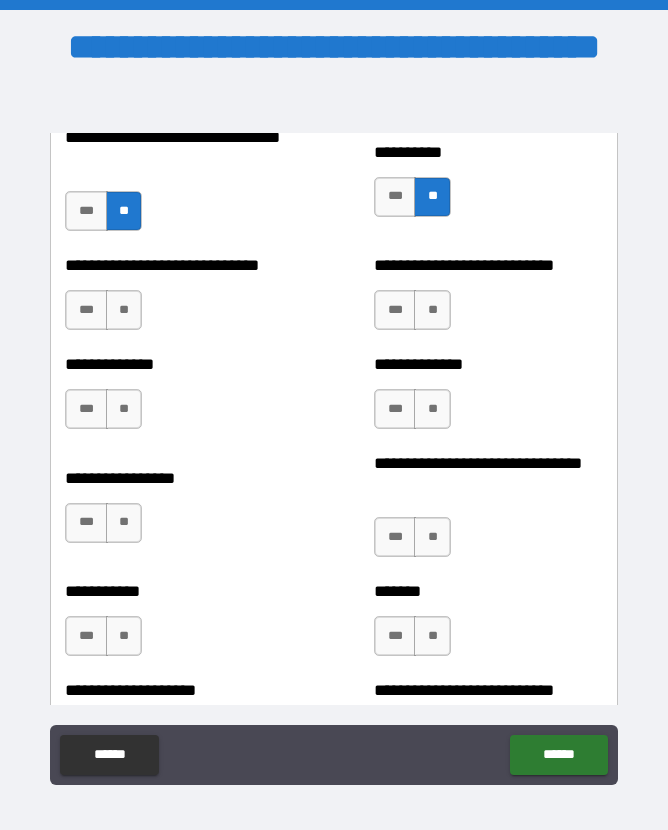 scroll, scrollTop: 7822, scrollLeft: 0, axis: vertical 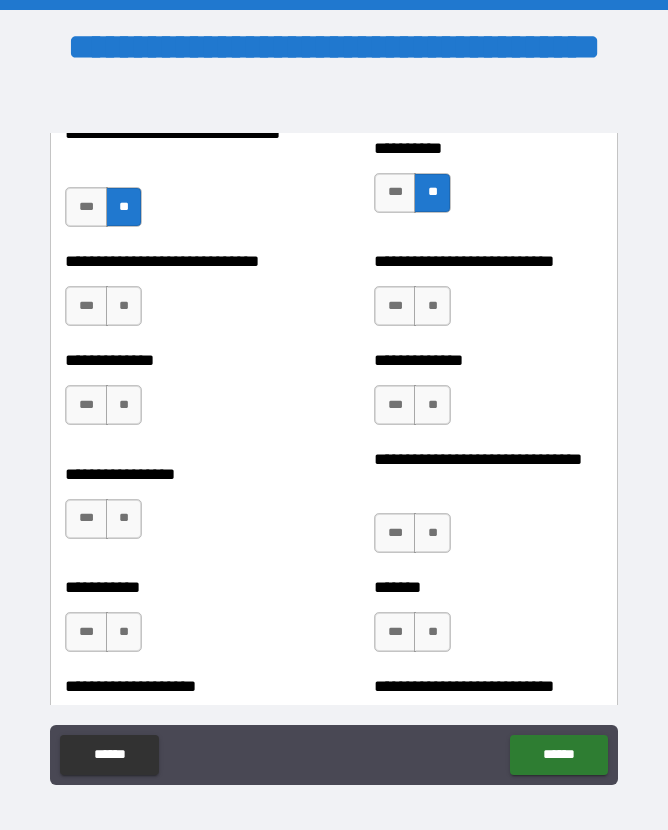 click on "**" at bounding box center (432, 306) 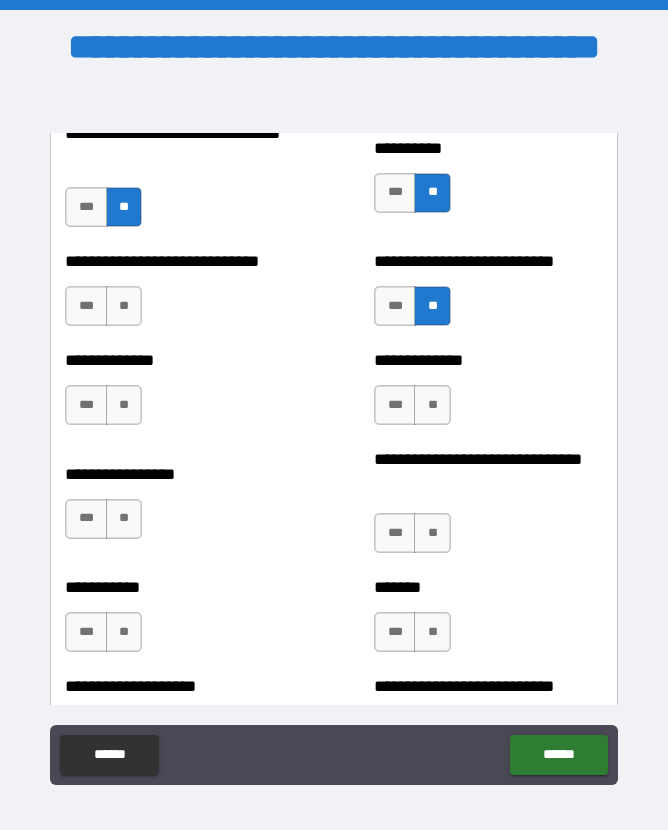 click on "**" at bounding box center [432, 405] 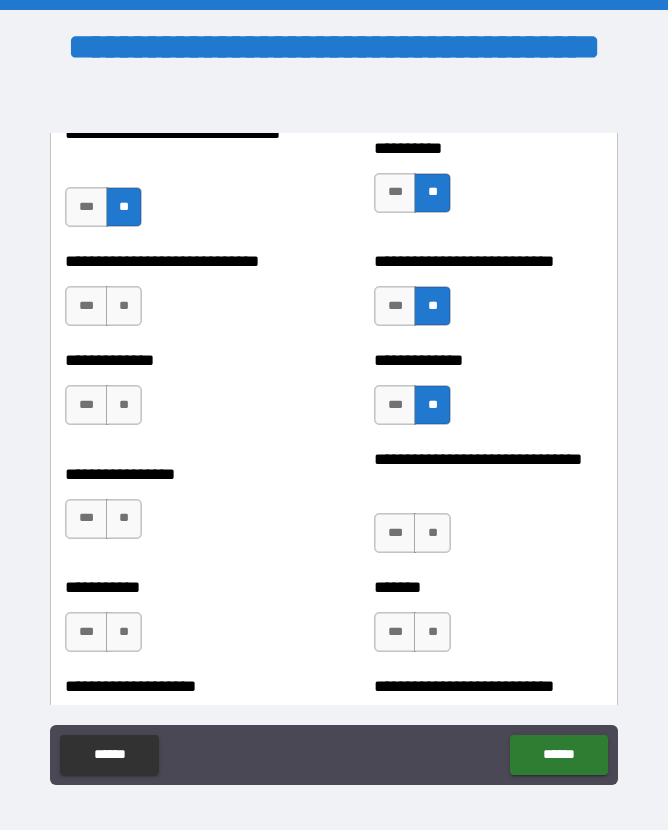 click on "**" at bounding box center [432, 533] 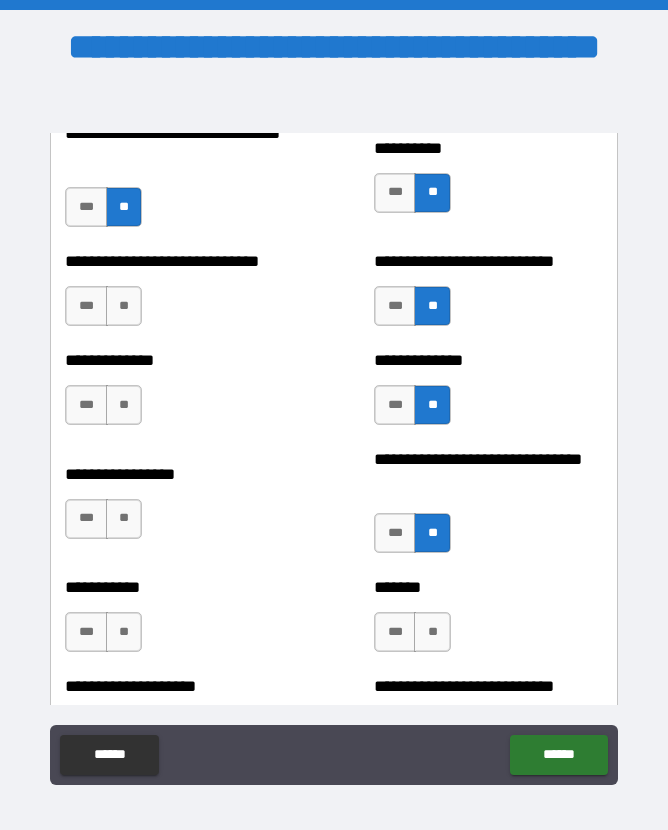 click on "**" at bounding box center (432, 632) 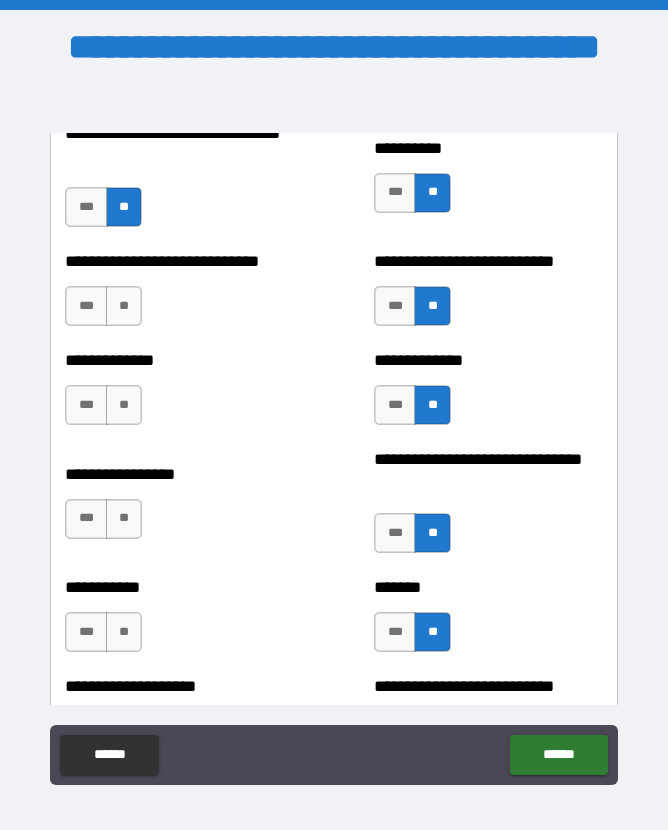 click on "**" at bounding box center (124, 632) 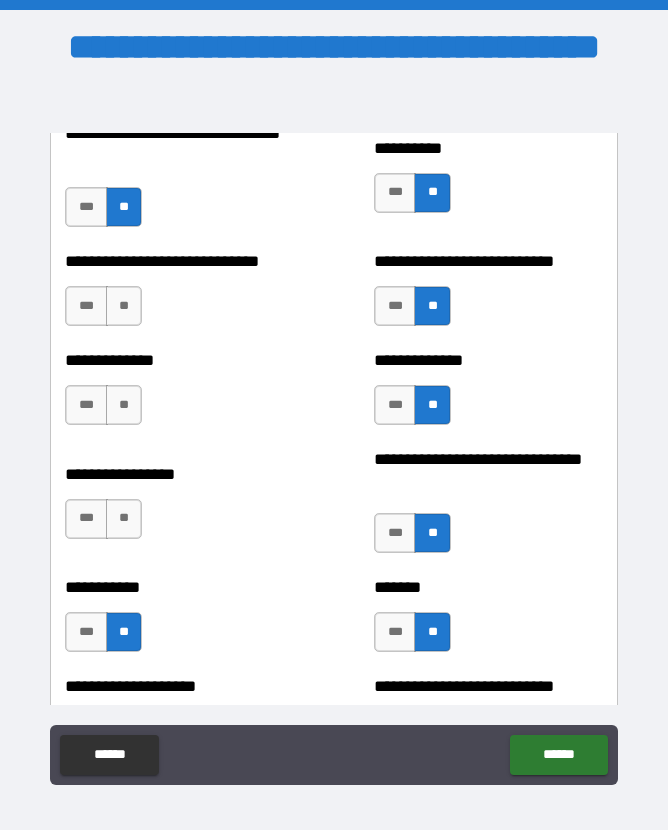 click on "**" at bounding box center [124, 519] 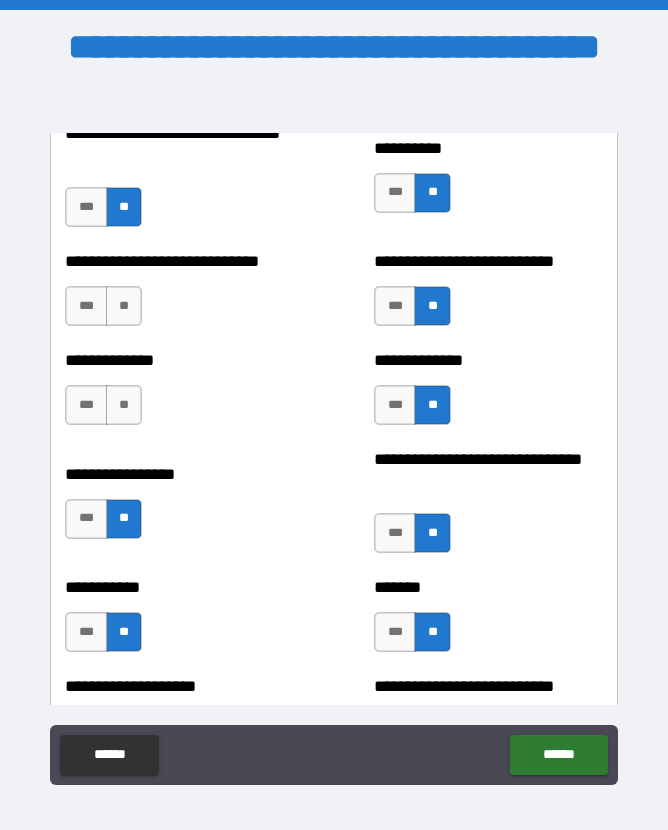 click on "**" at bounding box center (124, 405) 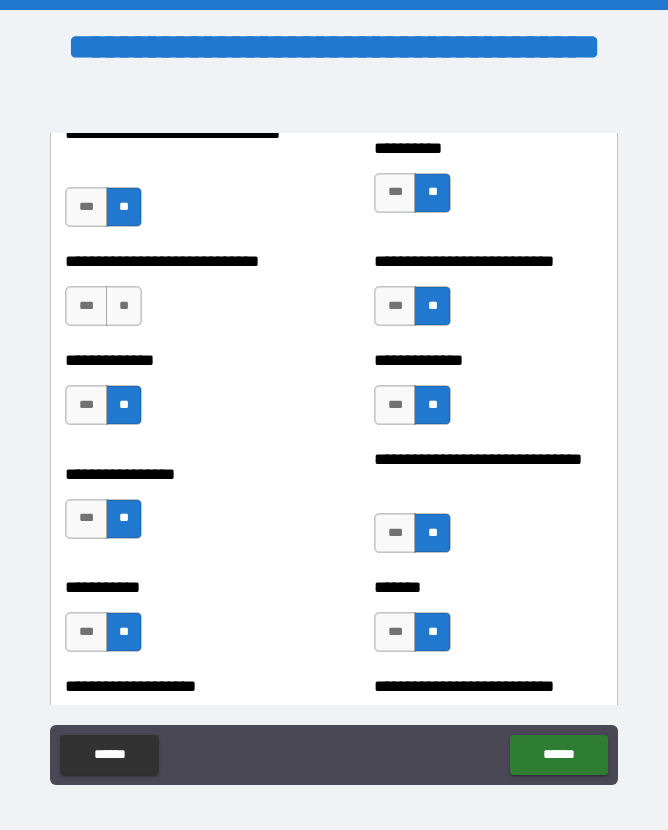 click on "**" at bounding box center (124, 306) 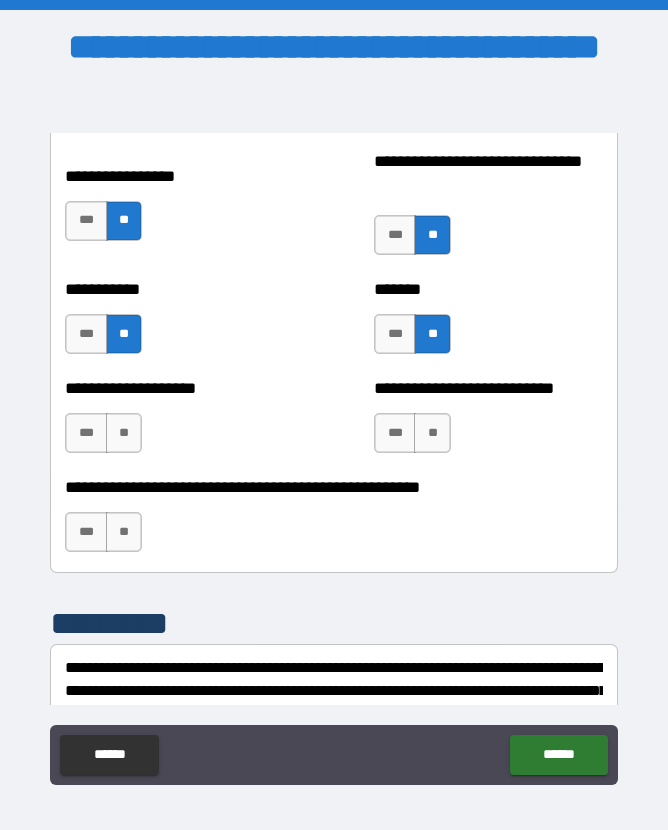 scroll, scrollTop: 8177, scrollLeft: 0, axis: vertical 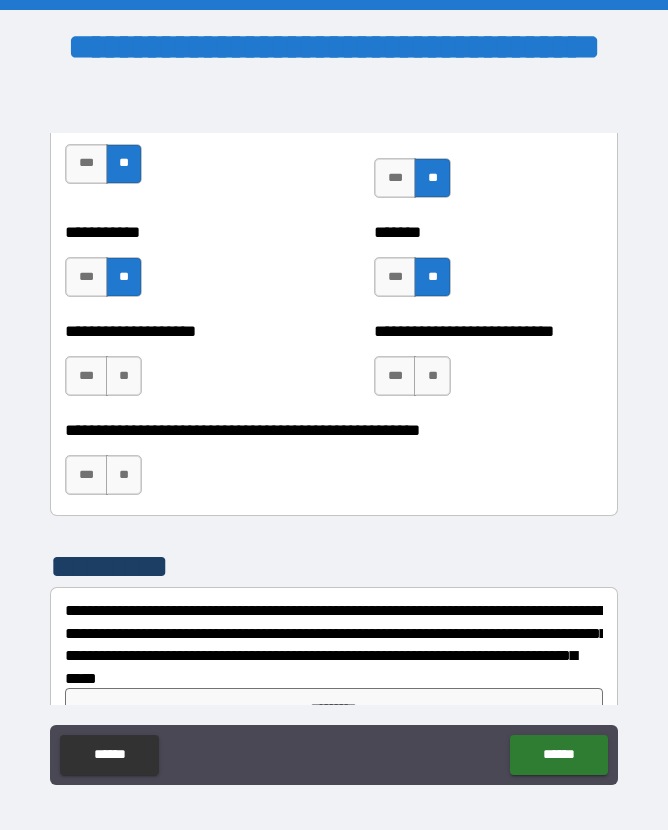 click on "**" at bounding box center (124, 376) 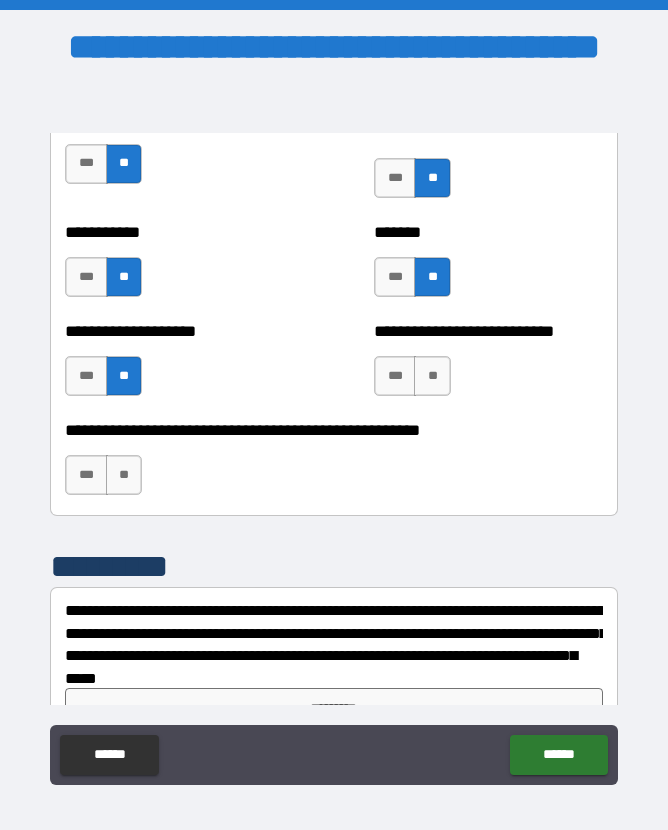 click on "**" at bounding box center (124, 475) 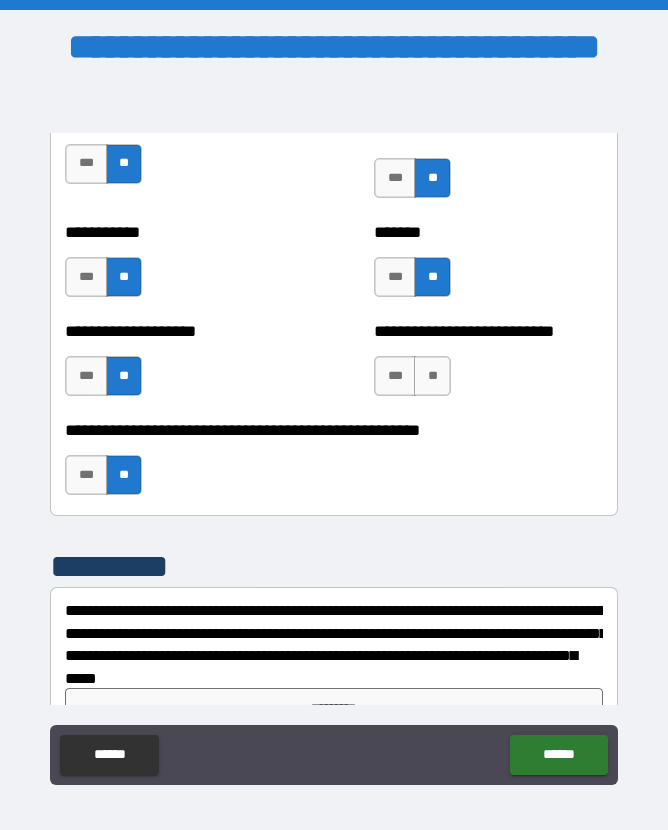 click on "**" at bounding box center (432, 376) 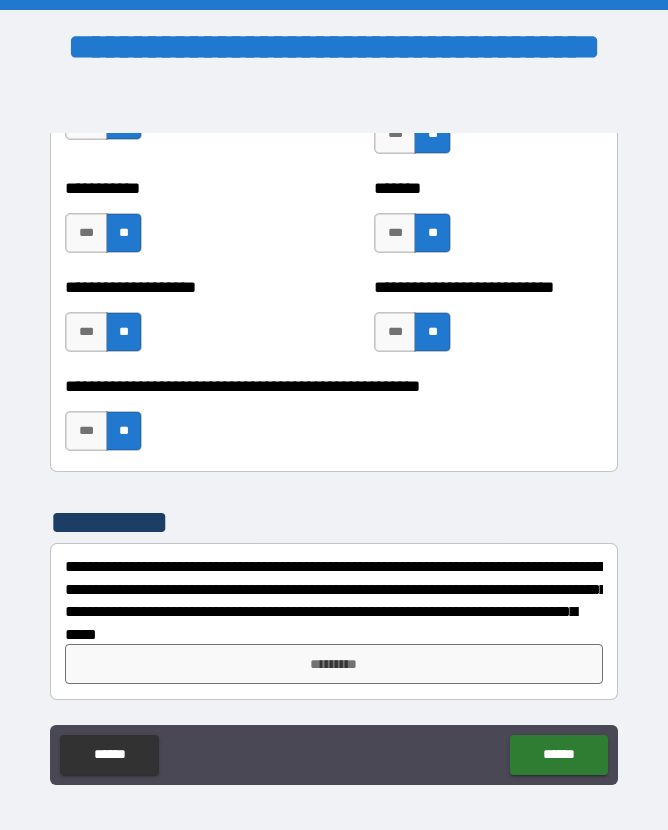 scroll, scrollTop: 8221, scrollLeft: 0, axis: vertical 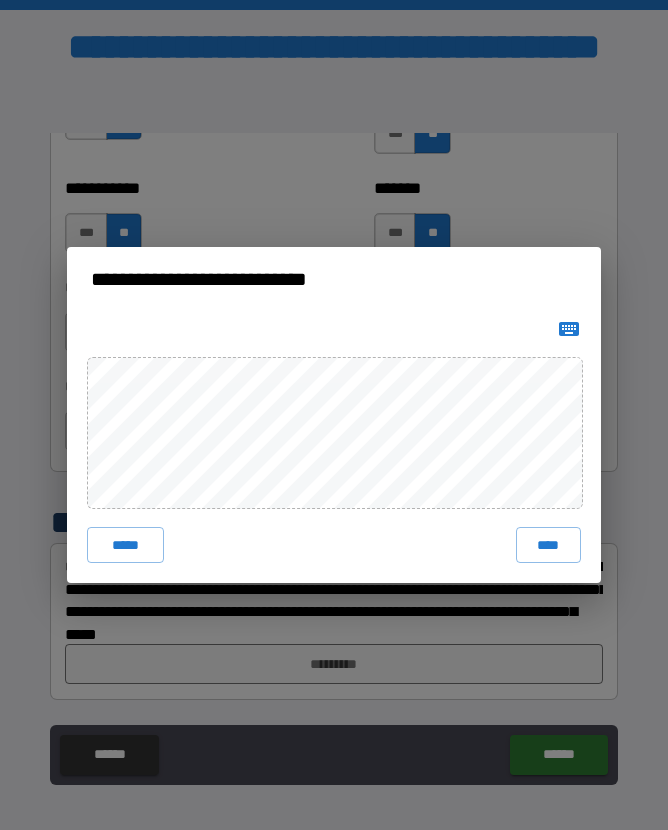 click on "****" at bounding box center (549, 545) 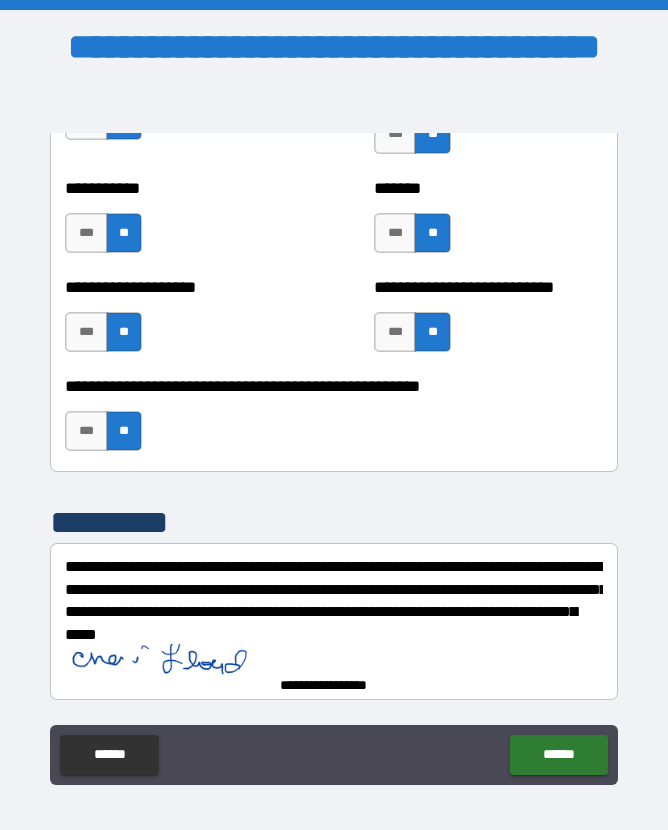 scroll, scrollTop: 8211, scrollLeft: 0, axis: vertical 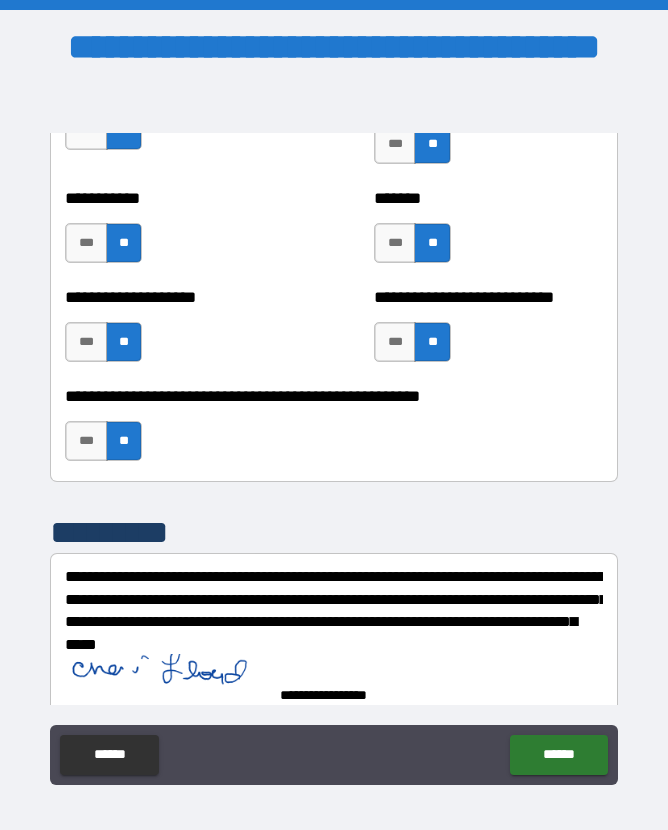 click on "******" at bounding box center [558, 755] 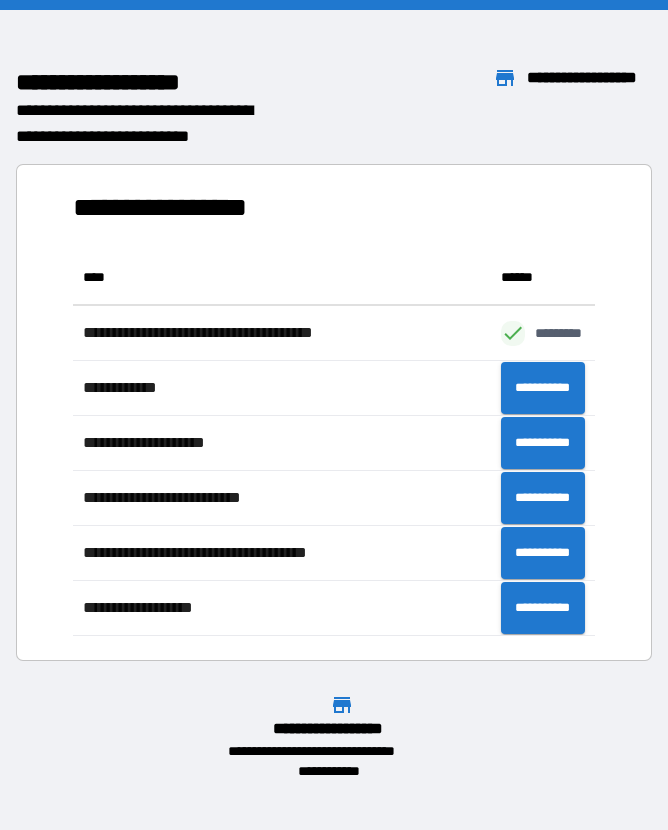 scroll, scrollTop: 1, scrollLeft: 1, axis: both 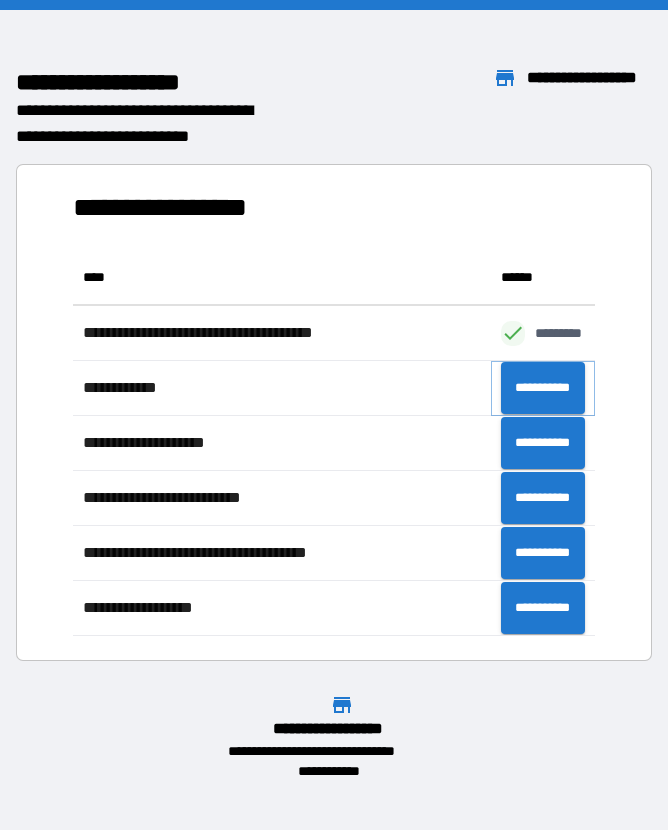 click on "**********" at bounding box center [543, 388] 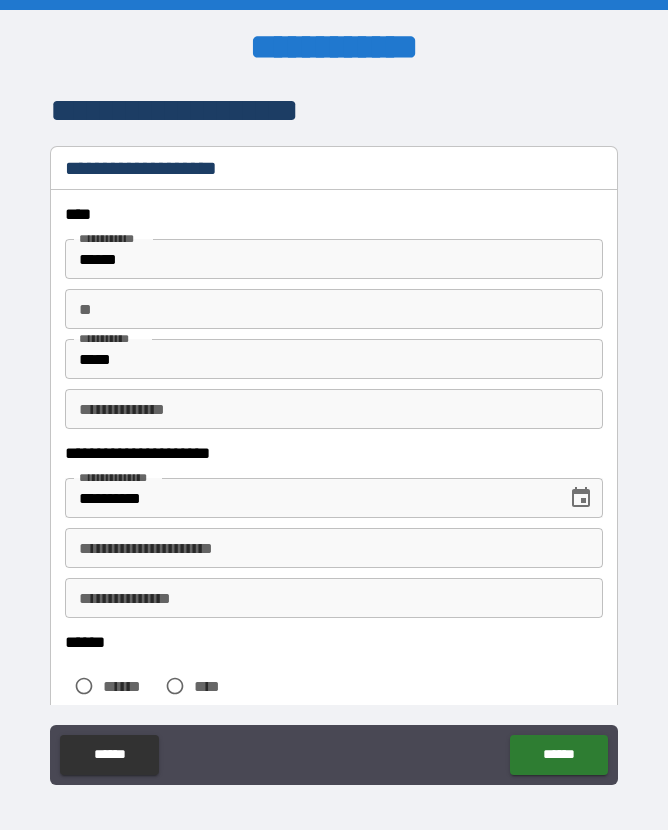 click on "**********" at bounding box center [333, 548] 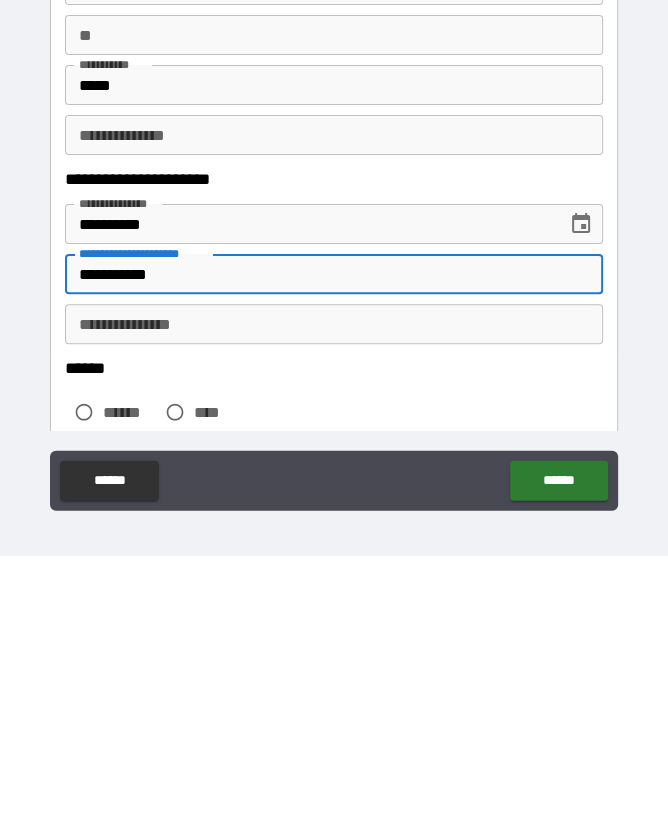 type on "**********" 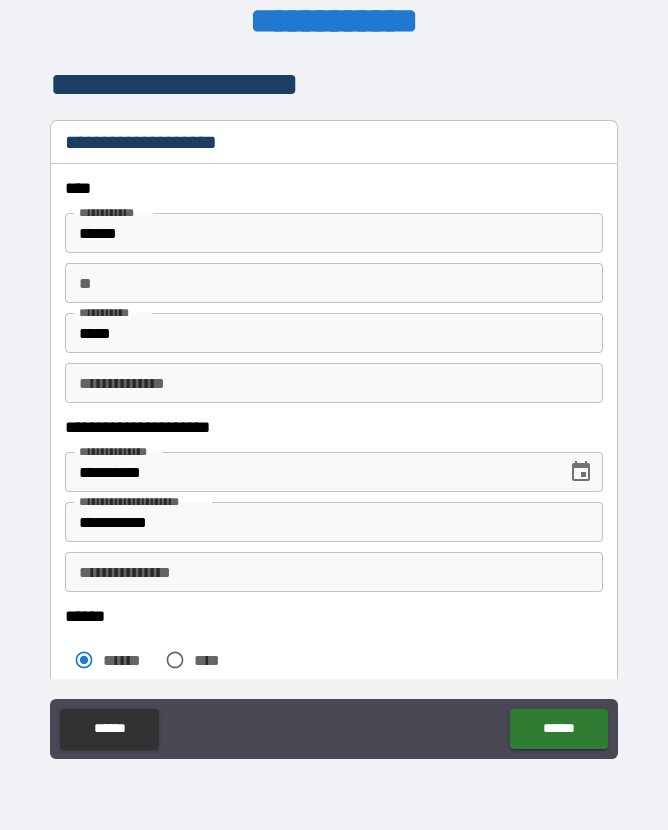 scroll, scrollTop: 27, scrollLeft: 0, axis: vertical 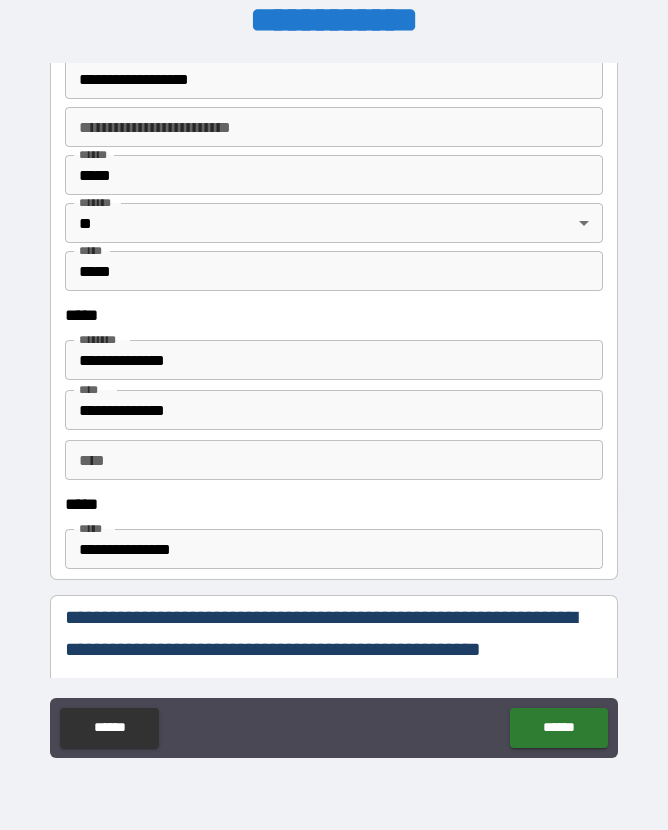 click on "**********" at bounding box center (333, 549) 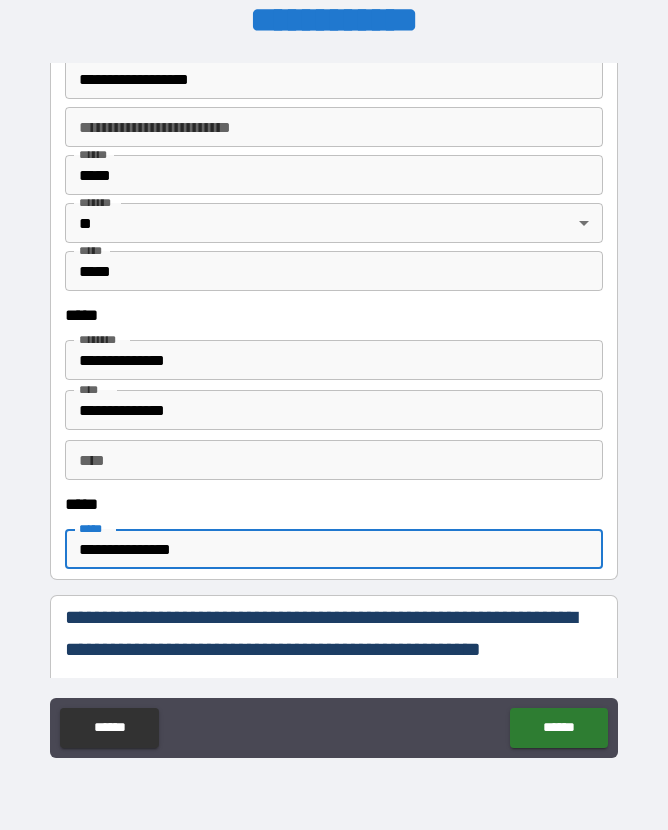 scroll, scrollTop: 26, scrollLeft: 0, axis: vertical 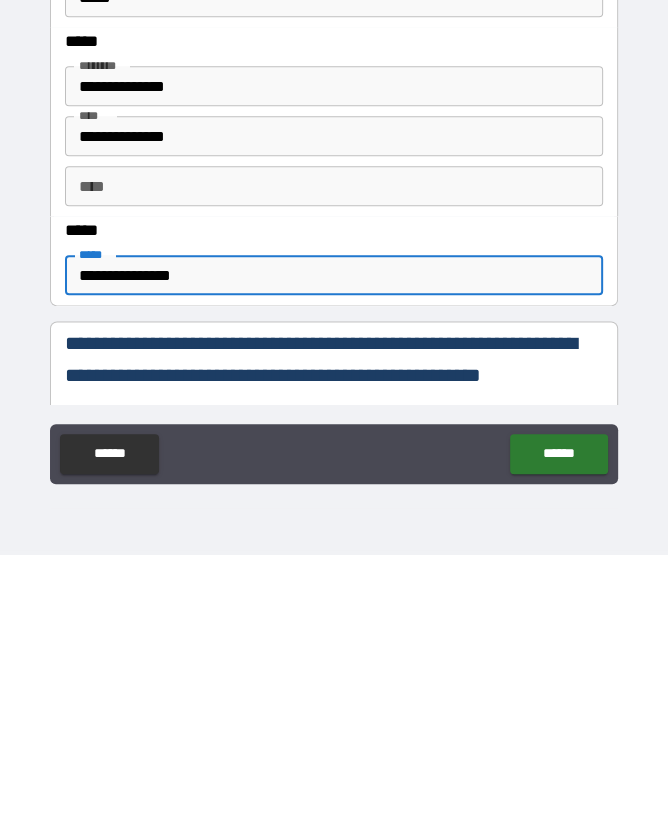 click on "**********" at bounding box center (333, 550) 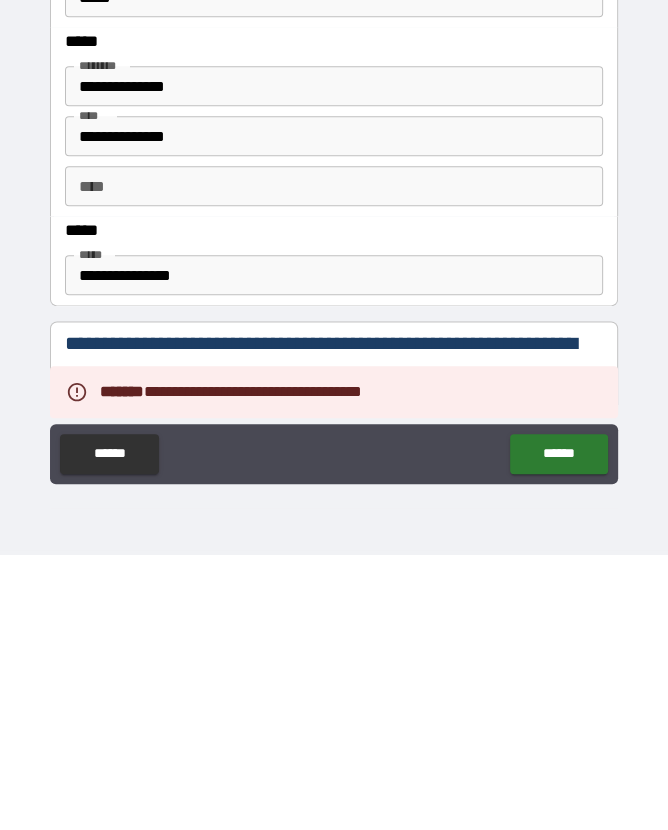 scroll, scrollTop: 27, scrollLeft: 0, axis: vertical 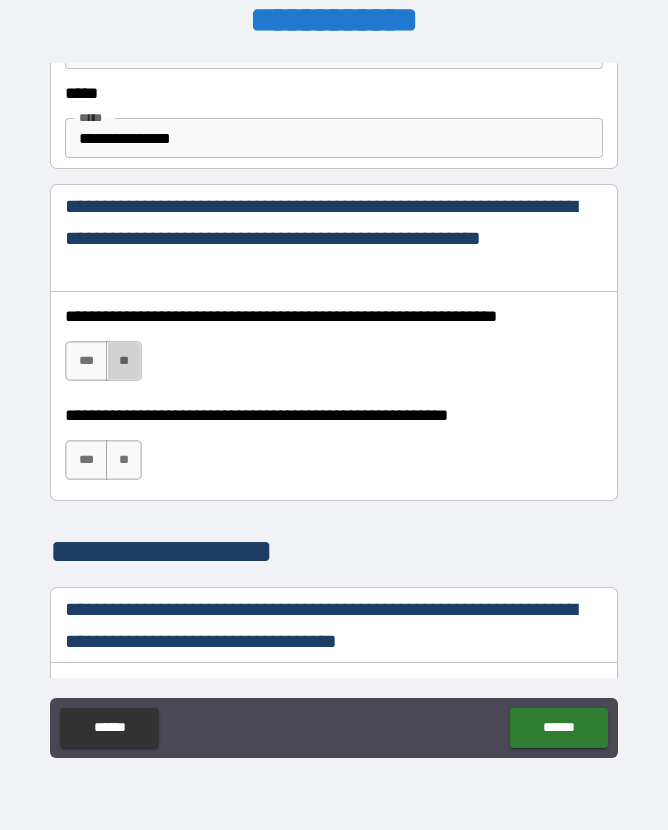 click on "**" at bounding box center (124, 361) 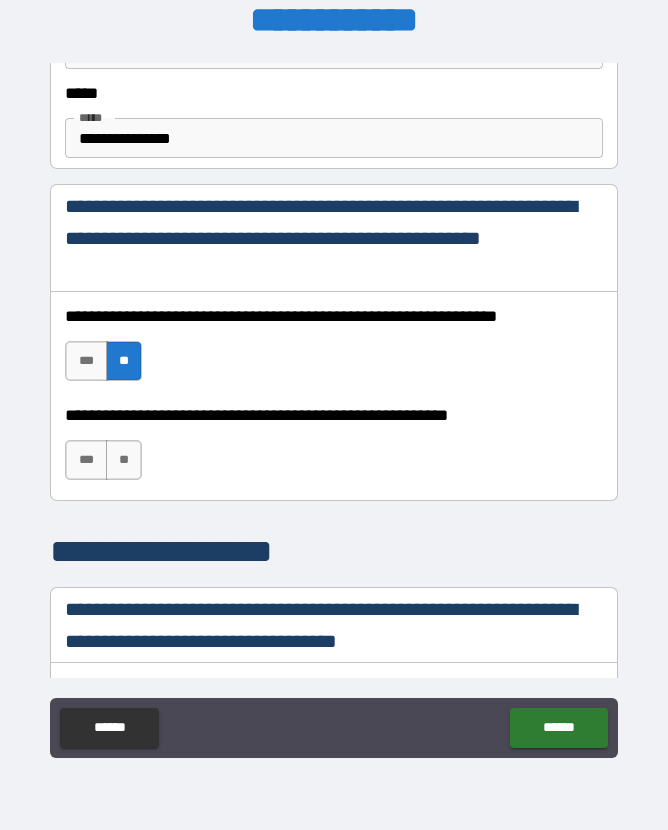 click on "***" at bounding box center (86, 361) 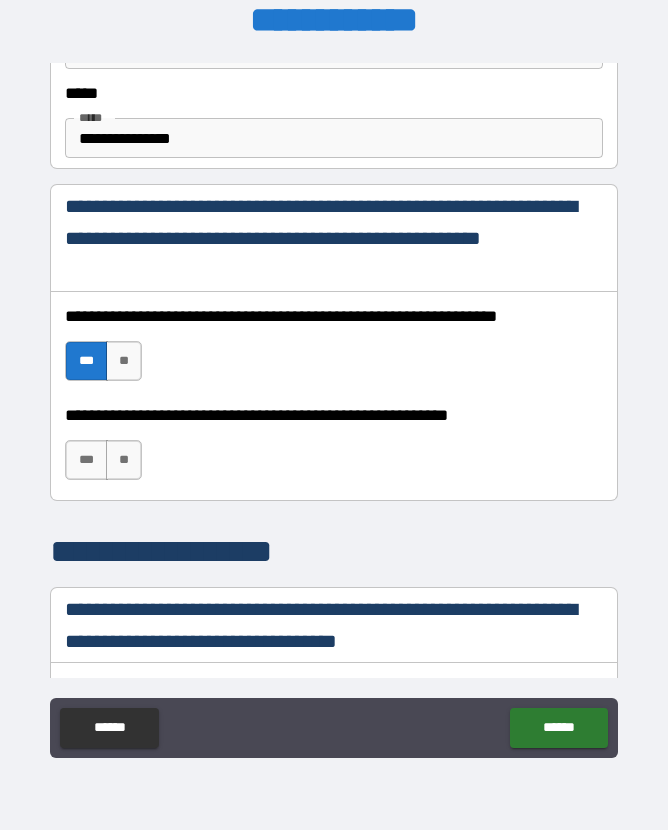 click on "***" at bounding box center [86, 460] 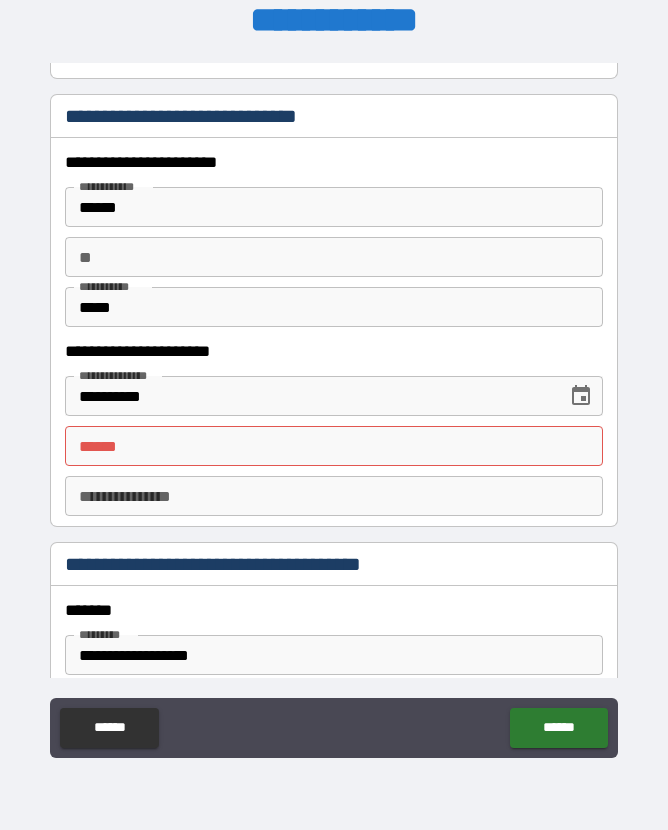 scroll, scrollTop: 1918, scrollLeft: 0, axis: vertical 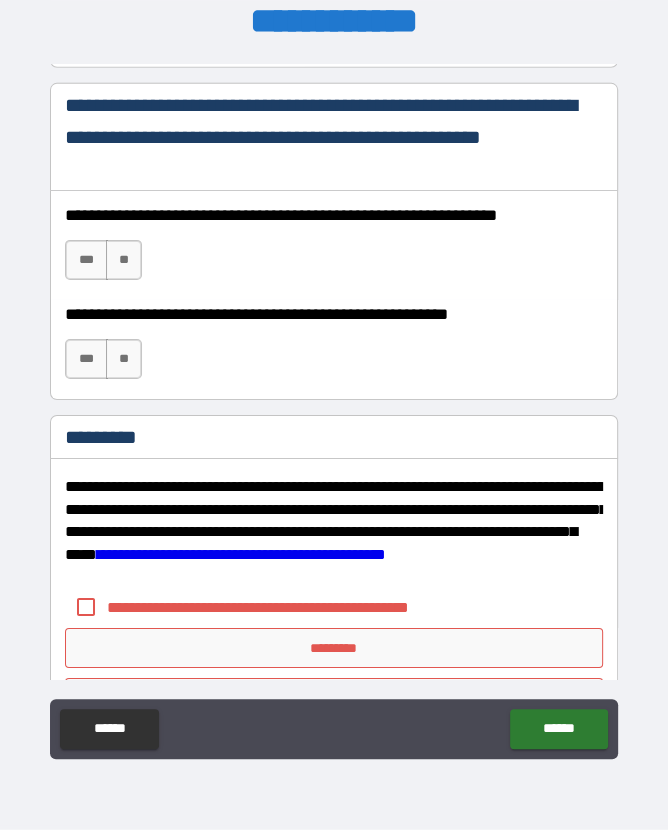 type on "**********" 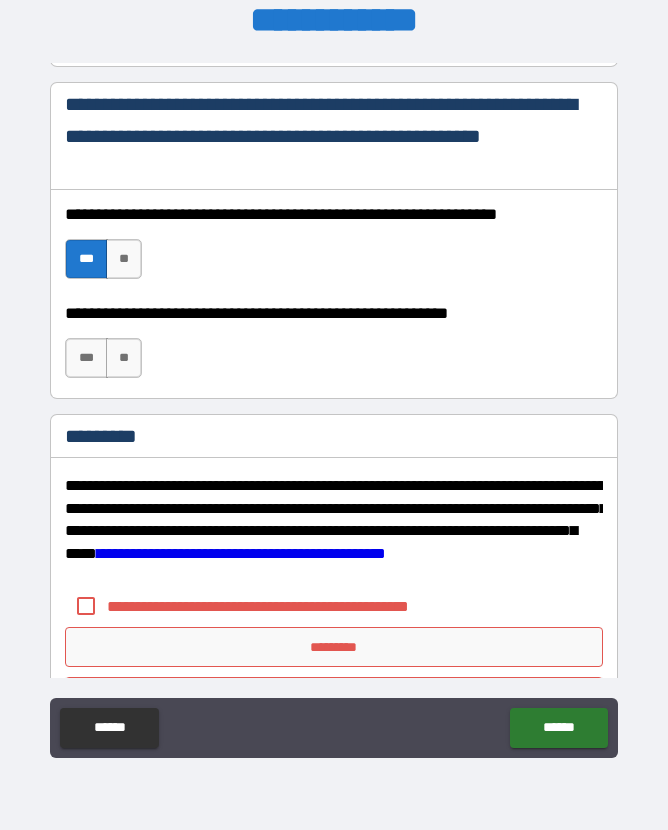 click on "***" at bounding box center [86, 358] 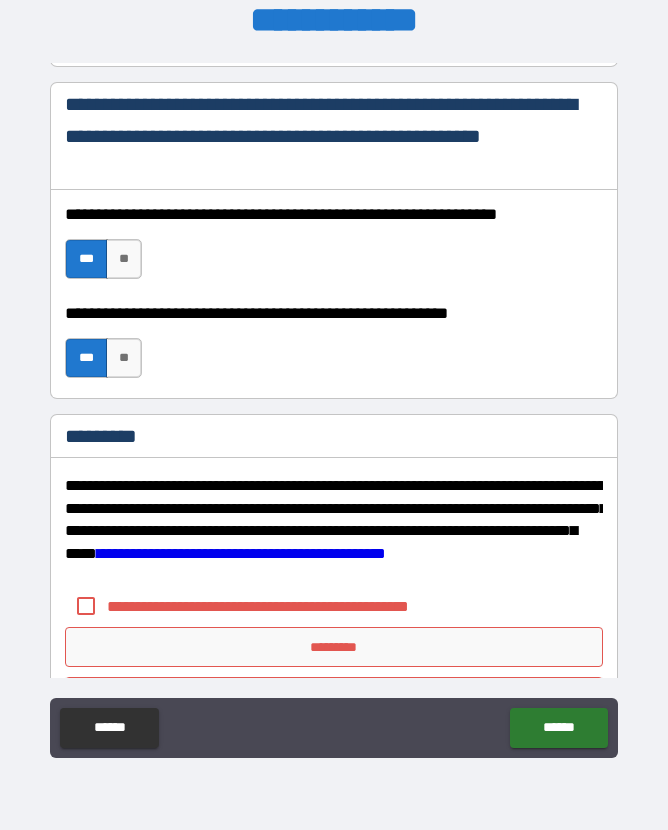 click on "*********" at bounding box center (333, 647) 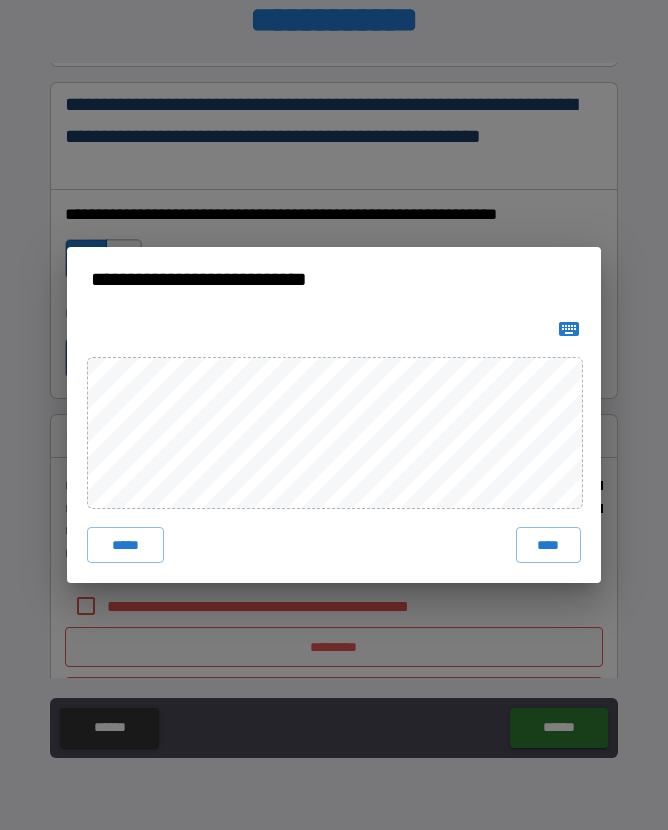 click 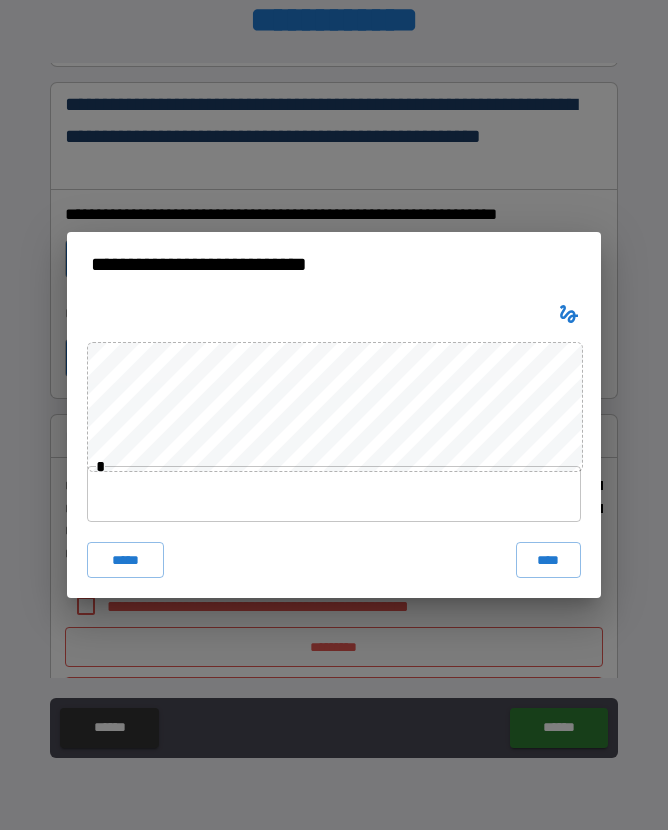 click on "****" at bounding box center (549, 560) 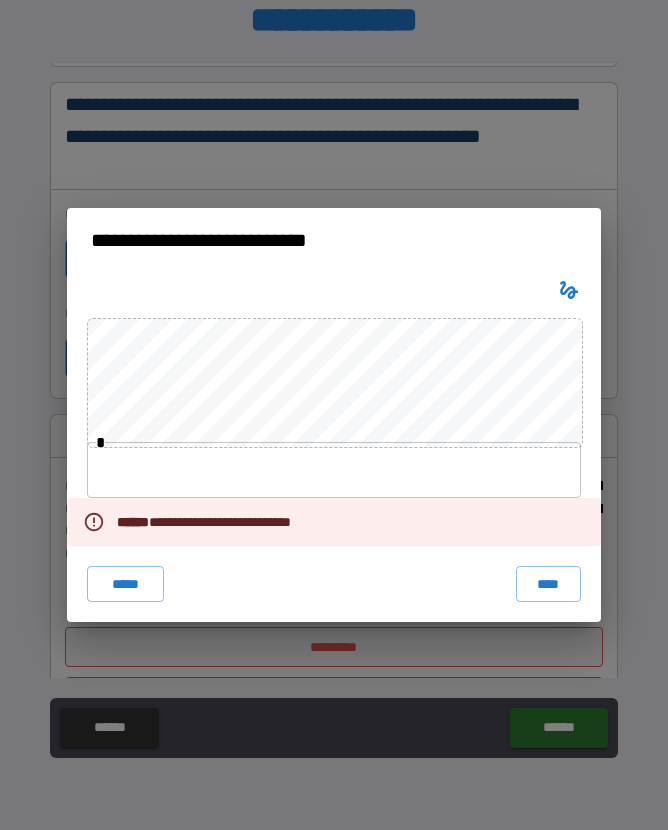 click on "*****" at bounding box center (125, 584) 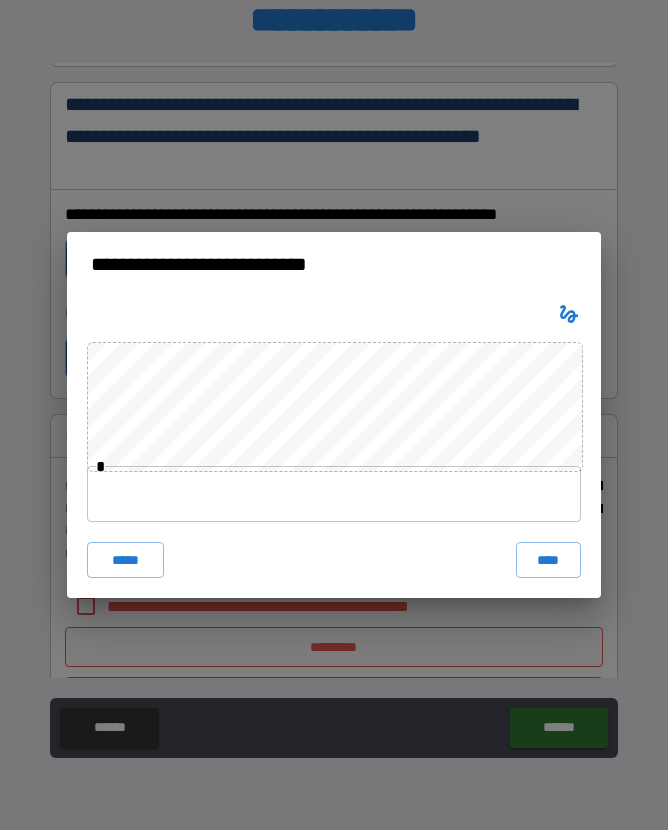 click on "****" at bounding box center (549, 560) 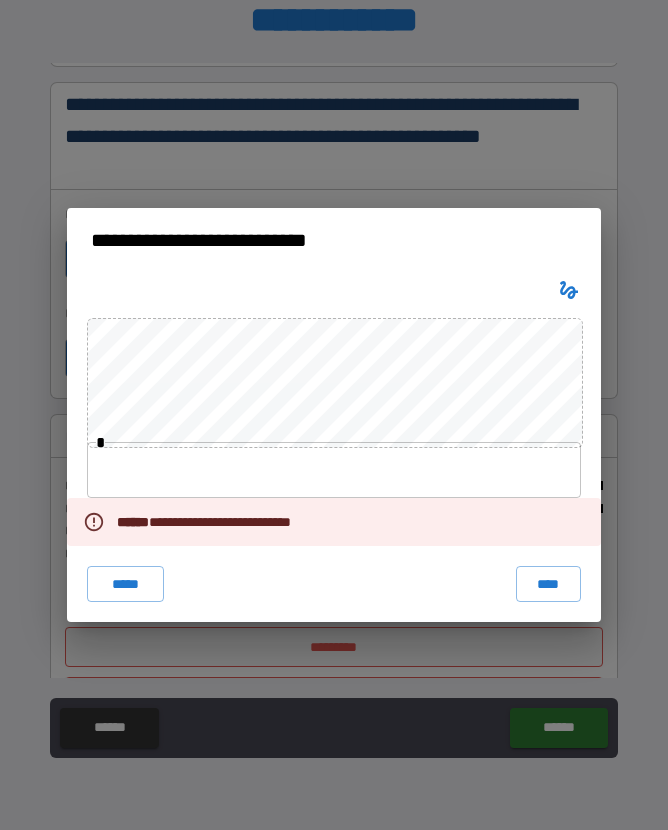 click on "****" at bounding box center [549, 584] 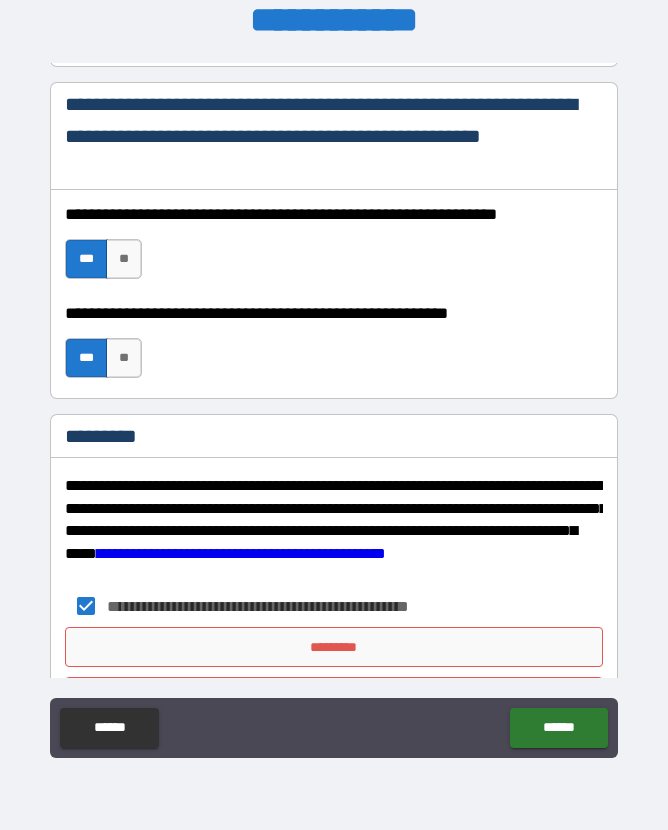 click on "******" at bounding box center (558, 728) 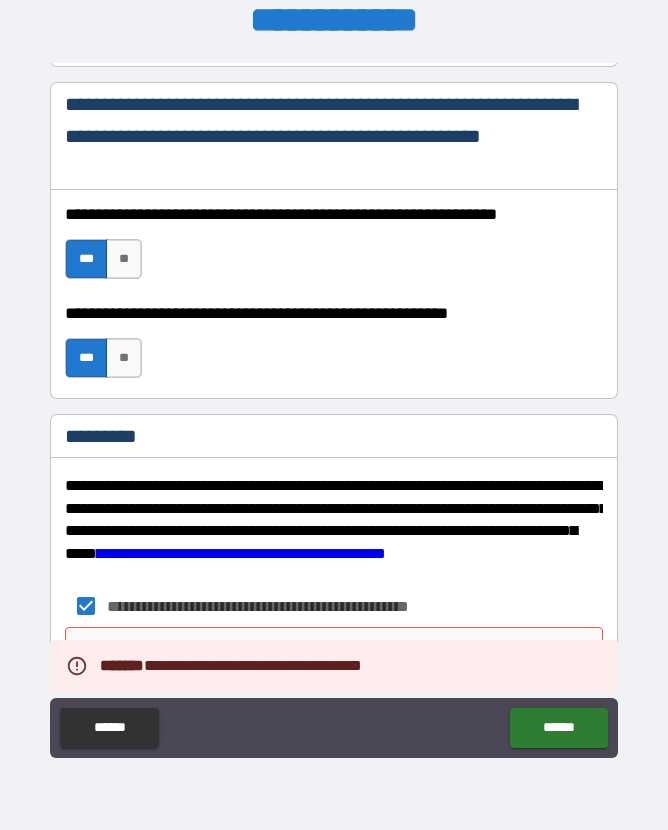 click on "******" at bounding box center [558, 728] 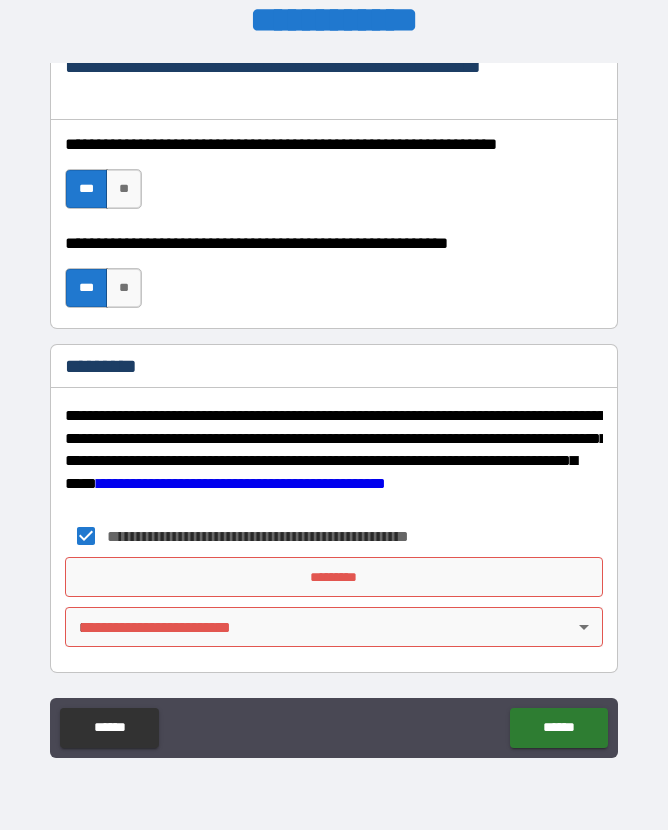 scroll, scrollTop: 3077, scrollLeft: 0, axis: vertical 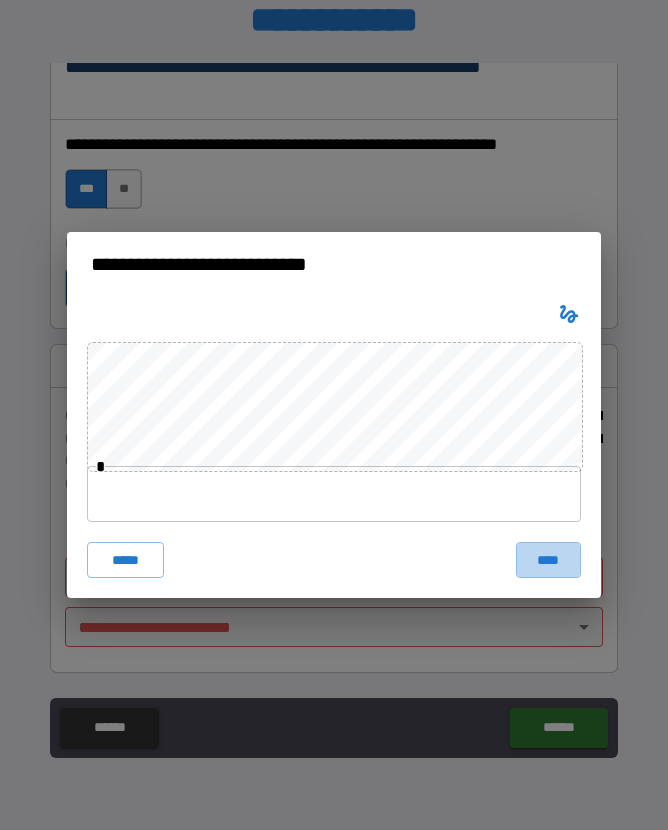 click on "****" at bounding box center (549, 560) 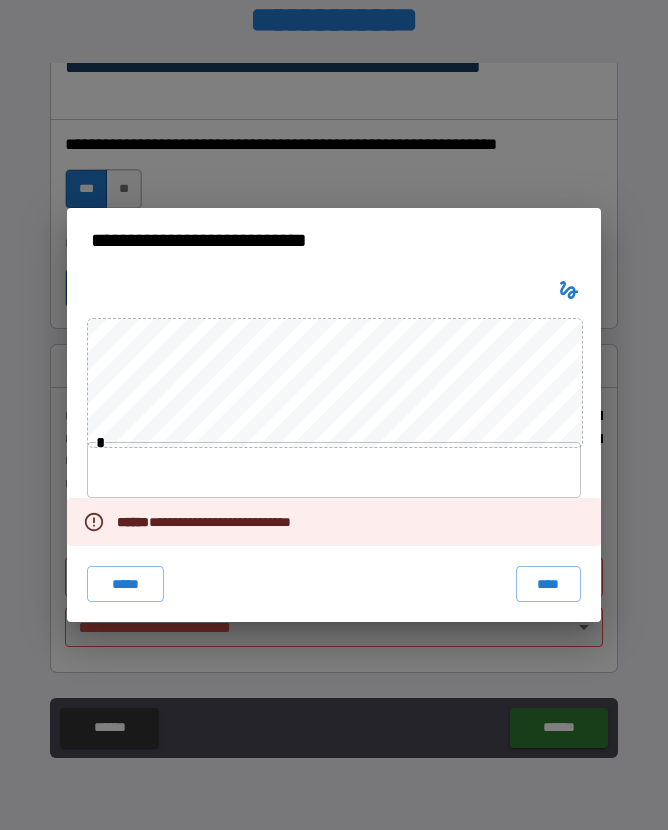 click on "****" at bounding box center [549, 584] 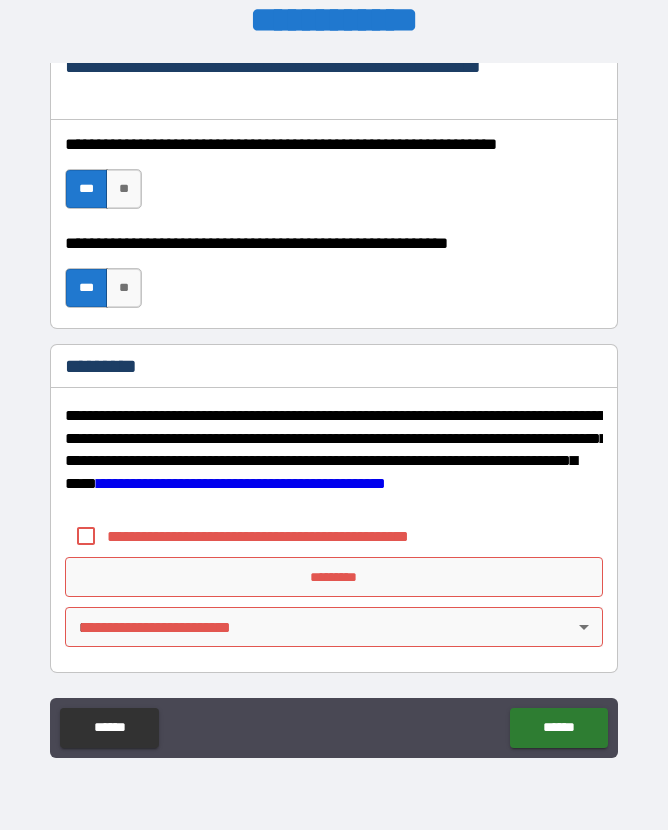 click on "******" at bounding box center (558, 728) 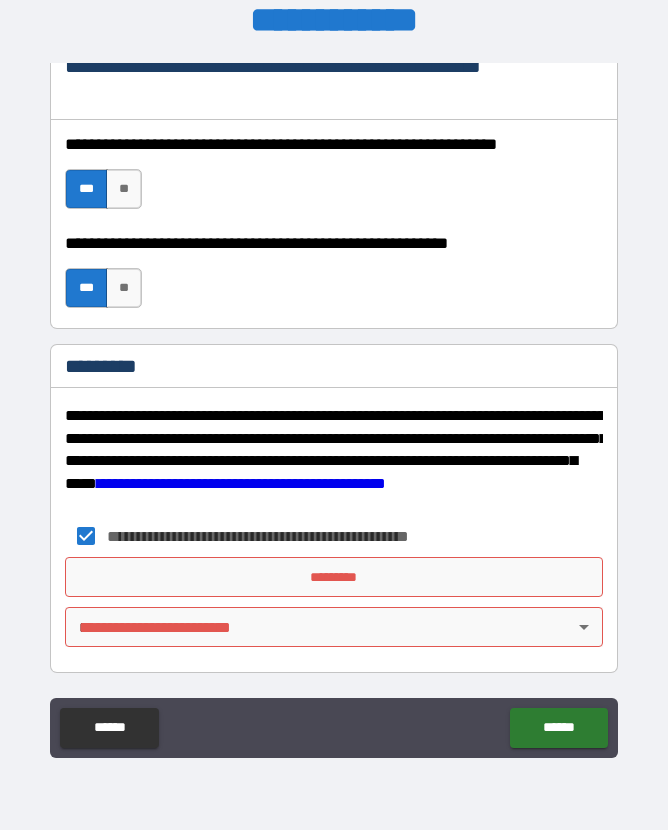 click on "*********" at bounding box center (333, 577) 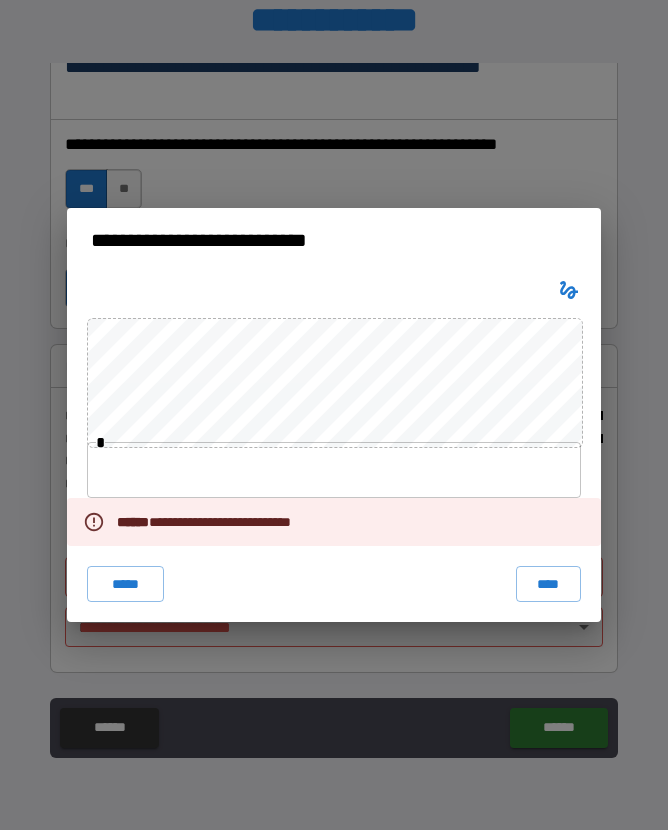 click on "*****" at bounding box center (125, 584) 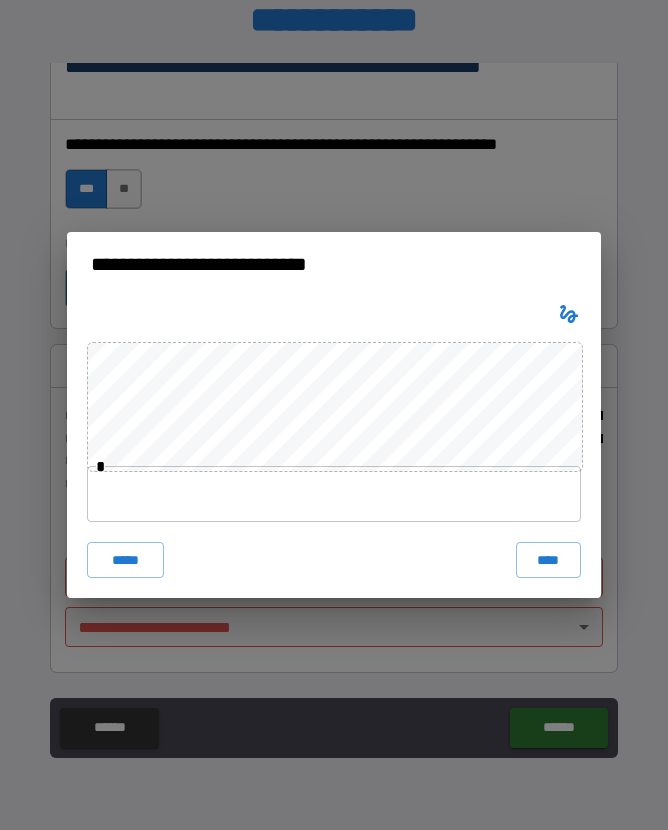 click on "****" at bounding box center (549, 560) 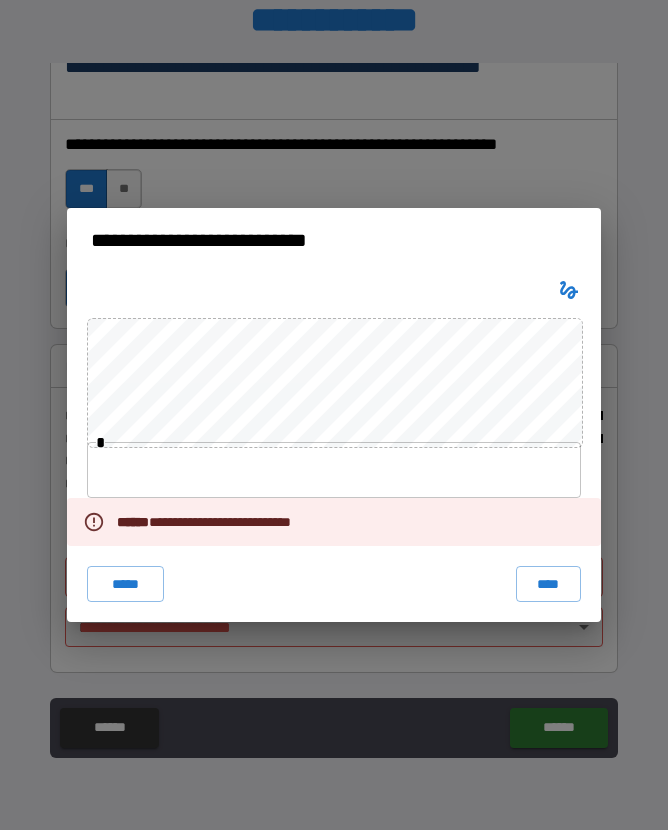 click on "**********" at bounding box center [334, 415] 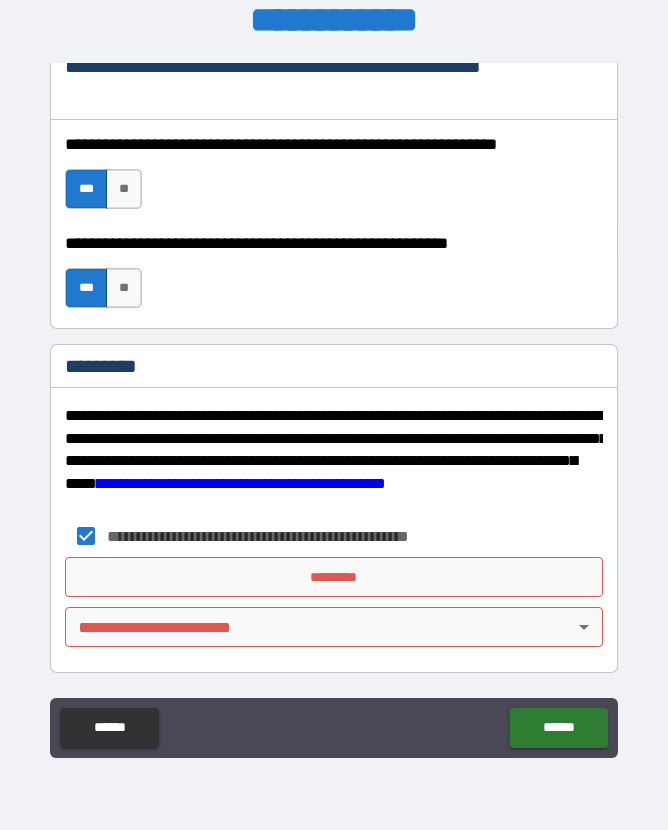 scroll, scrollTop: 3077, scrollLeft: 0, axis: vertical 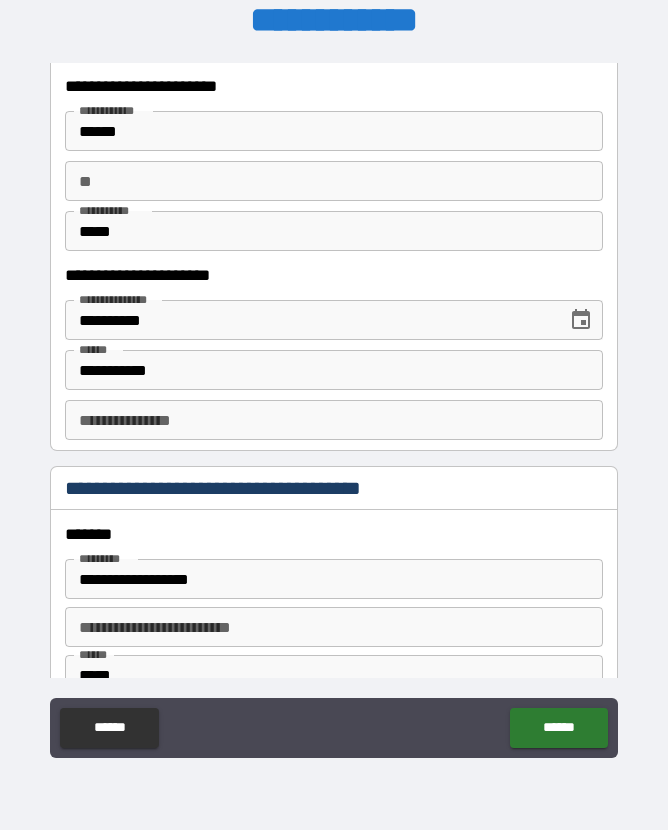 click on "**********" at bounding box center [333, 420] 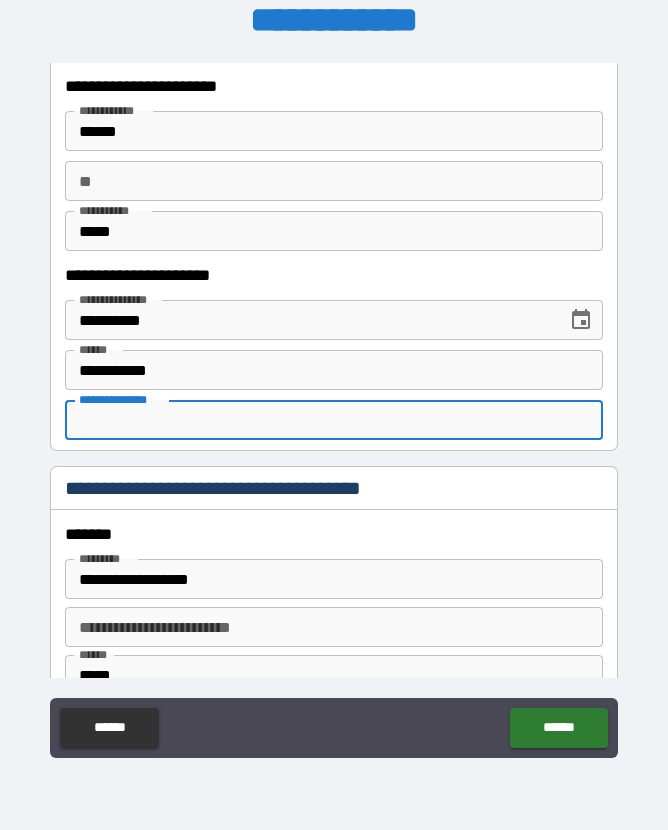 scroll, scrollTop: 26, scrollLeft: 0, axis: vertical 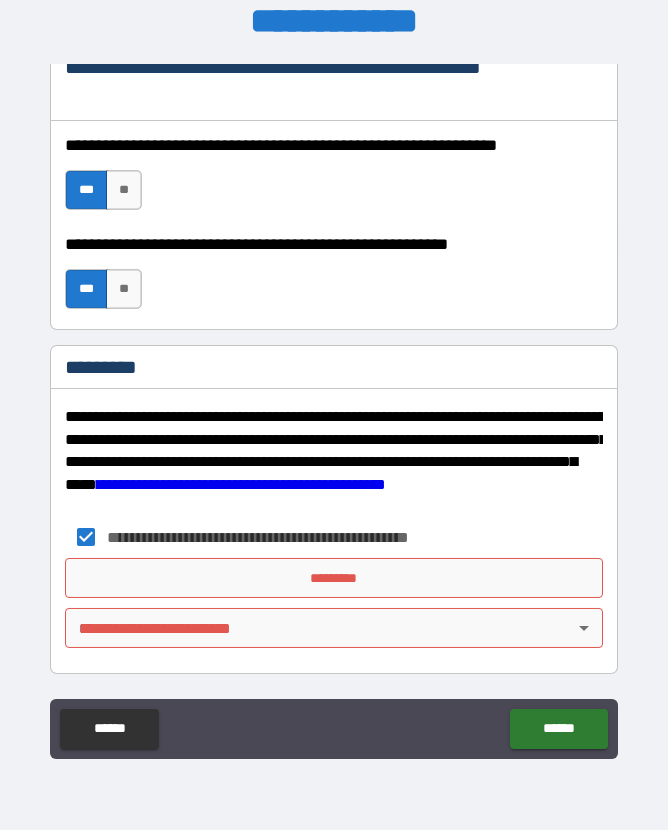 type on "**********" 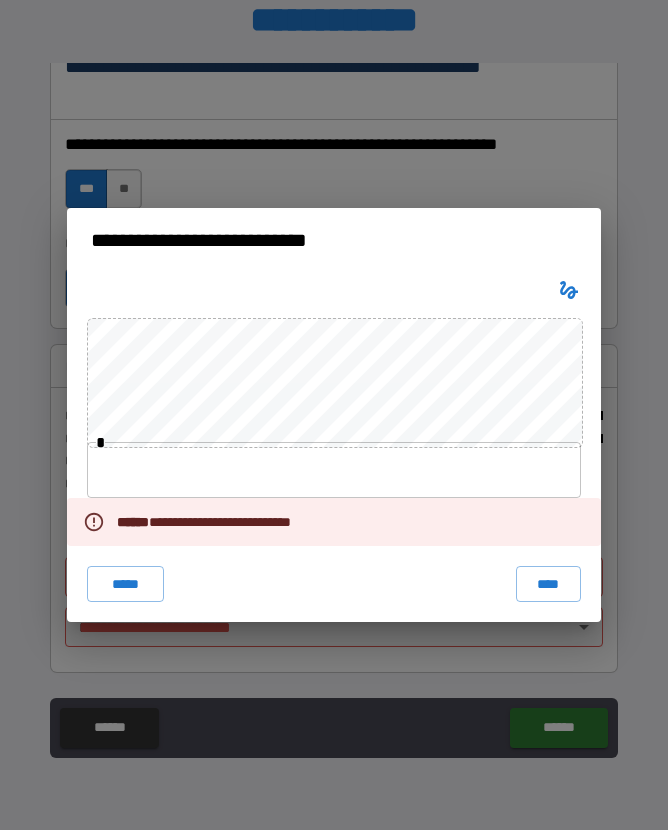 click on "****" at bounding box center (549, 584) 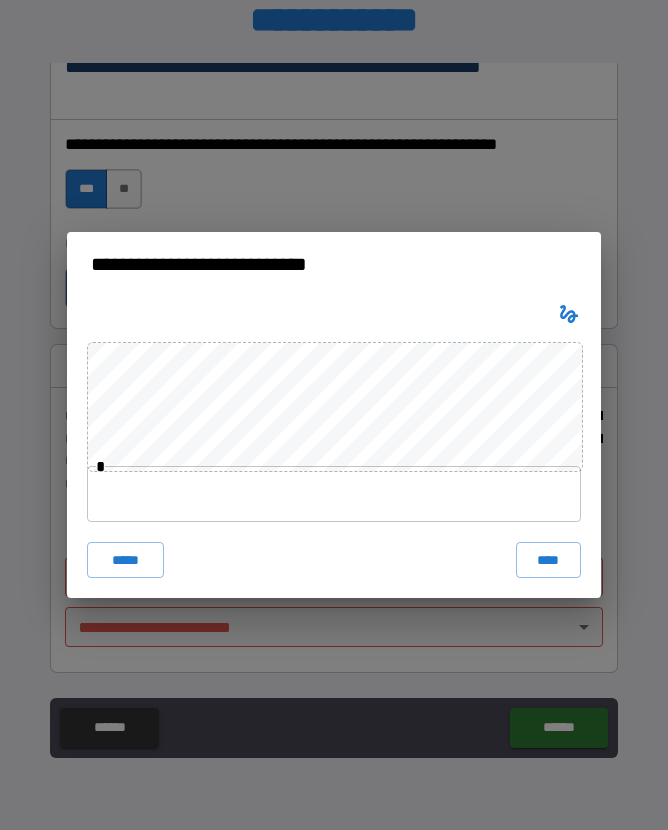 click on "****" at bounding box center [549, 560] 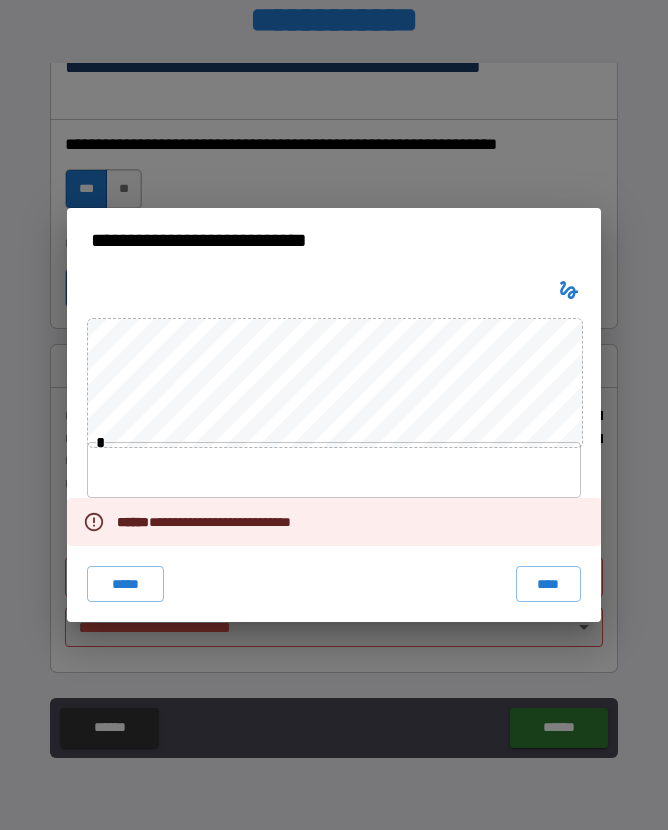 click on "**********" at bounding box center (334, 415) 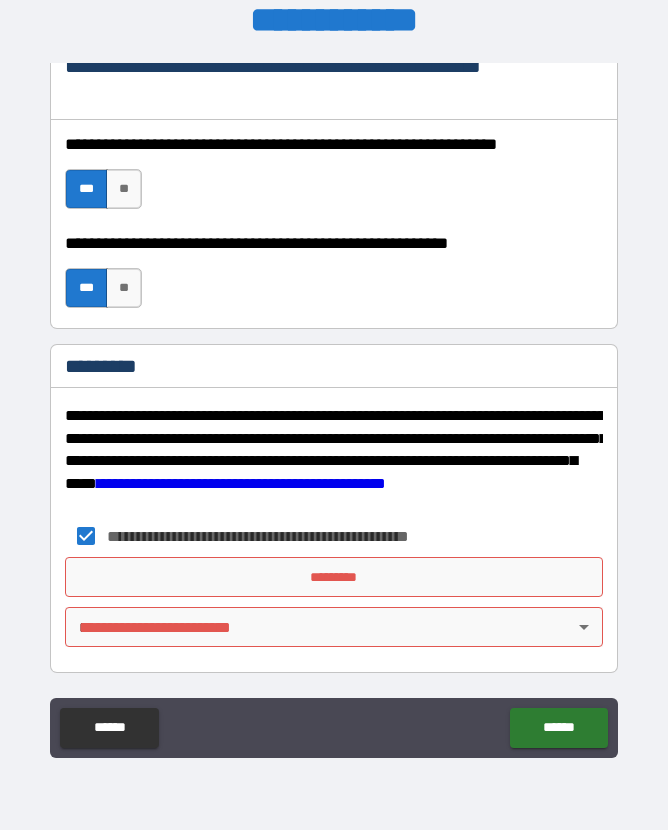 scroll, scrollTop: 3077, scrollLeft: 0, axis: vertical 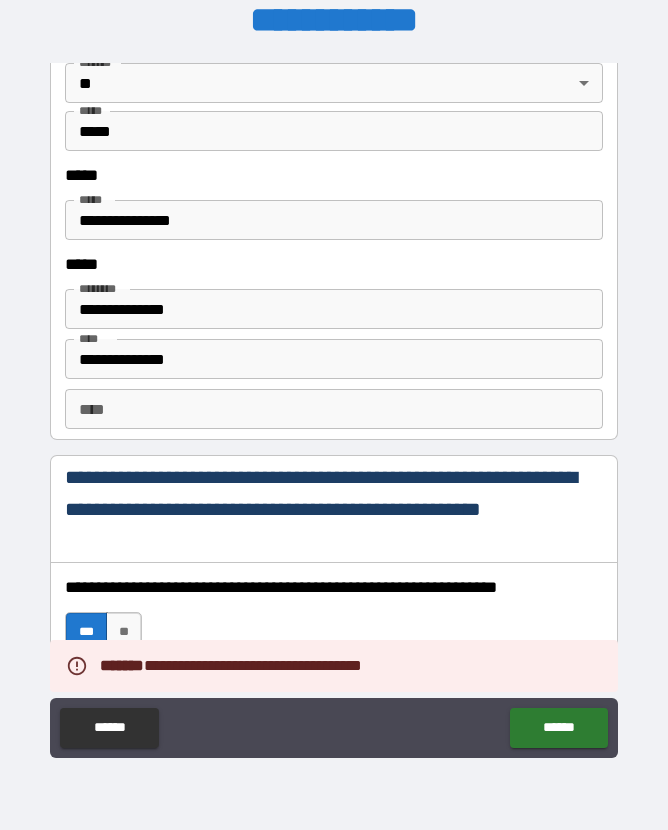 click on "****" at bounding box center (333, 409) 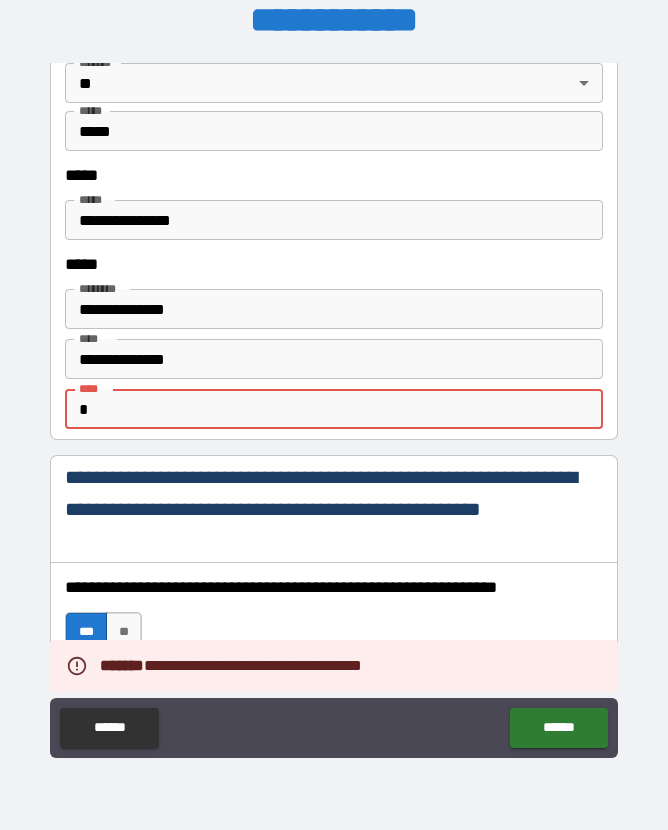 scroll, scrollTop: 26, scrollLeft: 0, axis: vertical 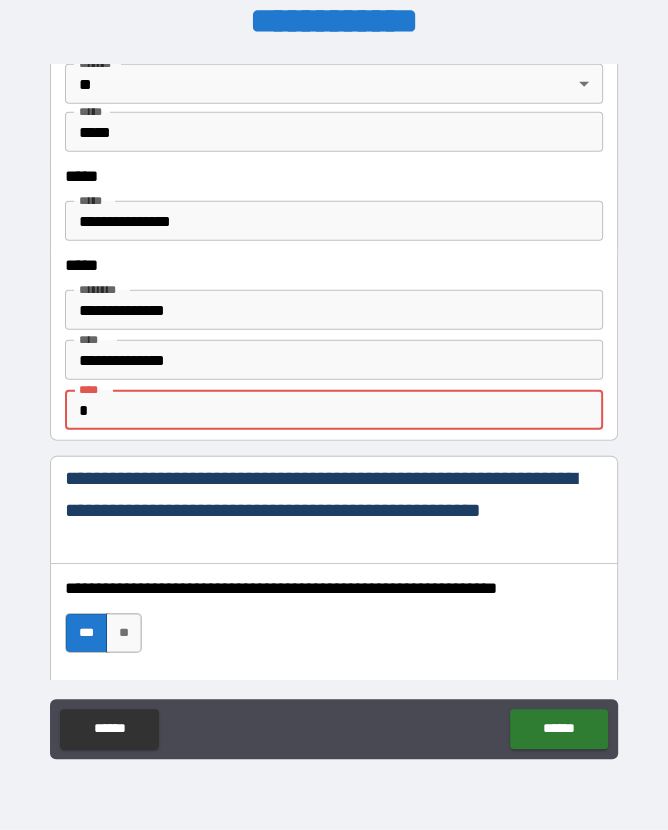 click on "*" at bounding box center (333, 410) 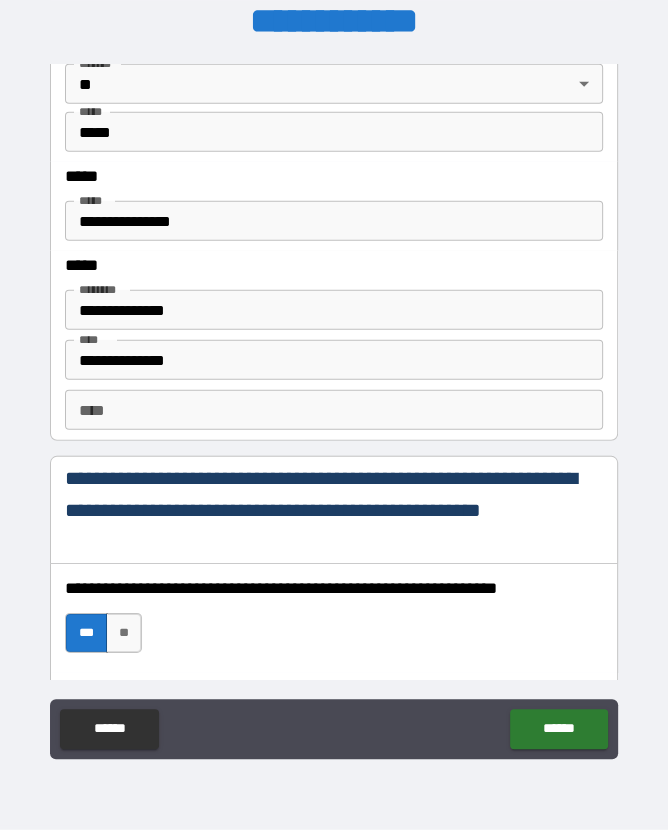 scroll, scrollTop: 27, scrollLeft: 0, axis: vertical 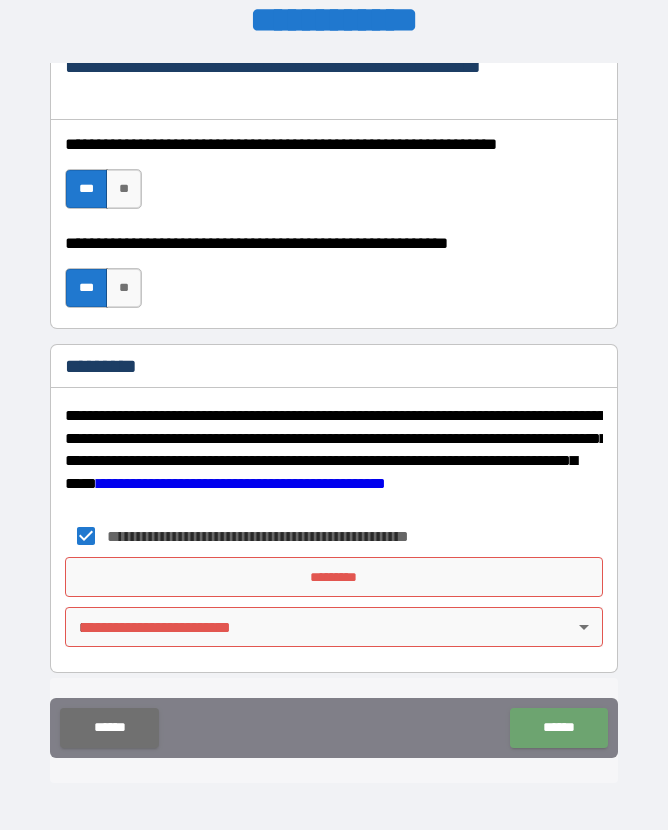 click on "******" at bounding box center [558, 728] 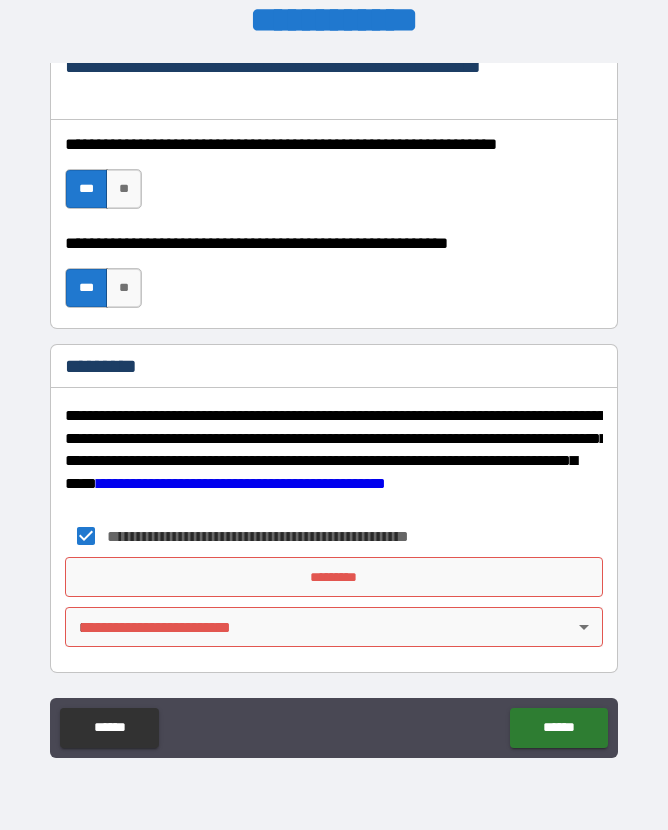 click on "**********" at bounding box center (334, 401) 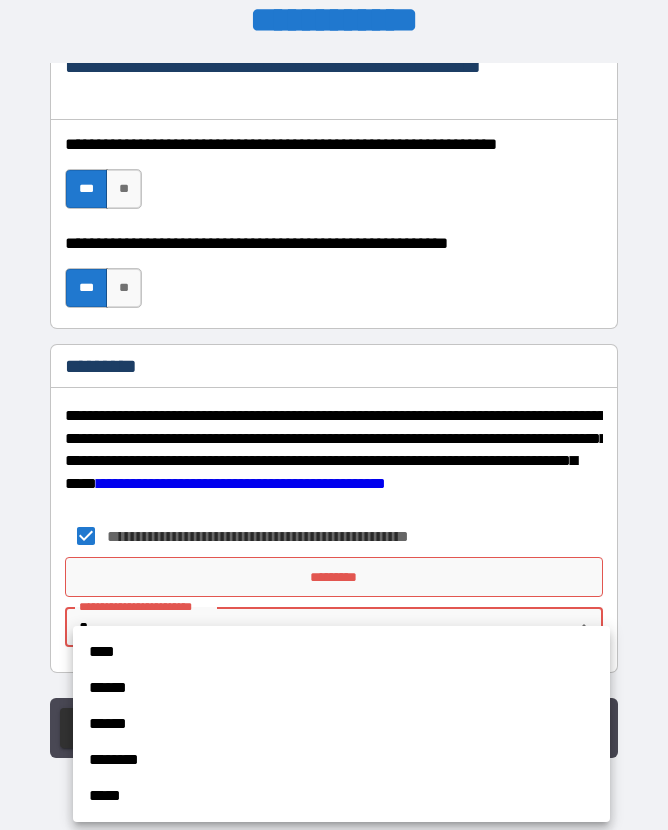click on "****" at bounding box center (341, 652) 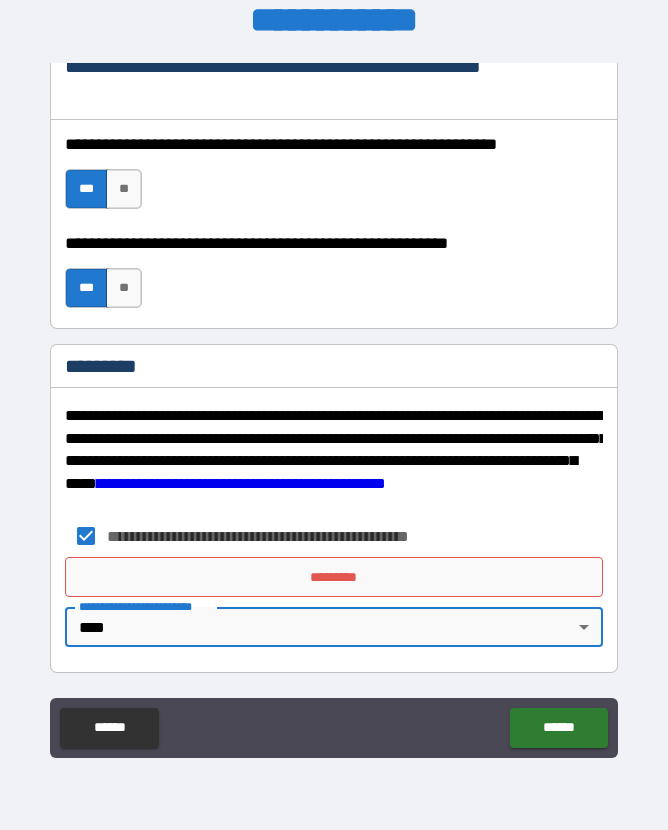 click on "*********" at bounding box center (333, 577) 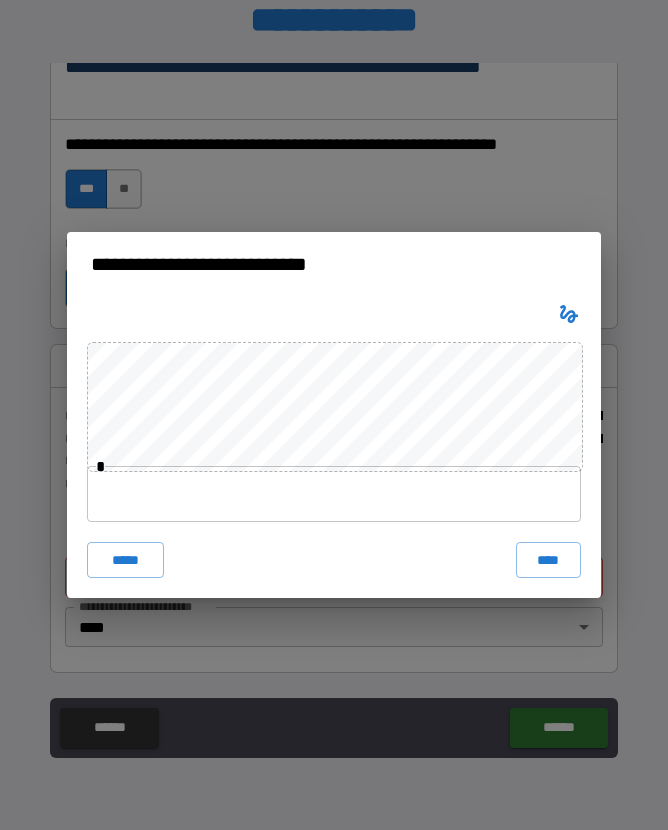 click on "****" at bounding box center (549, 560) 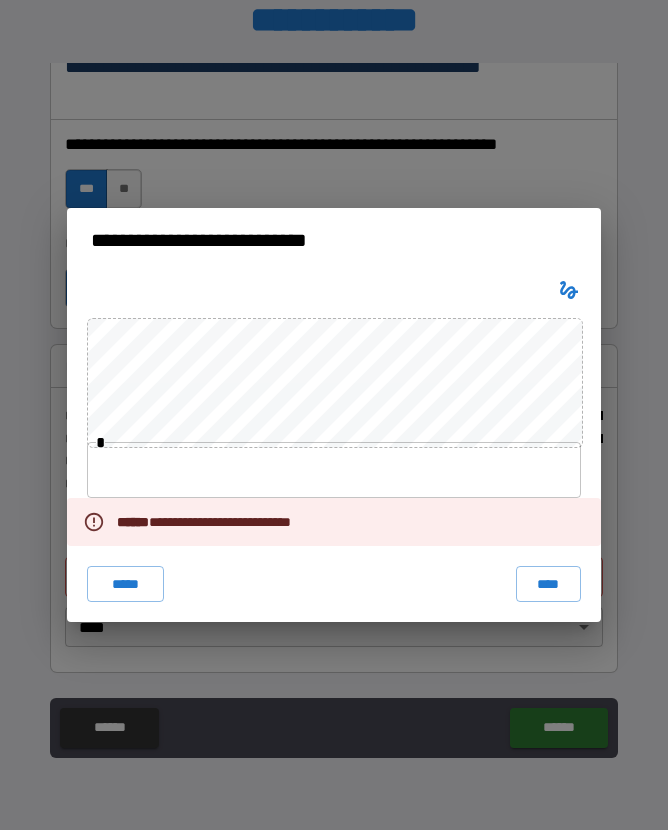 click on "**********" at bounding box center (334, 415) 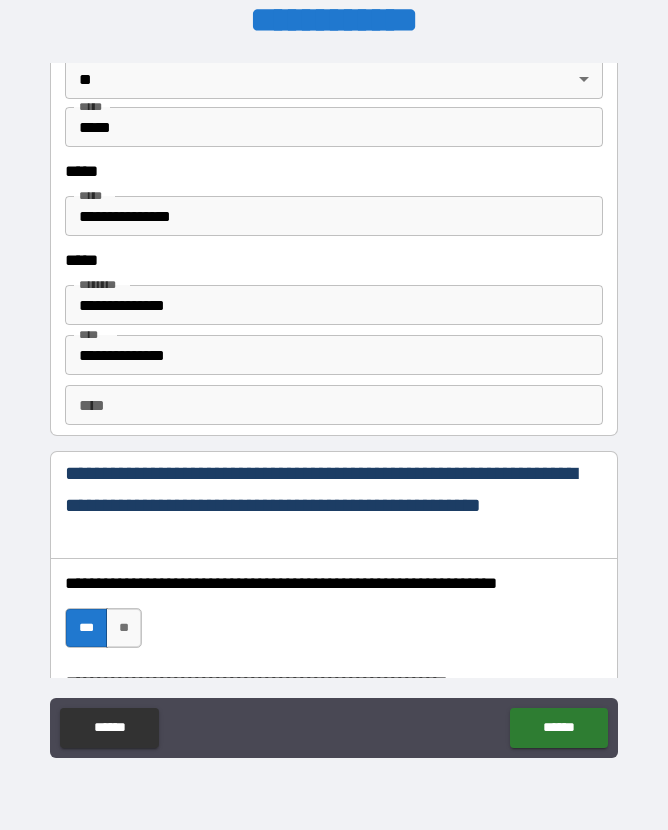 scroll, scrollTop: 2630, scrollLeft: 0, axis: vertical 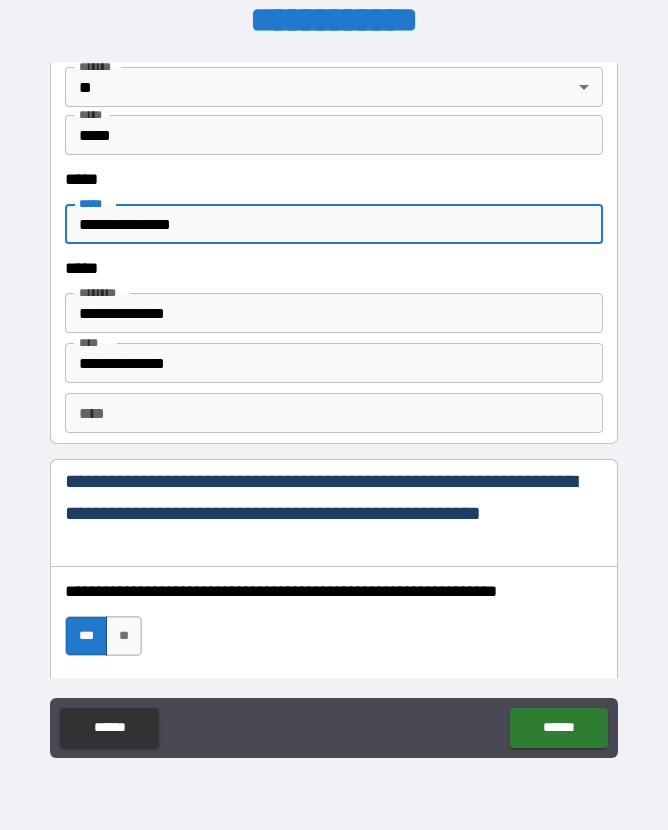 click on "**********" at bounding box center (333, 224) 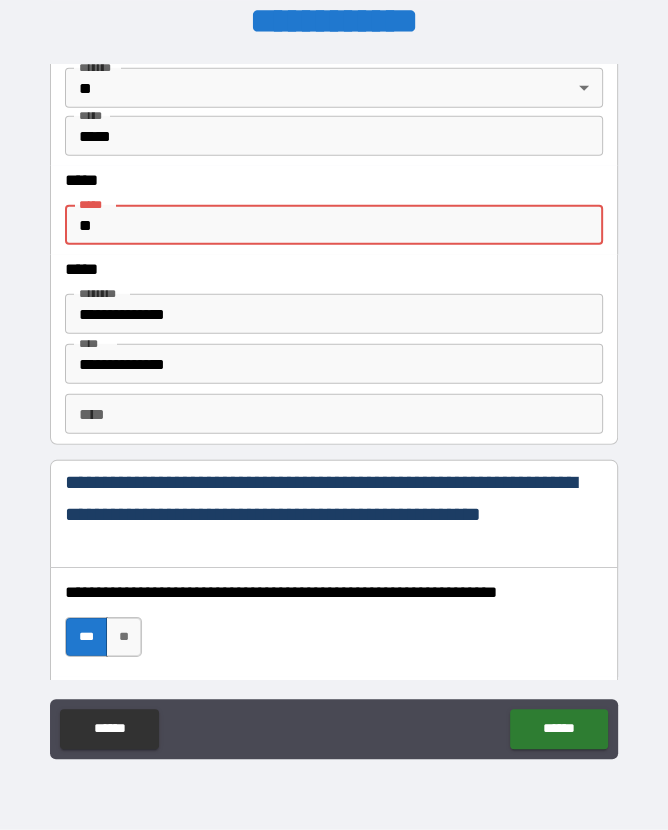 type on "*" 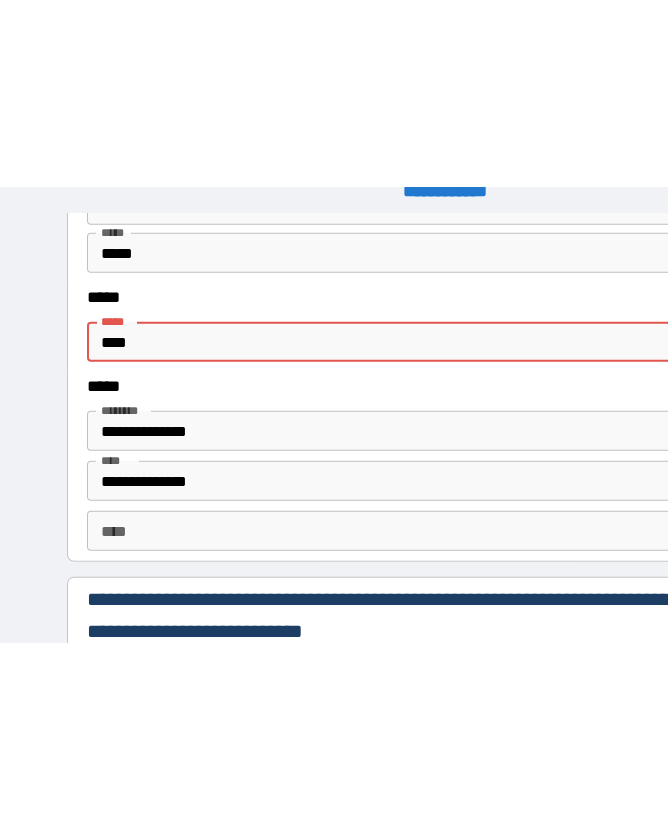 scroll, scrollTop: 26, scrollLeft: 0, axis: vertical 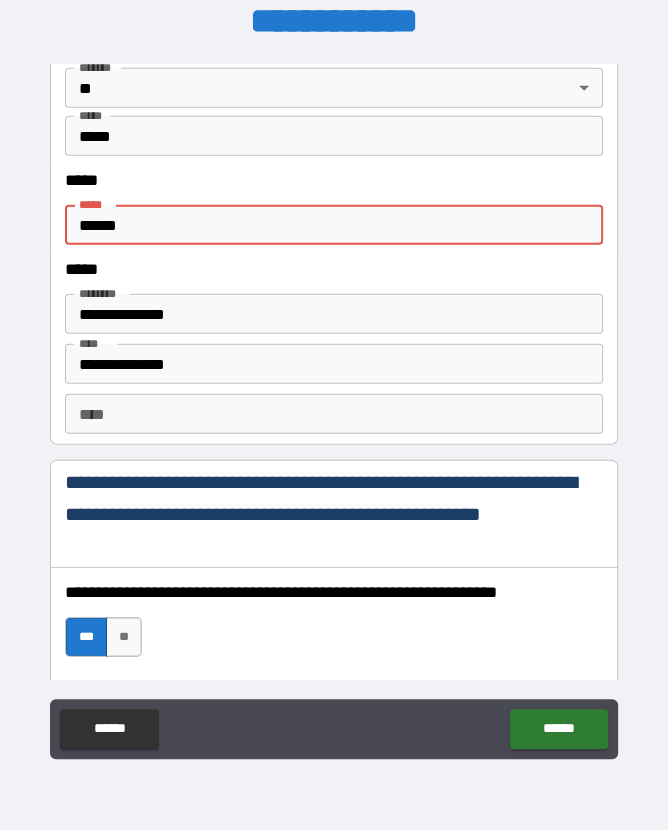 type on "*******" 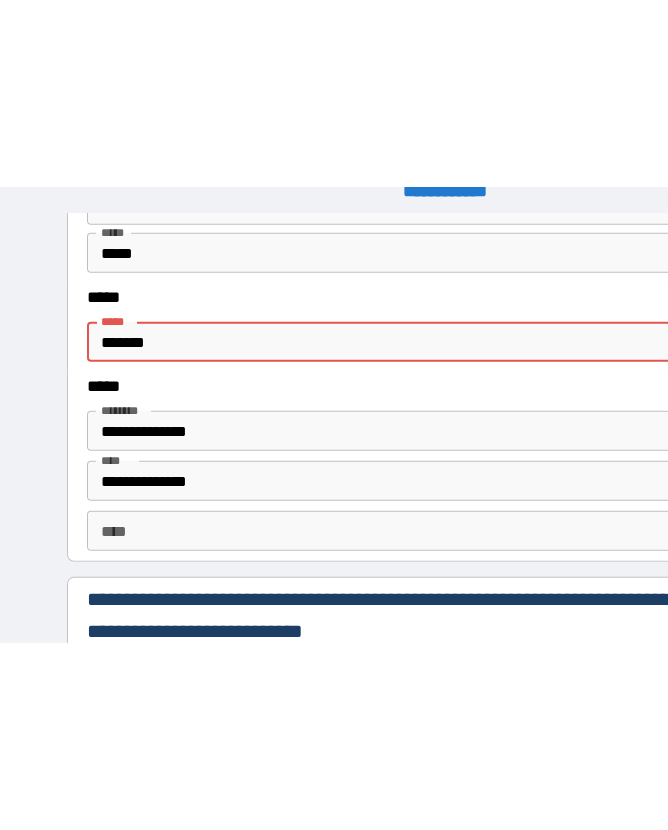 scroll, scrollTop: 26, scrollLeft: 0, axis: vertical 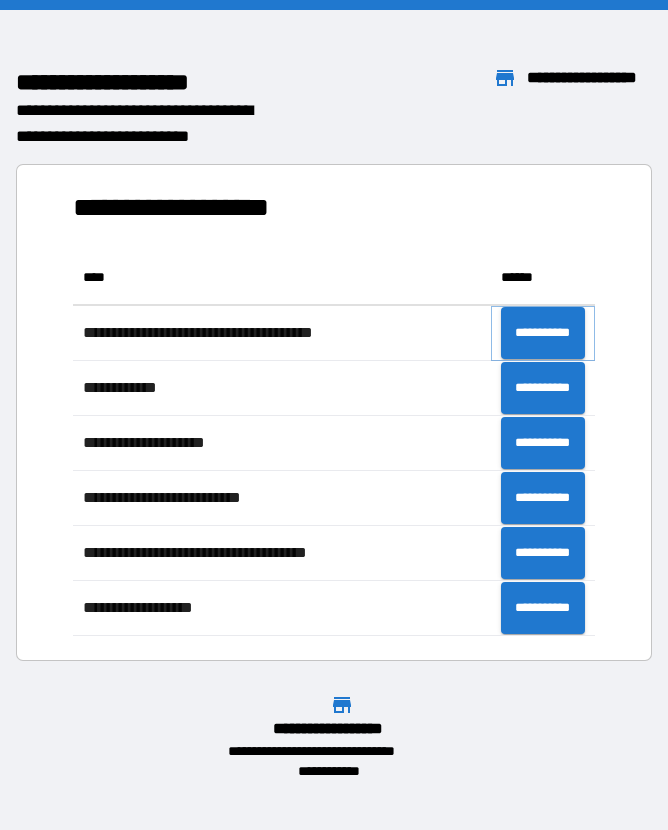 click on "**********" at bounding box center [543, 333] 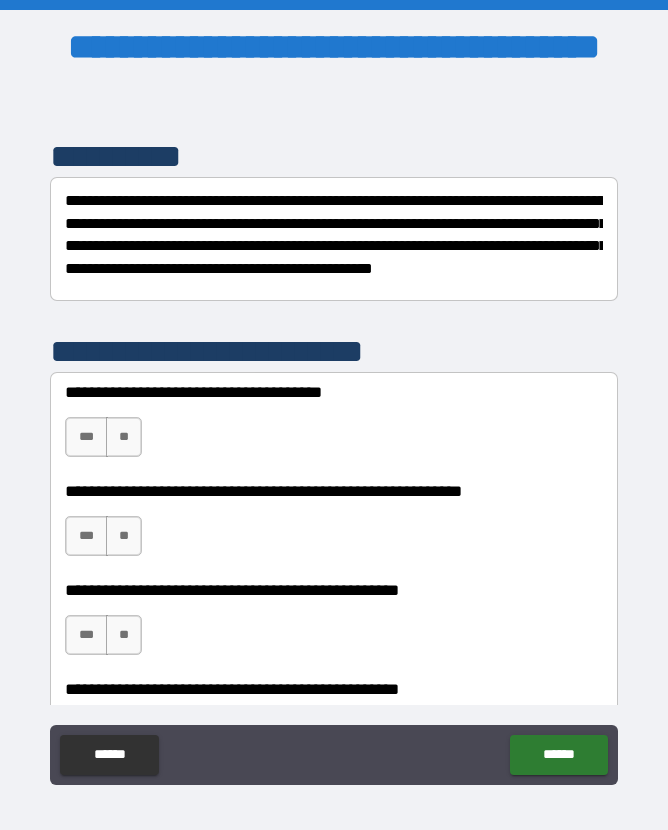 scroll, scrollTop: 272, scrollLeft: 0, axis: vertical 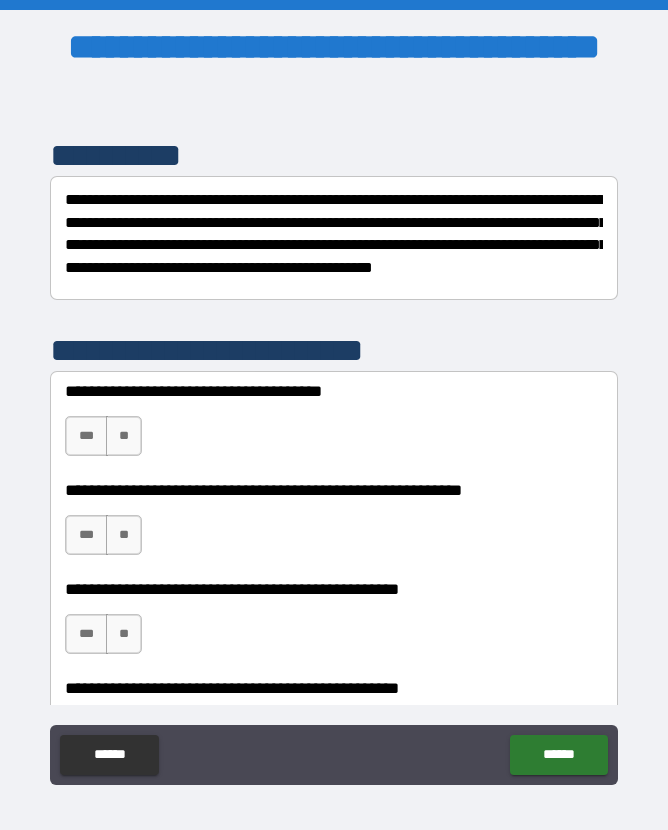 click on "**" at bounding box center [124, 436] 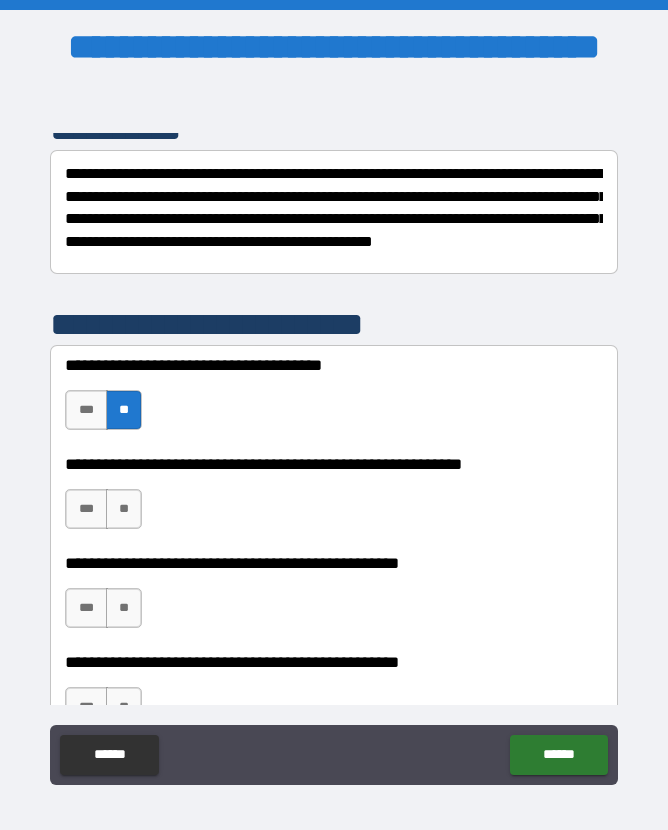 scroll, scrollTop: 300, scrollLeft: 0, axis: vertical 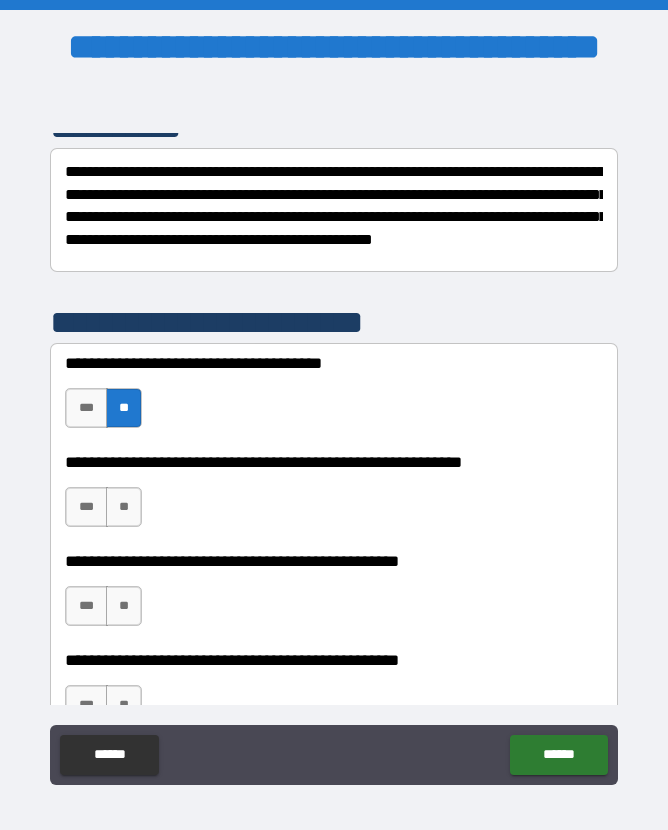 click on "***" at bounding box center (86, 507) 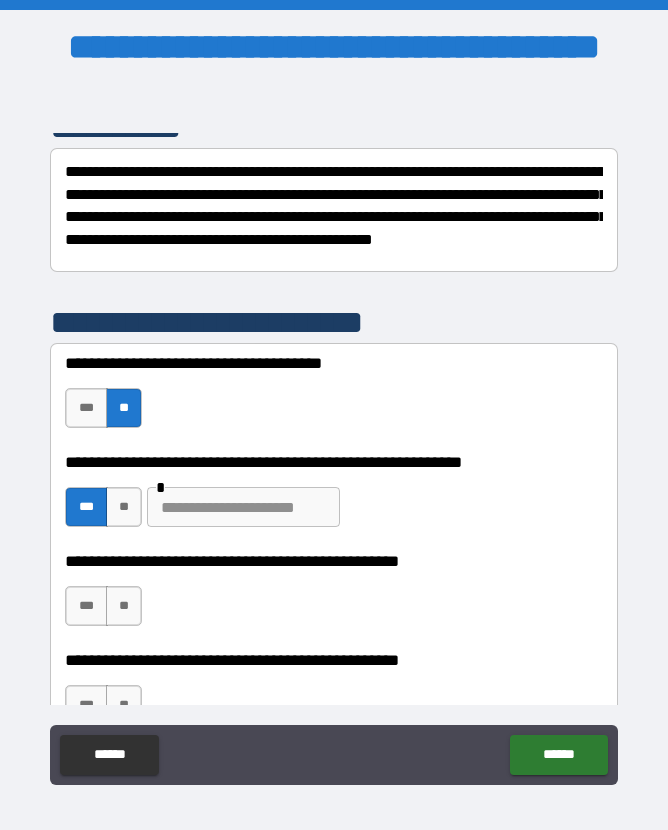 click at bounding box center [243, 507] 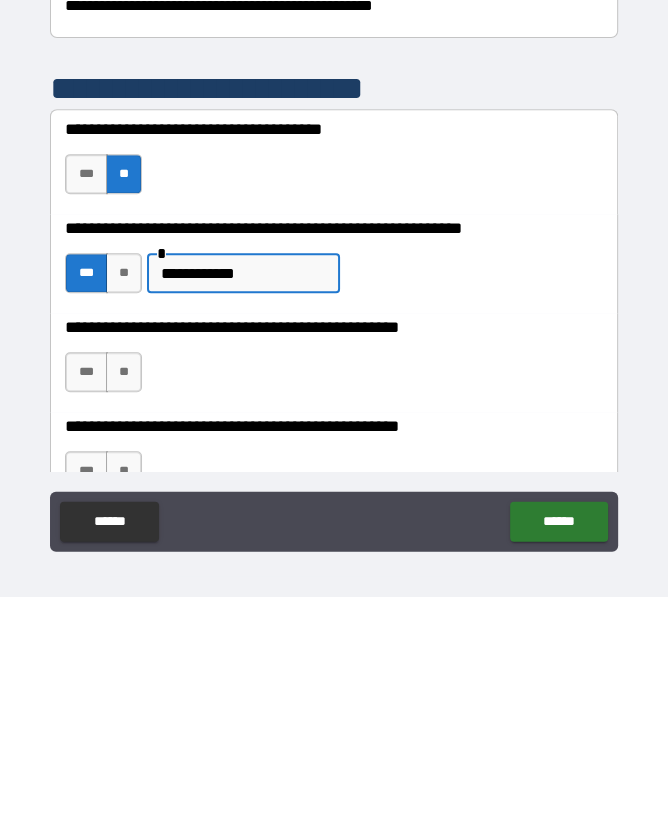 type on "**********" 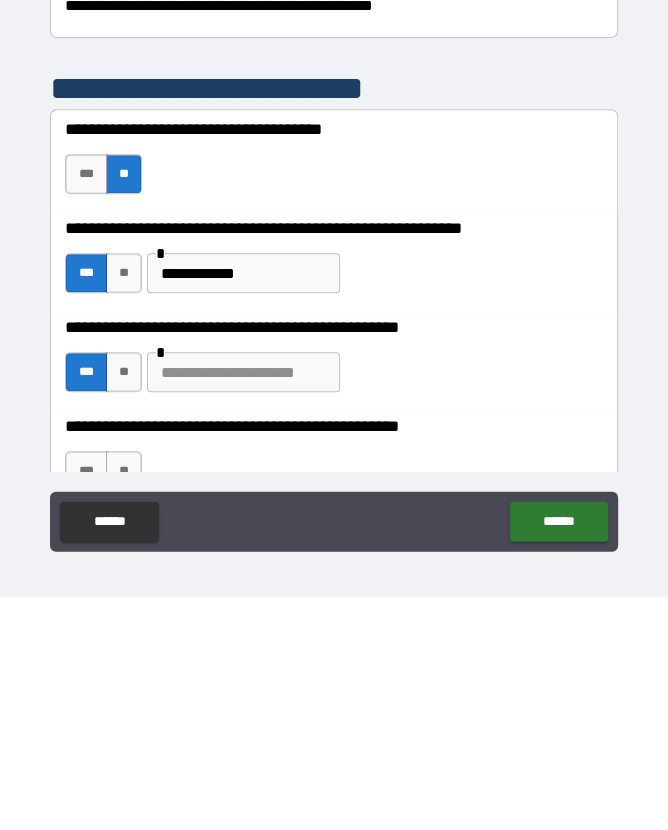 scroll, scrollTop: 27, scrollLeft: 0, axis: vertical 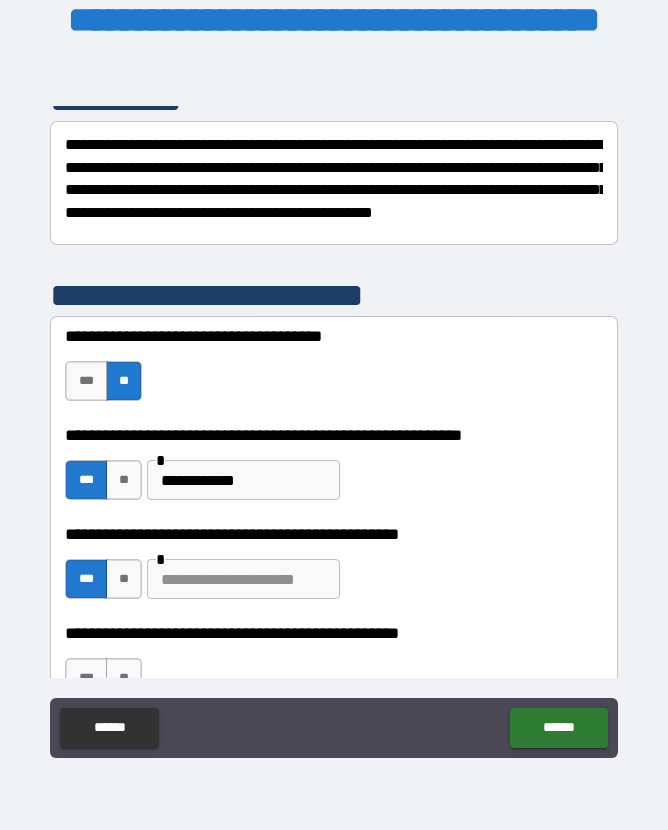 click at bounding box center (243, 579) 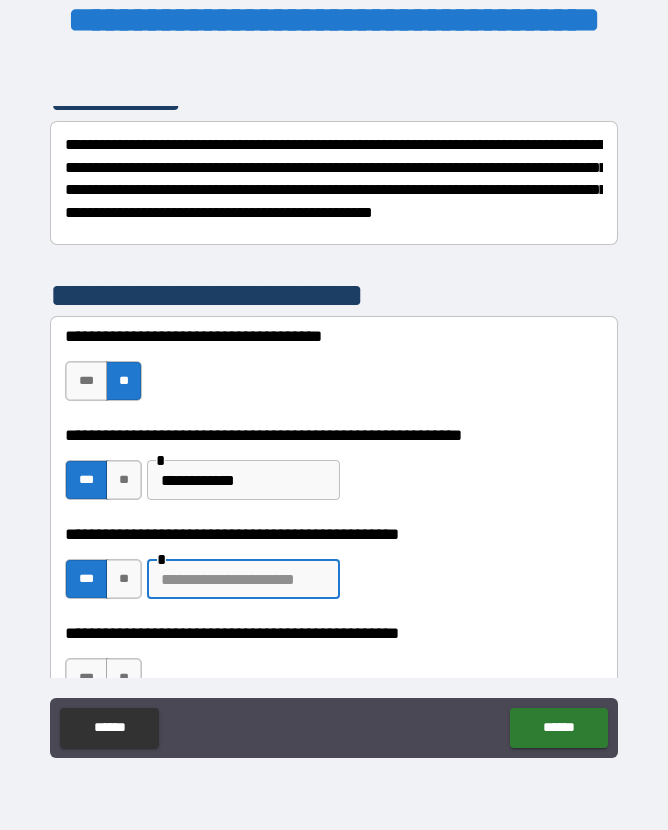 scroll, scrollTop: 26, scrollLeft: 0, axis: vertical 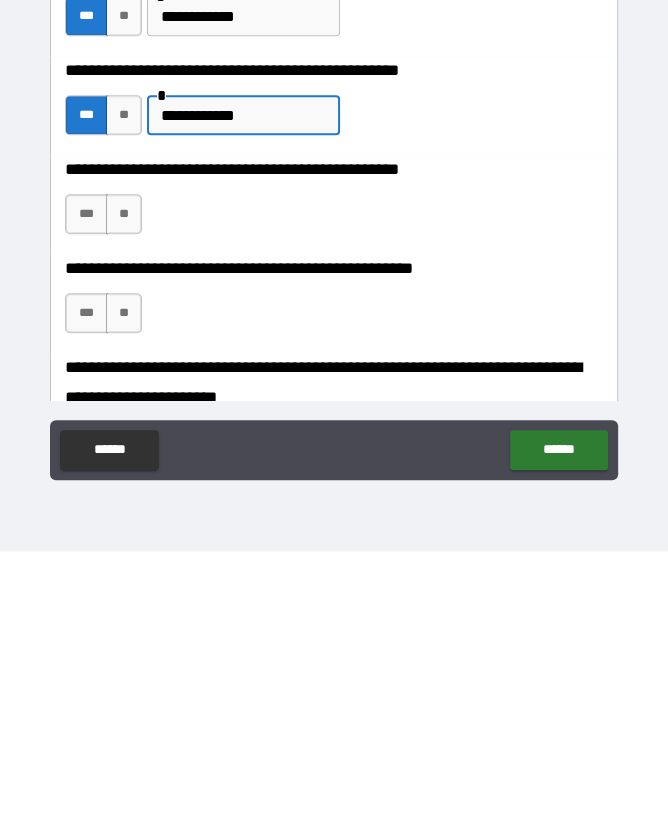 type on "**********" 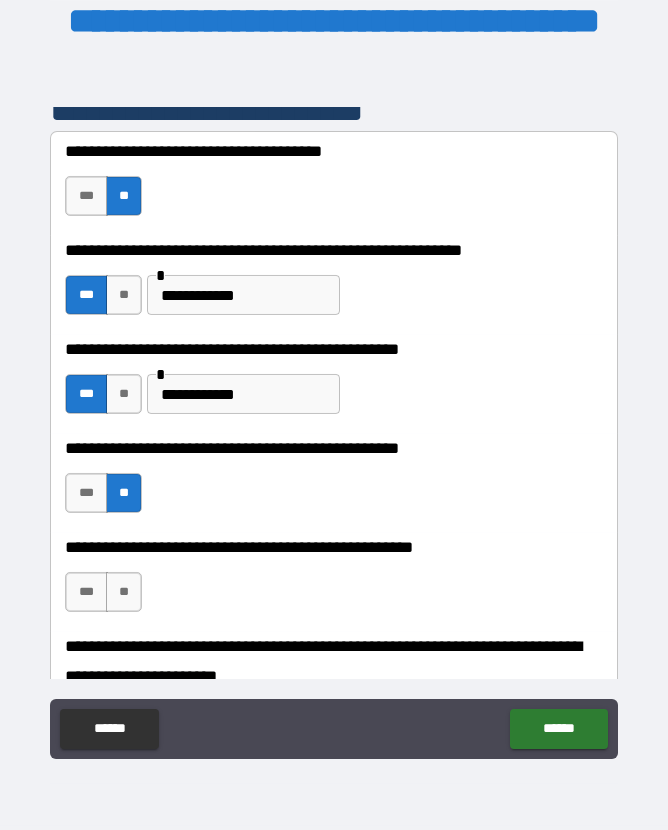 scroll, scrollTop: 27, scrollLeft: 0, axis: vertical 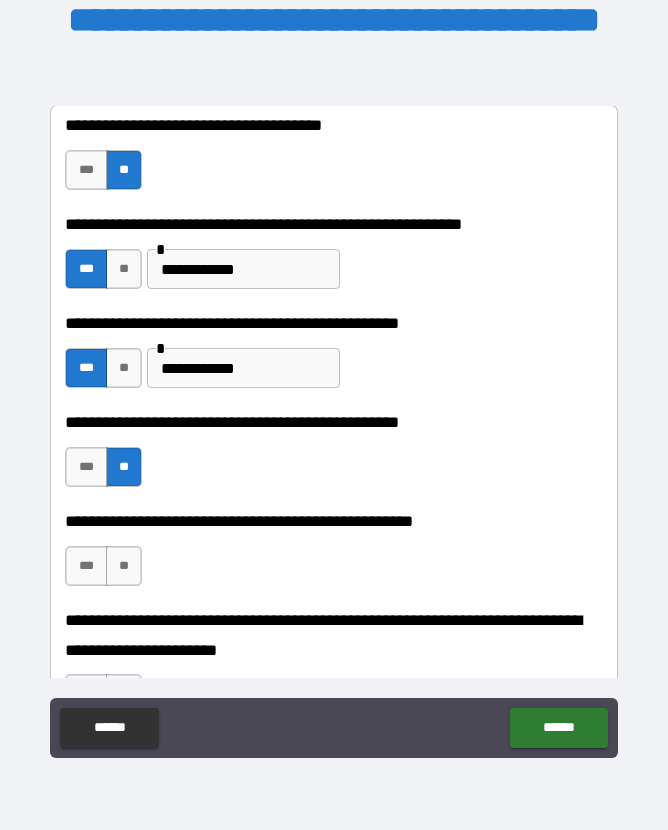 click on "**" at bounding box center [124, 566] 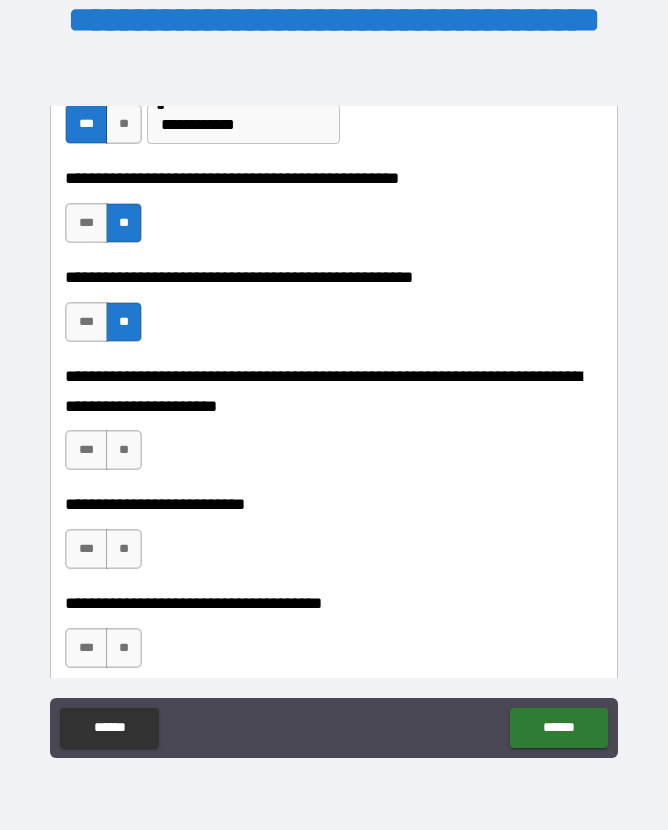 scroll, scrollTop: 756, scrollLeft: 0, axis: vertical 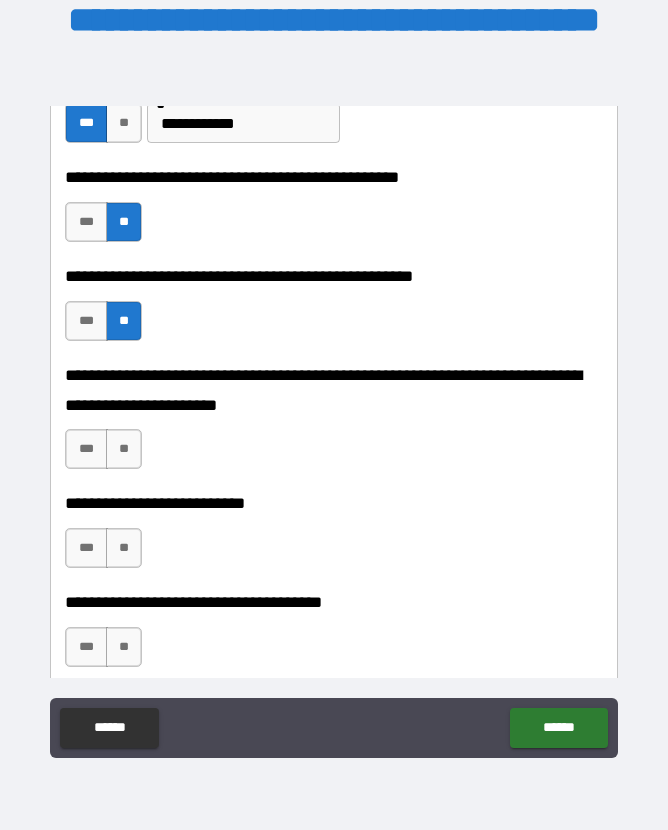 click on "**" at bounding box center [124, 449] 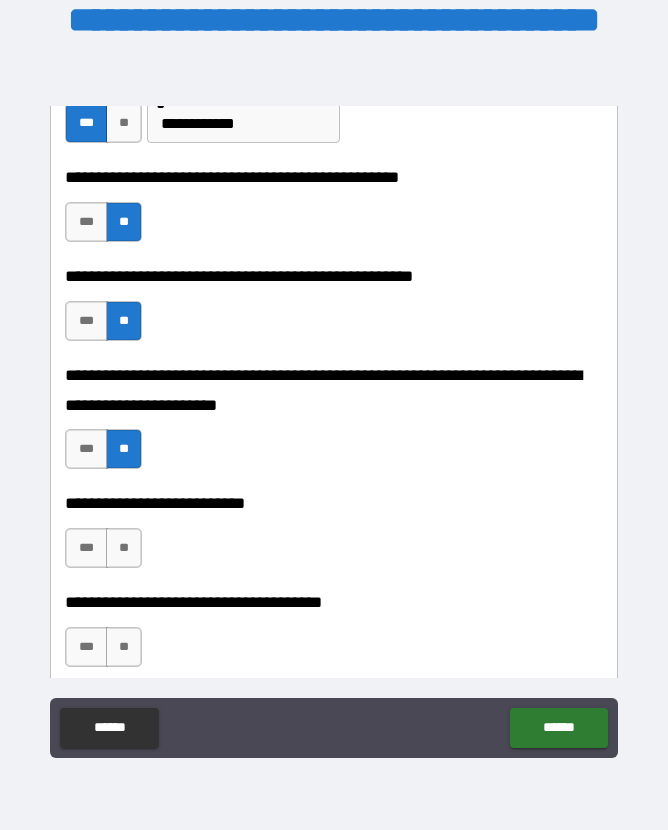 click on "**" at bounding box center [124, 548] 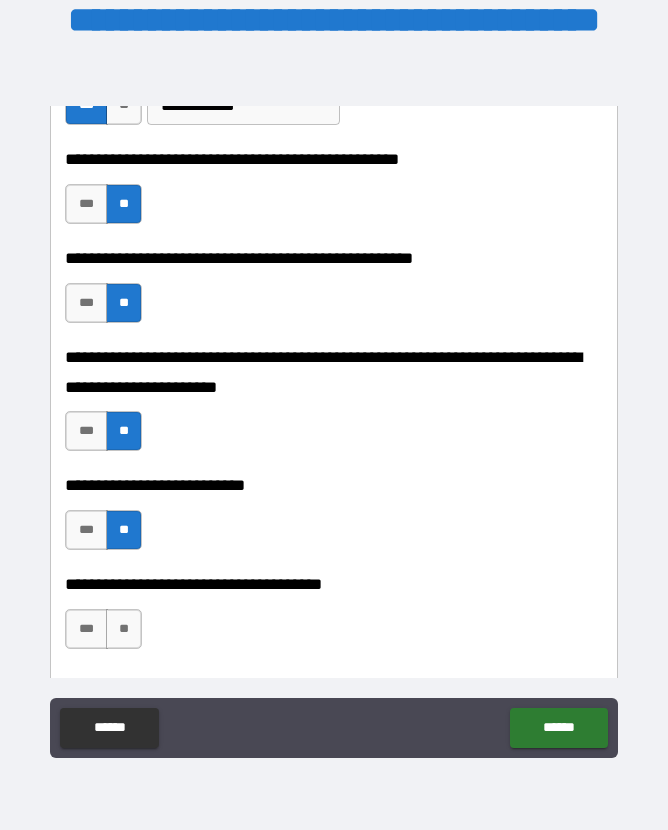 scroll, scrollTop: 784, scrollLeft: 0, axis: vertical 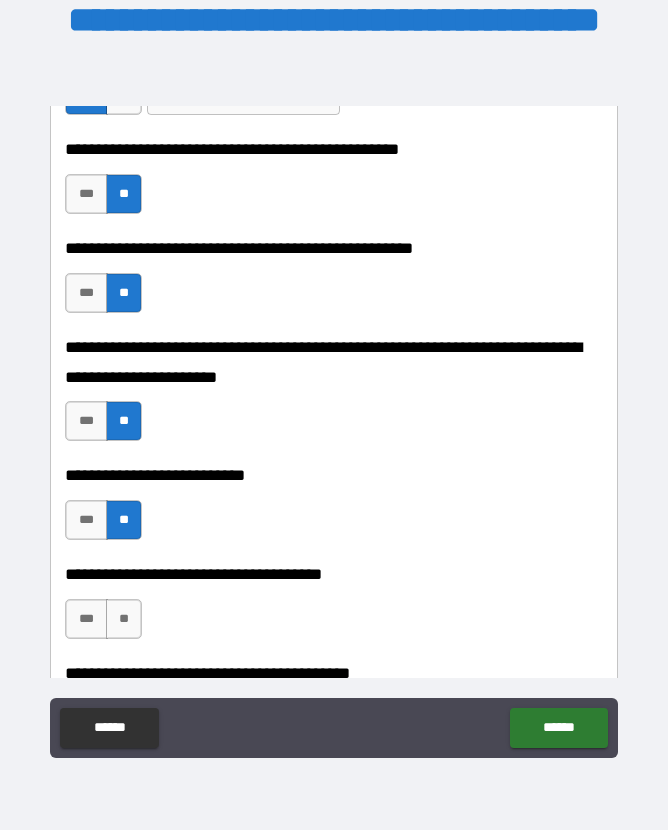 click on "**" at bounding box center (124, 619) 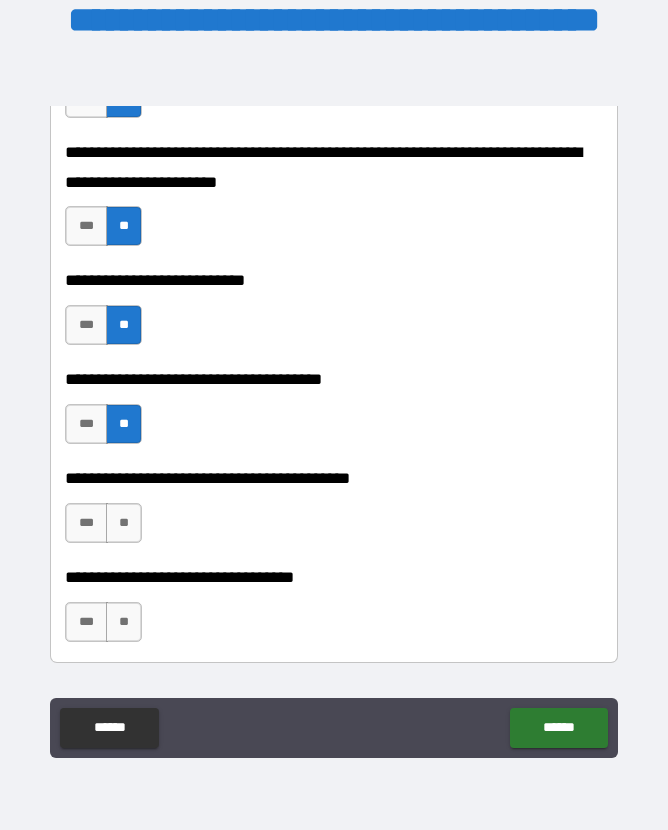scroll, scrollTop: 981, scrollLeft: 0, axis: vertical 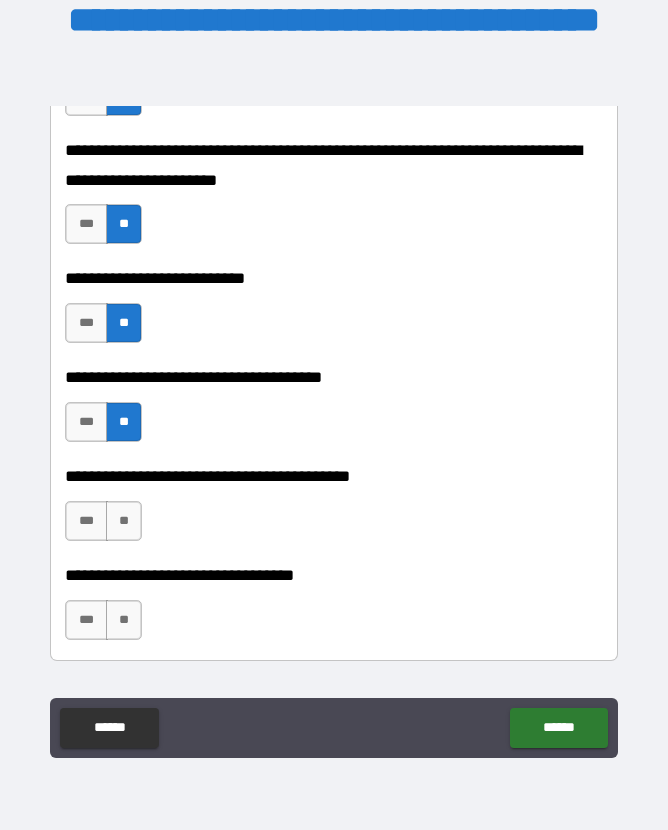 click on "**" at bounding box center (124, 521) 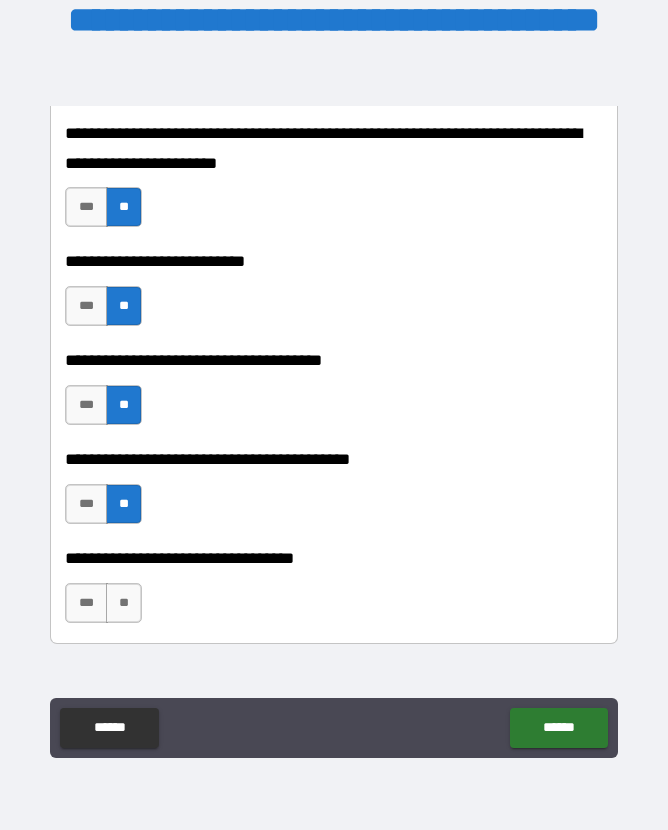 scroll, scrollTop: 999, scrollLeft: 0, axis: vertical 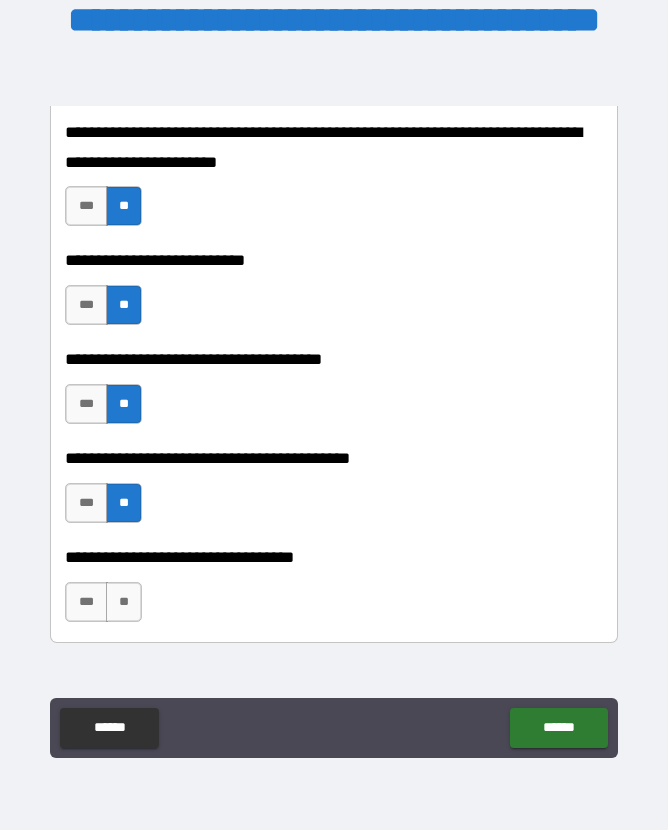 click on "**" at bounding box center [124, 602] 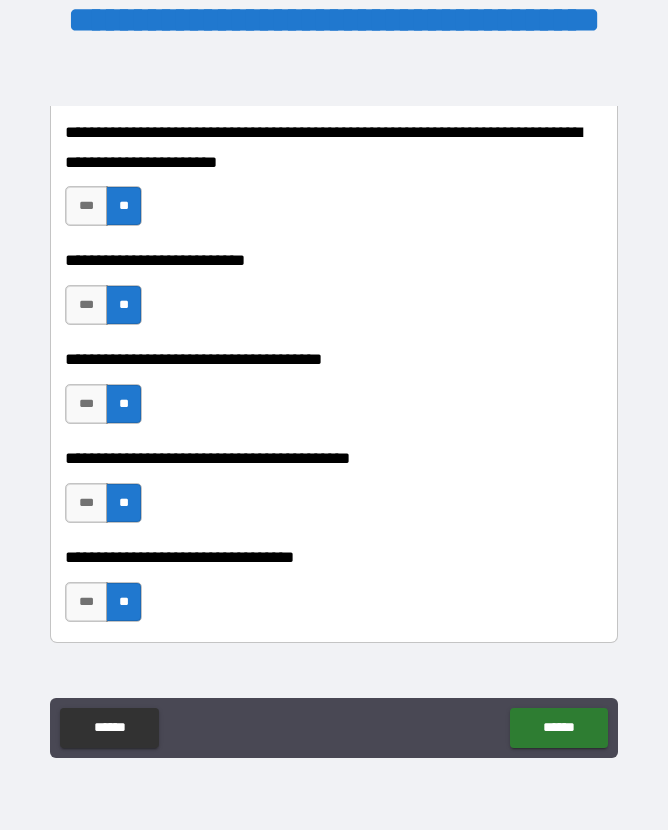click on "******" at bounding box center [558, 728] 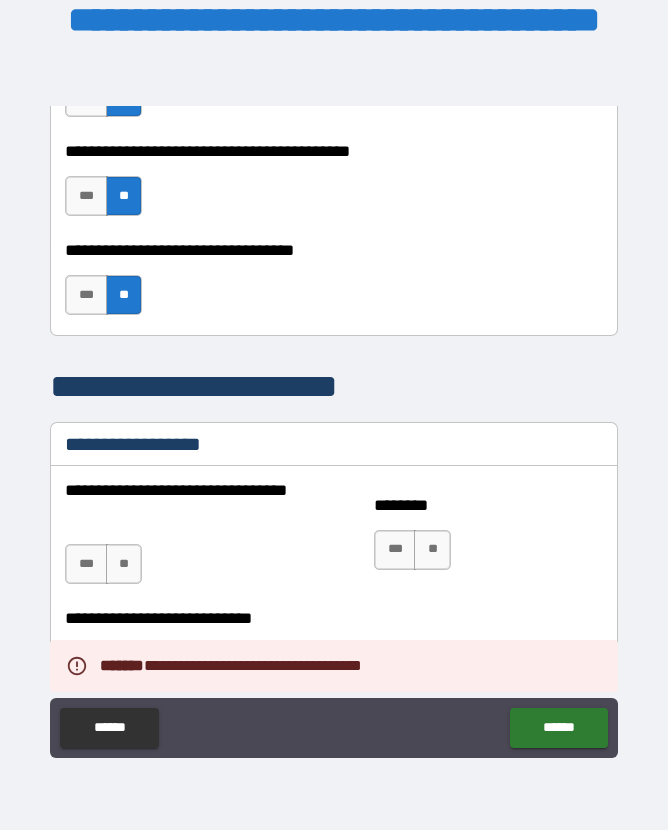 scroll, scrollTop: 1334, scrollLeft: 0, axis: vertical 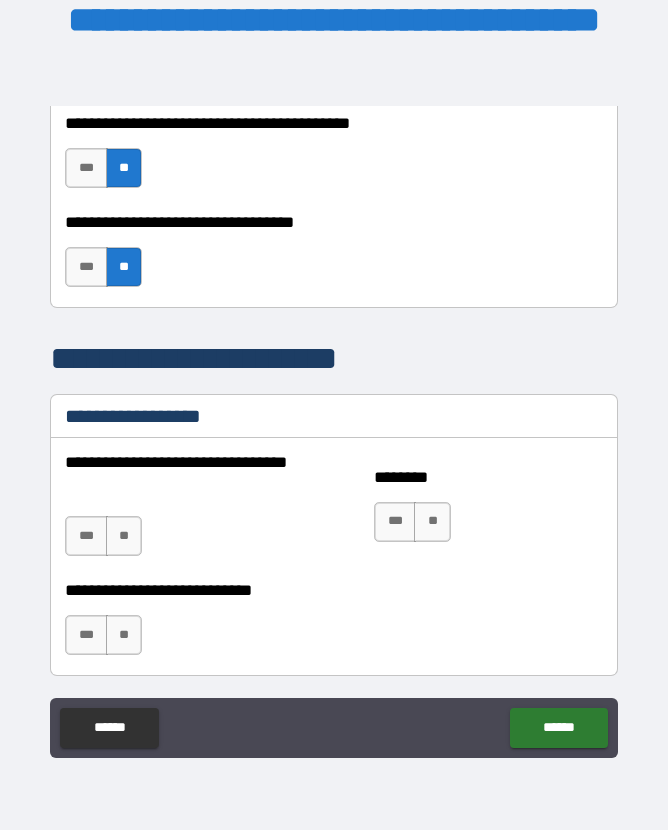 click on "**" at bounding box center [124, 536] 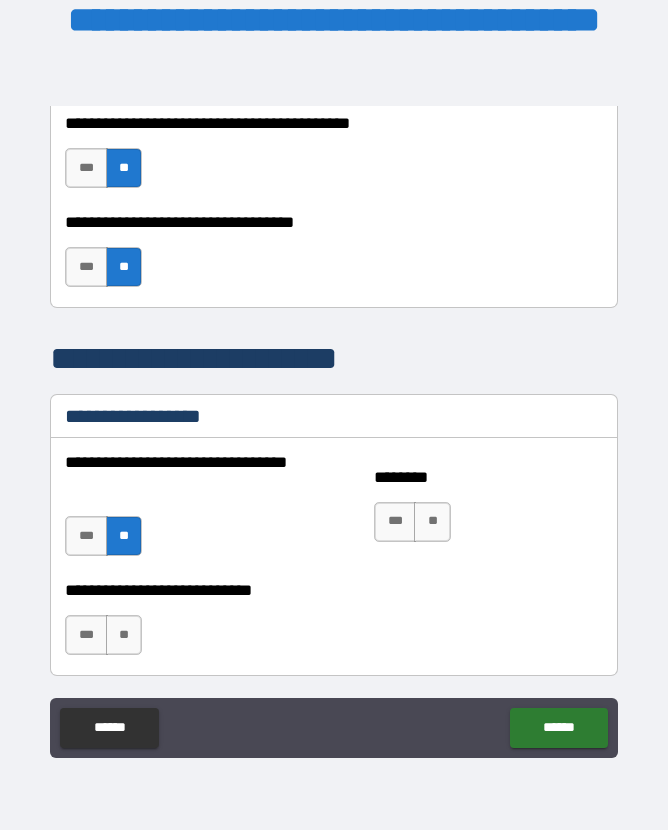 click on "**" at bounding box center (432, 522) 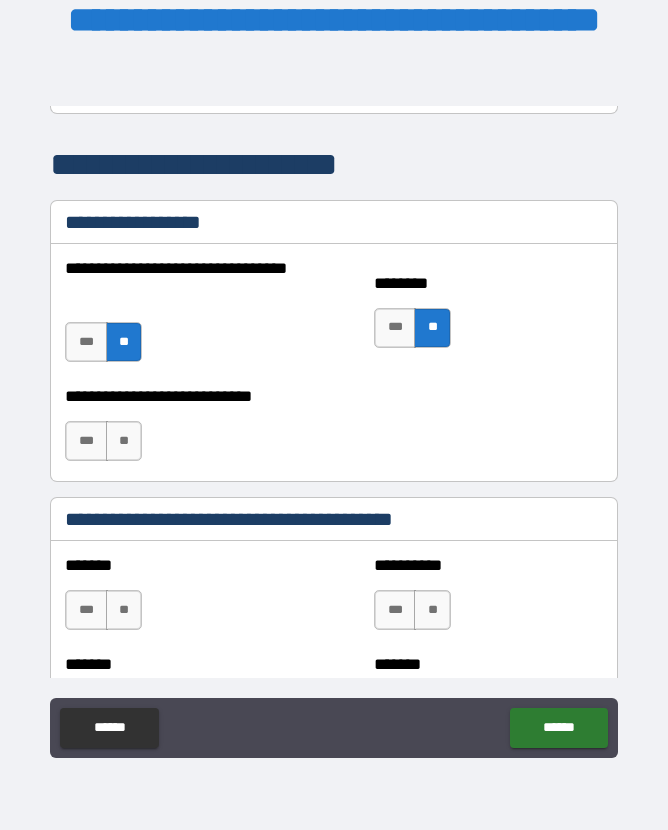 scroll, scrollTop: 1533, scrollLeft: 0, axis: vertical 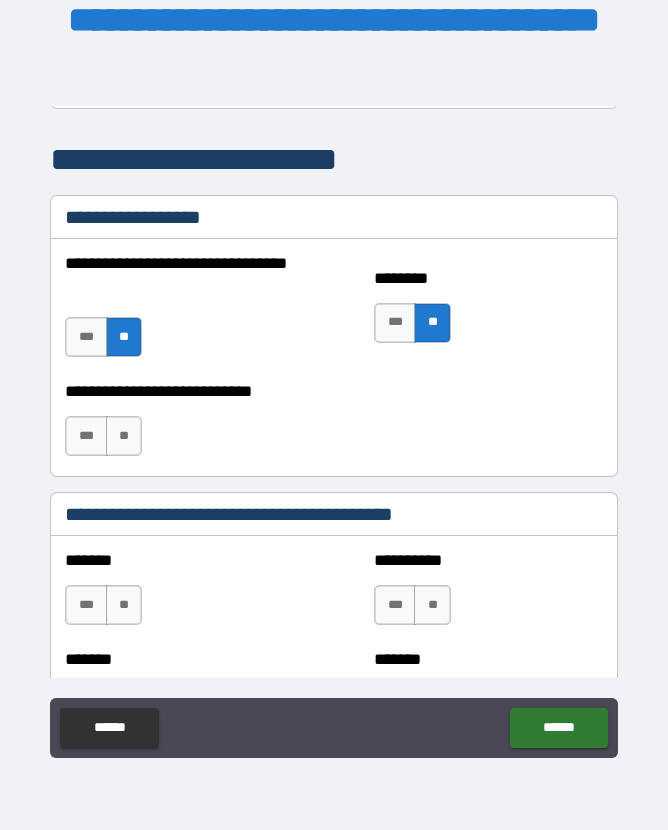 click on "**" at bounding box center (124, 605) 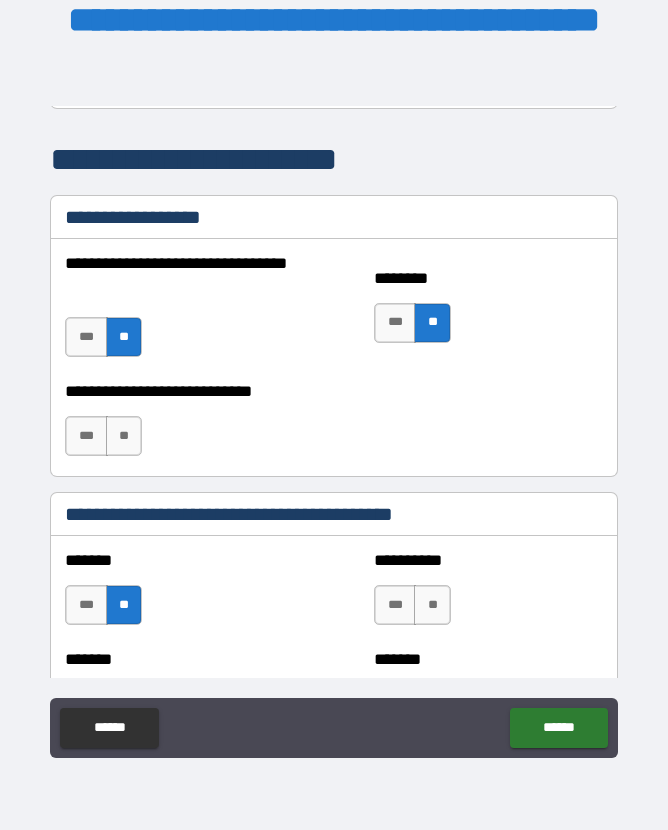 scroll, scrollTop: 1564, scrollLeft: 0, axis: vertical 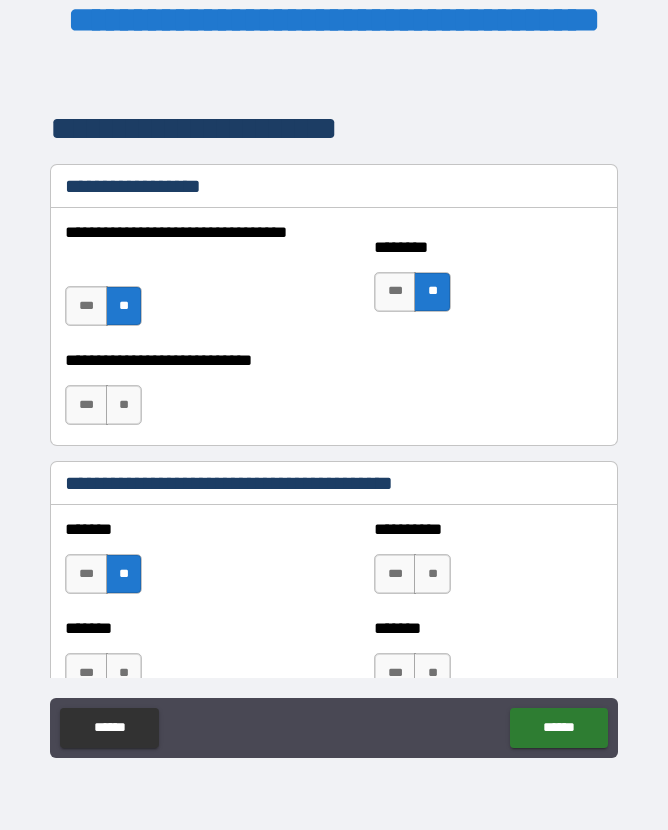 click on "**" at bounding box center (432, 574) 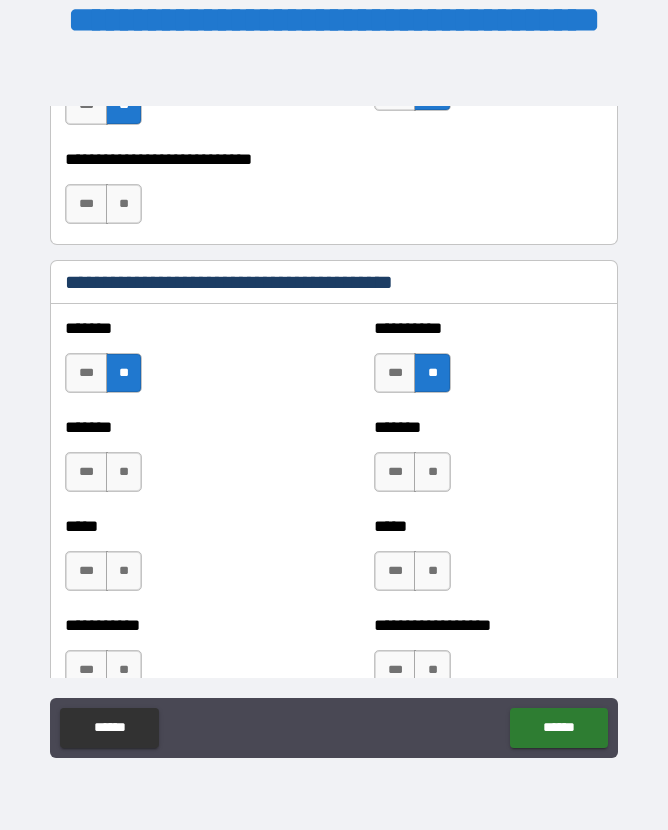 scroll, scrollTop: 1769, scrollLeft: 0, axis: vertical 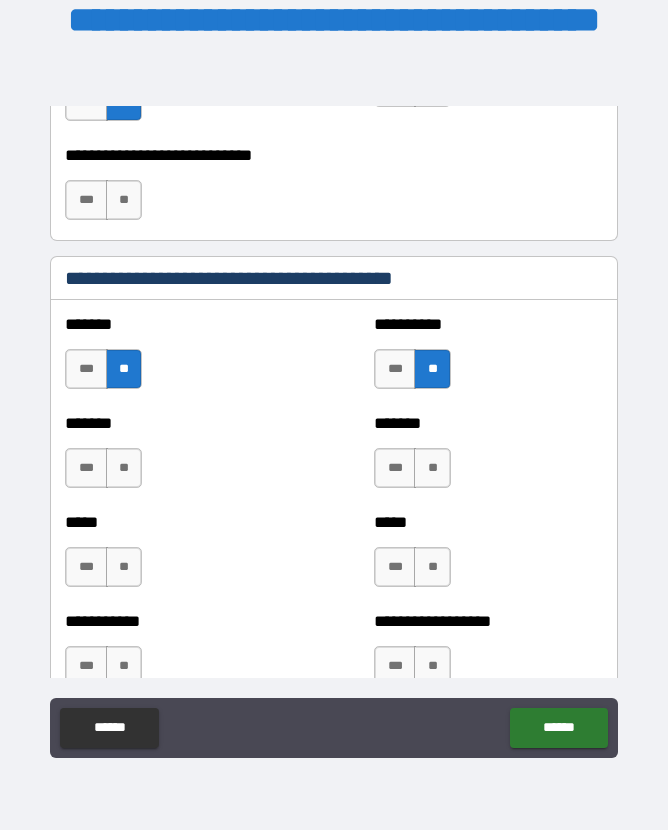 click on "**" at bounding box center (432, 468) 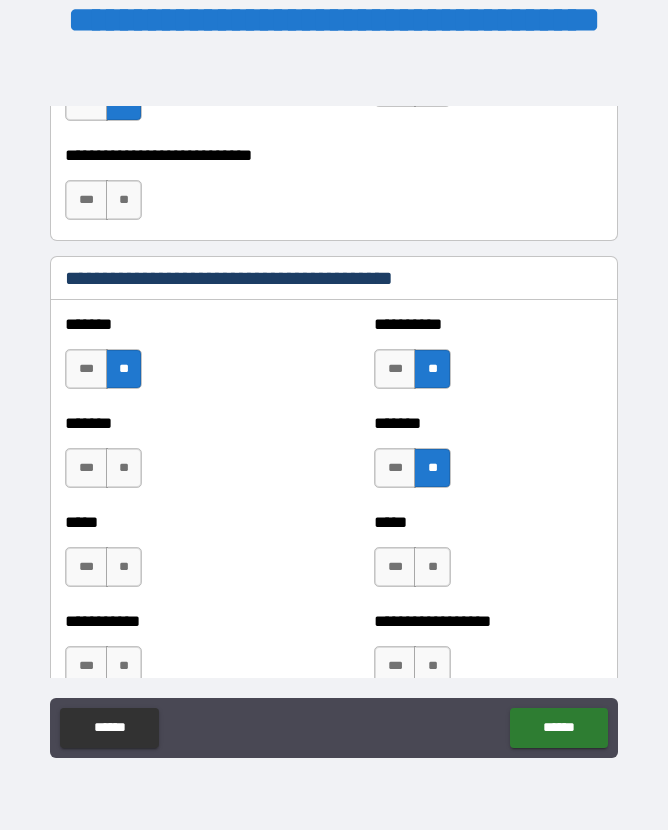 click on "**" at bounding box center (432, 567) 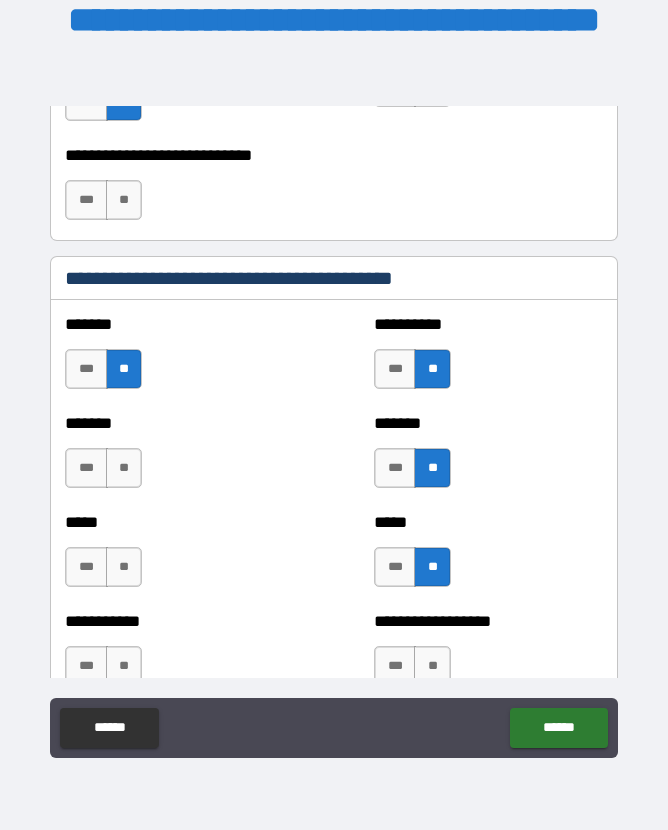 click on "**" at bounding box center [124, 468] 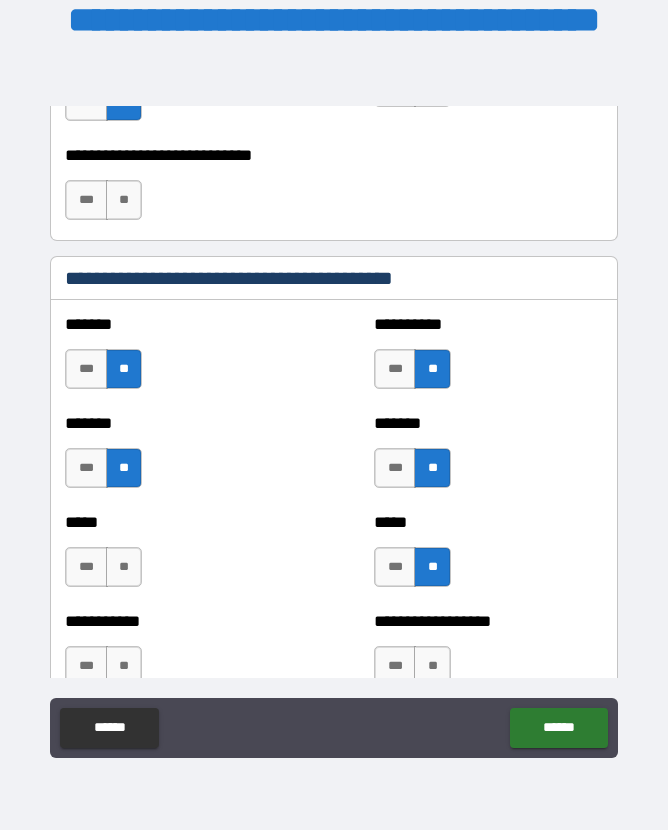 click on "**" at bounding box center [124, 567] 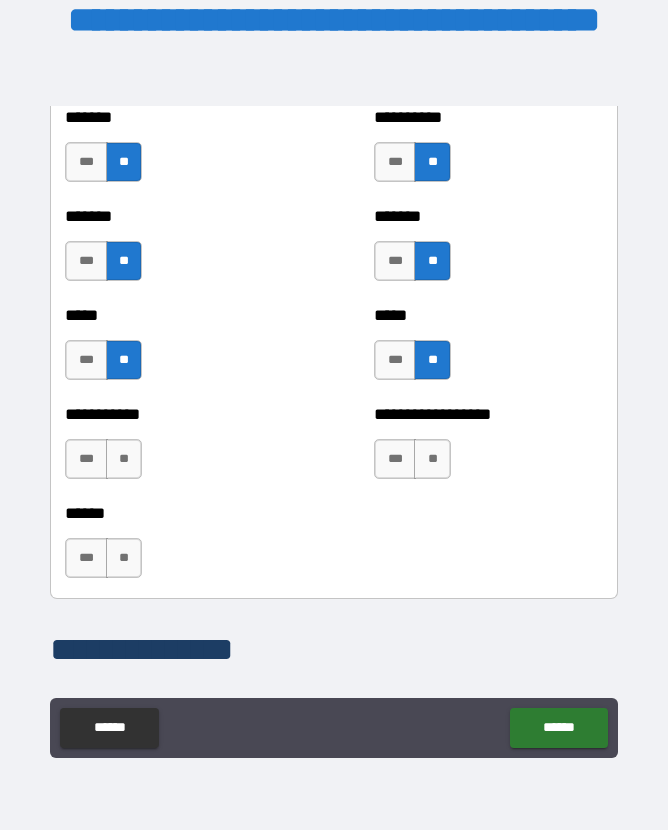 scroll, scrollTop: 1977, scrollLeft: 0, axis: vertical 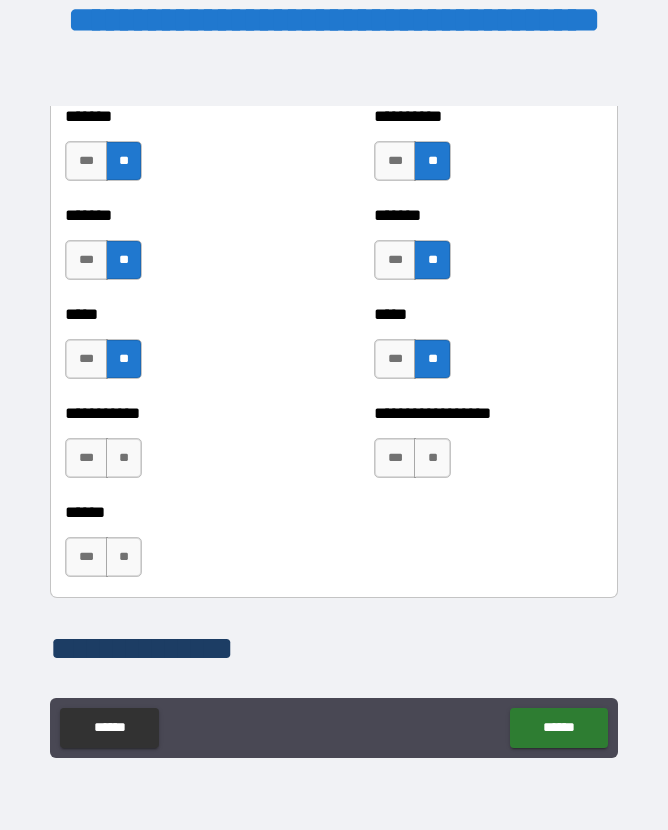 click on "**" at bounding box center (124, 458) 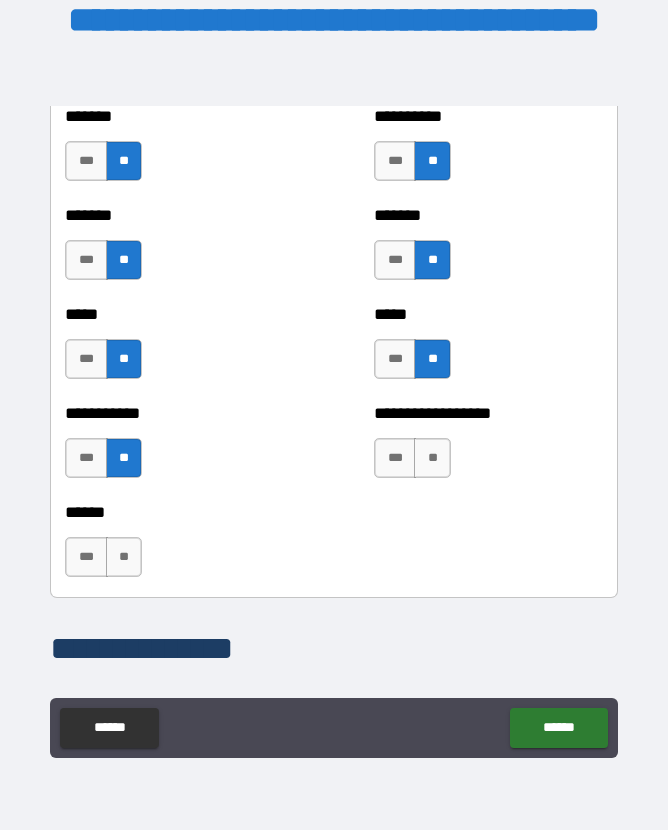 click on "**" at bounding box center (432, 458) 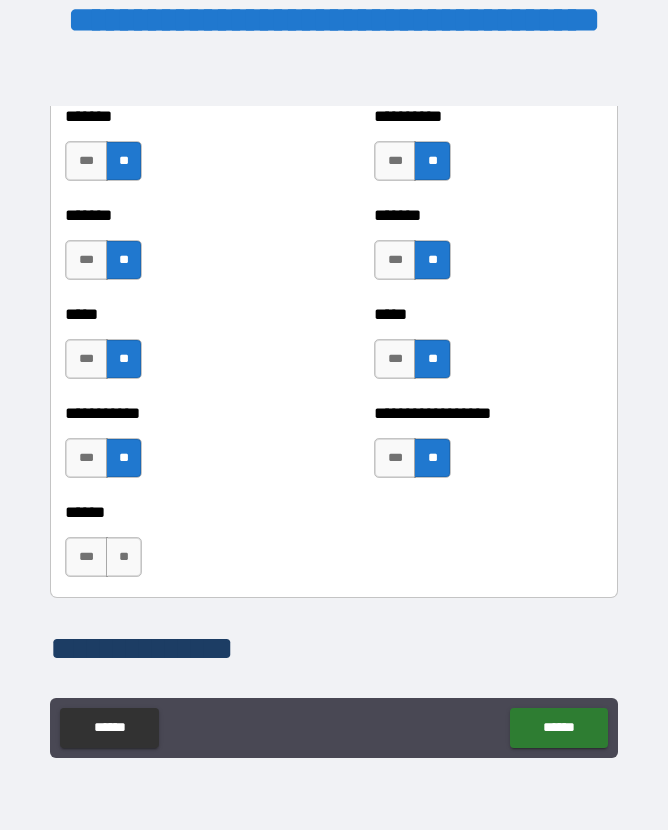 click on "**" at bounding box center (124, 557) 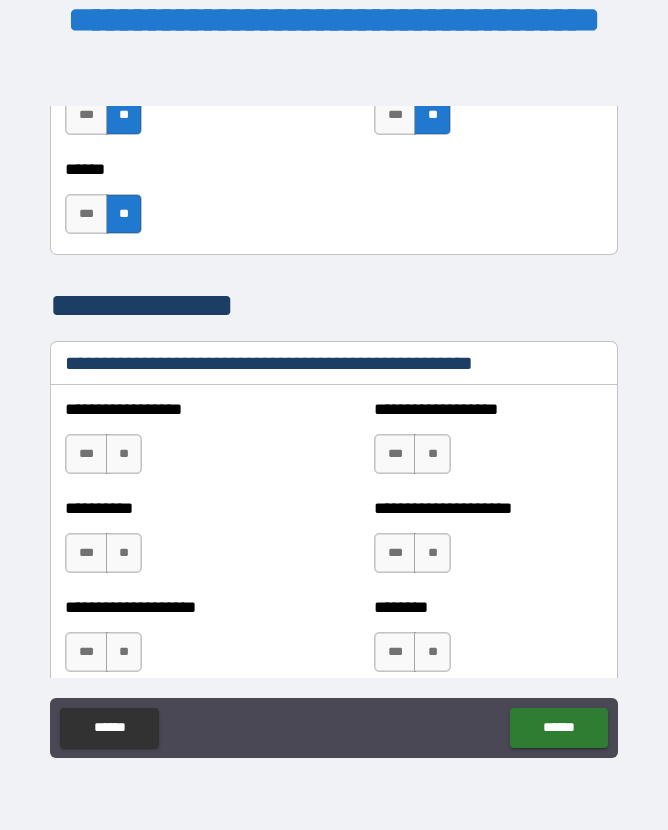 scroll, scrollTop: 2322, scrollLeft: 0, axis: vertical 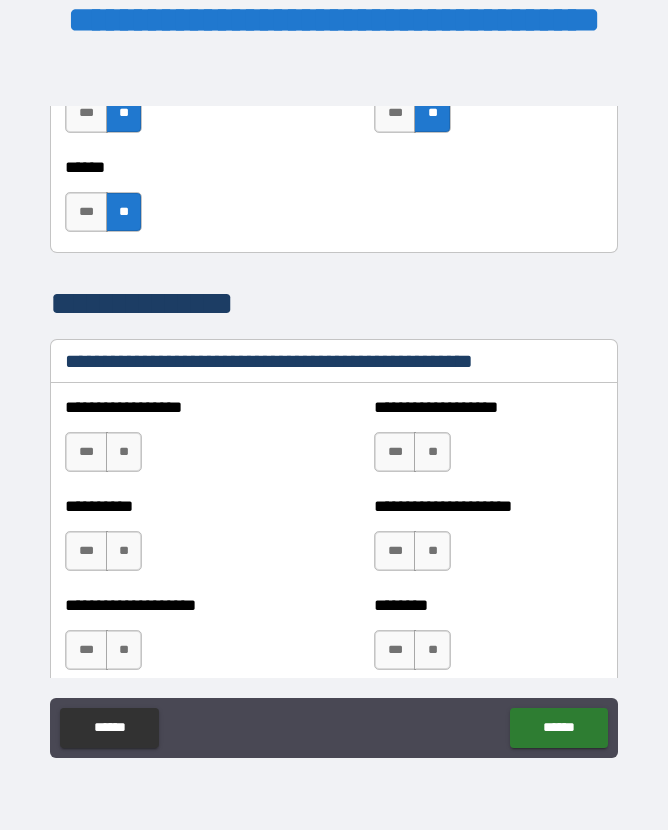 click on "**" at bounding box center (124, 452) 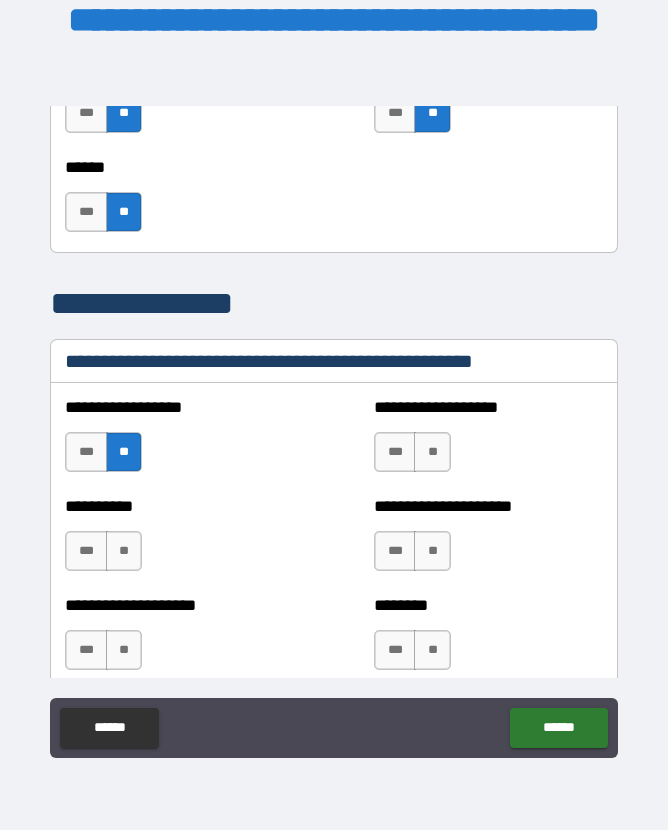 click on "**" at bounding box center [432, 452] 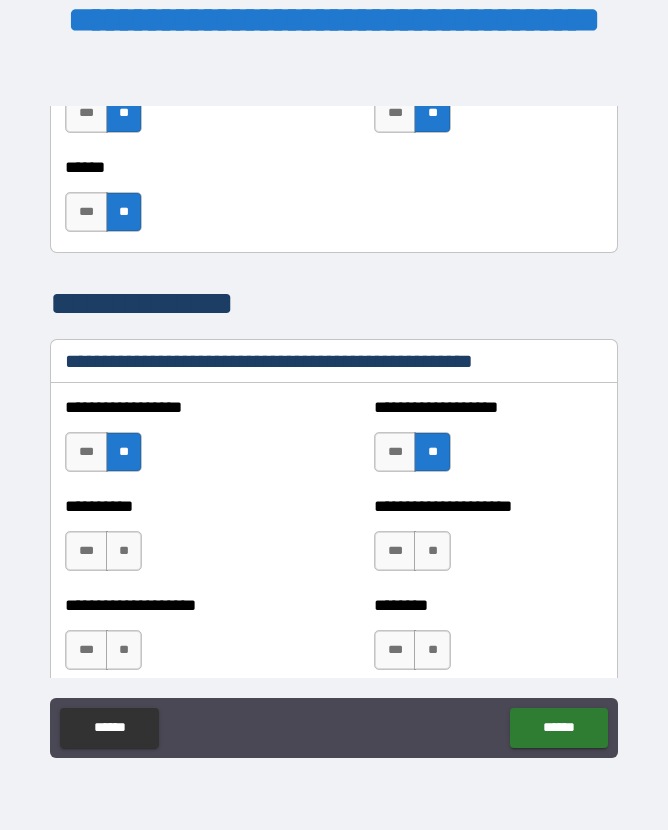 click on "**" at bounding box center [124, 551] 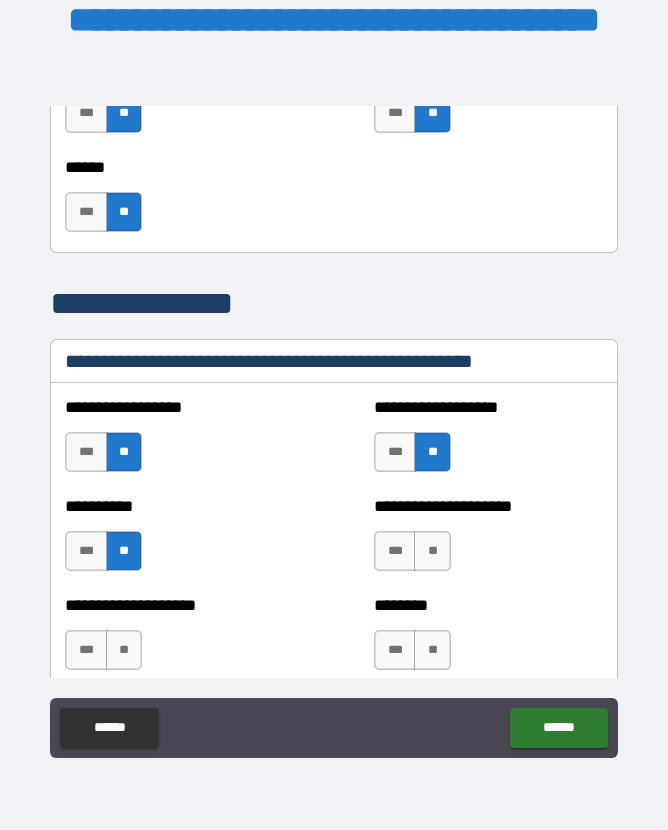 click on "**" at bounding box center [432, 551] 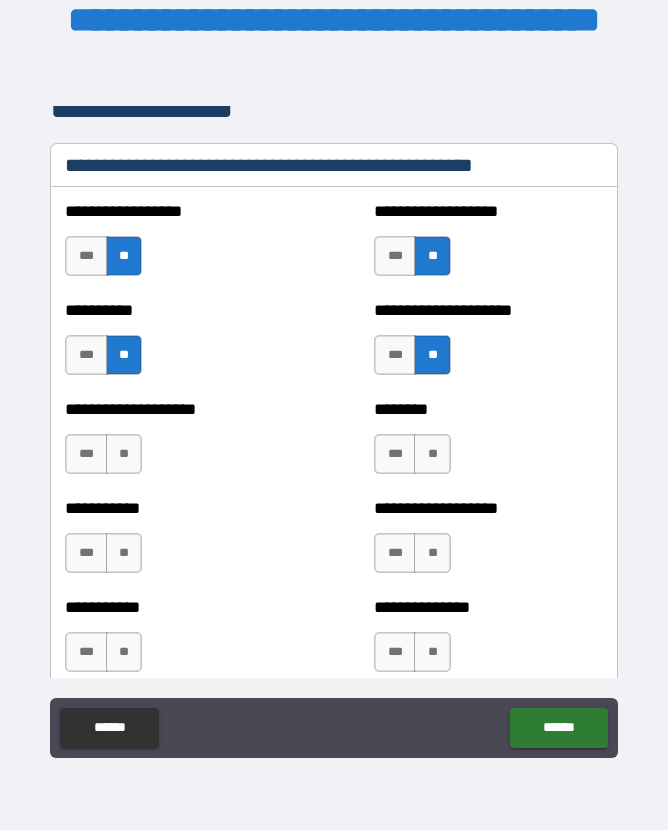 scroll, scrollTop: 2526, scrollLeft: 0, axis: vertical 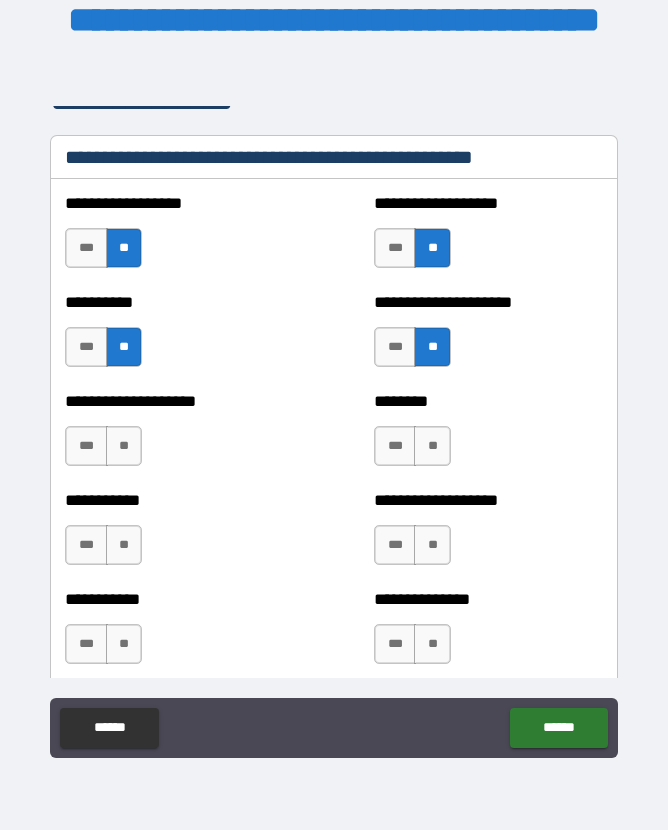 click on "**" at bounding box center (124, 446) 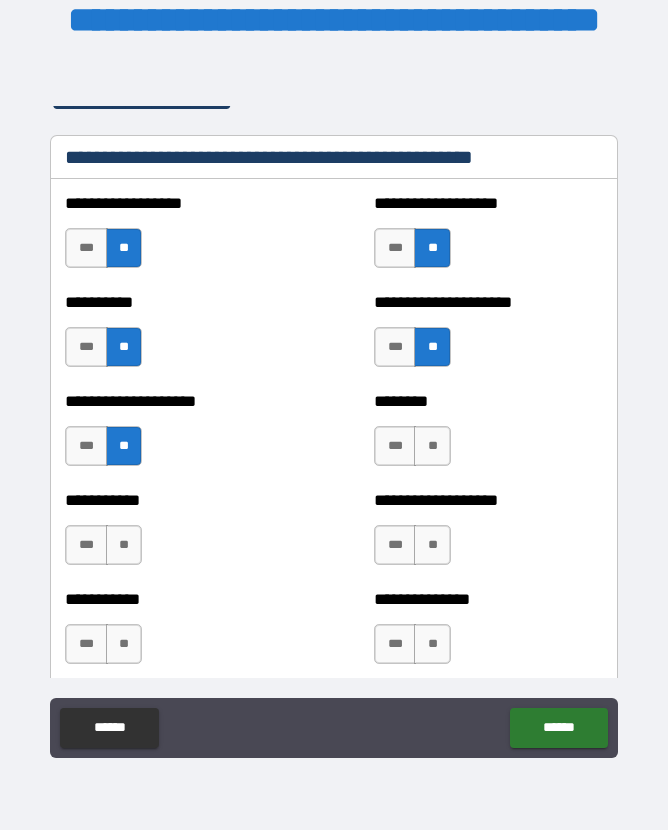 click on "**" at bounding box center (432, 446) 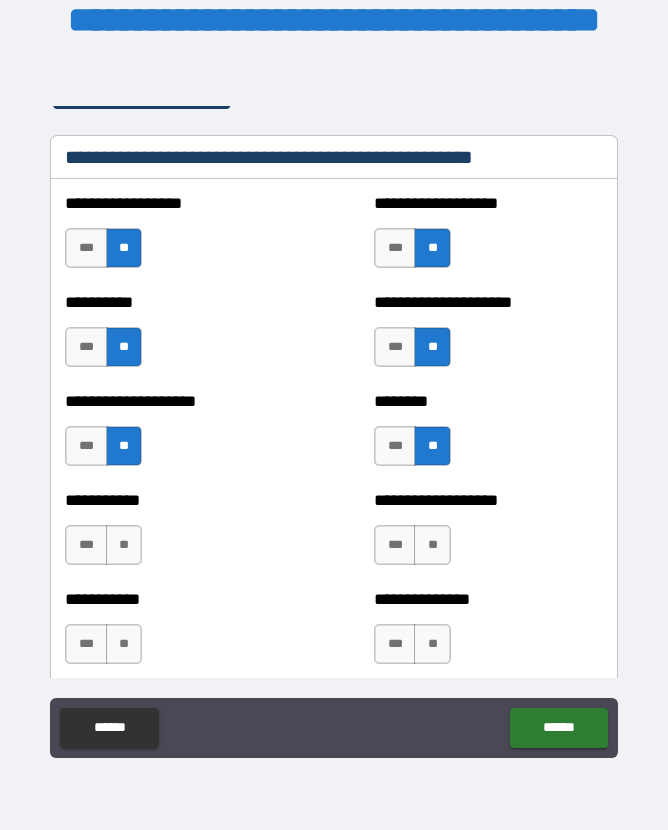 click on "**" at bounding box center (124, 545) 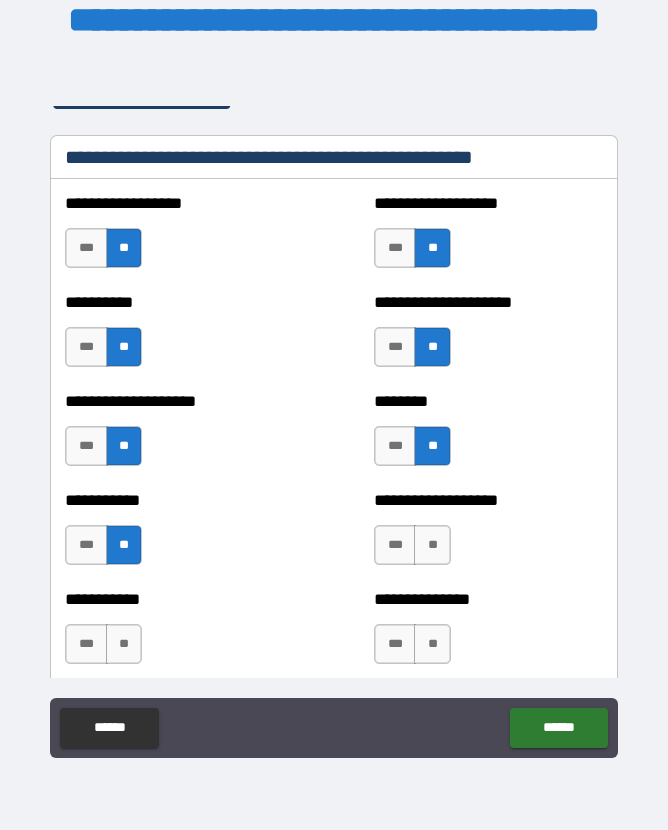 click on "**" at bounding box center [432, 545] 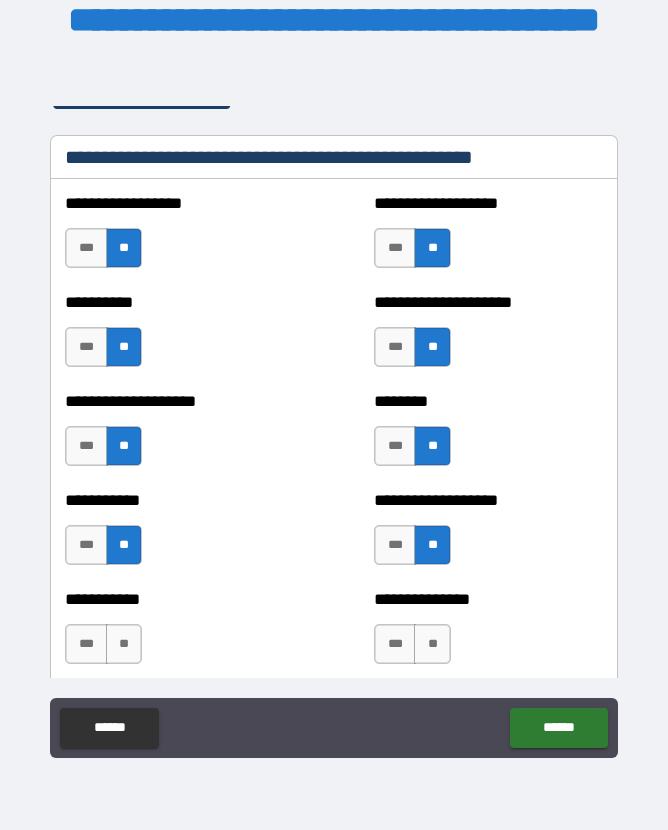 click on "**" at bounding box center (124, 644) 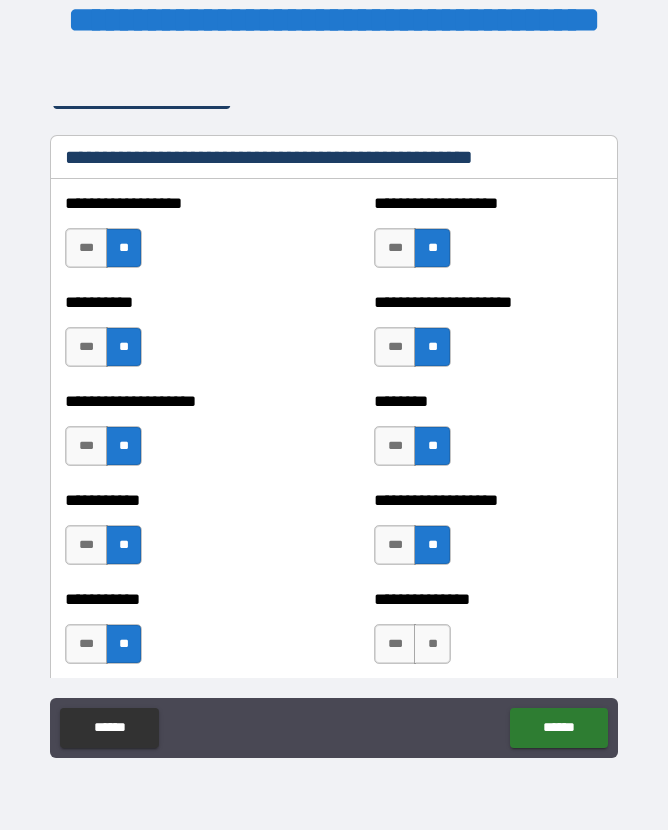 click on "**" at bounding box center (432, 644) 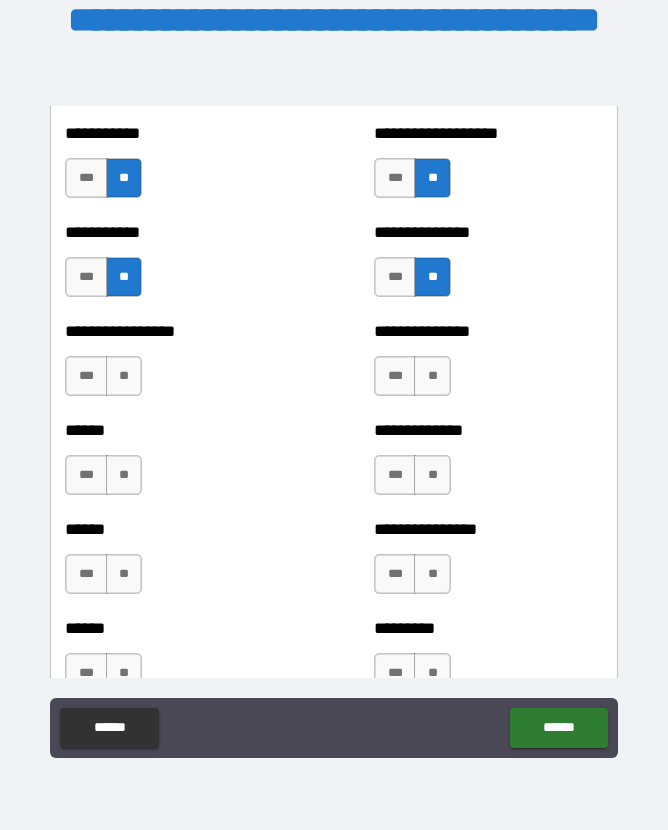 scroll, scrollTop: 2894, scrollLeft: 0, axis: vertical 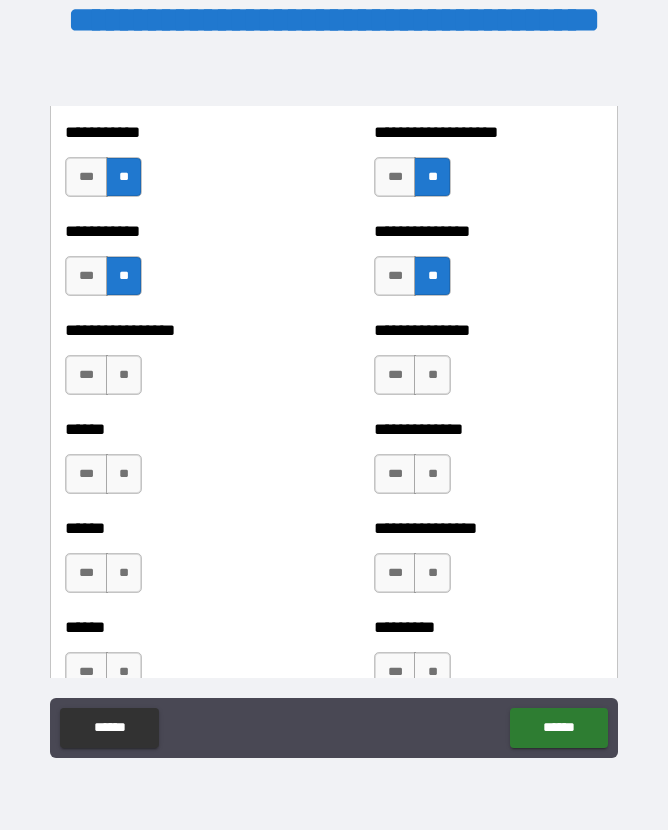click on "**" at bounding box center (124, 375) 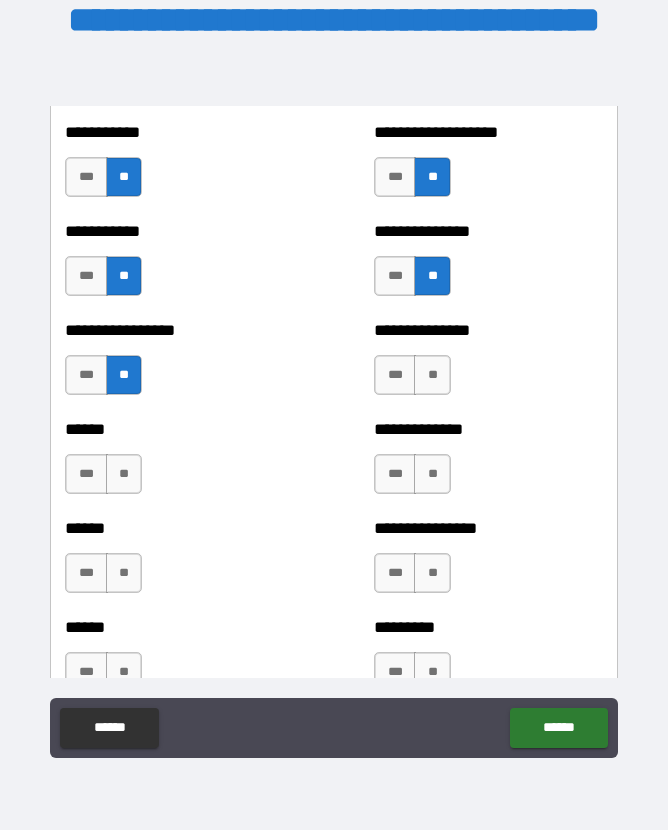 click on "**" at bounding box center [432, 375] 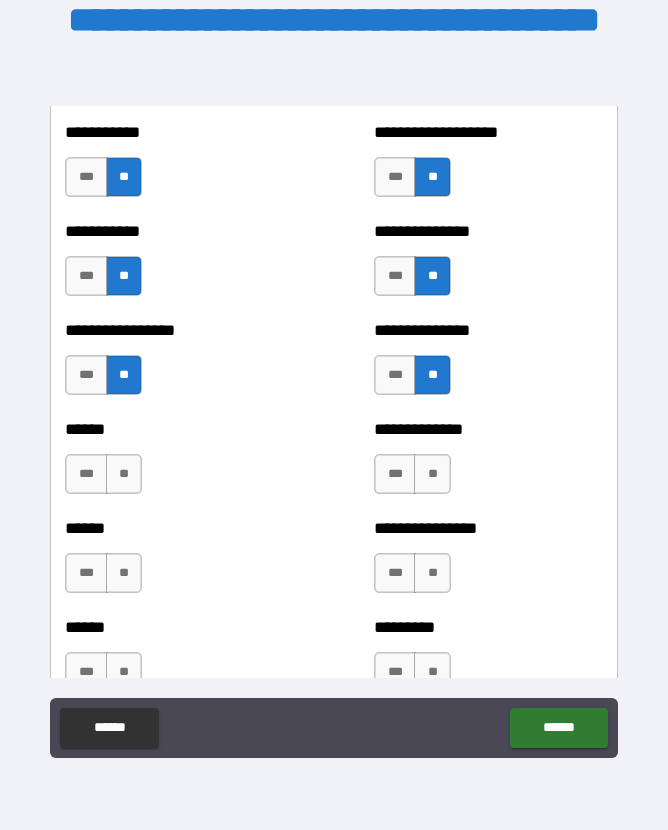 click on "**" at bounding box center (432, 474) 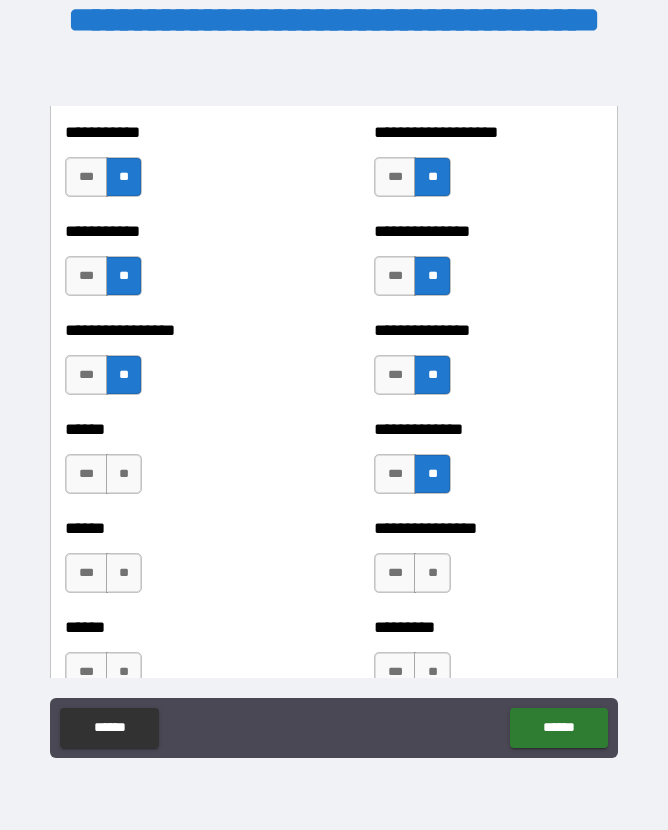 click on "**" at bounding box center [124, 474] 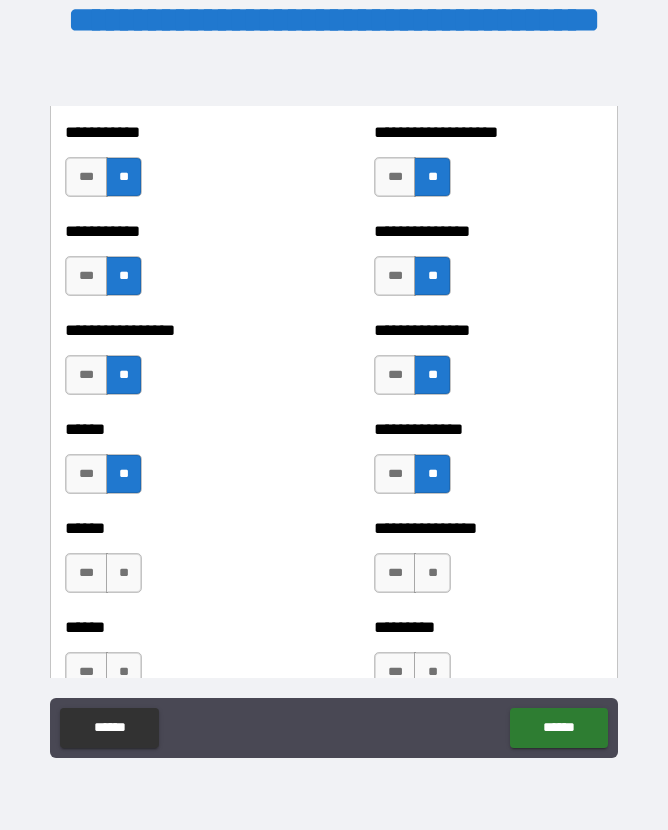 click on "**" at bounding box center (432, 573) 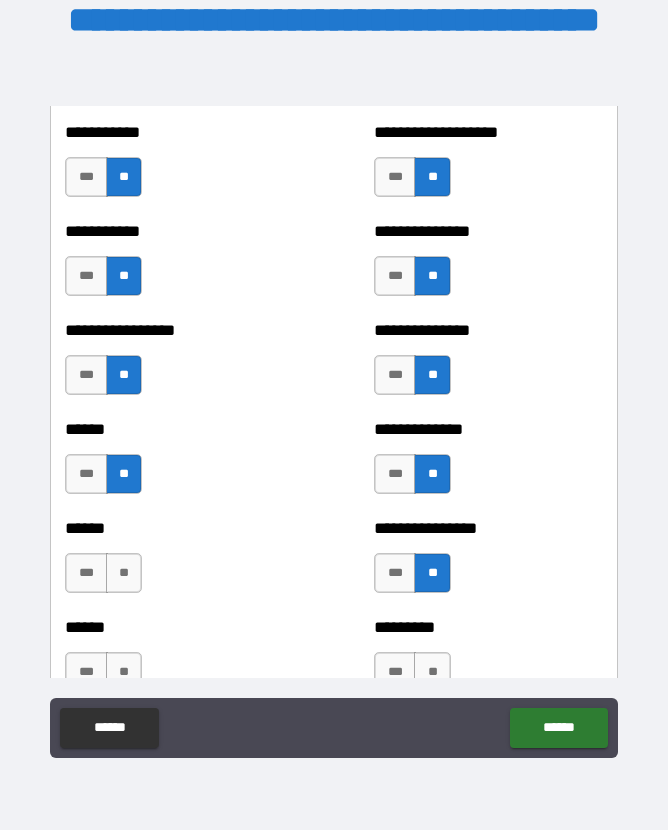 click on "**" at bounding box center (124, 573) 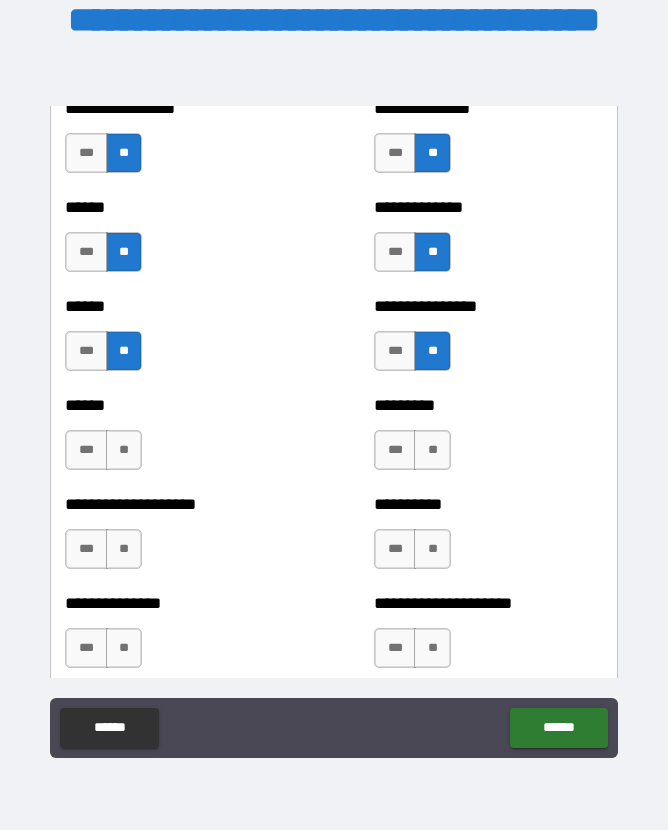 scroll, scrollTop: 3125, scrollLeft: 0, axis: vertical 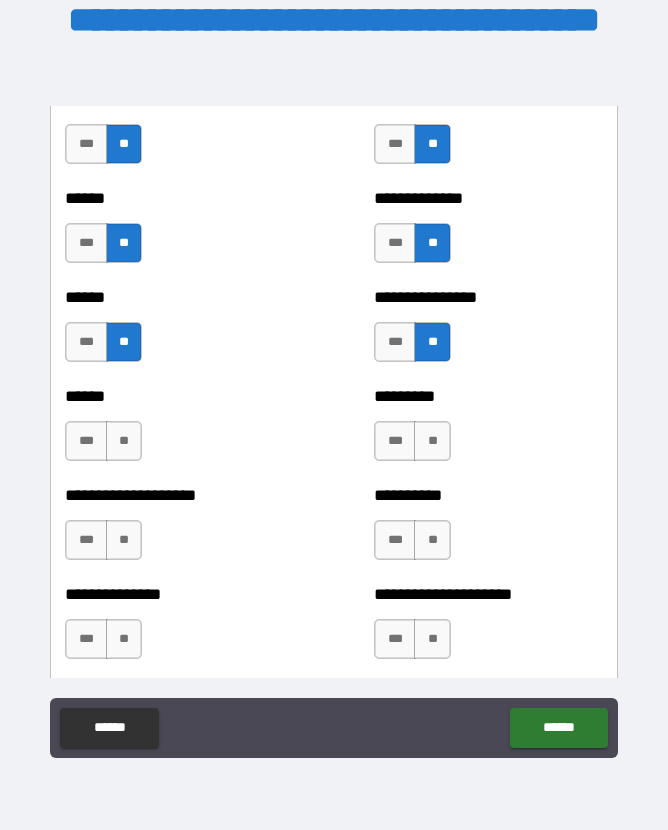 click on "**" at bounding box center (124, 441) 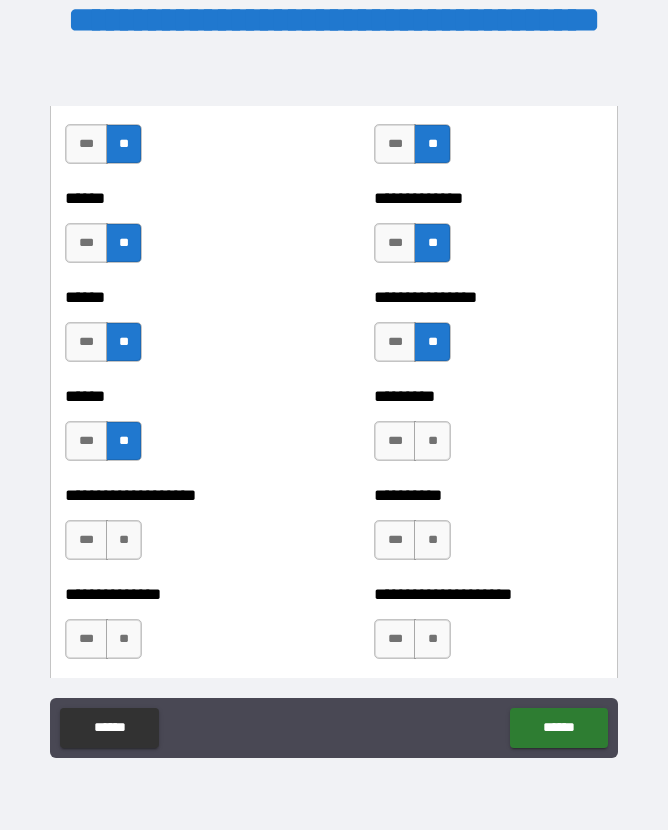 click on "**" at bounding box center (432, 441) 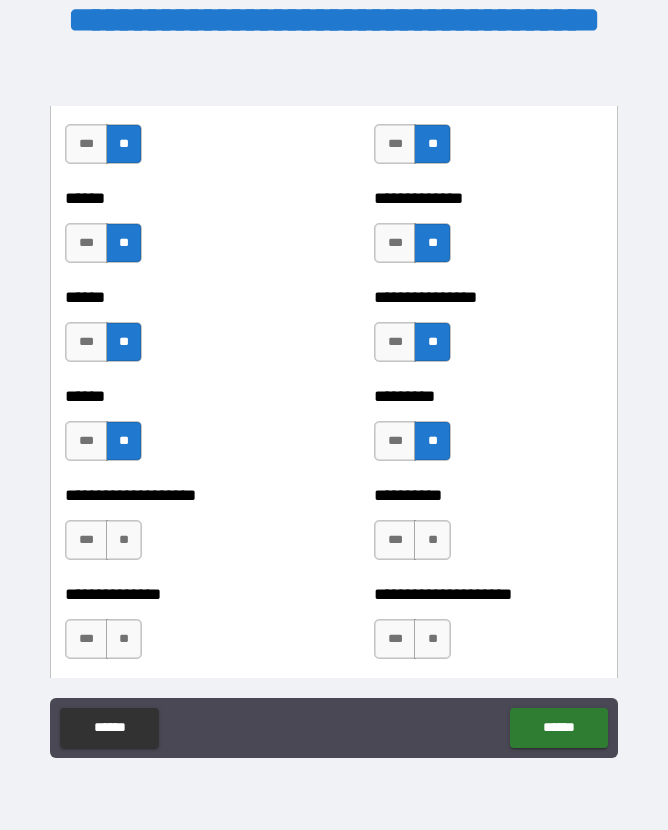 click on "**" at bounding box center (124, 540) 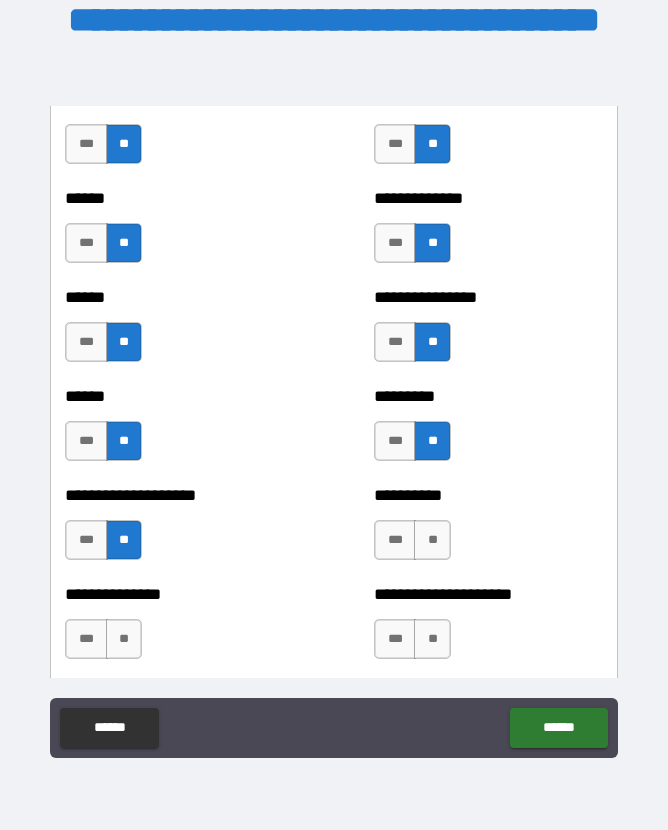 click on "**" at bounding box center [432, 540] 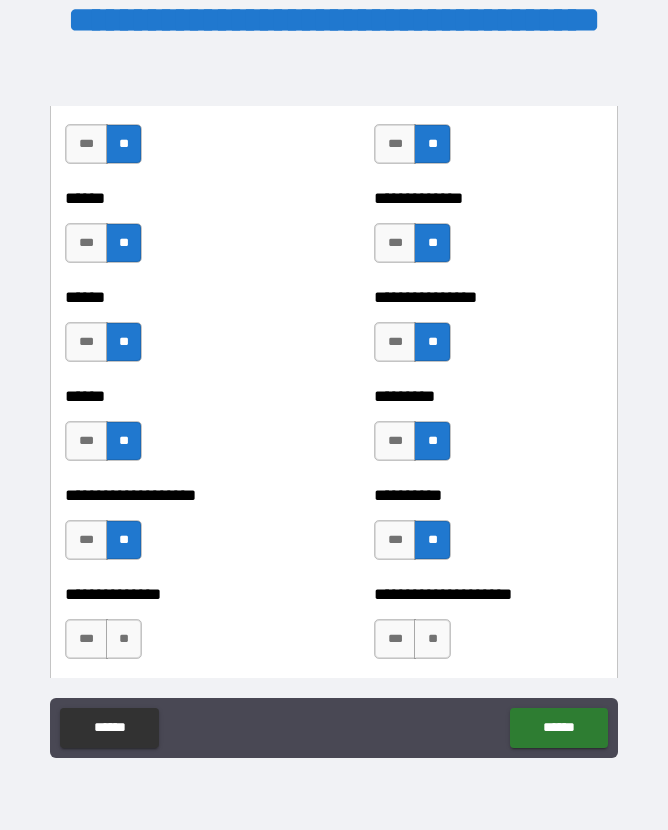 click on "**" at bounding box center [124, 639] 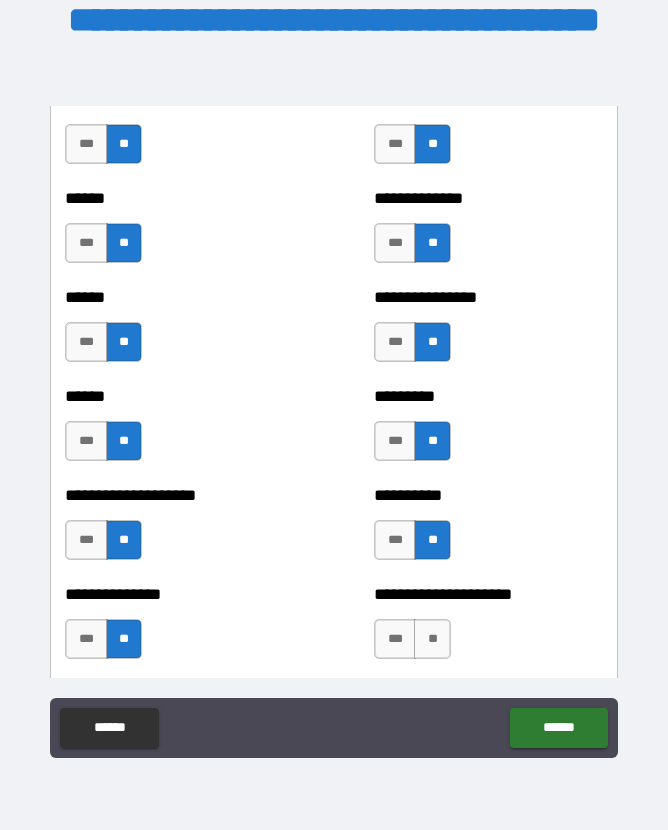 click on "**" at bounding box center (432, 639) 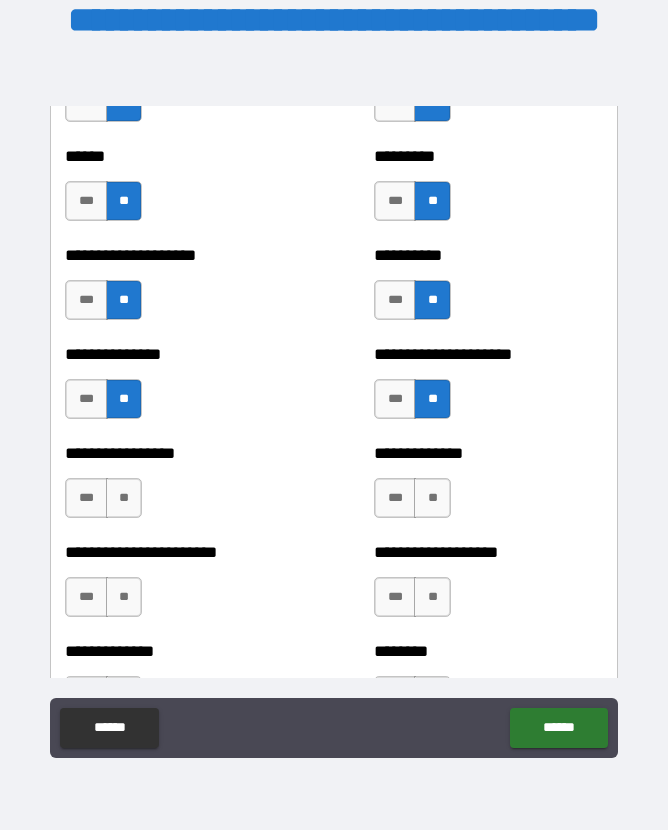 scroll, scrollTop: 3367, scrollLeft: 0, axis: vertical 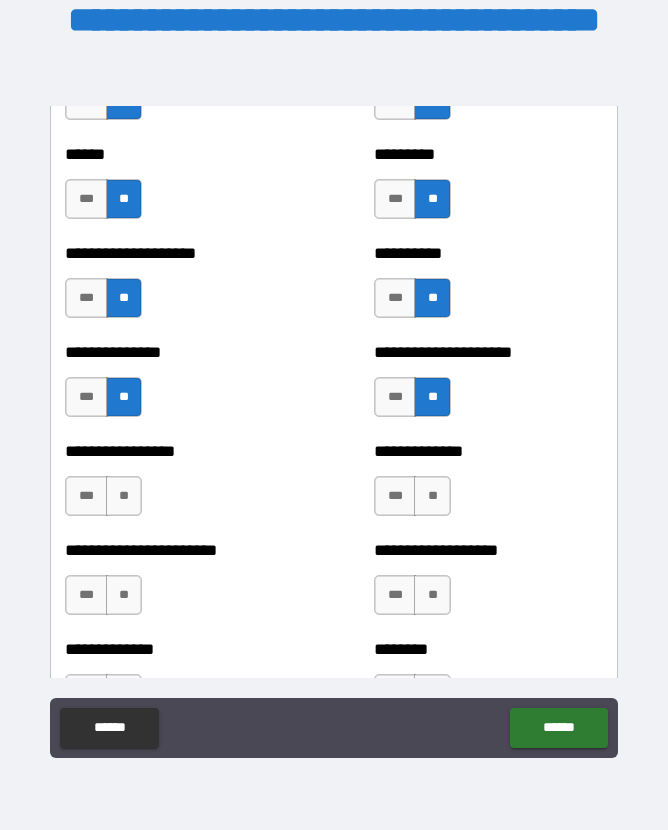 click on "**" at bounding box center [124, 496] 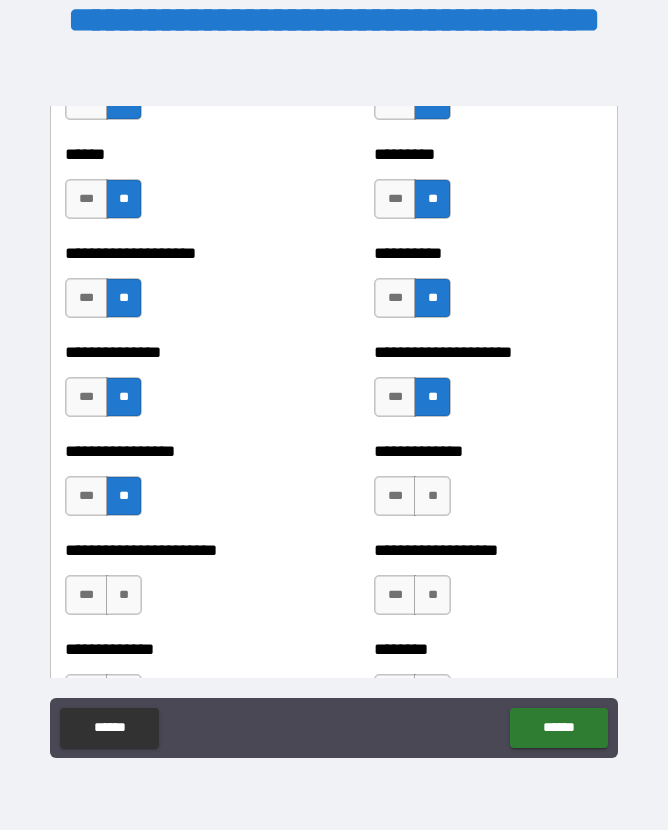 click on "**" at bounding box center [432, 496] 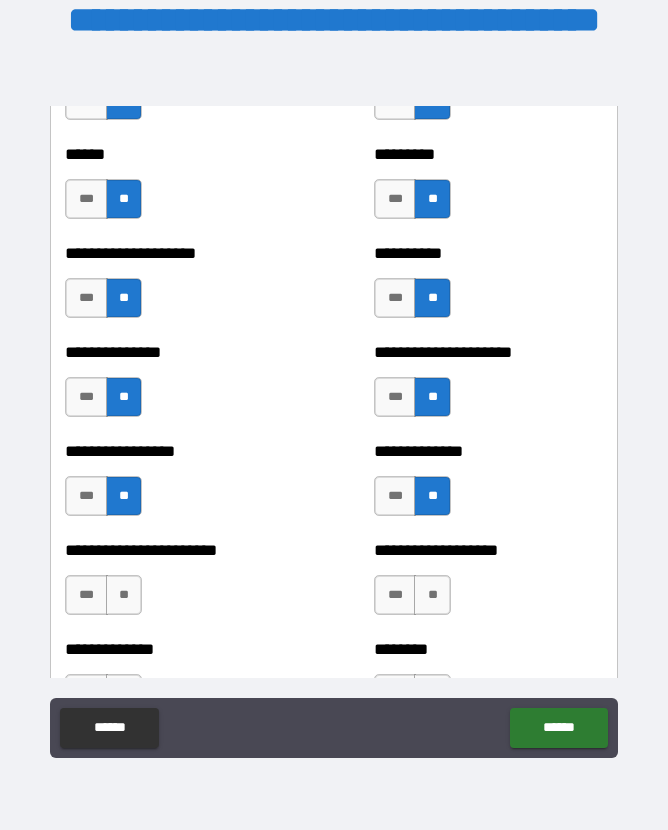 click on "**" at bounding box center [124, 595] 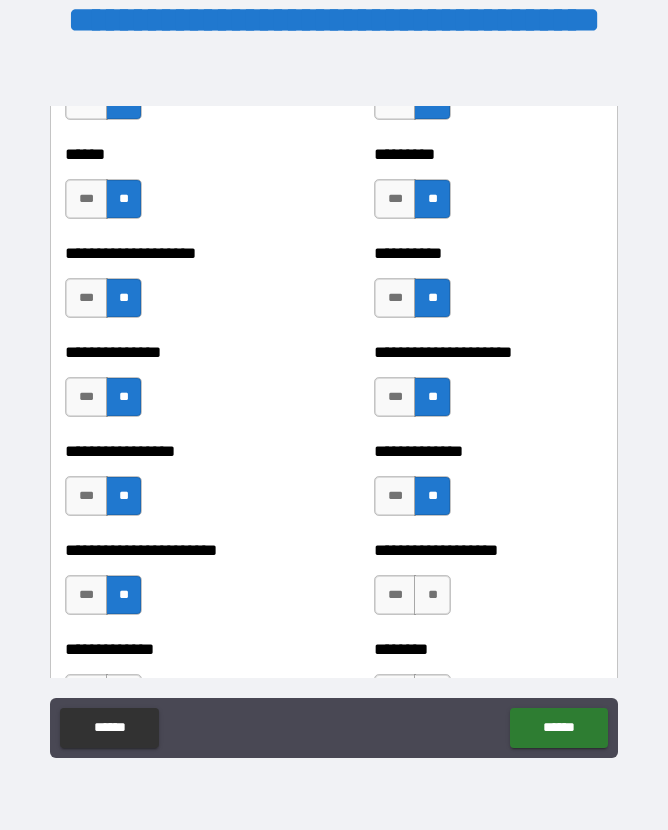 click on "**" at bounding box center (432, 595) 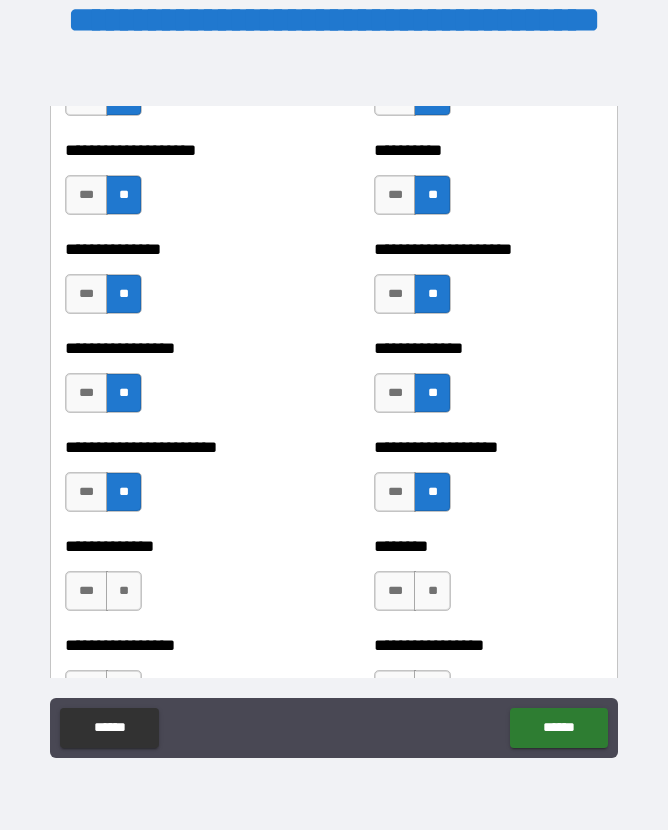 scroll, scrollTop: 3482, scrollLeft: 0, axis: vertical 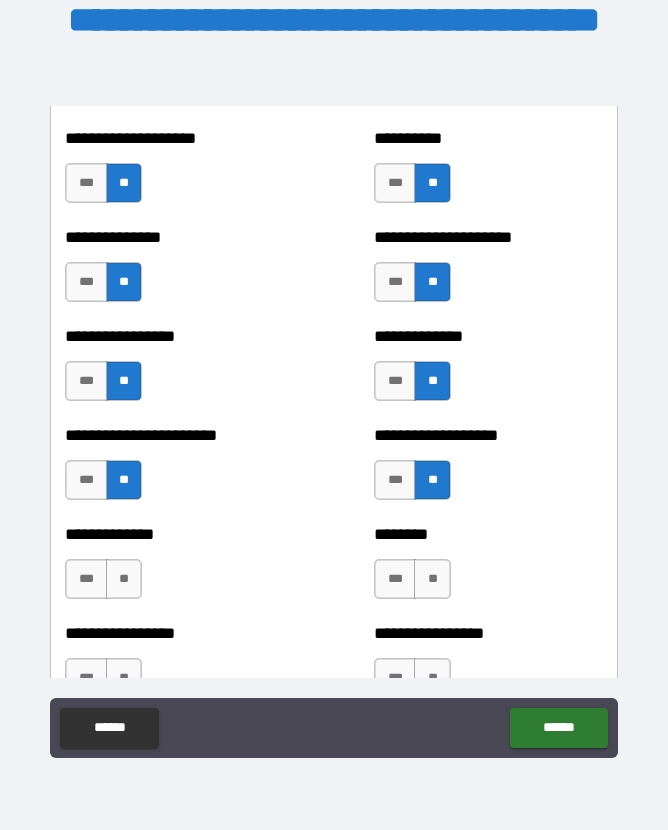 click on "**" at bounding box center [432, 579] 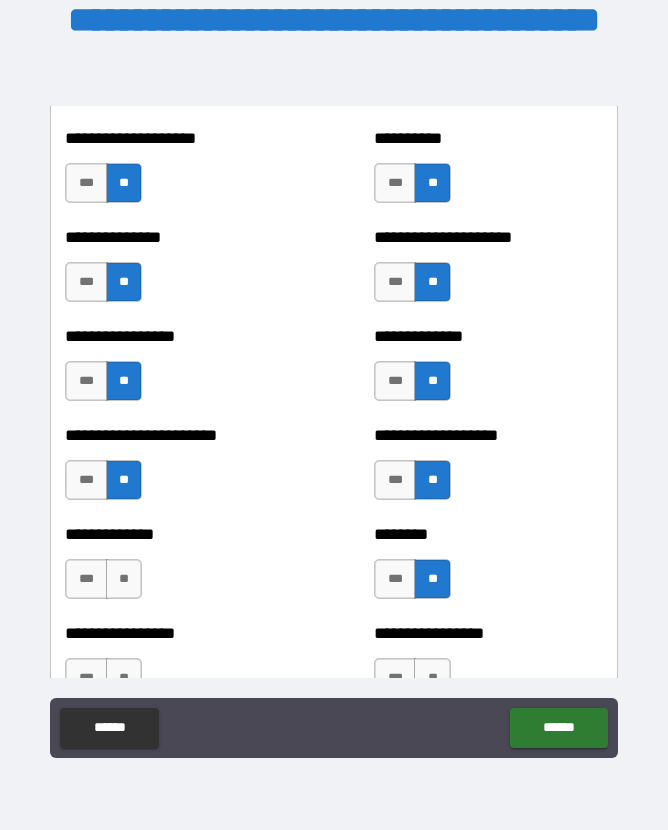 click on "**" at bounding box center (124, 579) 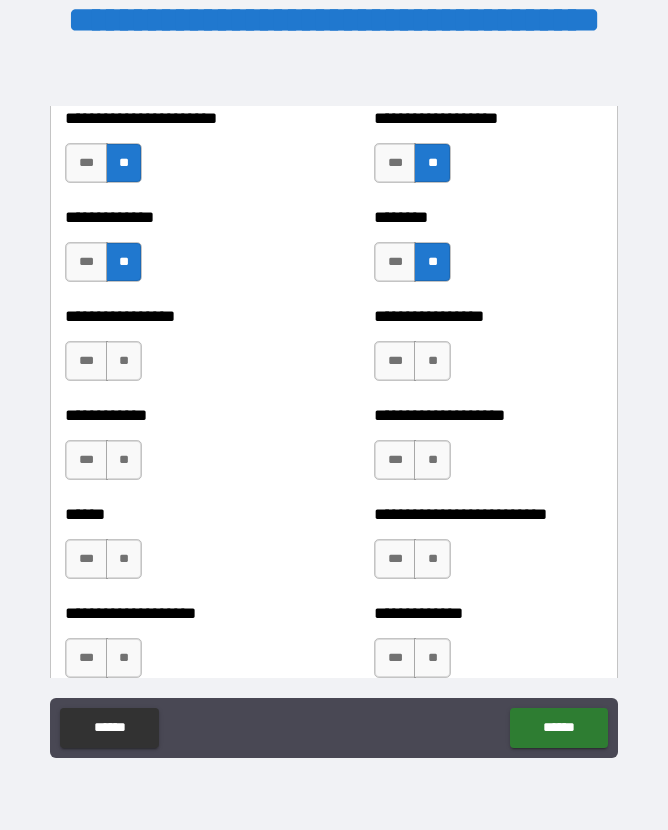 scroll, scrollTop: 3793, scrollLeft: 0, axis: vertical 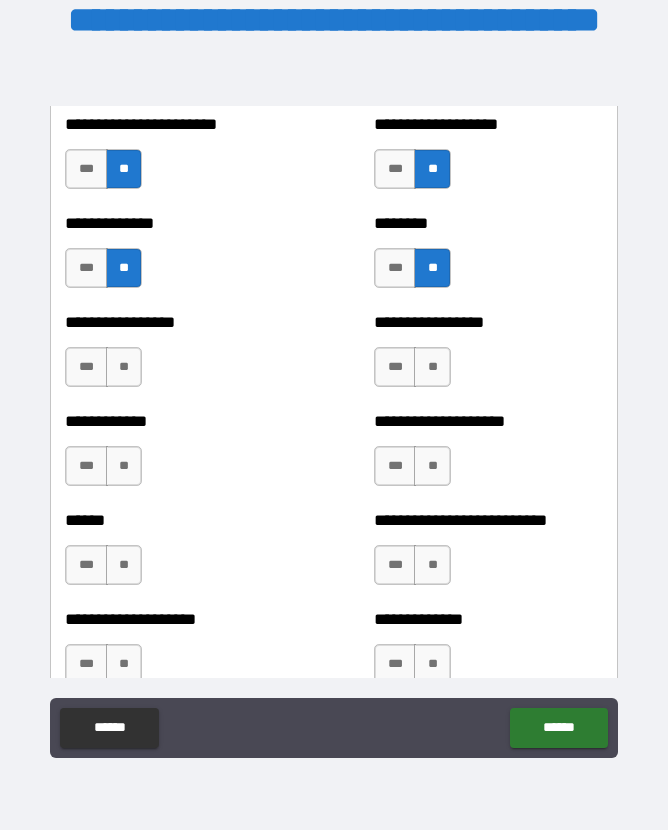 click on "**" at bounding box center [432, 367] 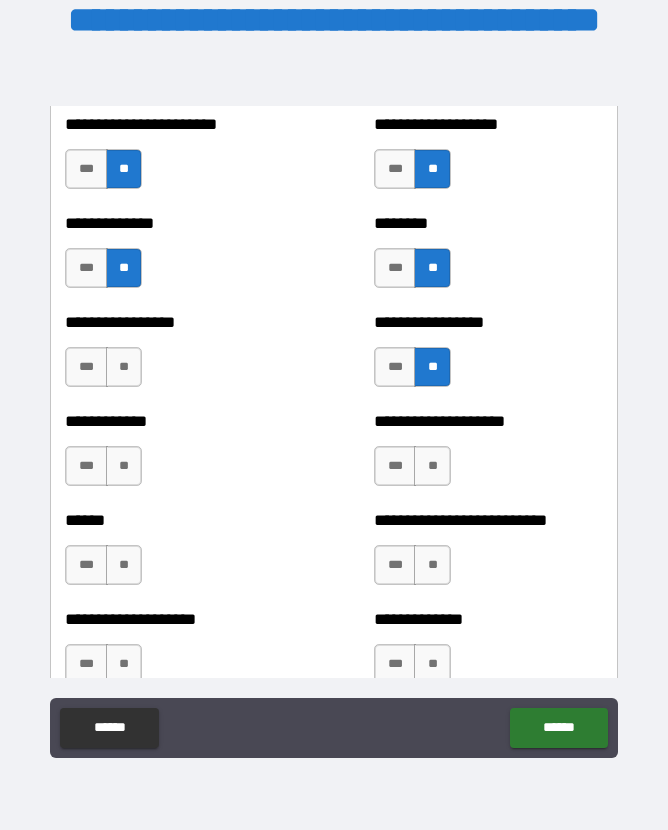 click on "**" at bounding box center (124, 367) 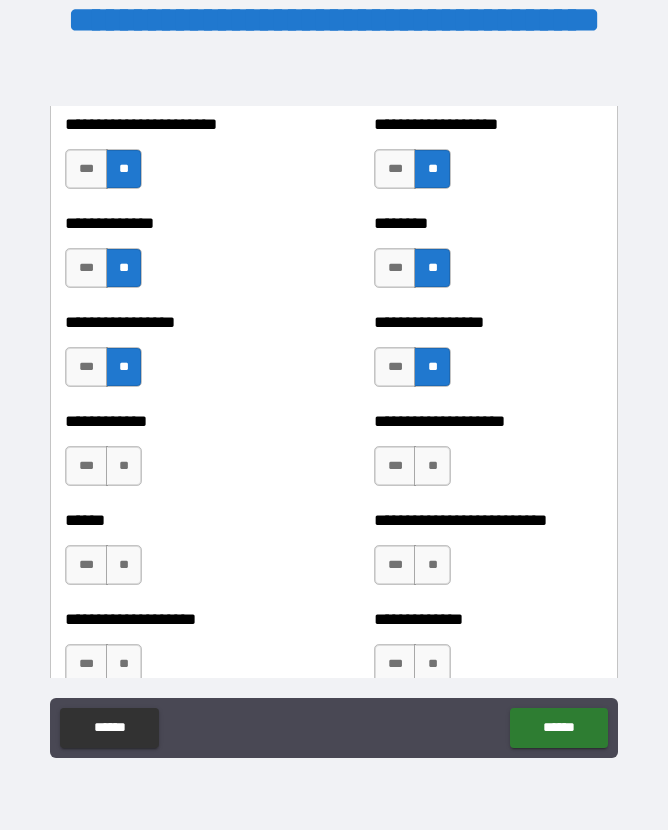 click on "**" at bounding box center (124, 466) 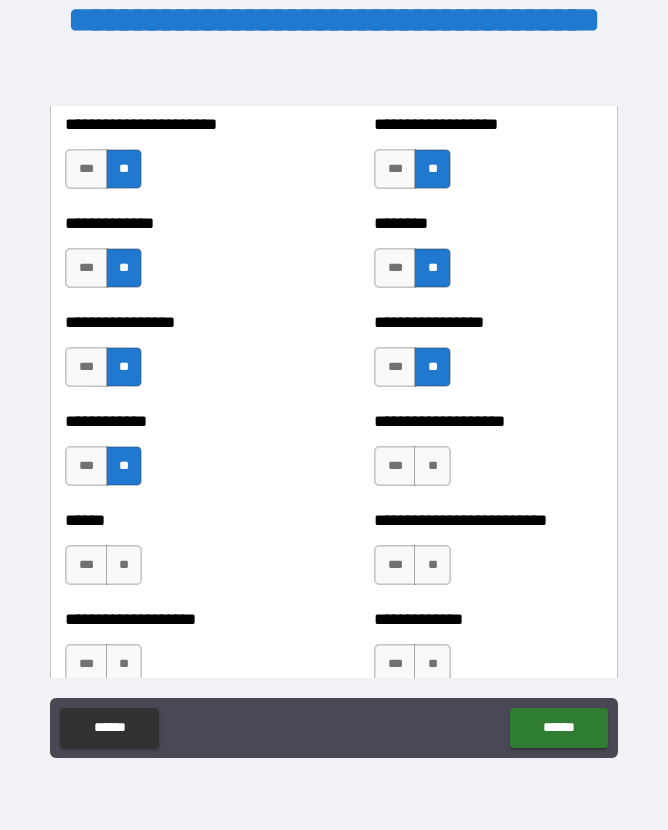 click on "**" at bounding box center [432, 466] 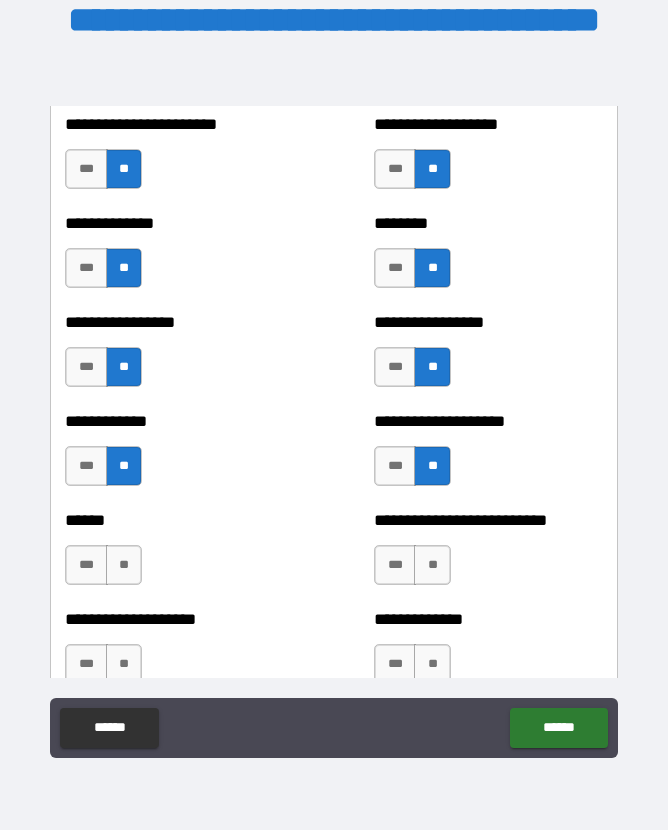 click on "**" at bounding box center [124, 565] 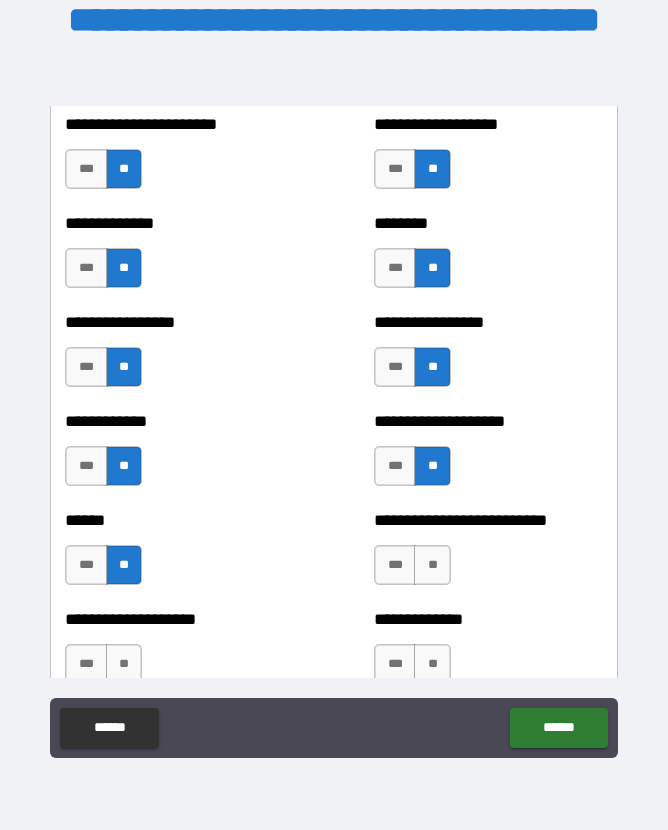 click on "**" at bounding box center (432, 565) 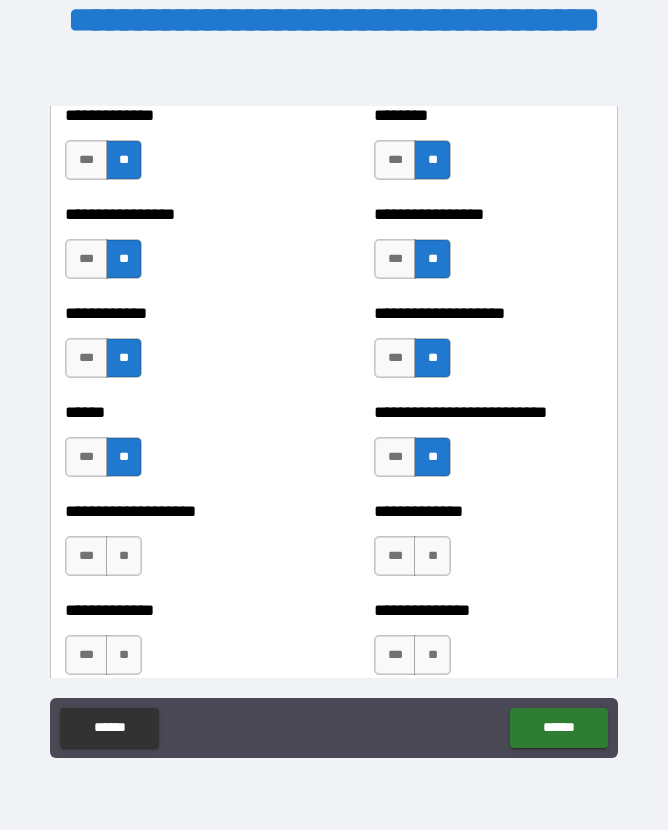 scroll, scrollTop: 3903, scrollLeft: 0, axis: vertical 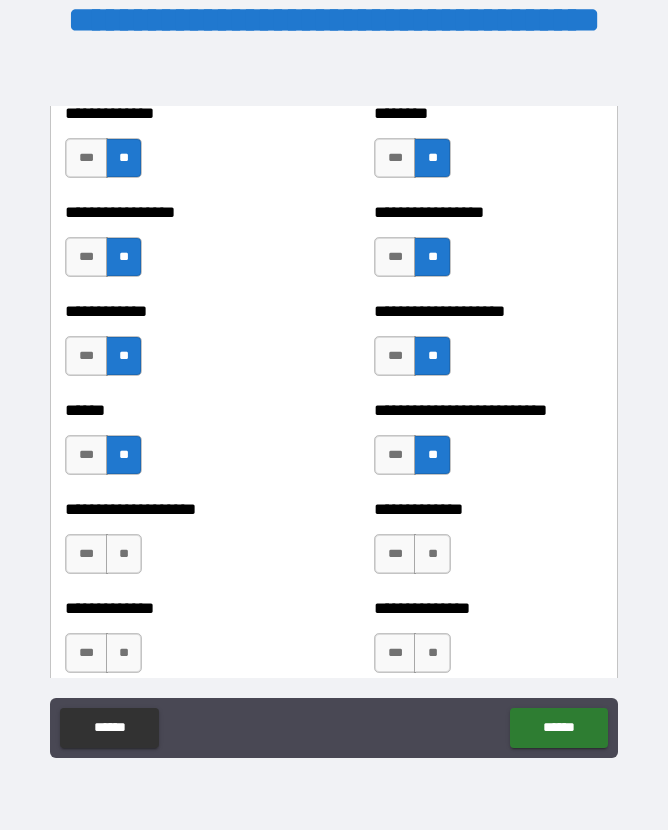 click on "**" at bounding box center [432, 554] 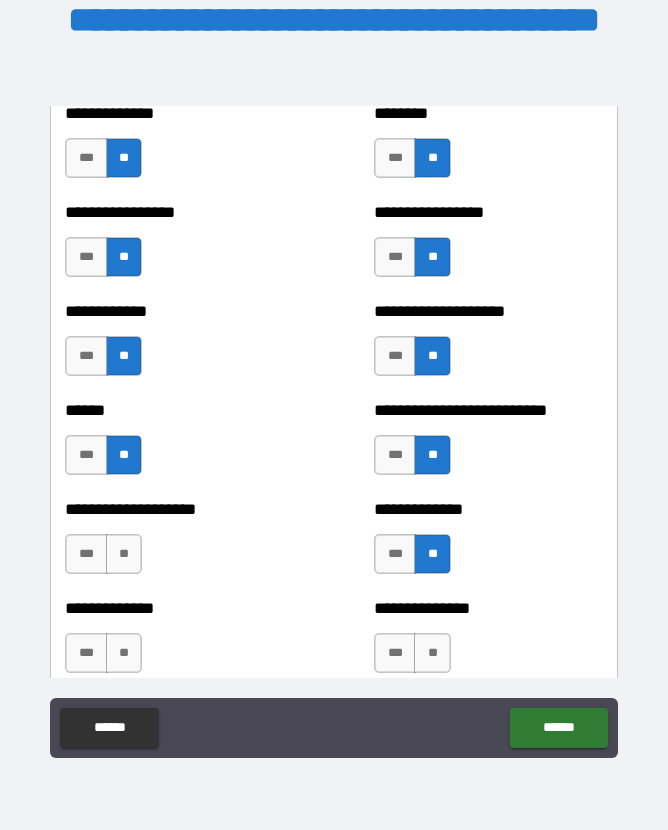 click on "**" at bounding box center [124, 554] 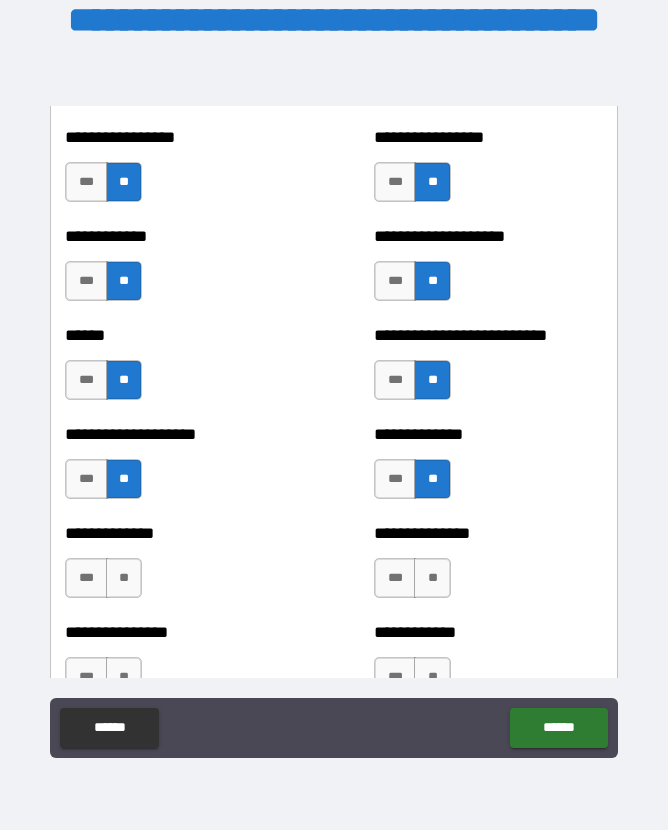 scroll, scrollTop: 3985, scrollLeft: 0, axis: vertical 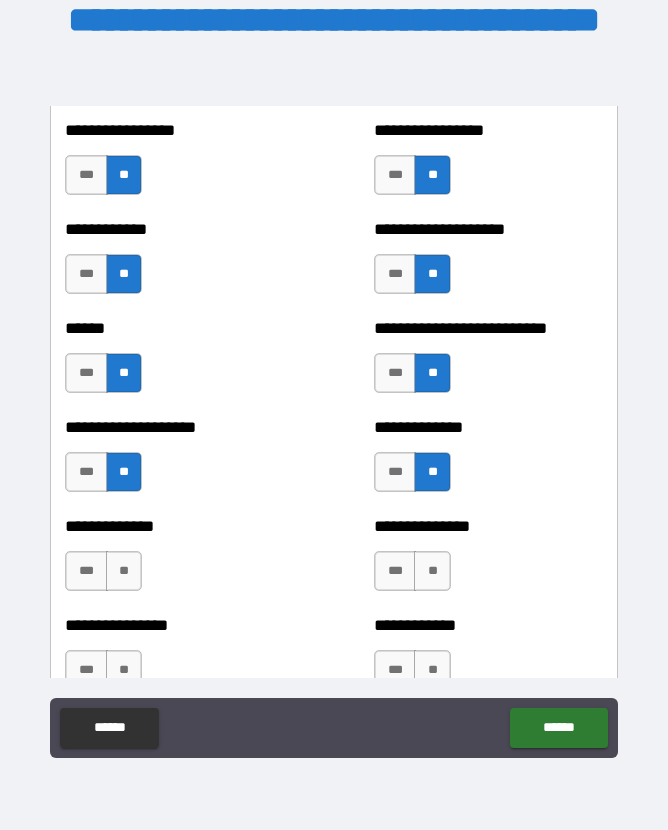 click on "**" at bounding box center (432, 571) 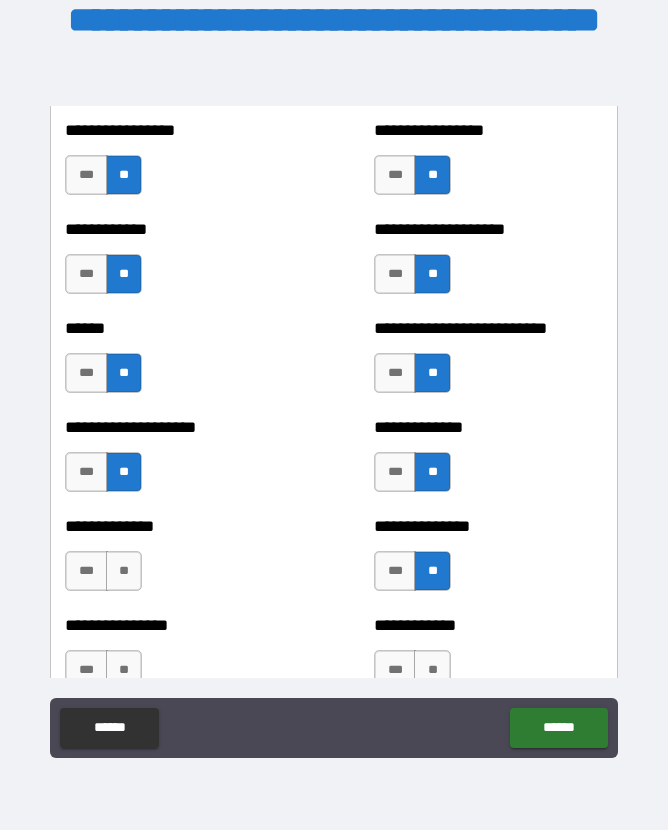 click on "**" at bounding box center [124, 571] 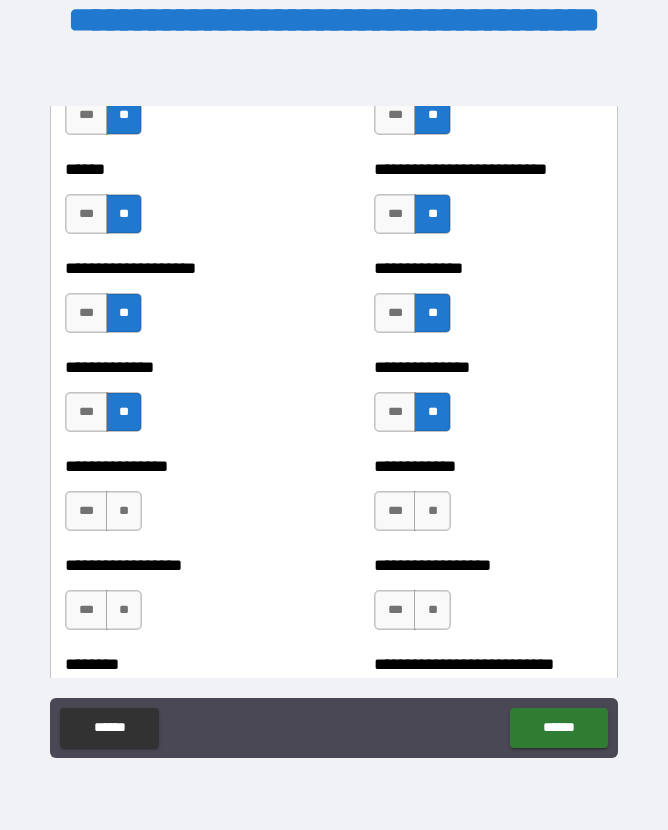 scroll, scrollTop: 4145, scrollLeft: 0, axis: vertical 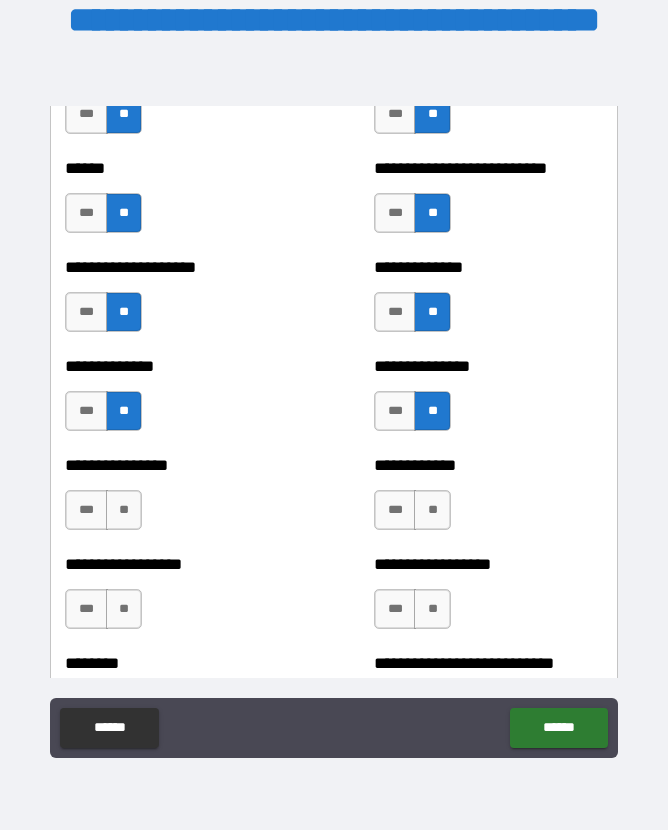 click on "**" at bounding box center (124, 510) 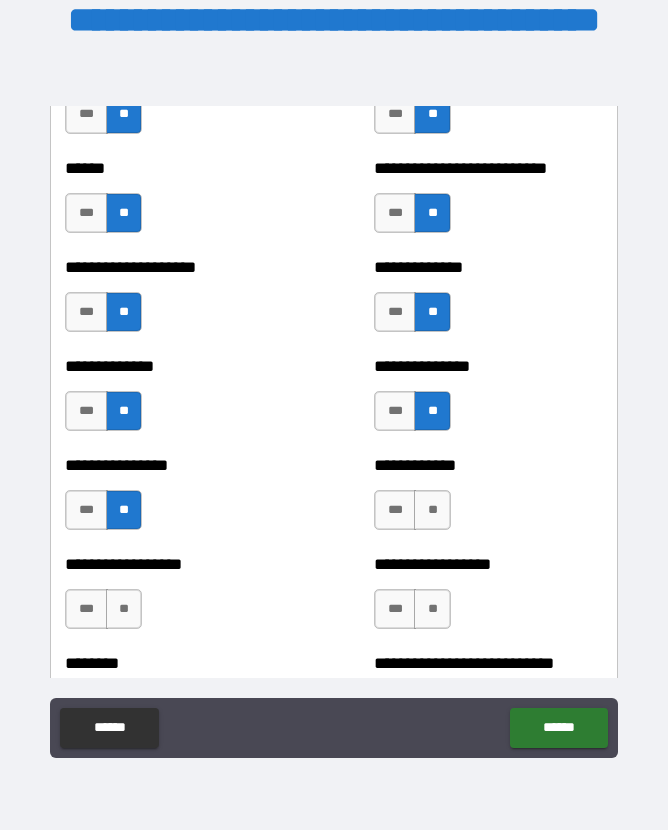click on "**" at bounding box center (432, 510) 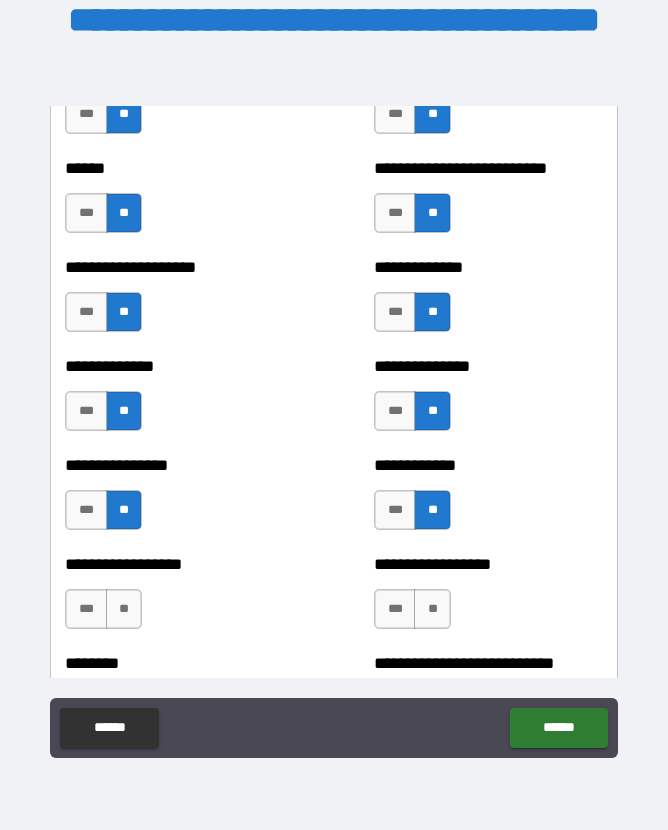 click on "**" at bounding box center (124, 609) 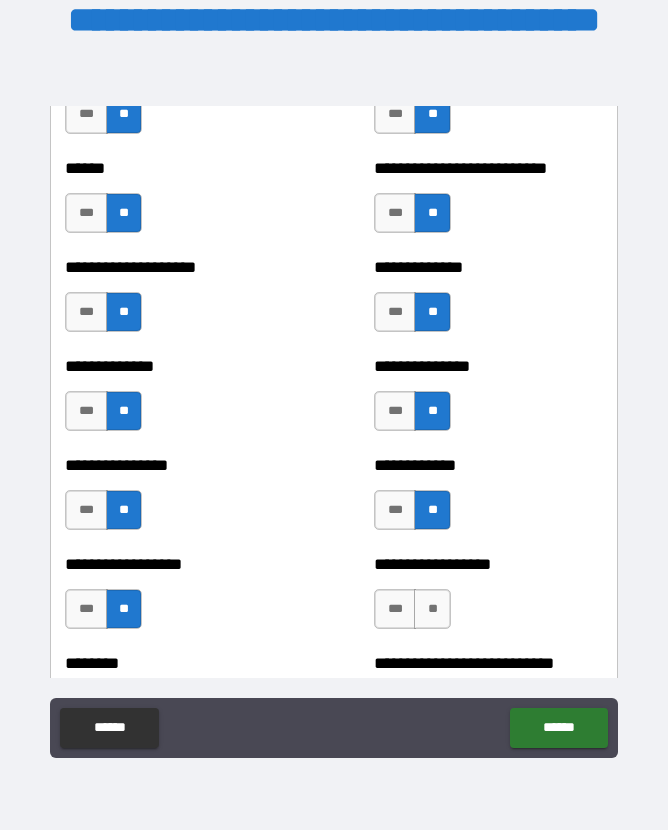 click on "**" at bounding box center (432, 609) 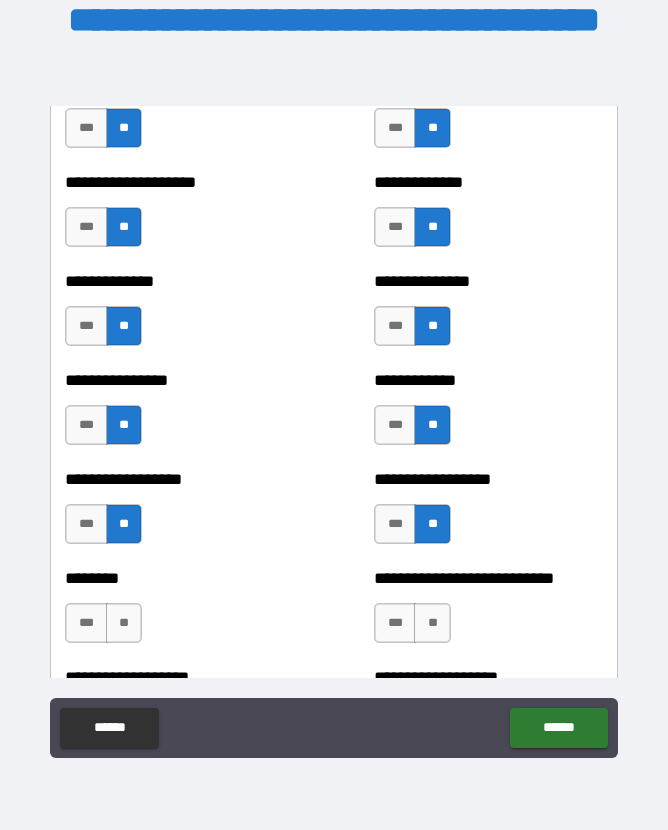 scroll, scrollTop: 4236, scrollLeft: 0, axis: vertical 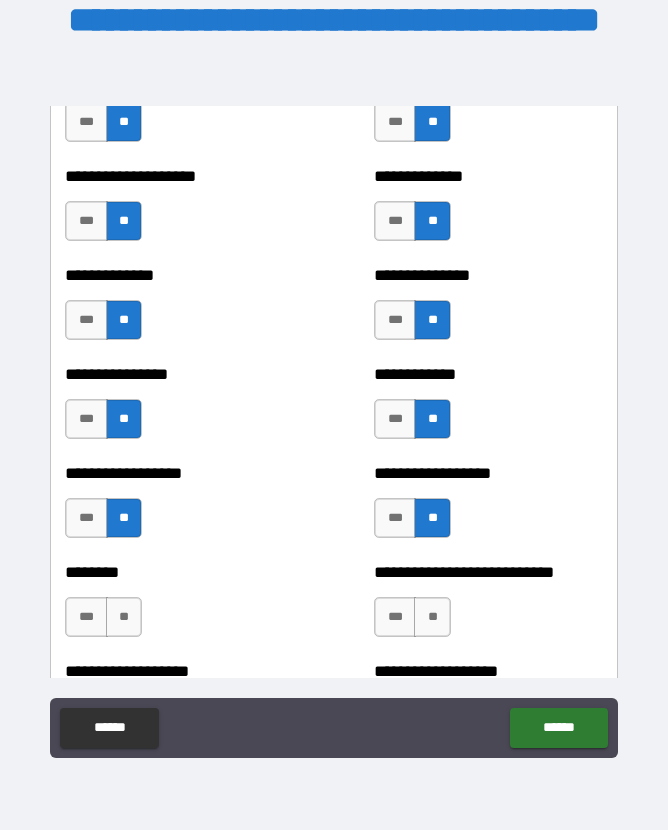 click on "**" at bounding box center [432, 617] 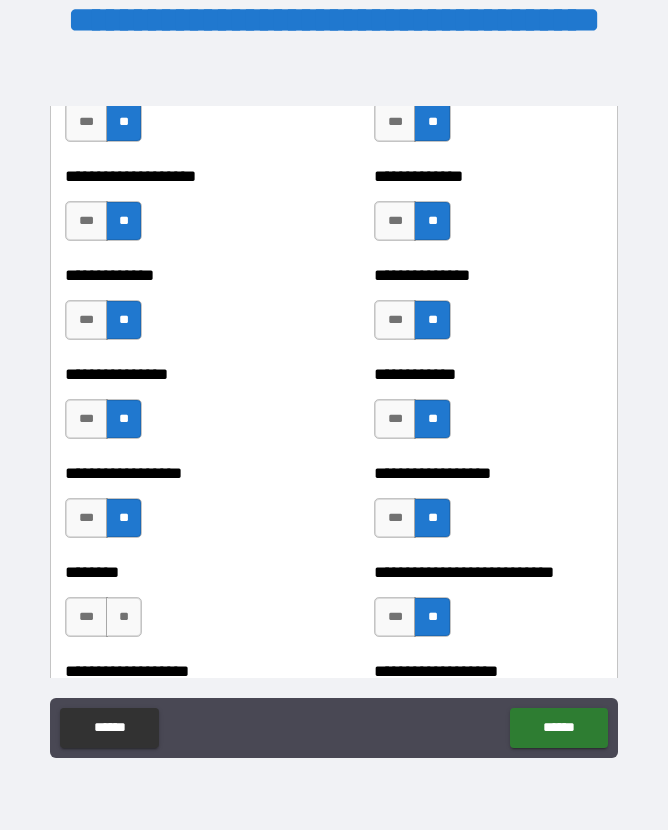 click on "**" at bounding box center [124, 617] 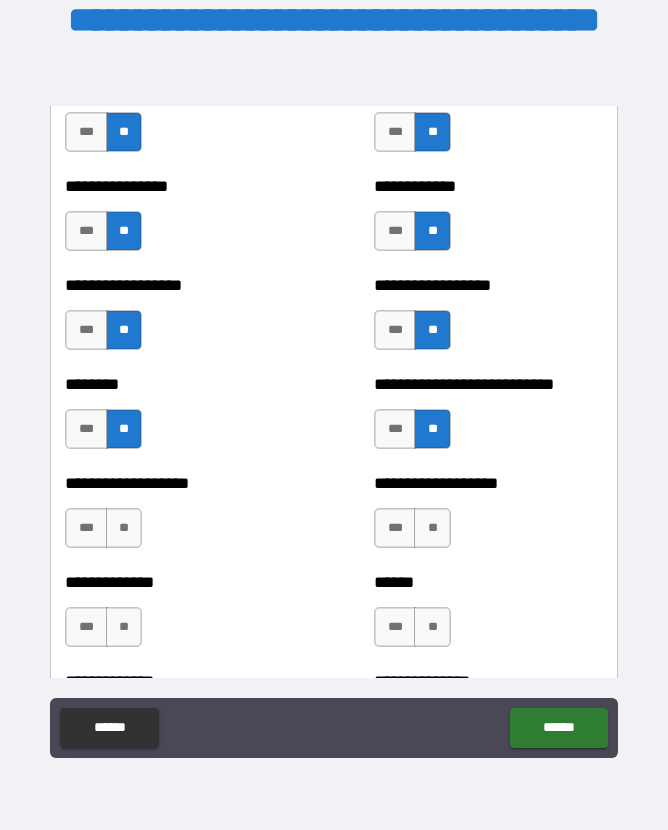 scroll, scrollTop: 4426, scrollLeft: 0, axis: vertical 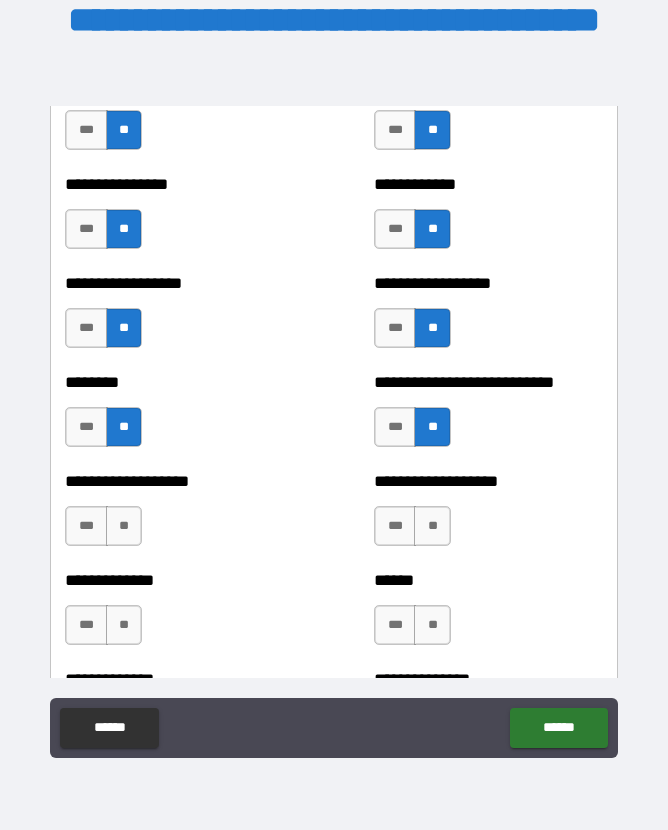 click on "**" at bounding box center [432, 526] 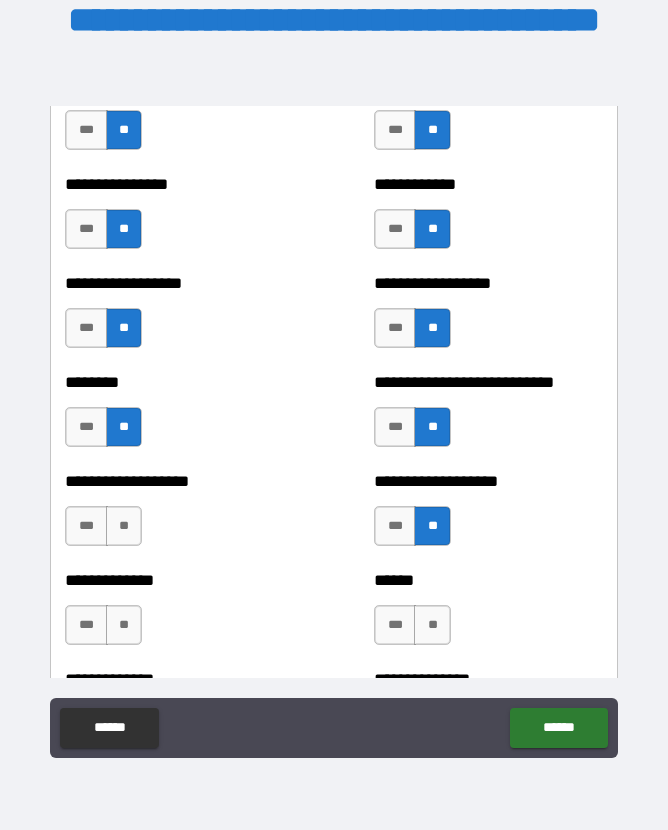 click on "**" at bounding box center [124, 526] 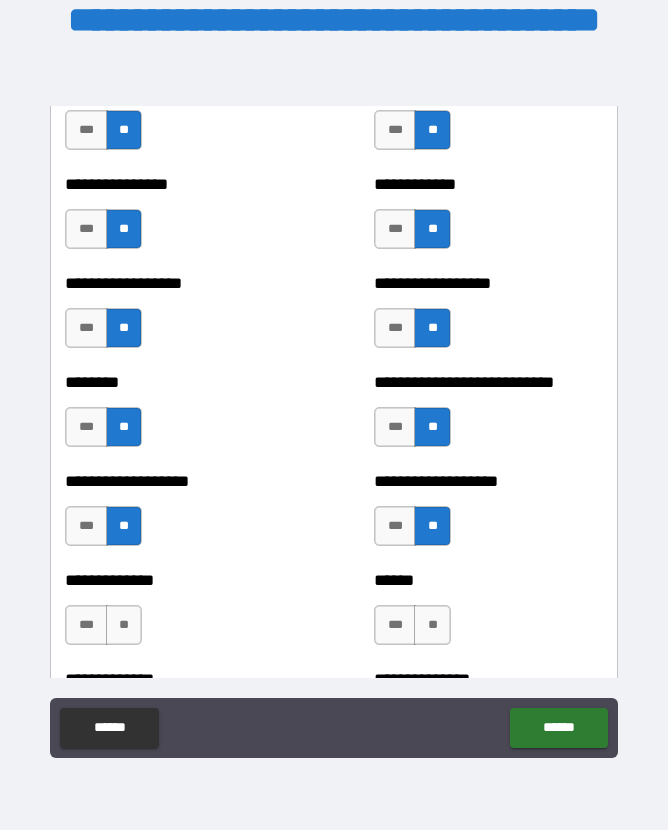 click on "**" at bounding box center (124, 625) 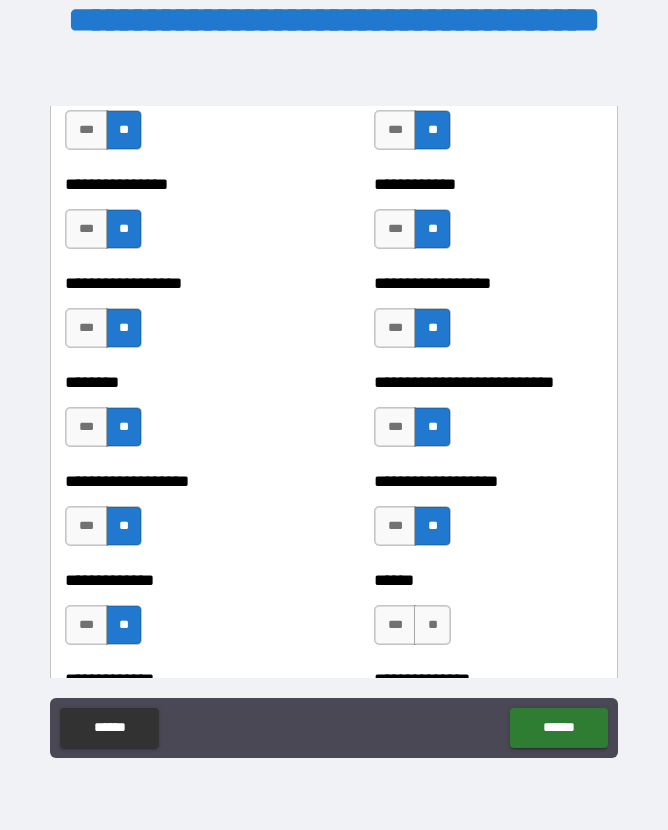 click on "**" at bounding box center (432, 625) 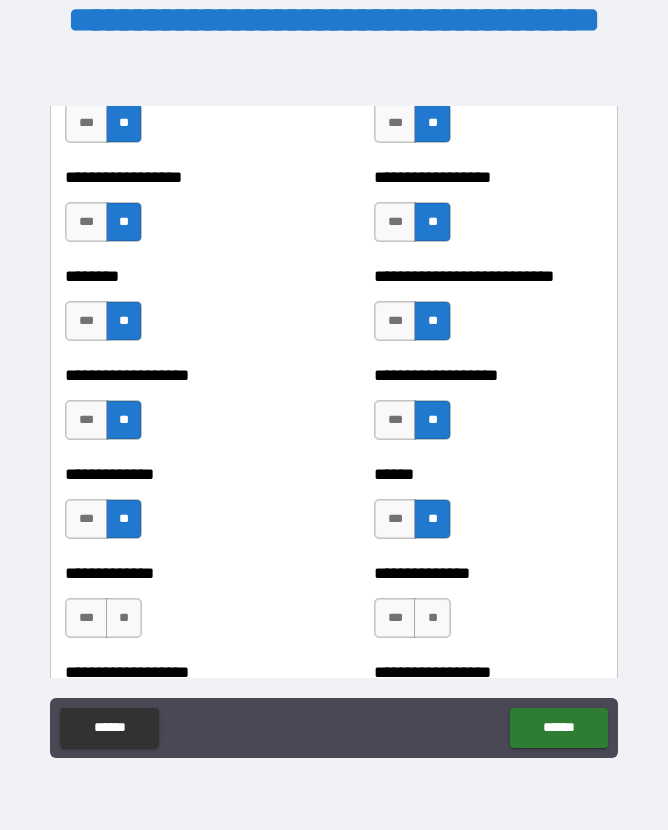 scroll, scrollTop: 4537, scrollLeft: 0, axis: vertical 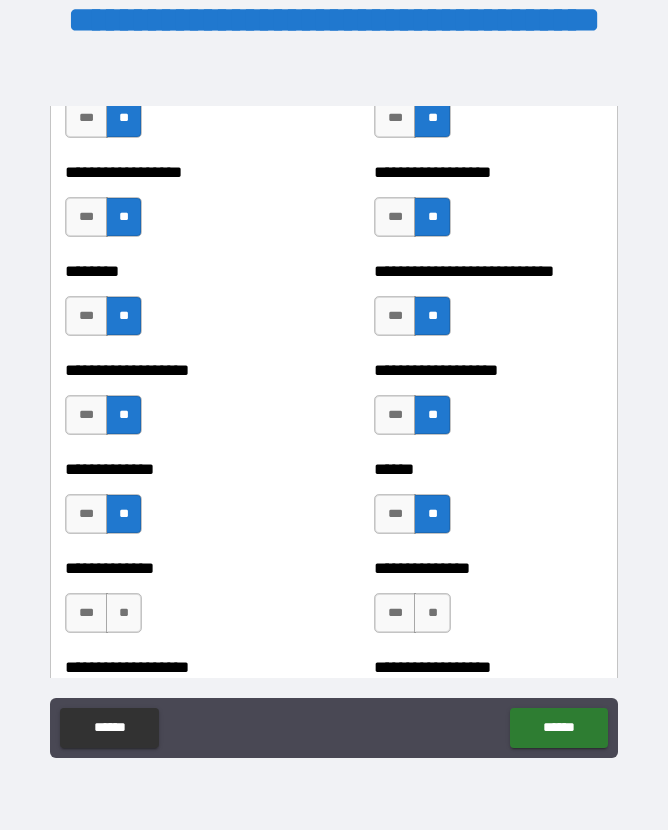 click on "**" at bounding box center (432, 613) 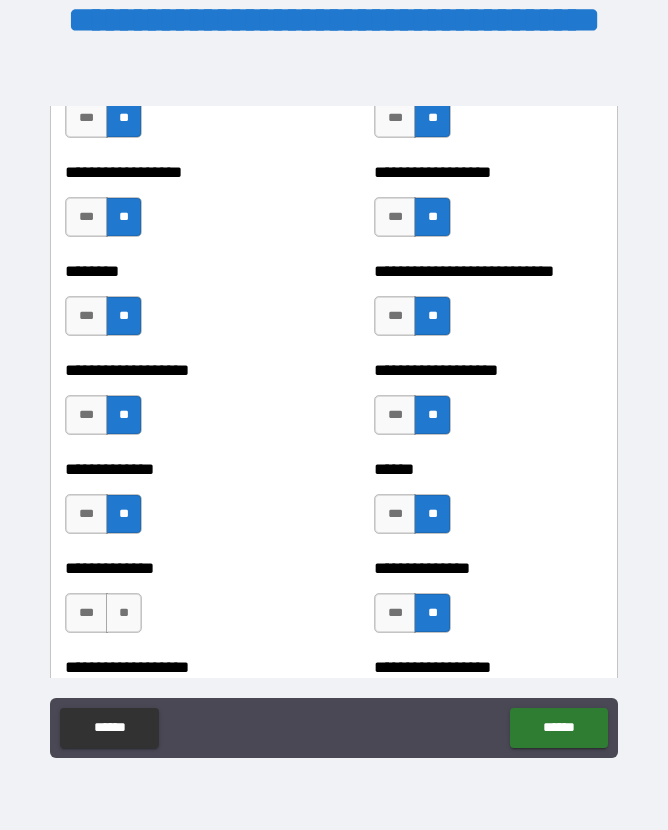 click on "**" at bounding box center (124, 613) 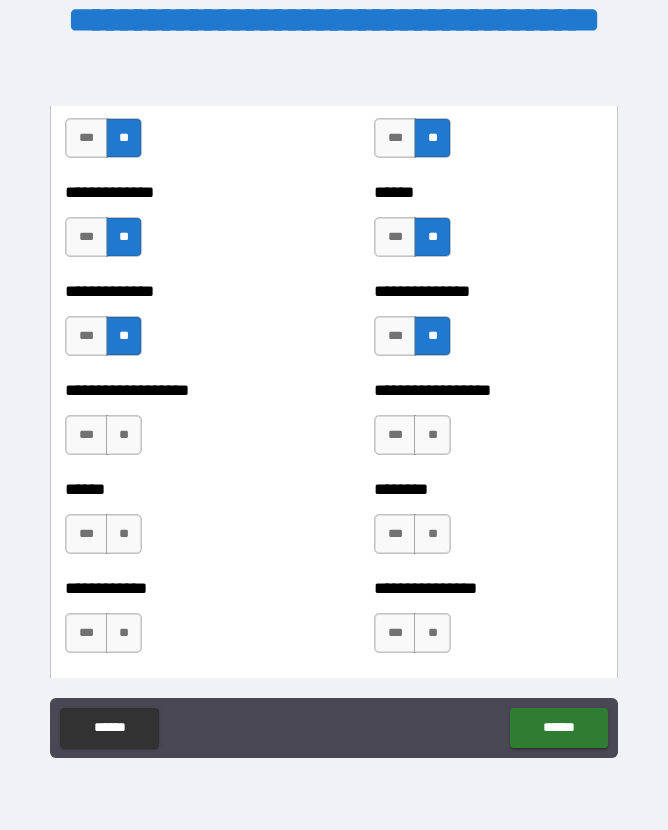 scroll, scrollTop: 4816, scrollLeft: 0, axis: vertical 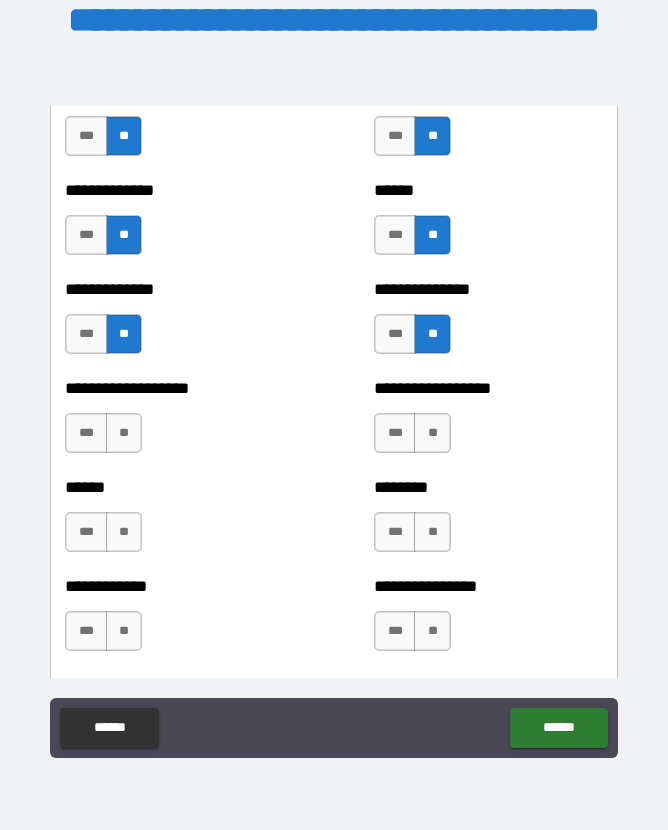 click on "**" at bounding box center [432, 433] 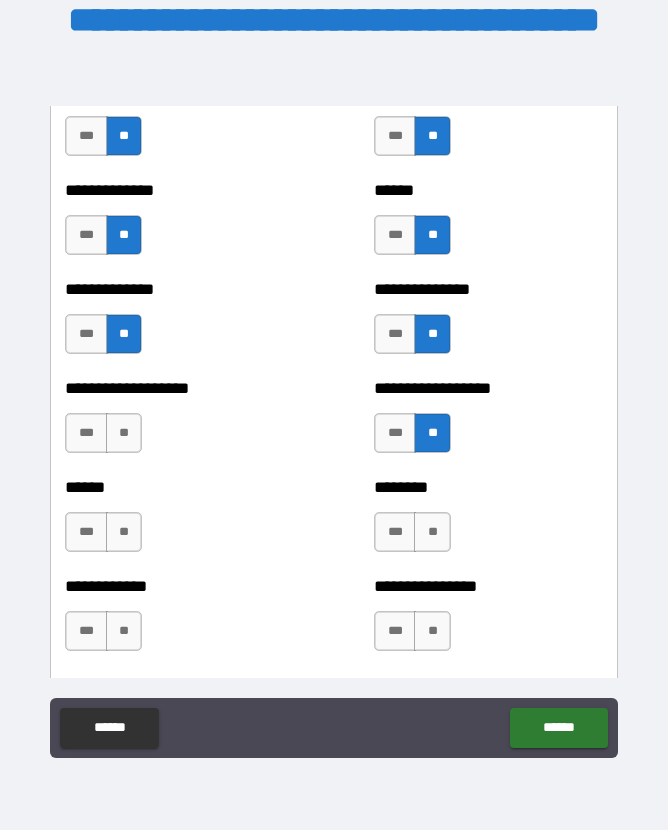 click on "**" at bounding box center [124, 433] 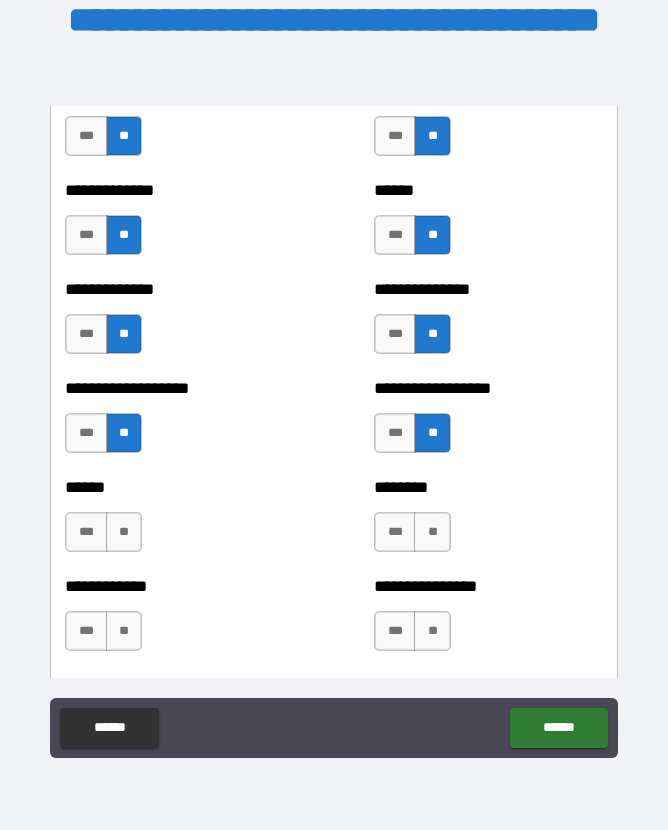 click on "**" at bounding box center (124, 532) 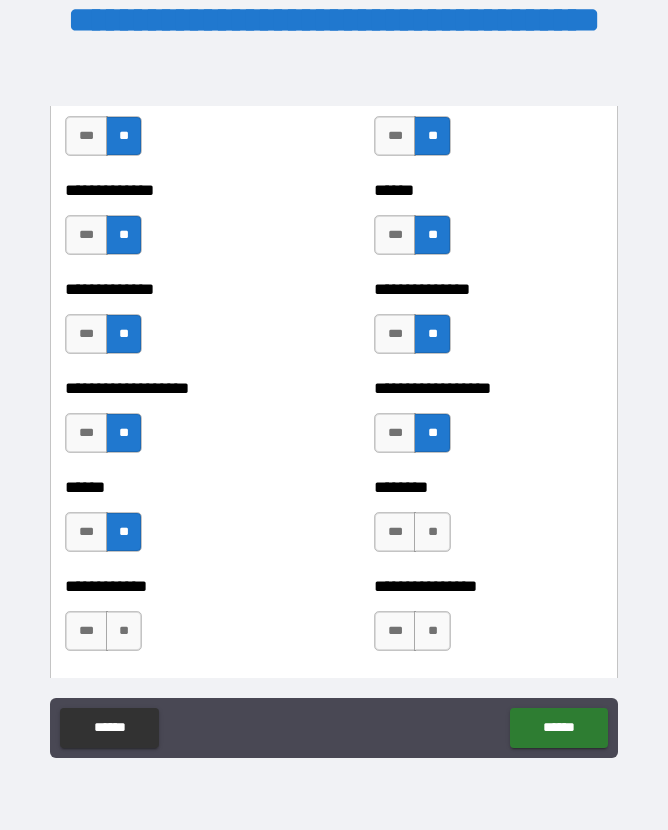 click on "**" at bounding box center (432, 532) 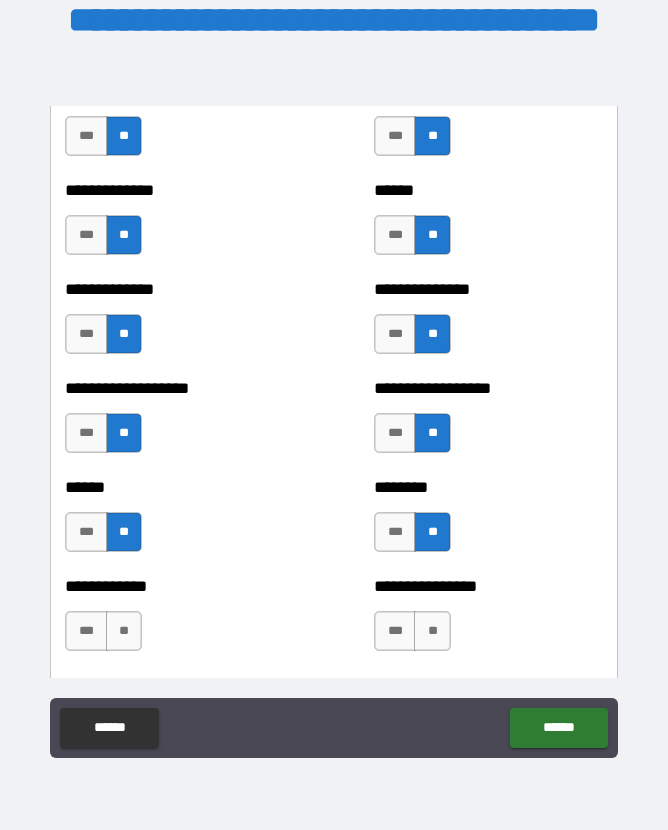 click on "**" at bounding box center (124, 631) 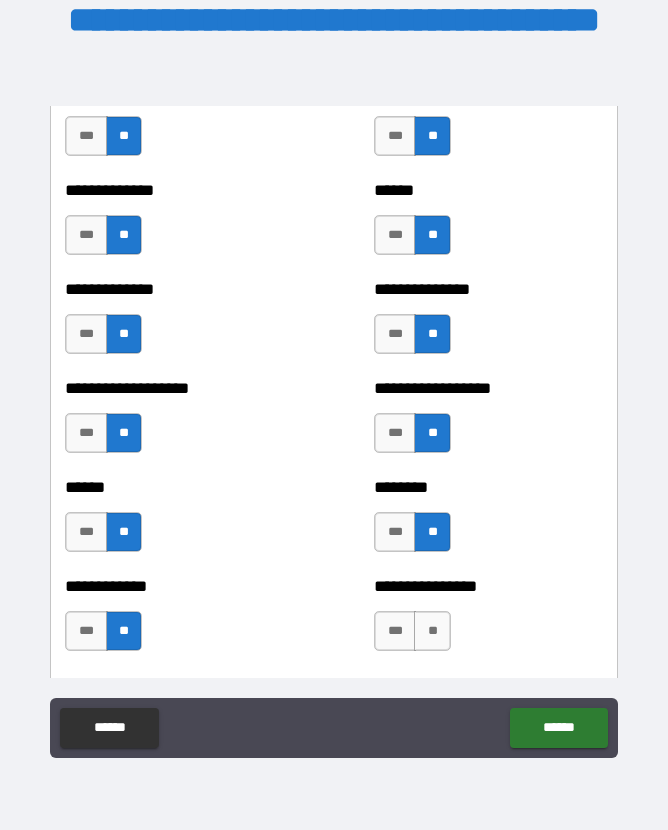 click on "**" at bounding box center [432, 631] 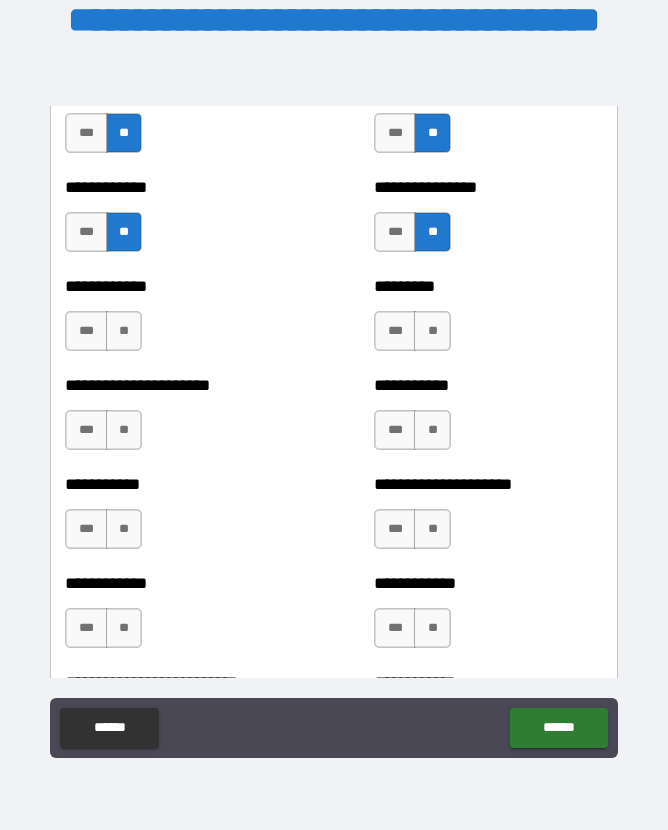 scroll, scrollTop: 5210, scrollLeft: 0, axis: vertical 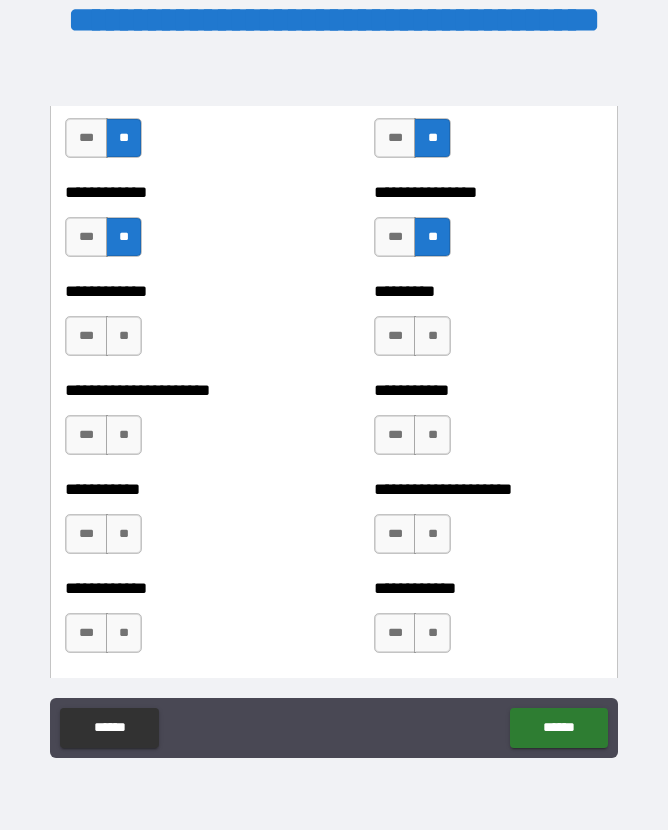 click on "**" at bounding box center (432, 336) 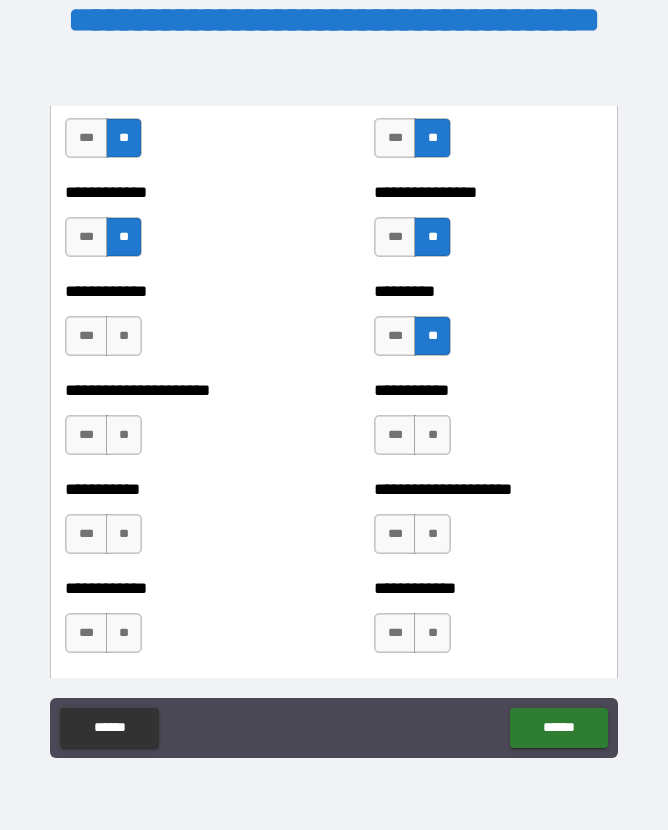 click on "**" at bounding box center (432, 435) 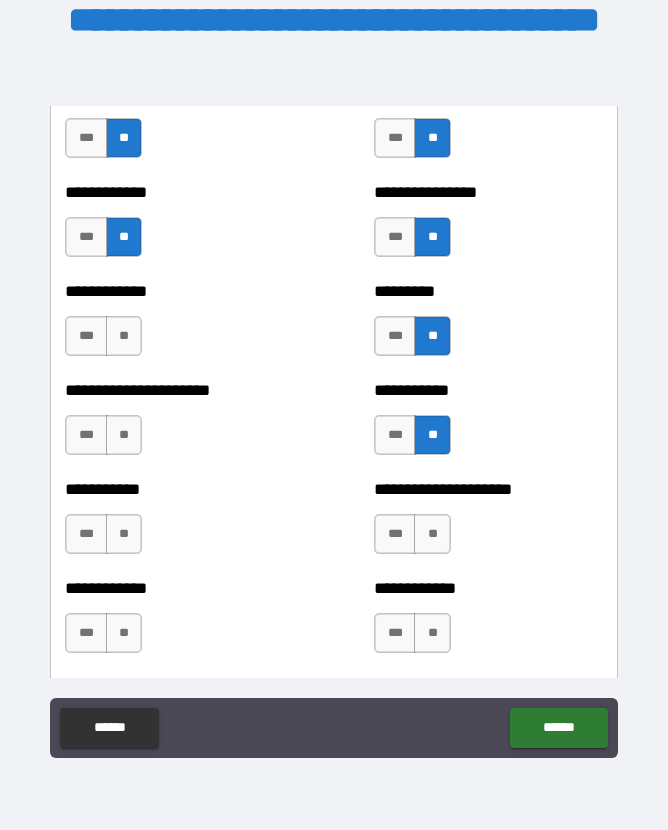 click on "**" at bounding box center (432, 534) 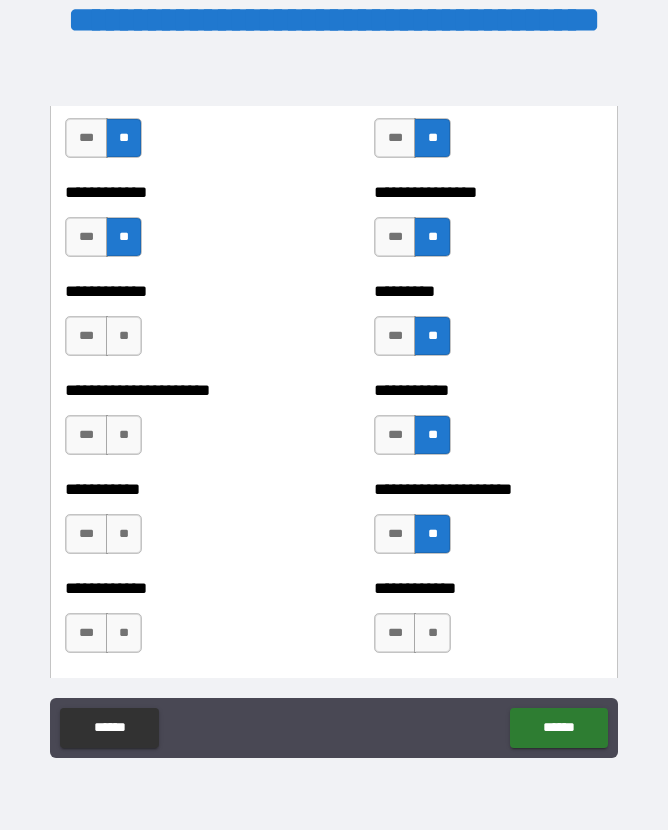 click on "**" at bounding box center [432, 633] 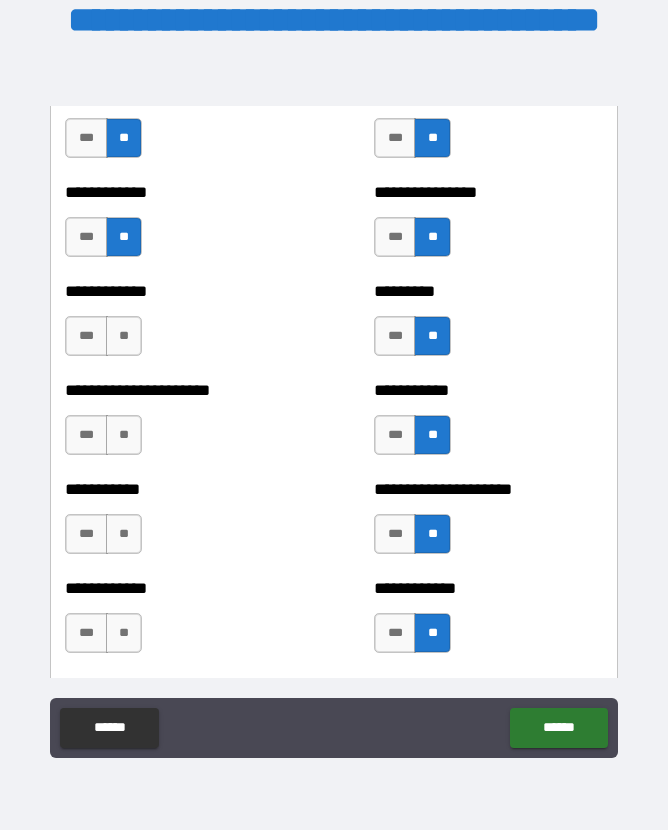 click on "**" at bounding box center (124, 633) 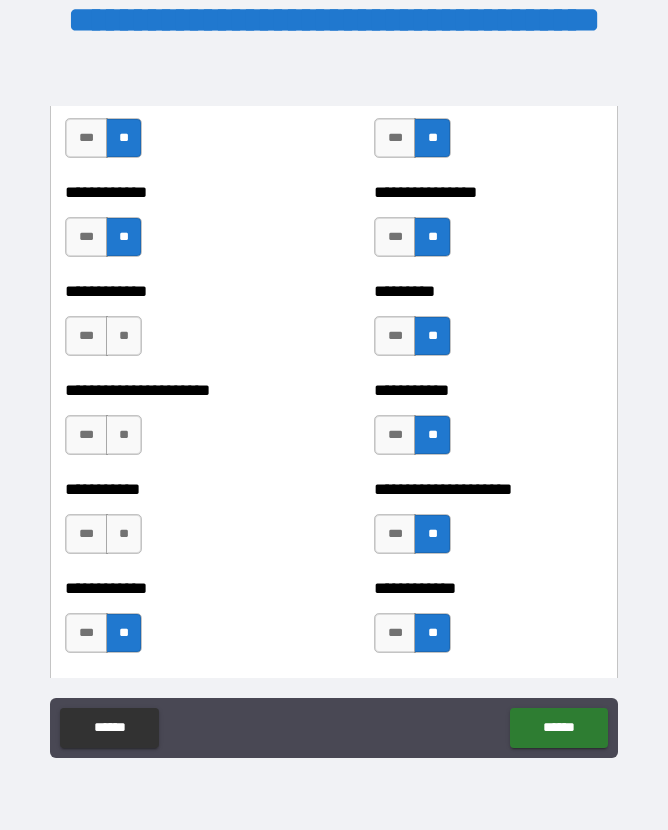 click on "**" at bounding box center [124, 534] 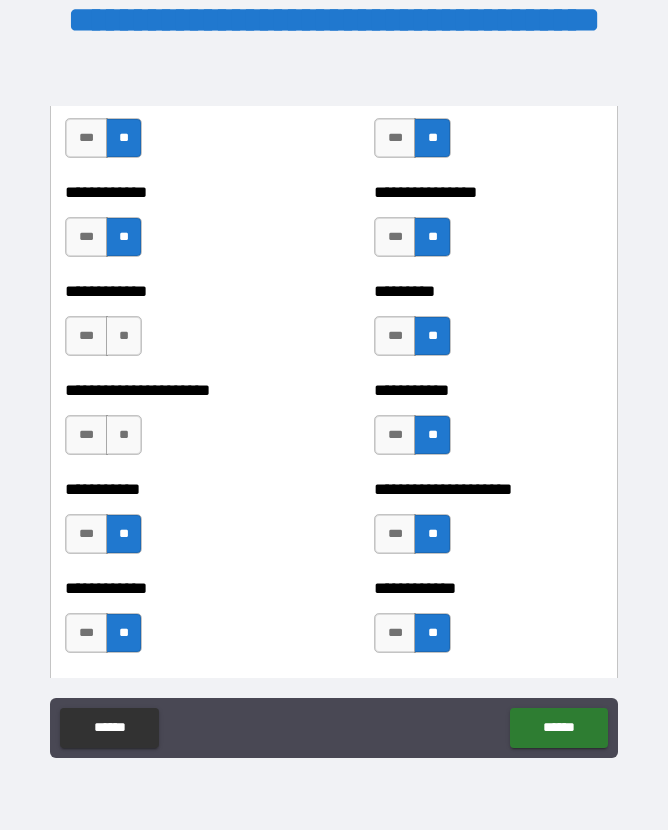 click on "**" at bounding box center [124, 435] 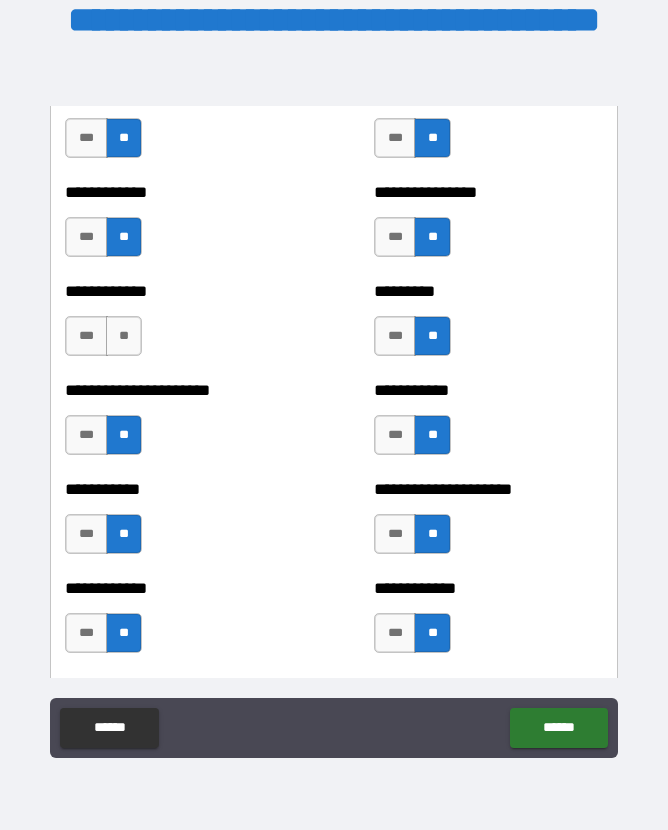 click on "**" at bounding box center [124, 336] 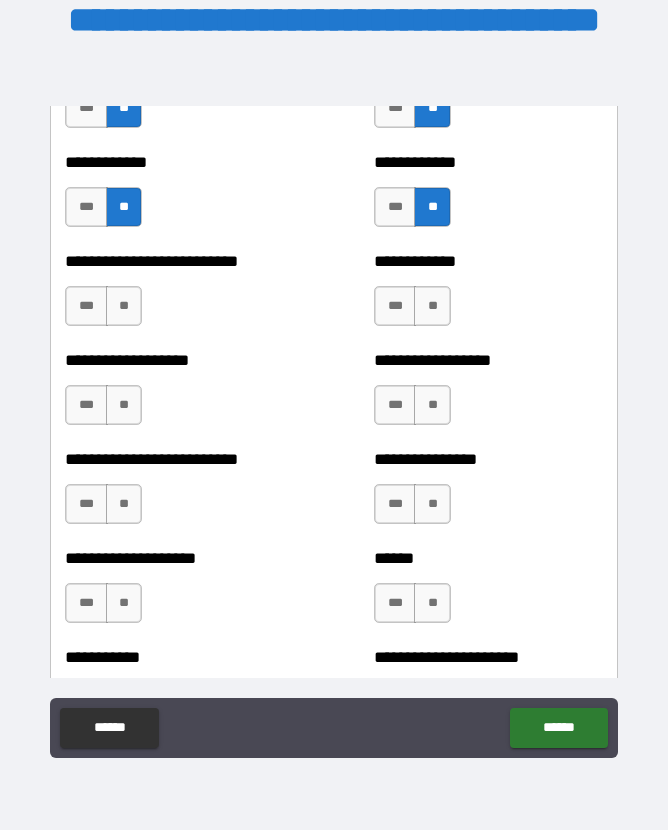 scroll, scrollTop: 5626, scrollLeft: 0, axis: vertical 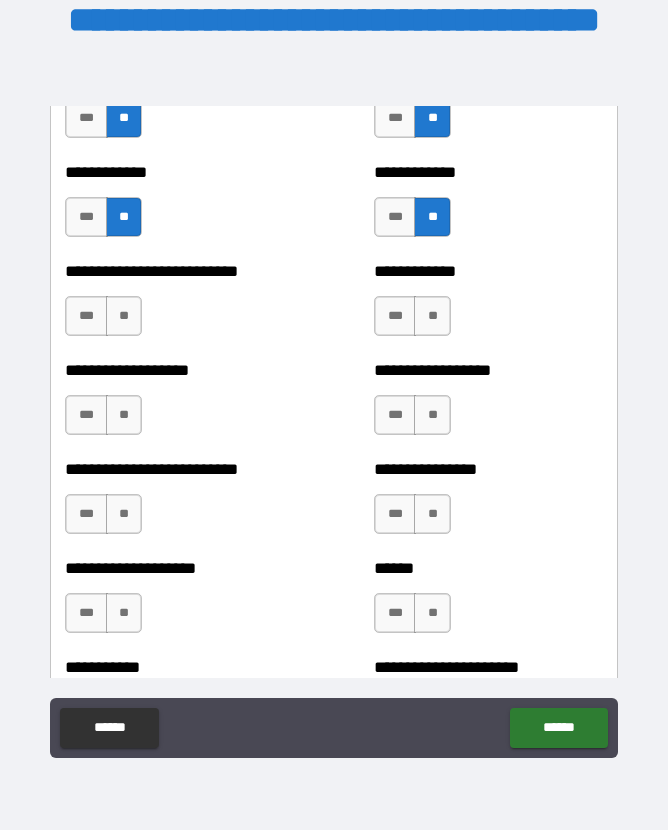 click on "**" at bounding box center (124, 316) 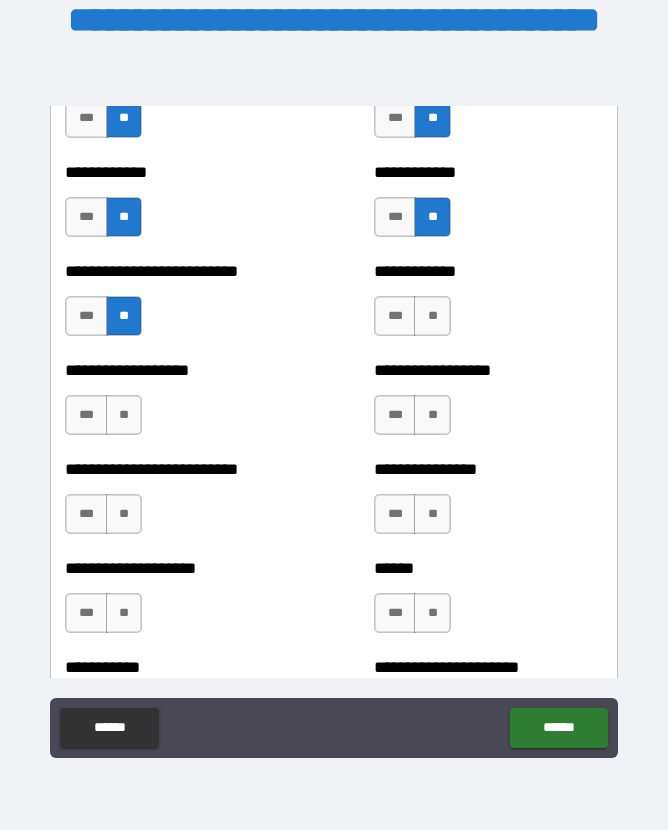 click on "**" at bounding box center [124, 415] 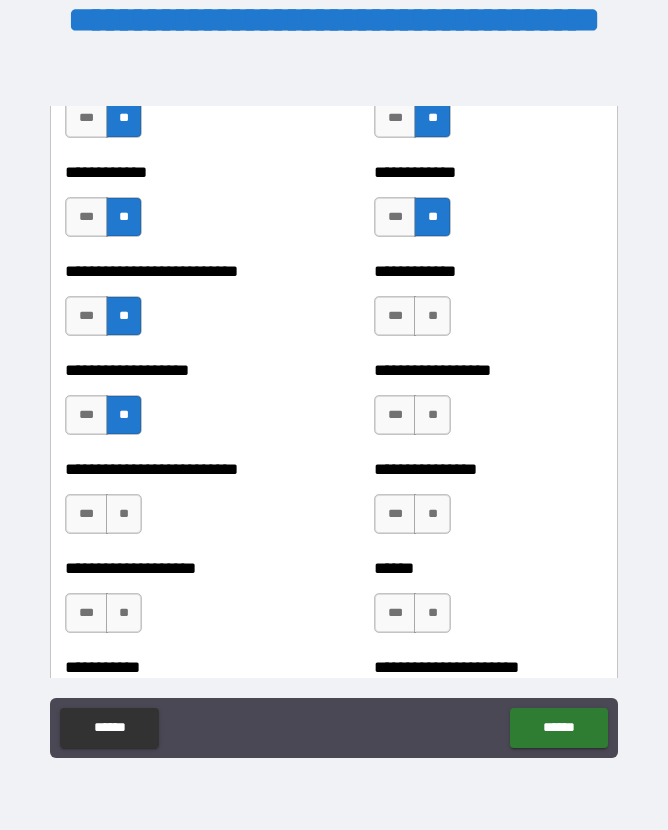 click on "**" at bounding box center (124, 514) 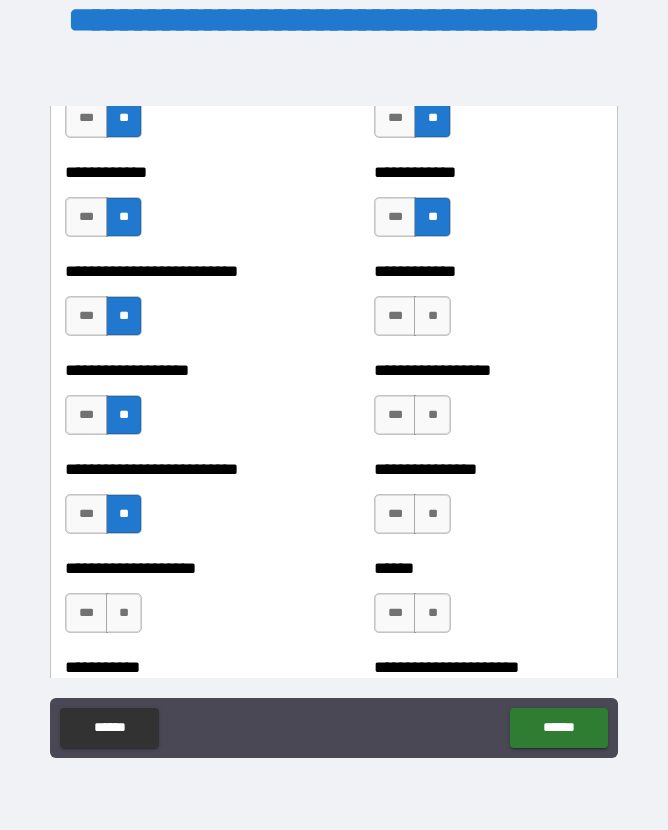click on "**" at bounding box center (124, 613) 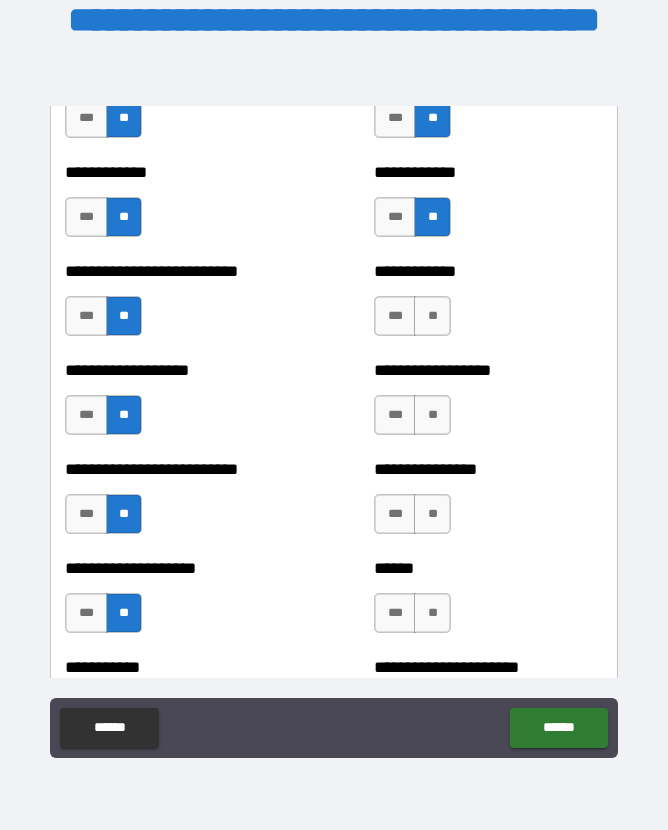 click on "**" at bounding box center (432, 613) 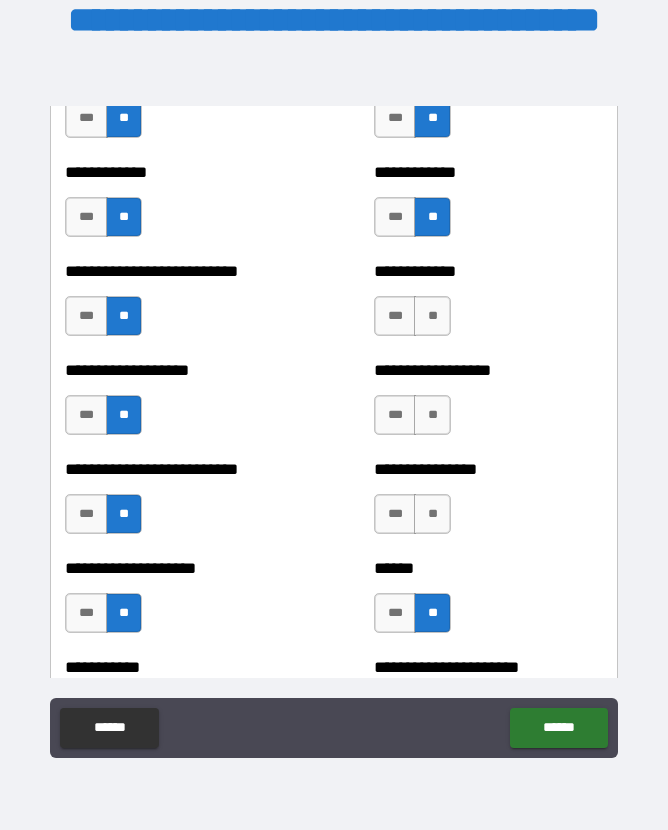 click on "**" at bounding box center [432, 514] 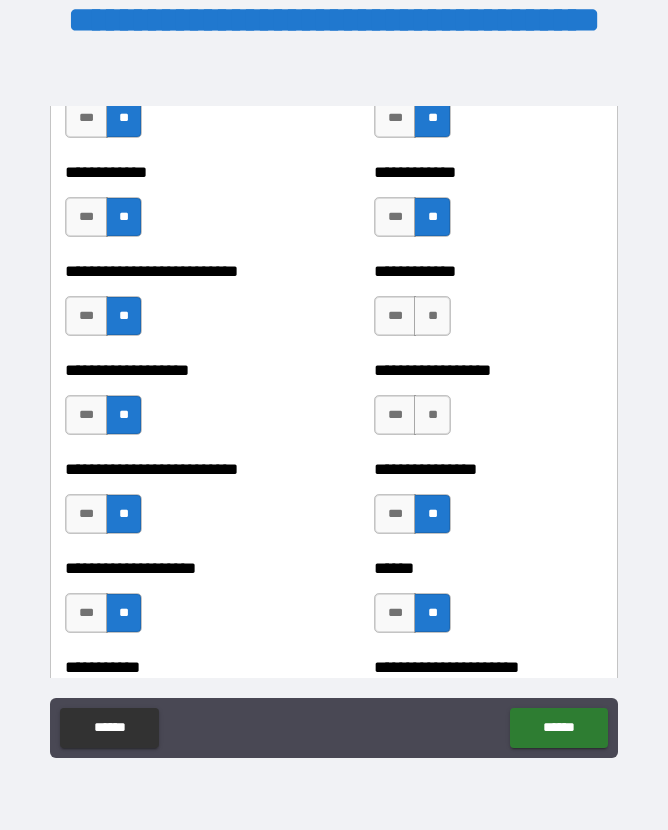 click on "**" at bounding box center [432, 415] 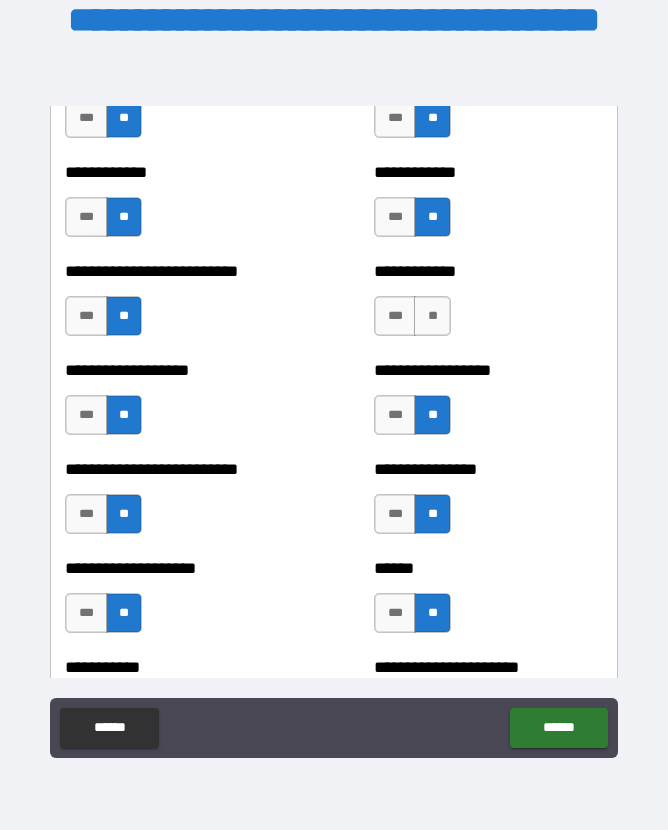 click on "**" at bounding box center [432, 316] 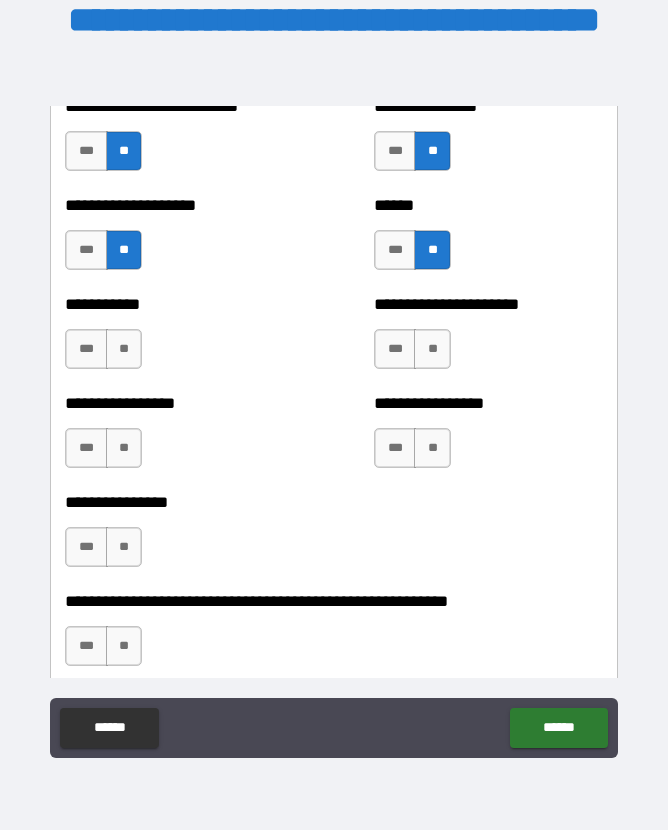 scroll, scrollTop: 5994, scrollLeft: 0, axis: vertical 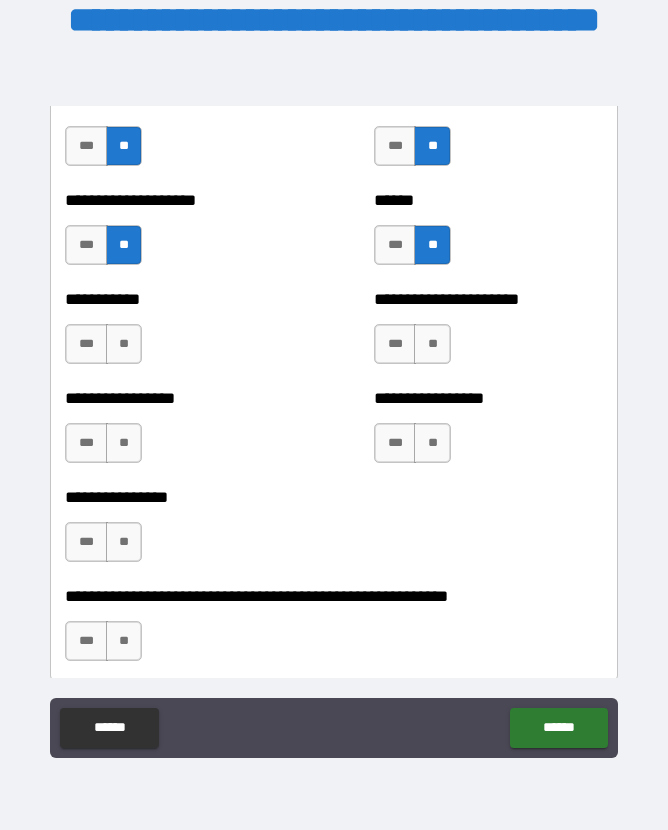 click on "**" at bounding box center [124, 344] 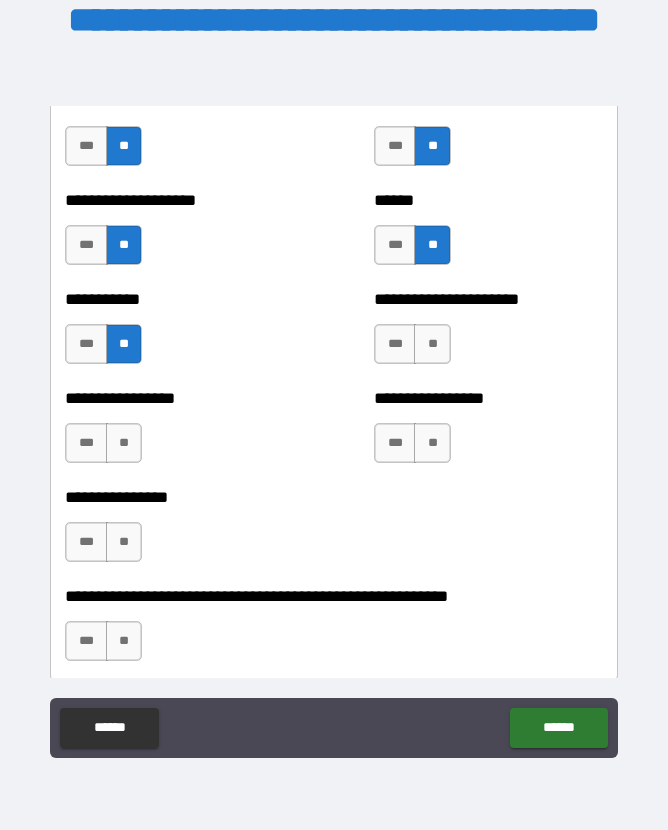 click on "**" at bounding box center (432, 344) 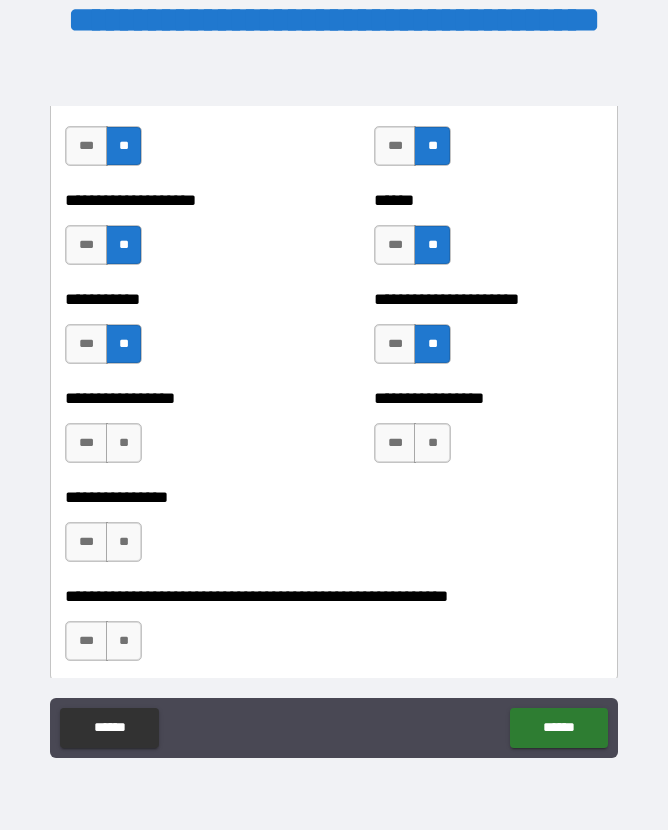 click on "**" at bounding box center [432, 443] 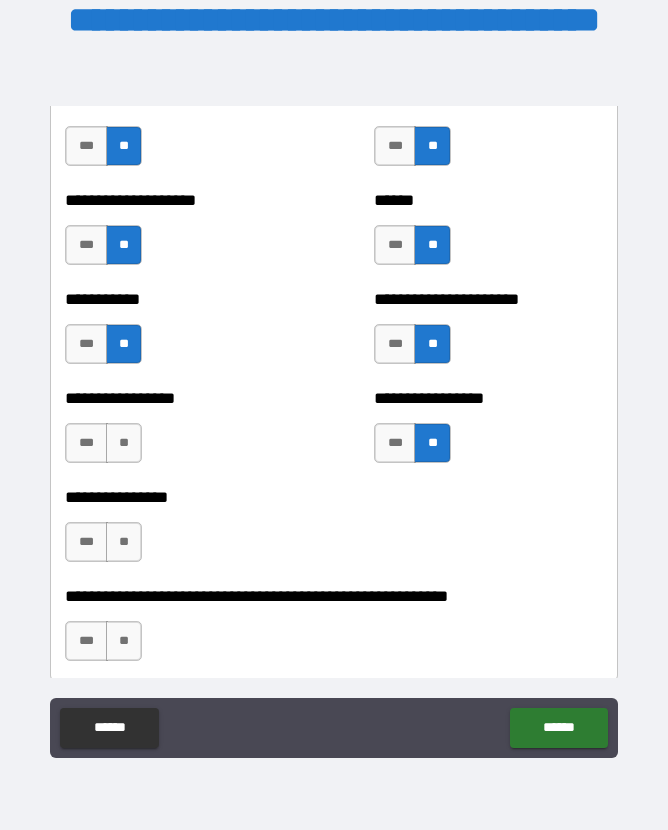 click on "**" at bounding box center (124, 443) 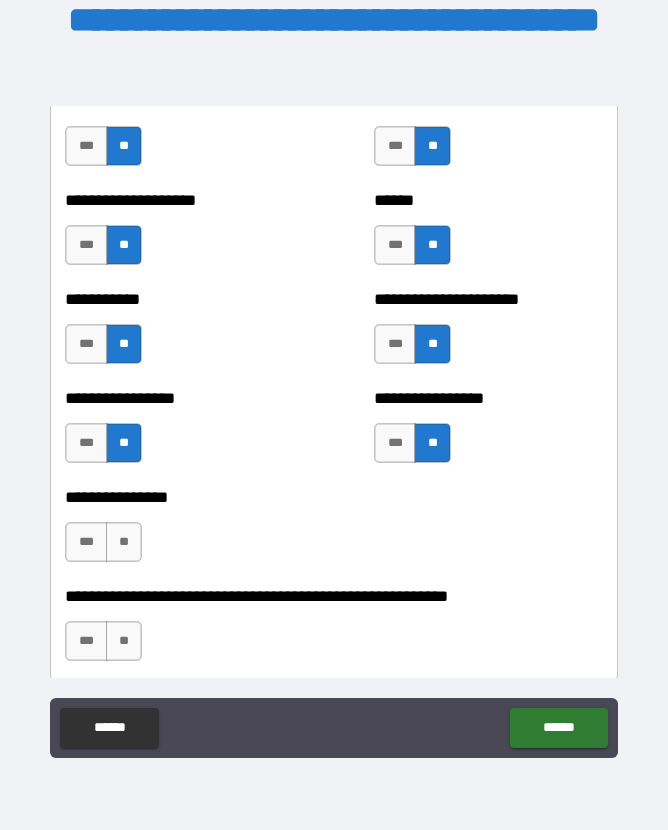click on "**" at bounding box center [124, 542] 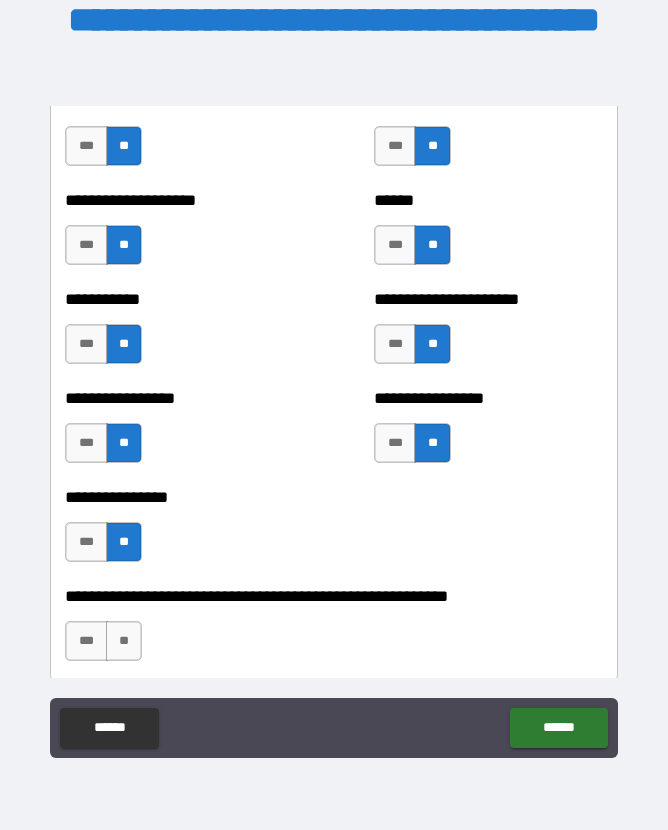 click on "**" at bounding box center [124, 641] 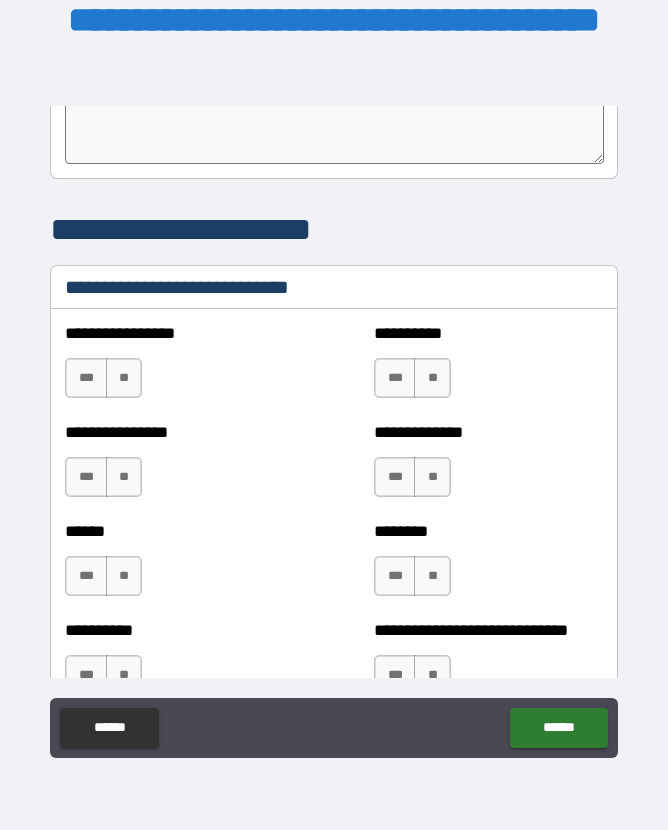 scroll, scrollTop: 6676, scrollLeft: 0, axis: vertical 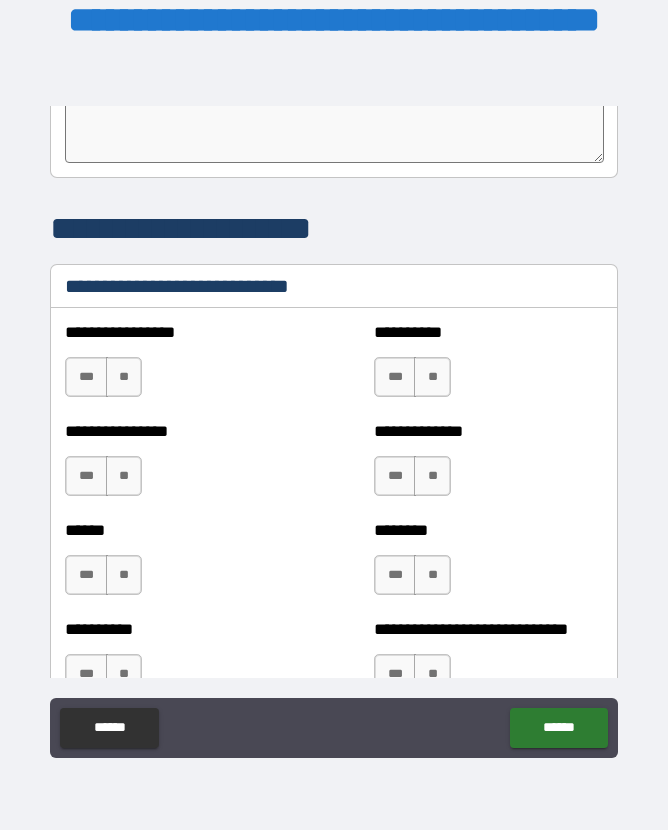 click on "***" at bounding box center (86, 377) 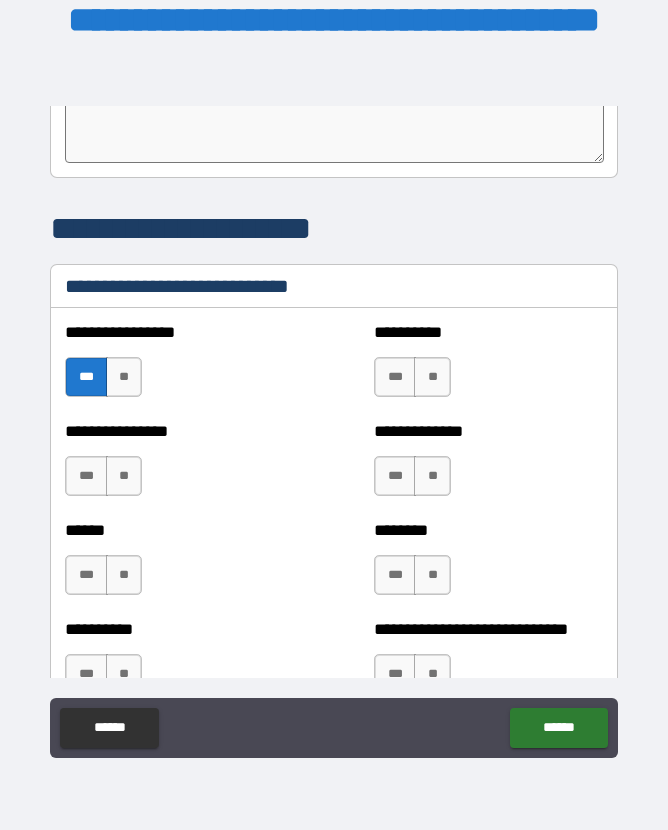 click on "***" at bounding box center [395, 377] 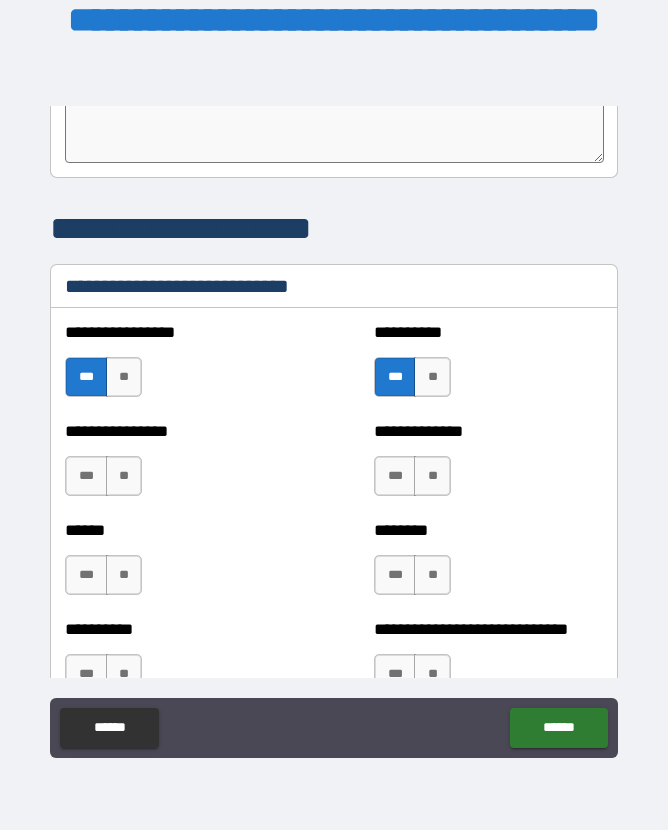 click on "***" at bounding box center (86, 476) 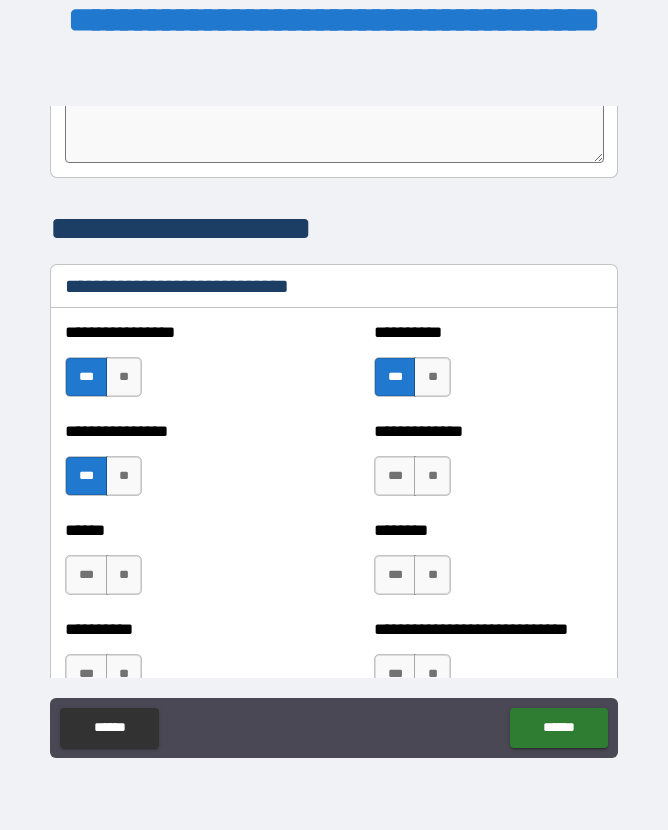 click on "**" at bounding box center (432, 476) 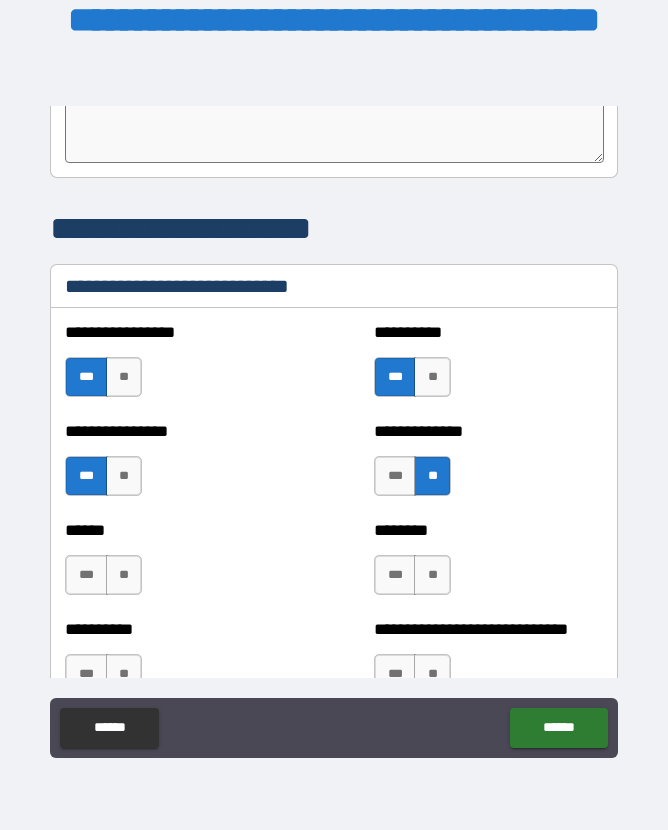 click on "**" at bounding box center [124, 575] 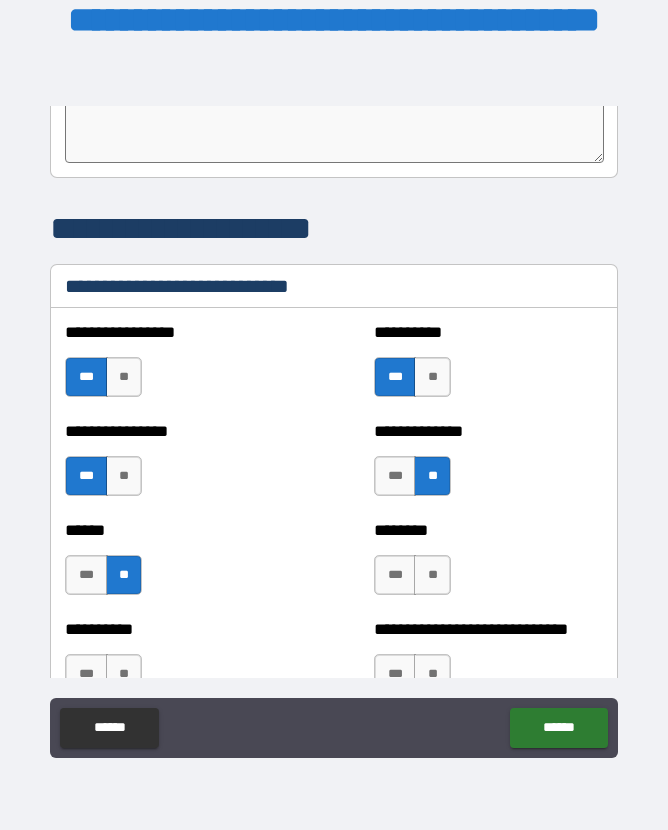 click on "***" at bounding box center (86, 575) 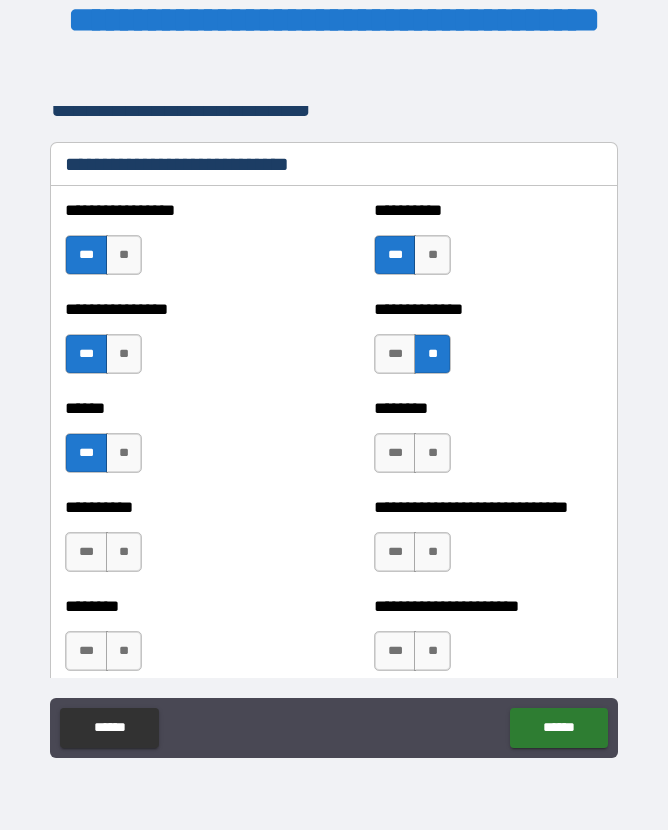 scroll, scrollTop: 6799, scrollLeft: 0, axis: vertical 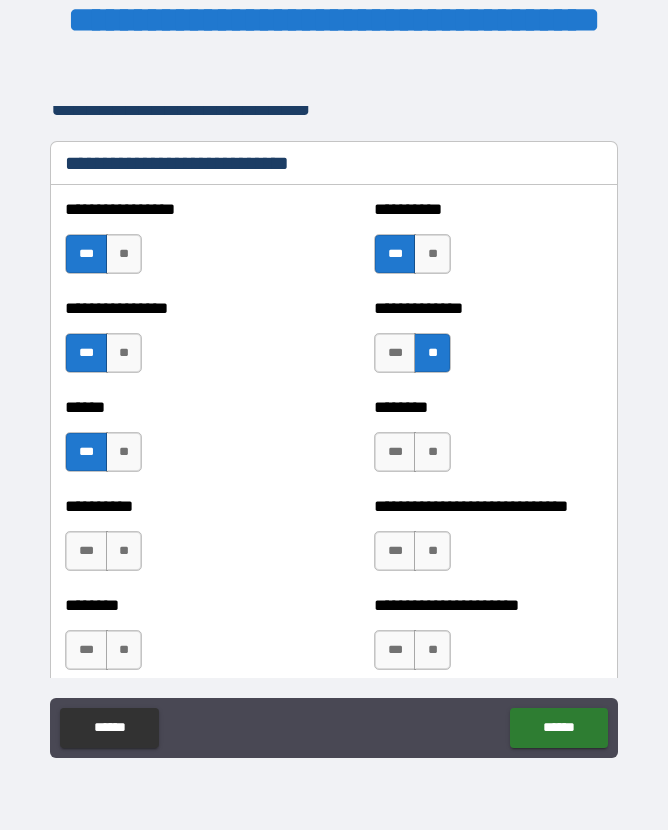 click on "**" at bounding box center [432, 452] 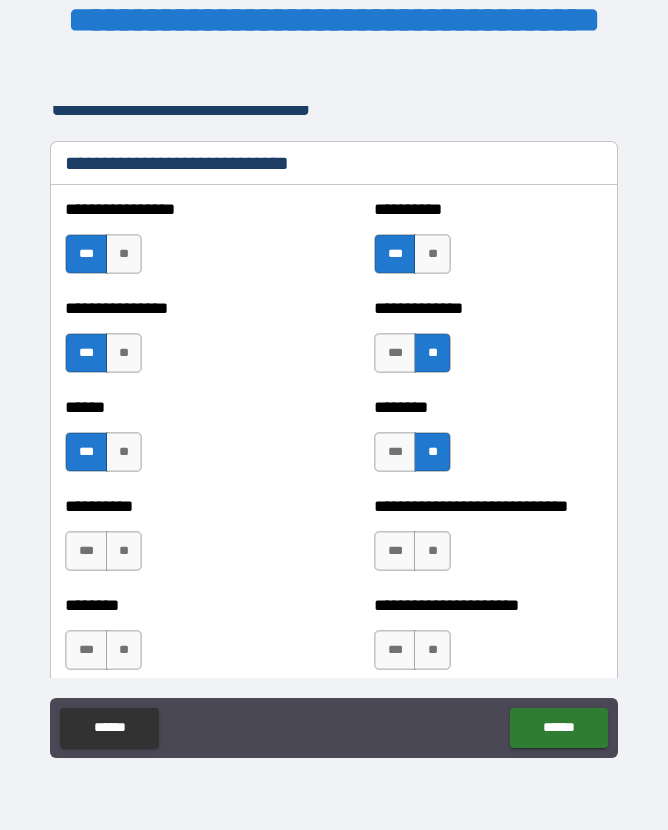 click on "**" at bounding box center (124, 551) 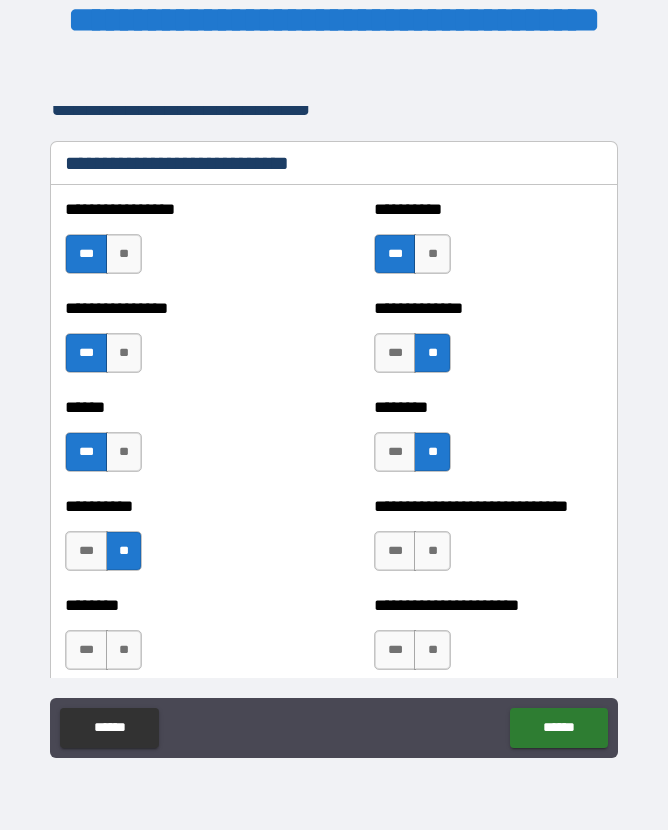 click on "***" at bounding box center (395, 551) 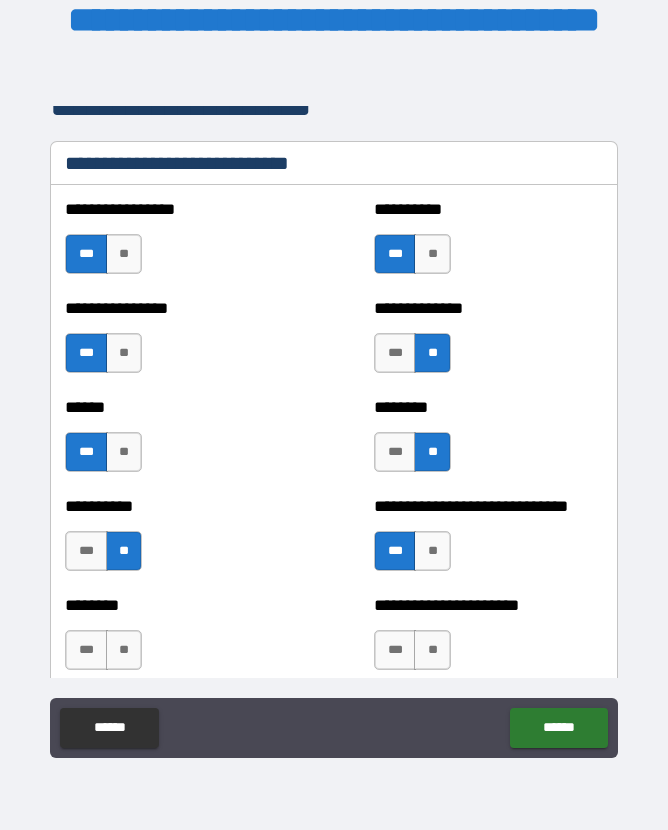 click on "***" at bounding box center (86, 650) 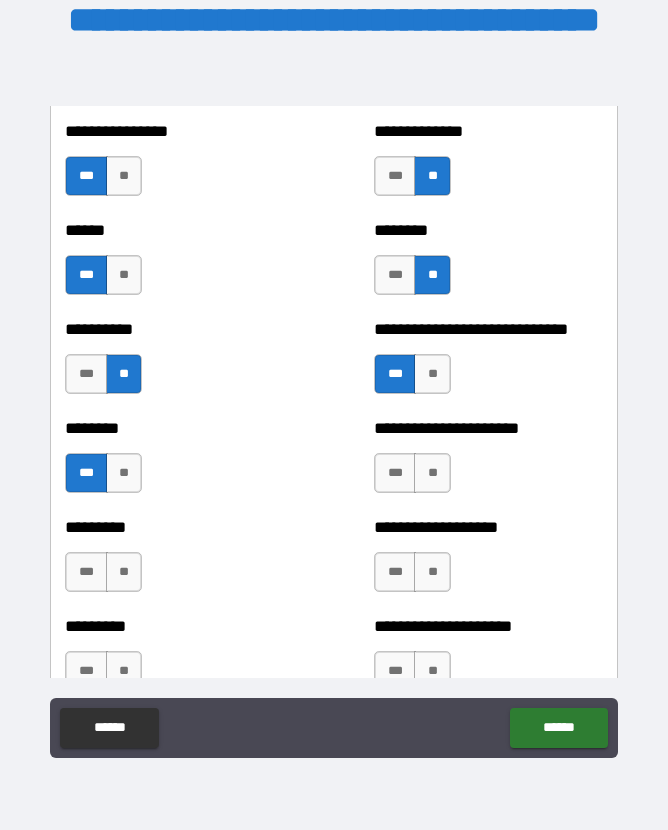scroll, scrollTop: 6977, scrollLeft: 0, axis: vertical 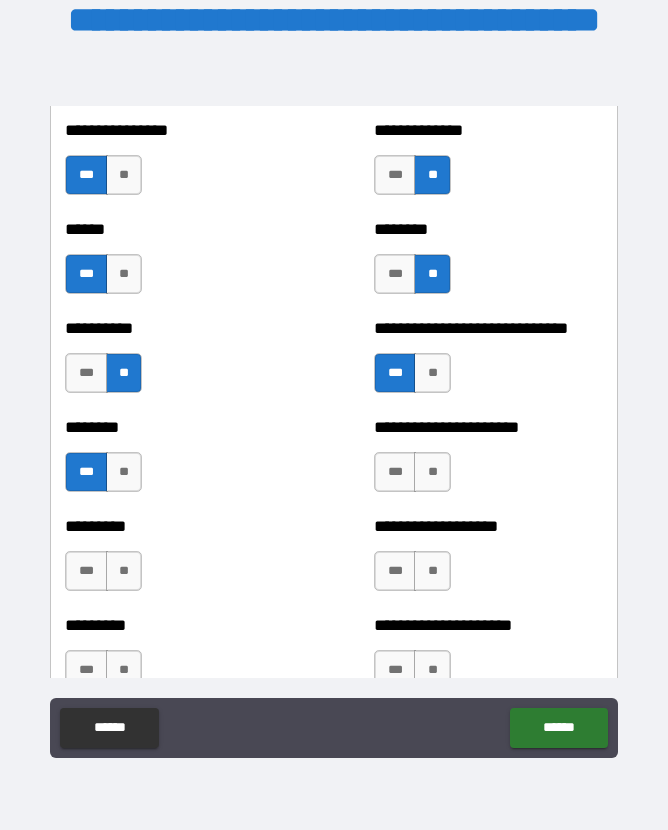 click on "**" at bounding box center (124, 571) 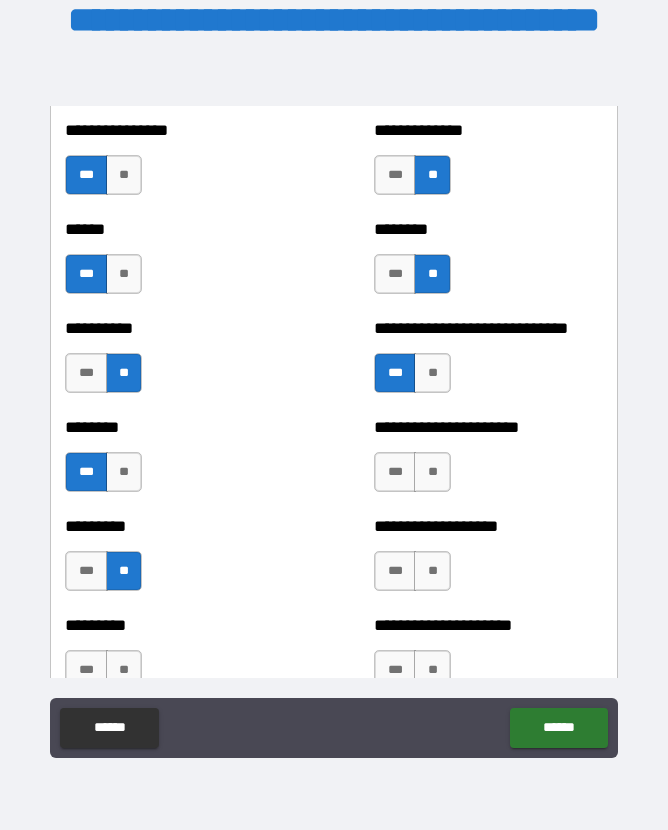 click on "**" at bounding box center [432, 571] 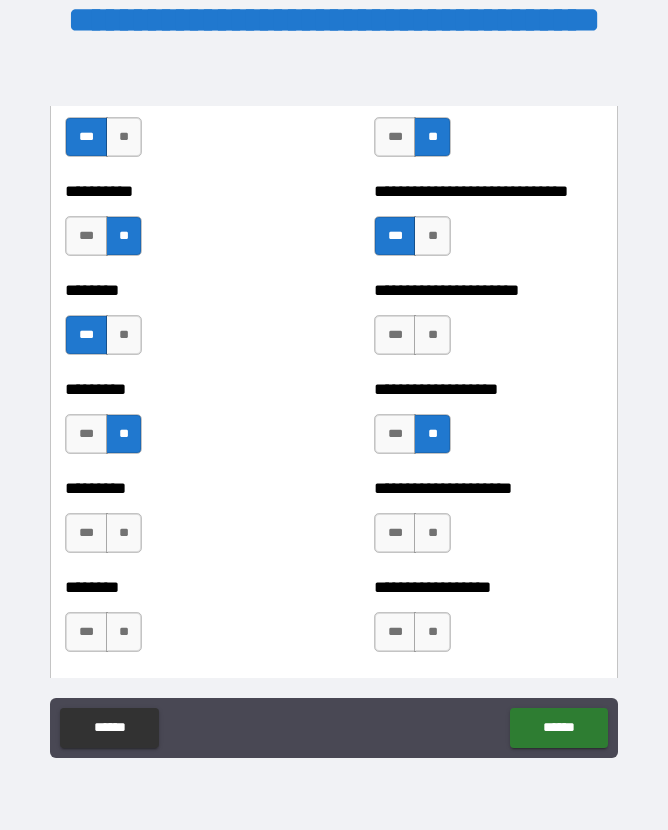 scroll, scrollTop: 7153, scrollLeft: 0, axis: vertical 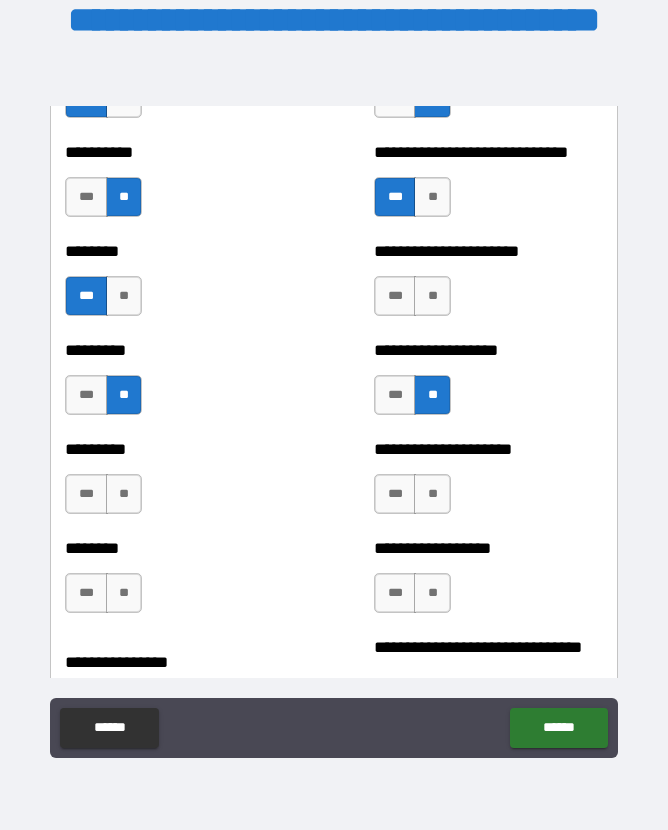 click on "**" at bounding box center [124, 494] 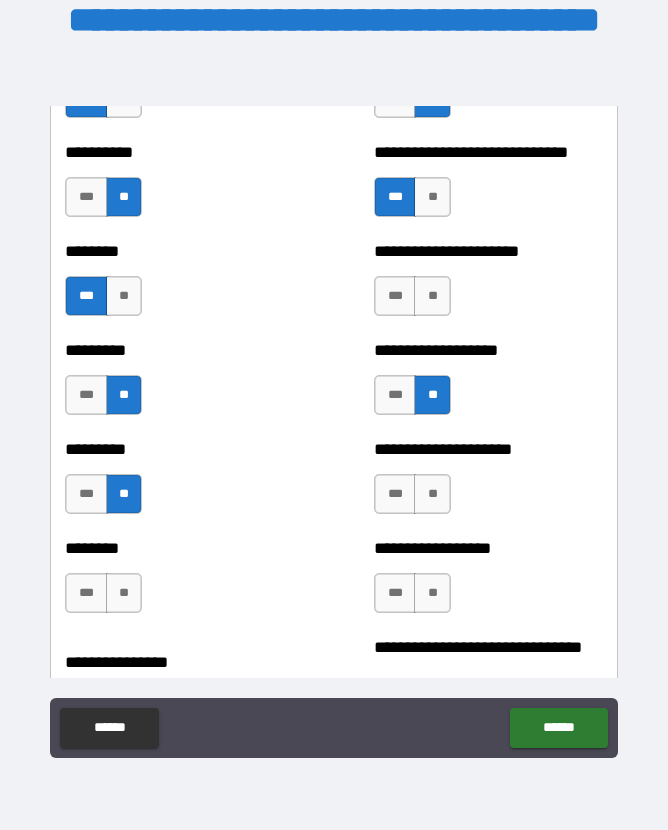 click on "**" at bounding box center (432, 494) 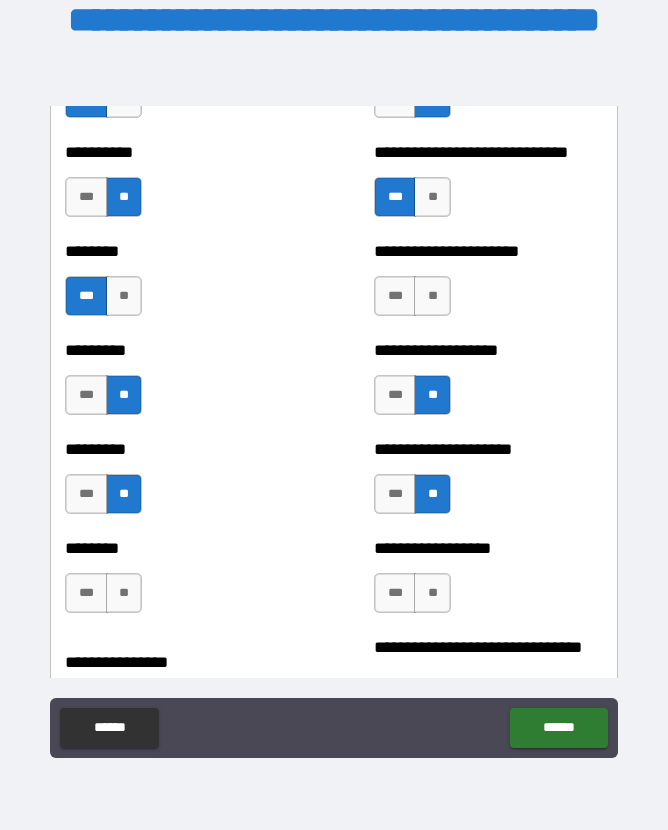 click on "**" at bounding box center [124, 593] 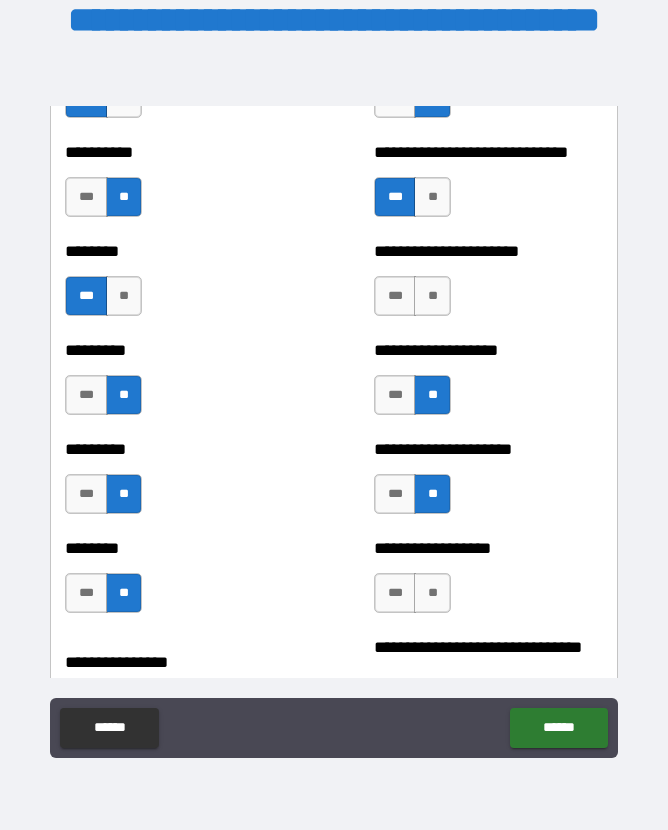 click on "**" at bounding box center [432, 593] 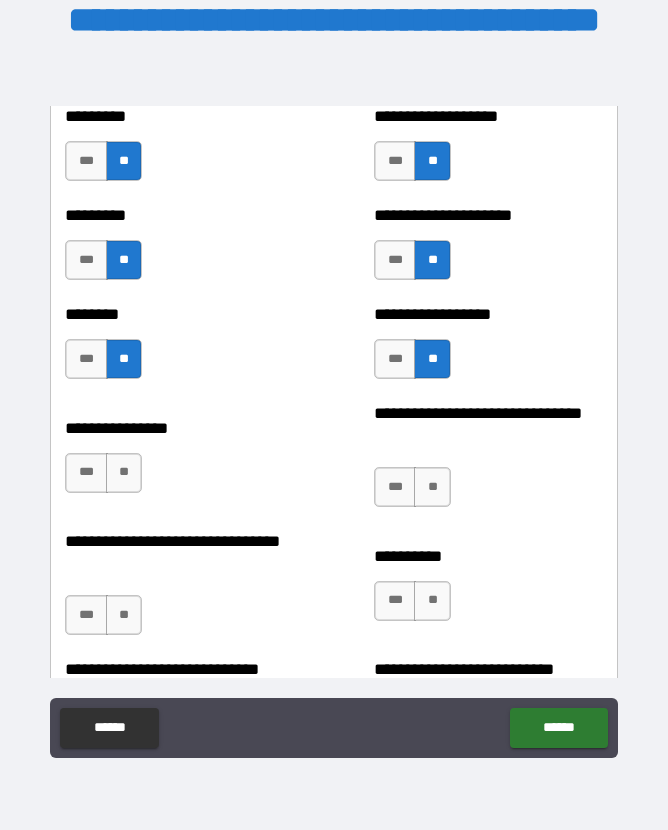 scroll, scrollTop: 7388, scrollLeft: 0, axis: vertical 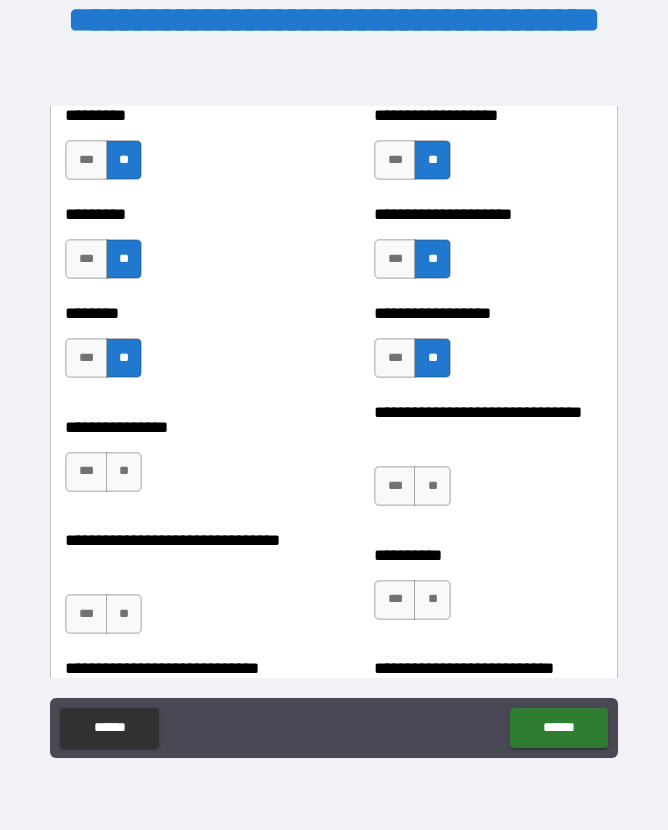 click on "**" at bounding box center [124, 472] 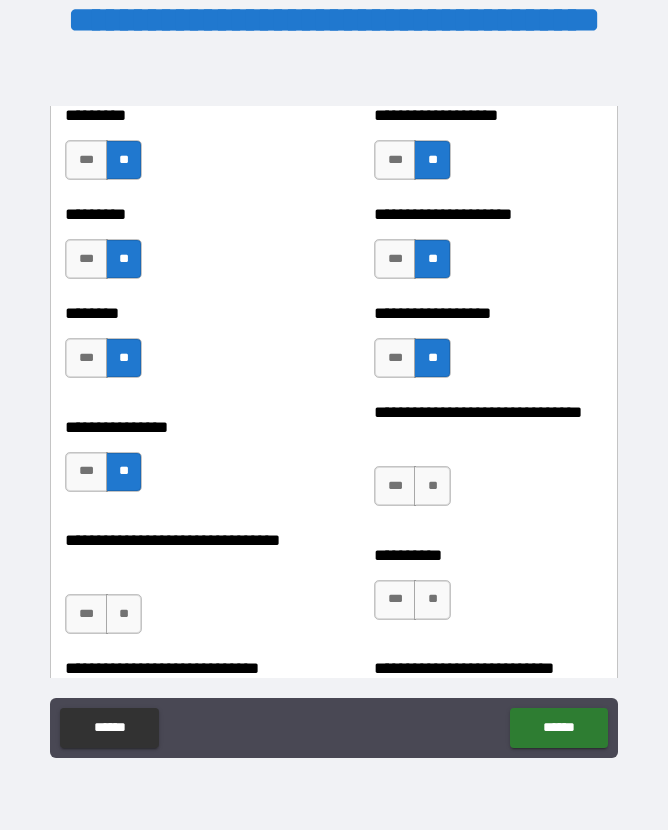 click on "**" at bounding box center (432, 486) 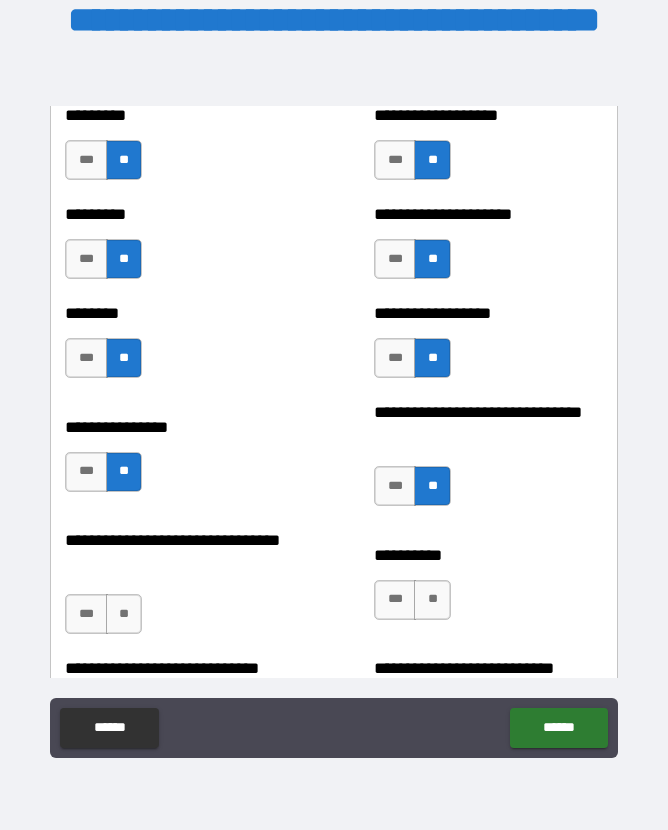 click on "**" at bounding box center (432, 600) 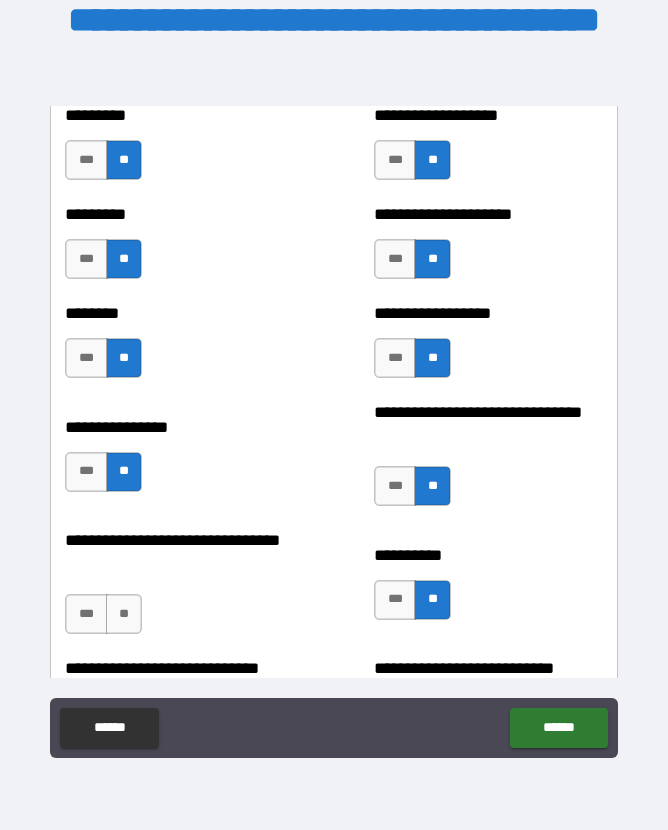 click on "**" at bounding box center [124, 614] 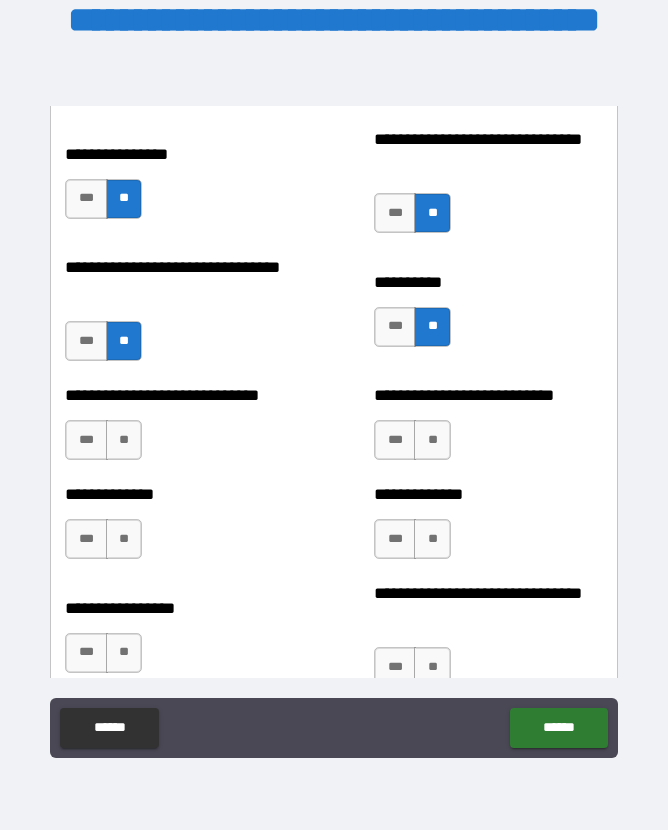 scroll, scrollTop: 7659, scrollLeft: 0, axis: vertical 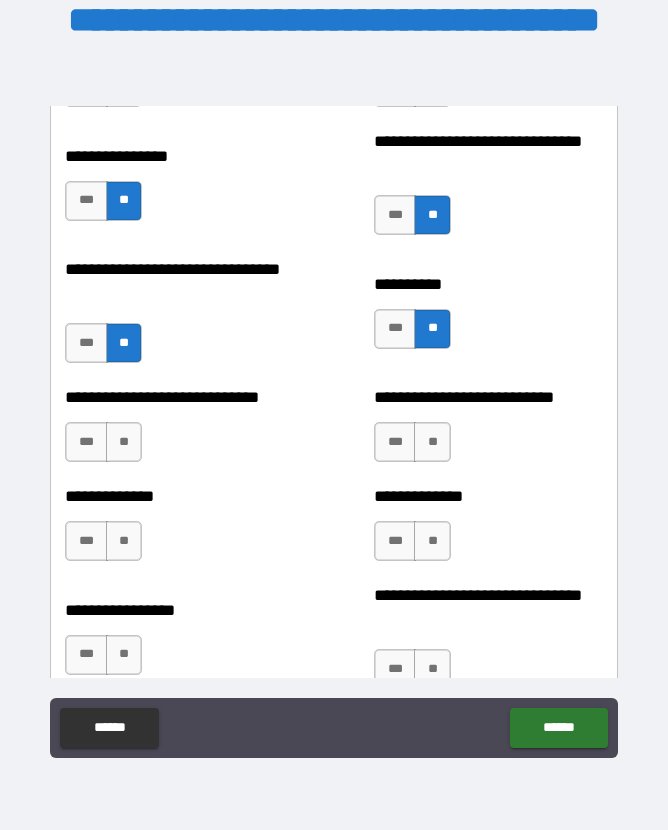 click on "**" at bounding box center [432, 442] 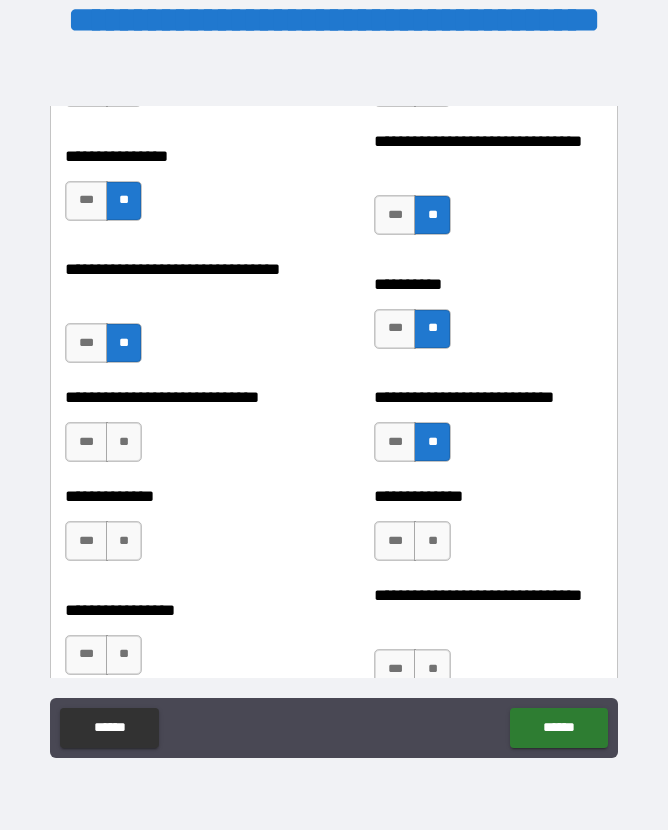 click on "**" at bounding box center [124, 442] 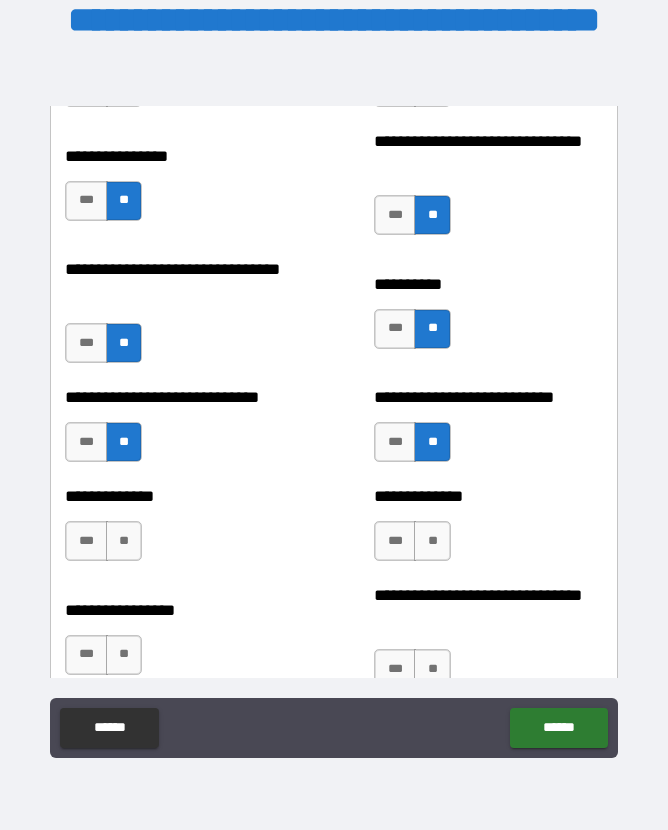click on "**" at bounding box center (124, 541) 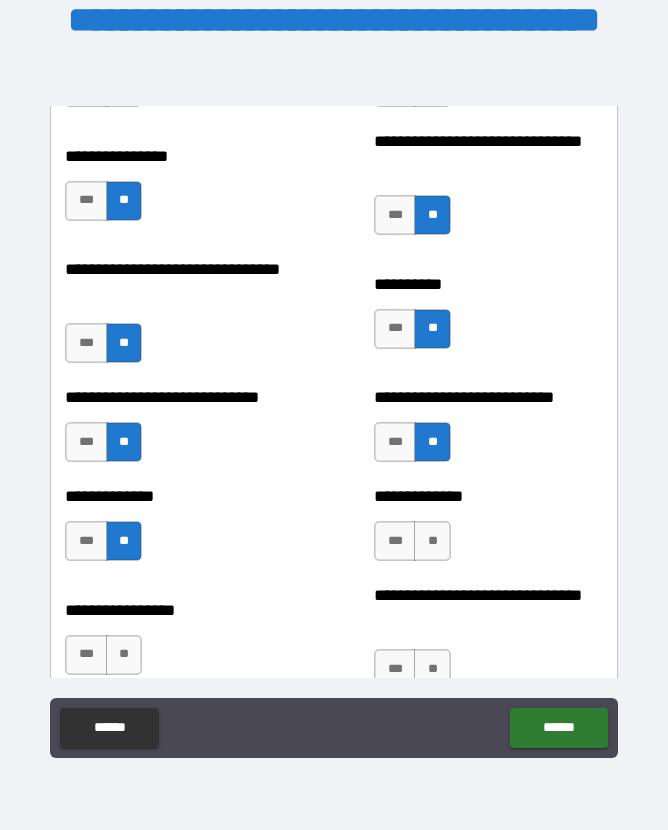 click on "**" at bounding box center [432, 541] 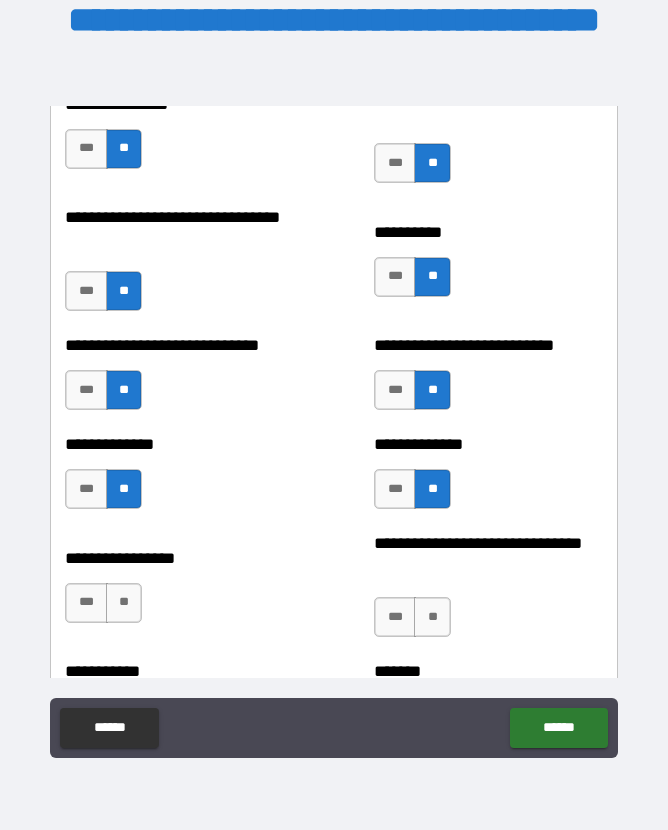 scroll, scrollTop: 7721, scrollLeft: 0, axis: vertical 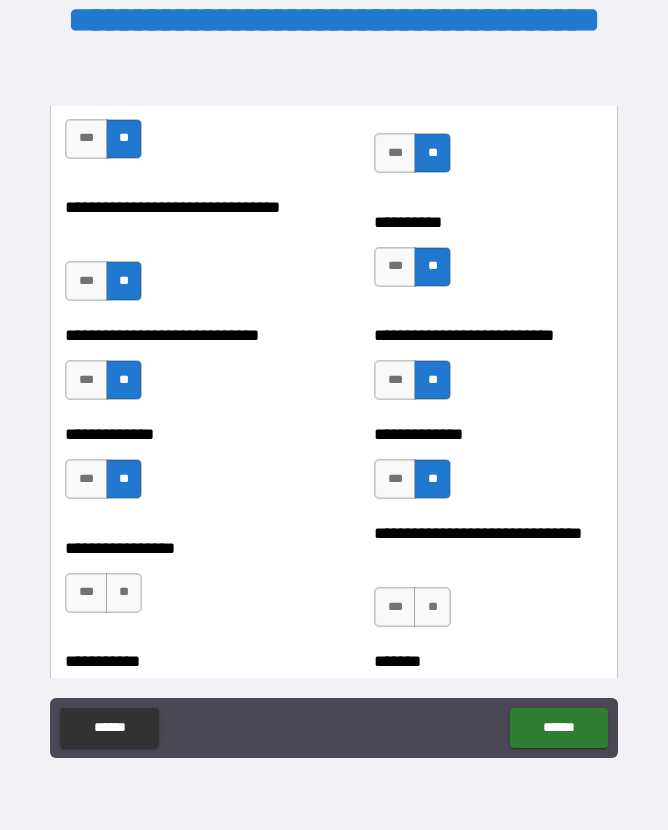 click on "**" at bounding box center (124, 593) 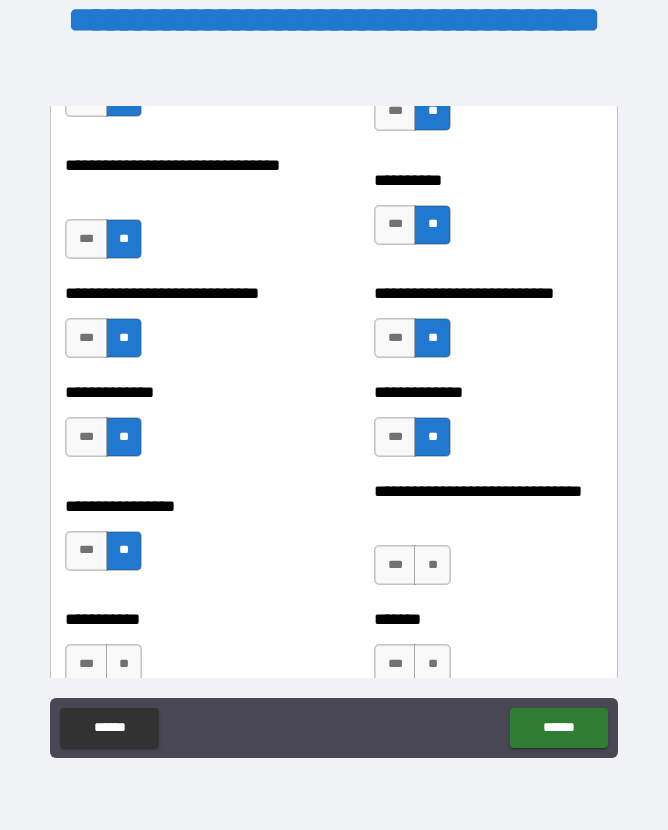 scroll, scrollTop: 7776, scrollLeft: 0, axis: vertical 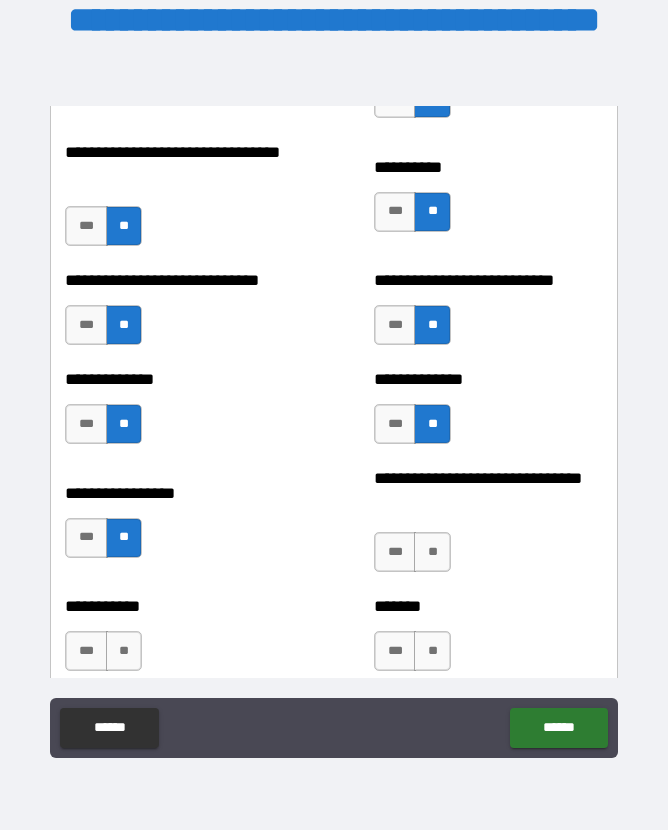 click on "**" at bounding box center [124, 651] 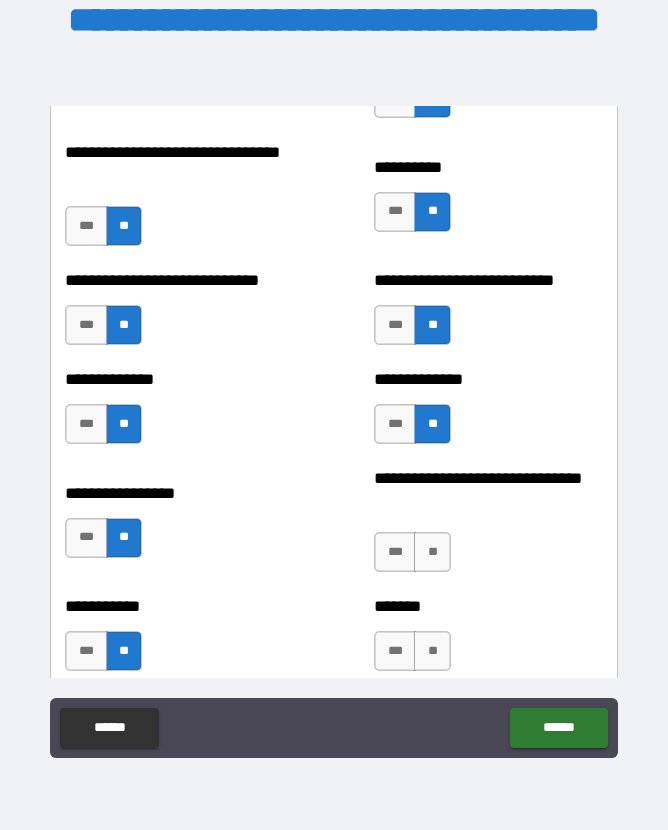 click on "**" at bounding box center (432, 552) 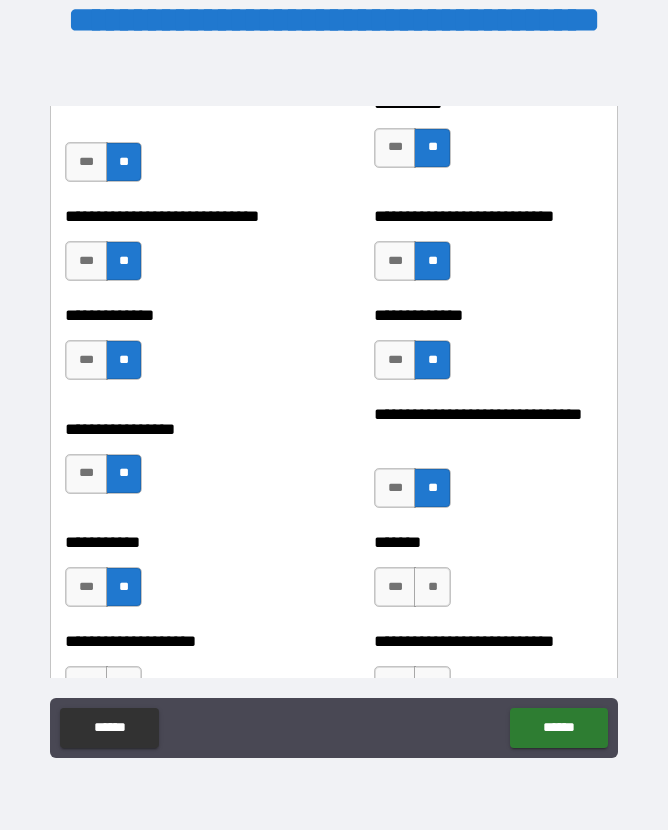click on "**" at bounding box center (432, 587) 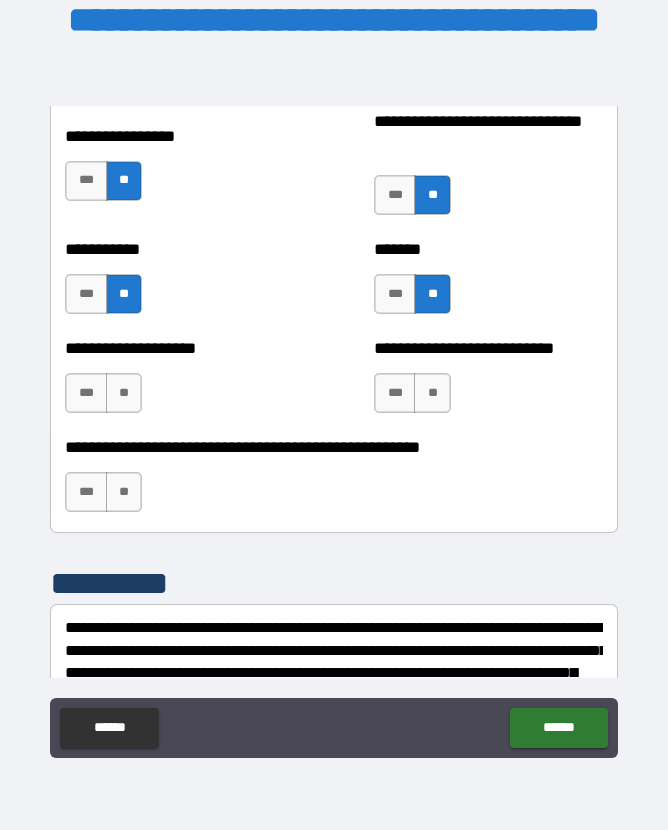 scroll, scrollTop: 8134, scrollLeft: 0, axis: vertical 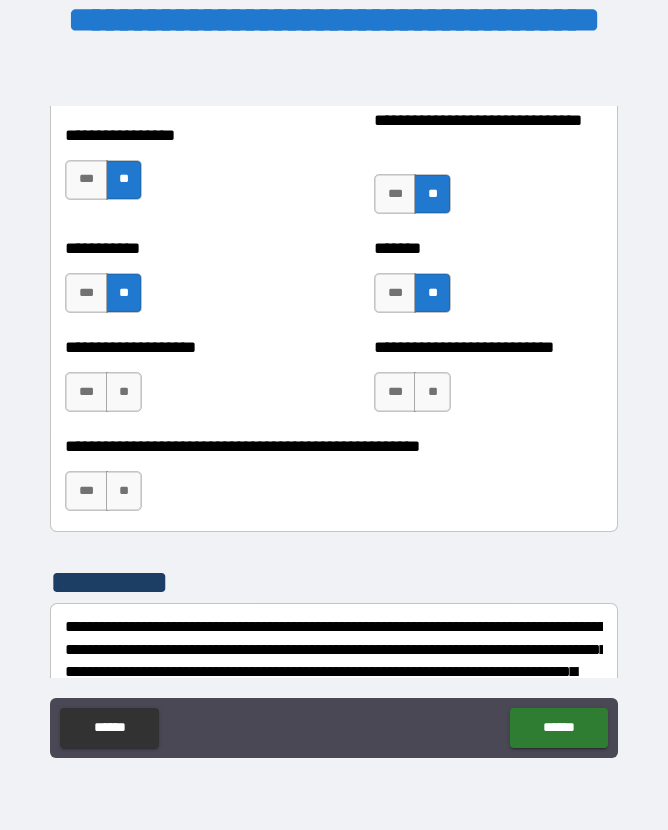 click on "**" at bounding box center (124, 392) 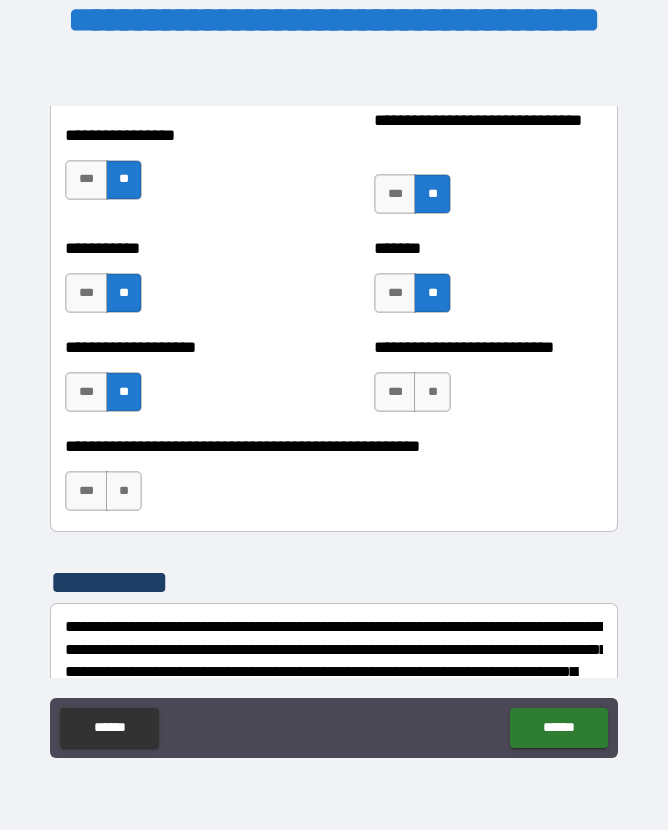 click on "**" at bounding box center (432, 392) 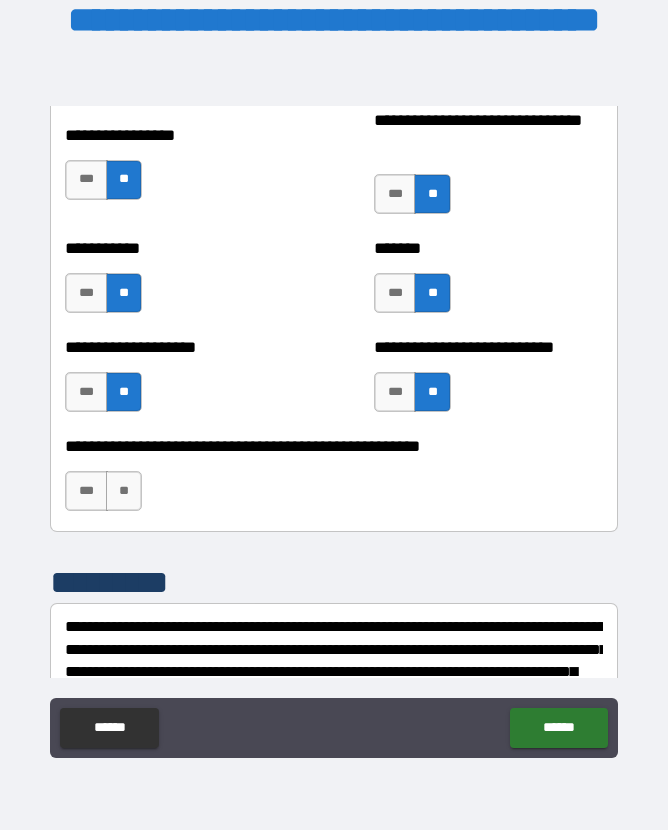 click on "**" at bounding box center [124, 491] 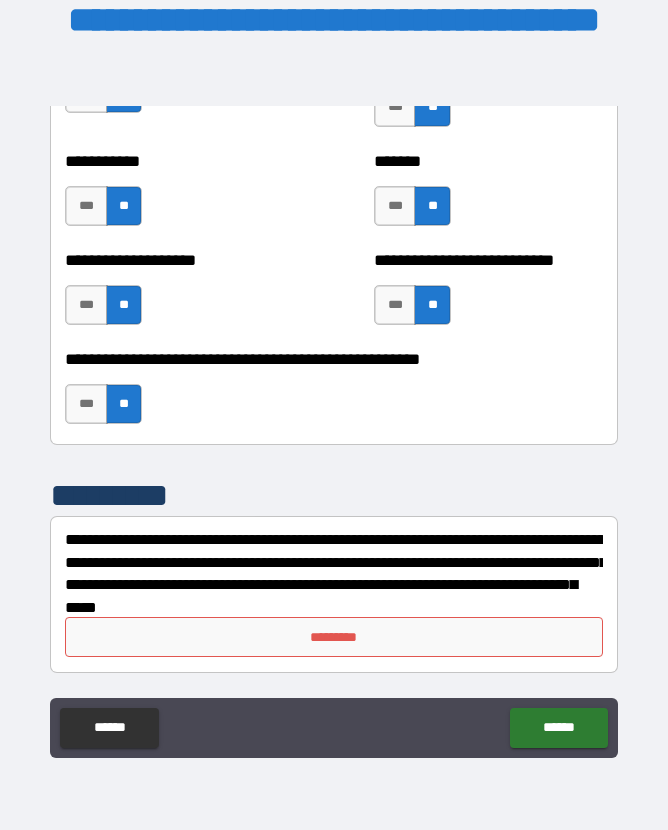scroll, scrollTop: 8221, scrollLeft: 0, axis: vertical 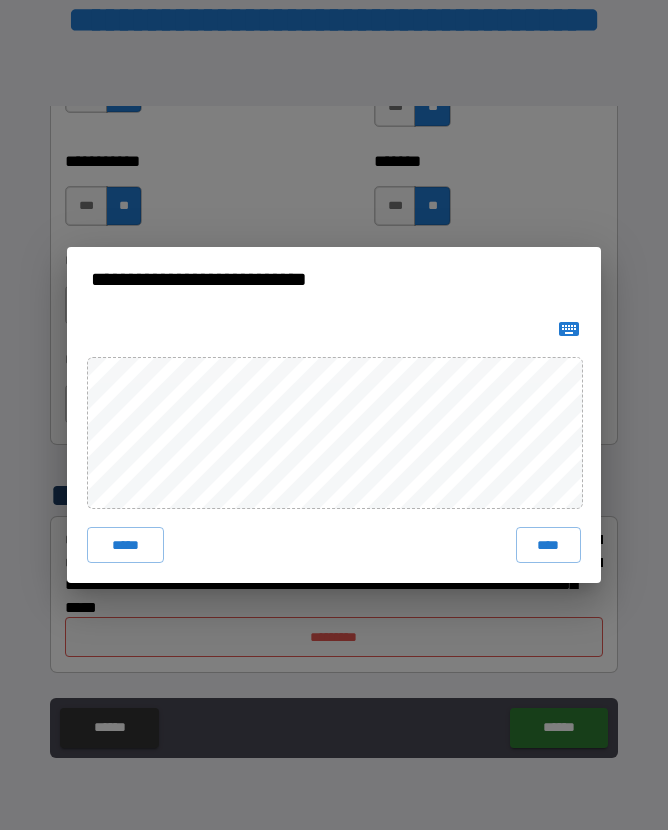 click on "****" at bounding box center (549, 545) 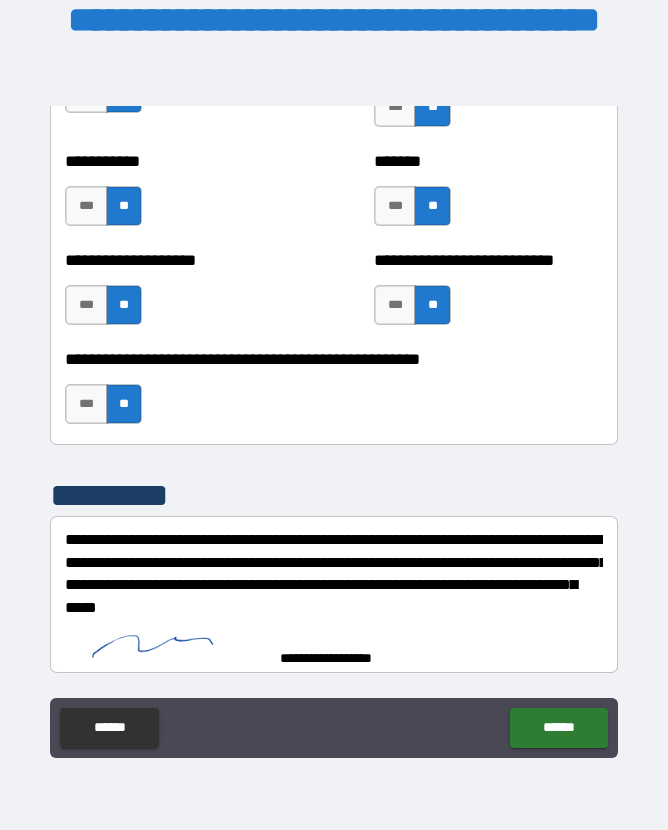 scroll, scrollTop: 8211, scrollLeft: 0, axis: vertical 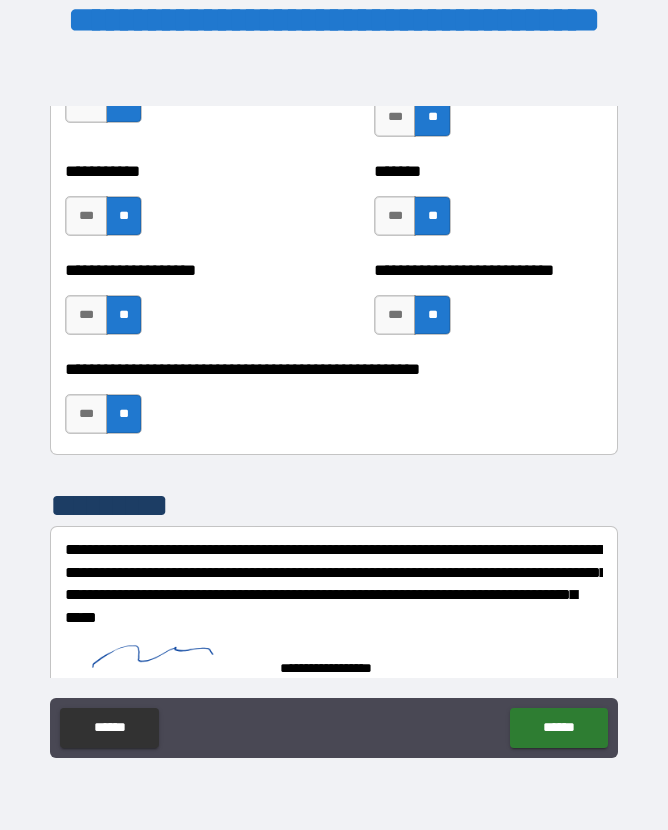 click on "******" at bounding box center (558, 728) 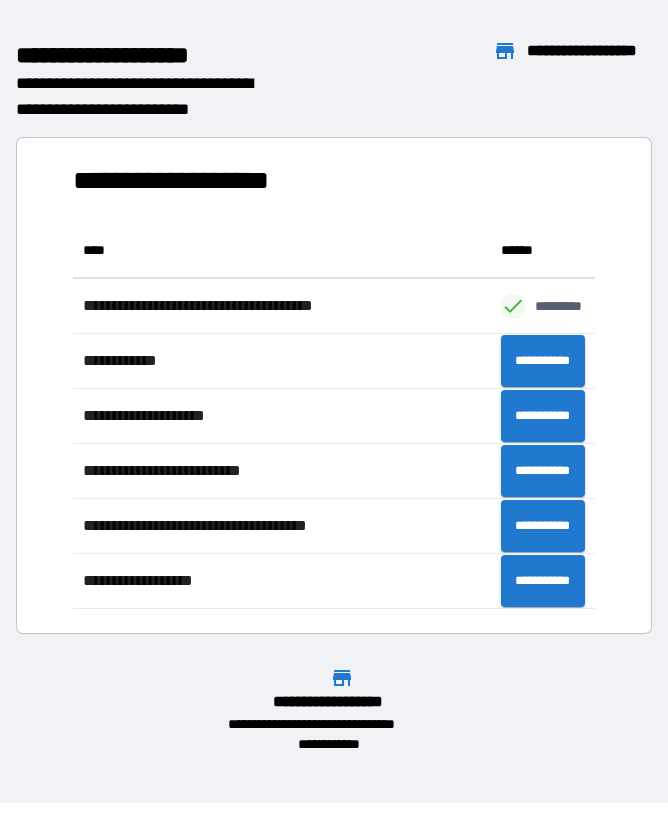 scroll, scrollTop: 1, scrollLeft: 1, axis: both 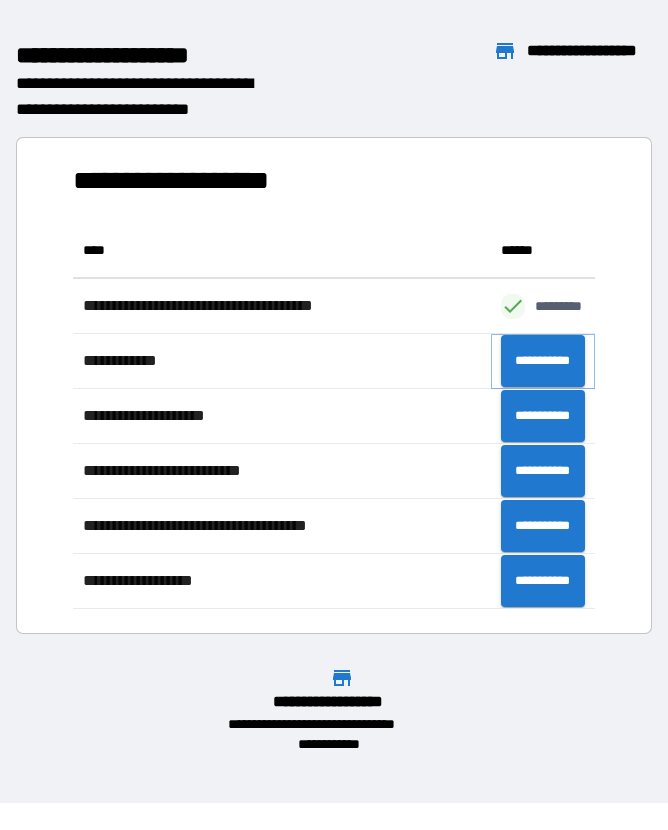 click on "**********" at bounding box center (543, 361) 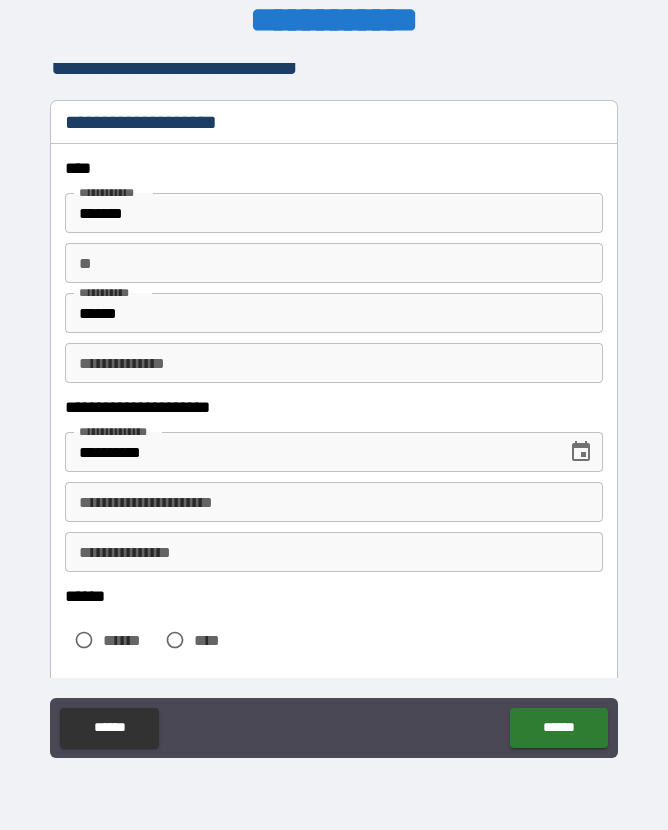 scroll, scrollTop: 26, scrollLeft: 0, axis: vertical 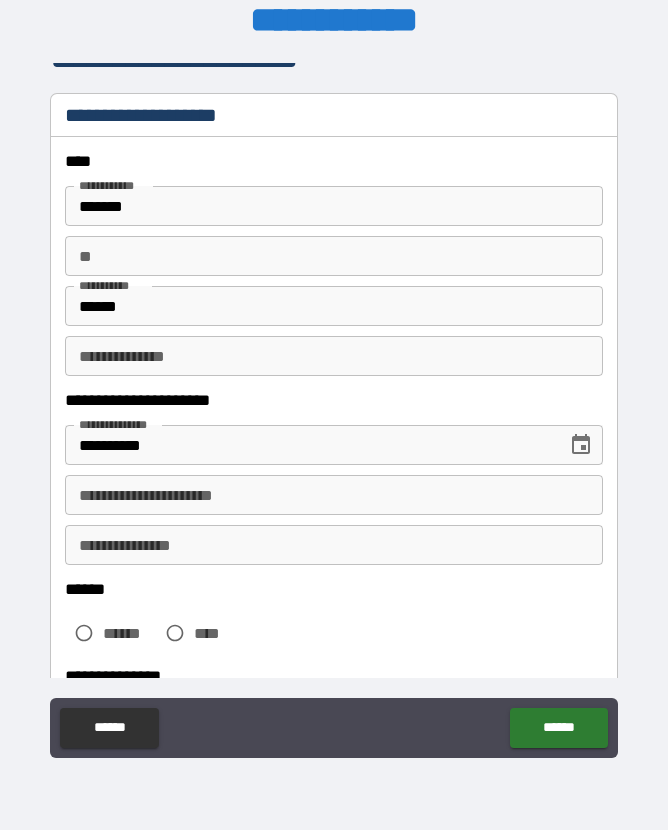 click on "**********" at bounding box center [333, 495] 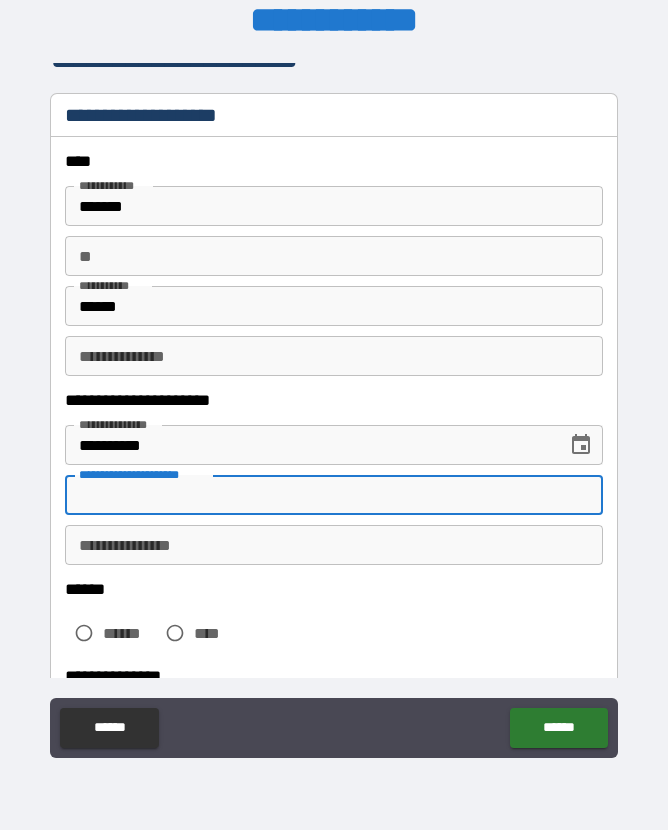 scroll, scrollTop: 26, scrollLeft: 0, axis: vertical 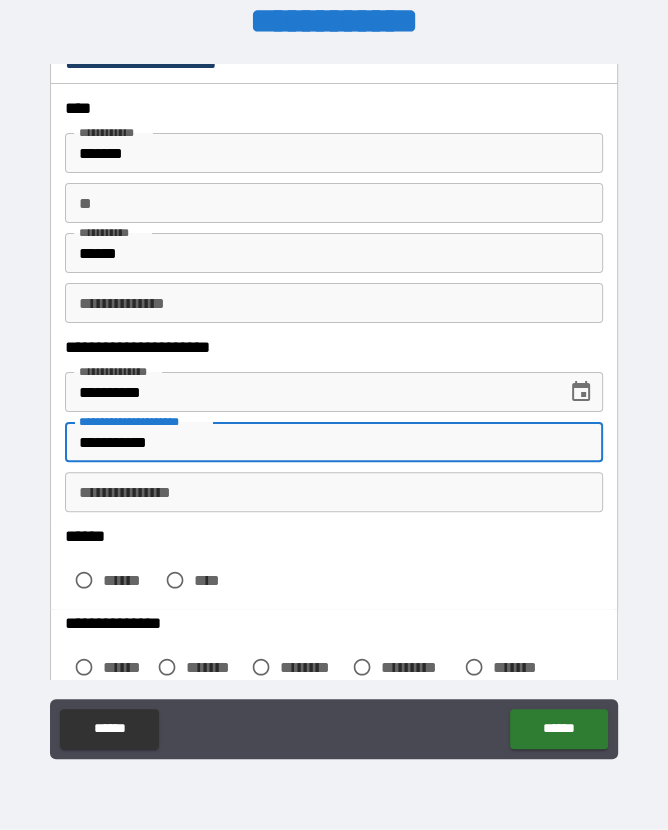 type on "**********" 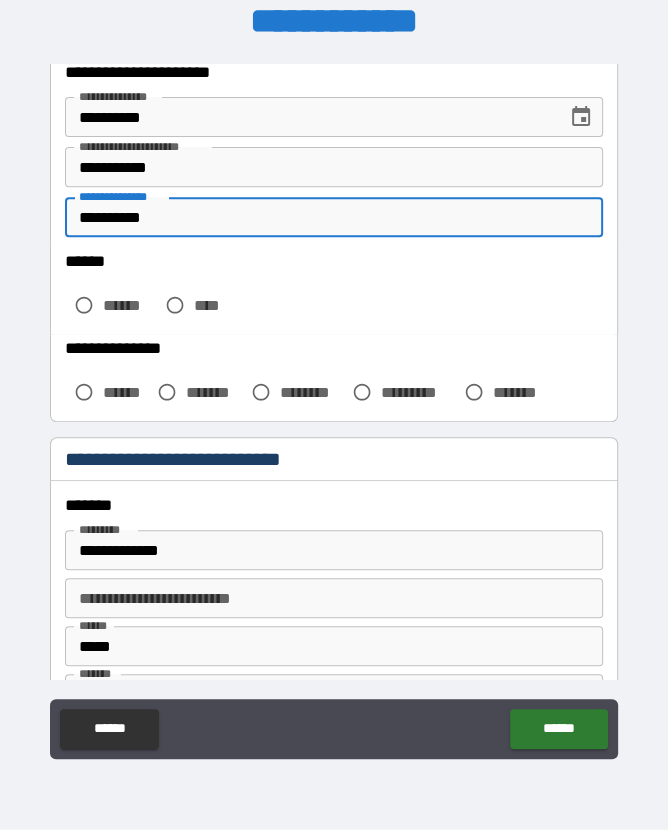 scroll, scrollTop: 355, scrollLeft: 0, axis: vertical 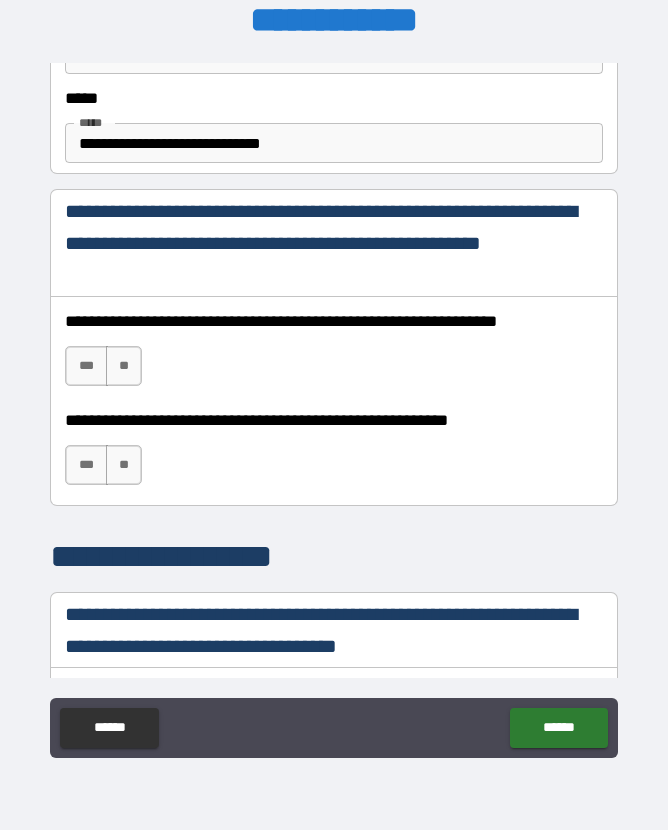 click on "***" at bounding box center [86, 366] 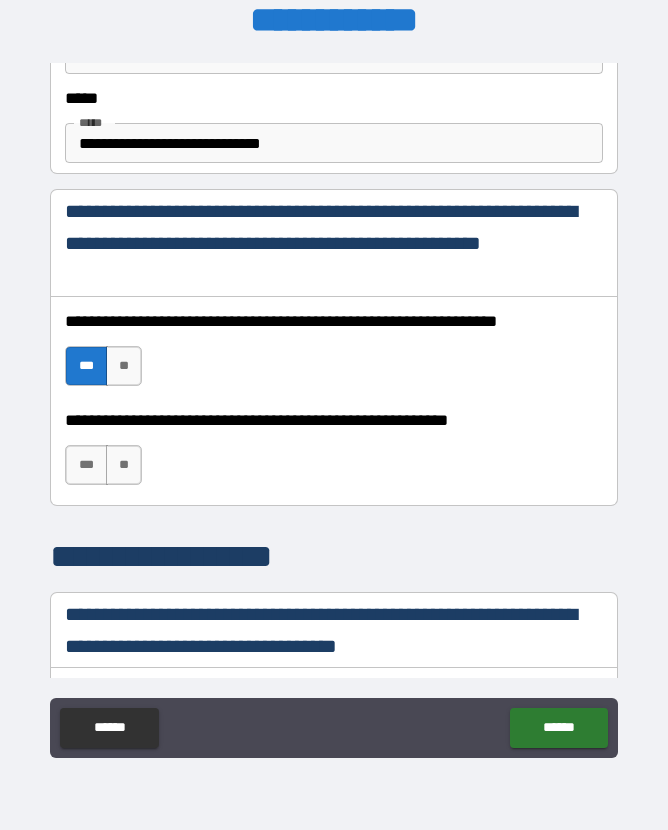 click on "***" at bounding box center [86, 465] 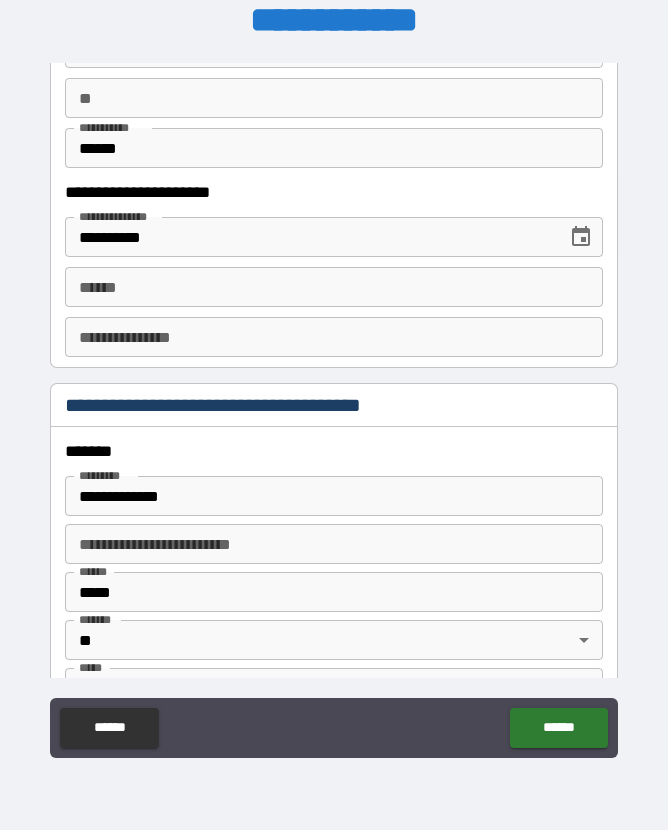 scroll, scrollTop: 2075, scrollLeft: 0, axis: vertical 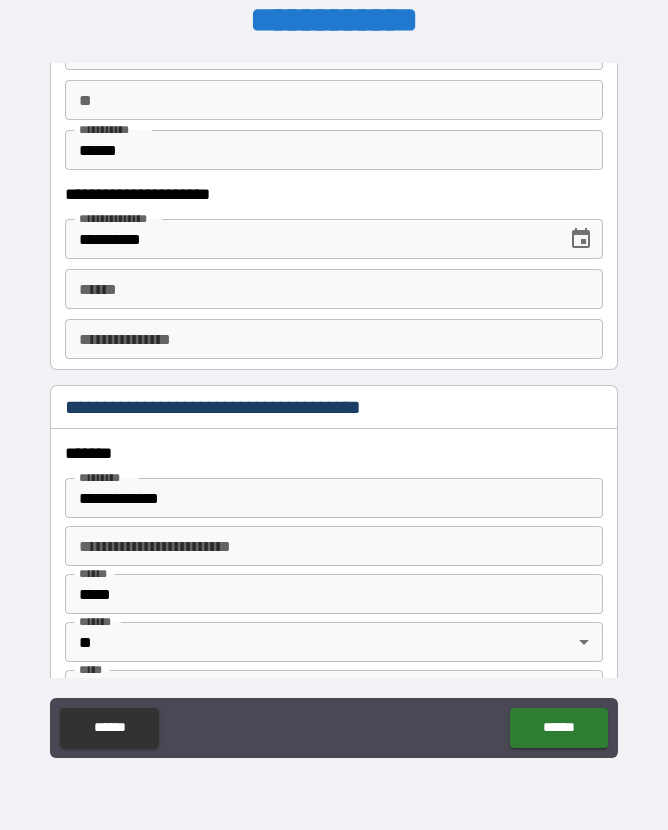 click on "****   *" at bounding box center [333, 289] 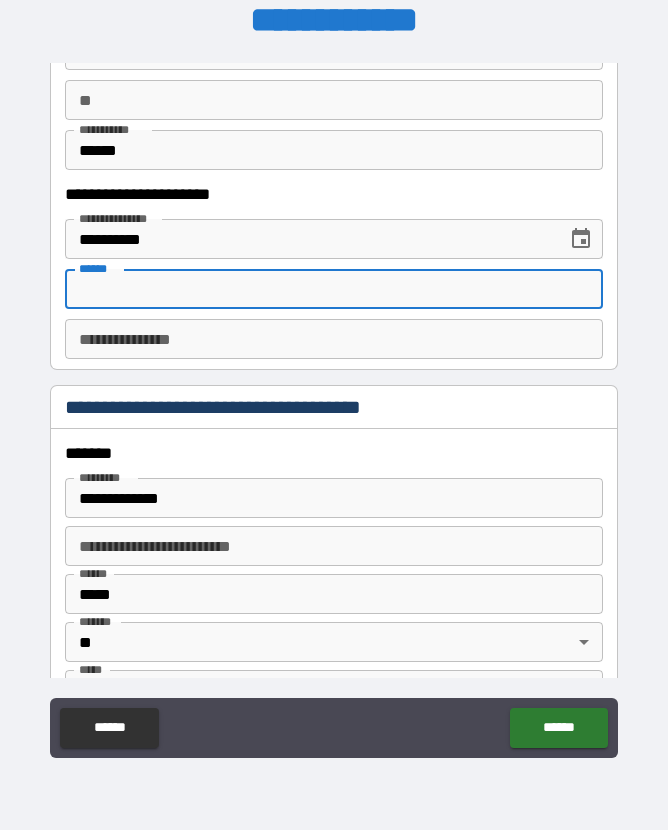 scroll, scrollTop: 26, scrollLeft: 0, axis: vertical 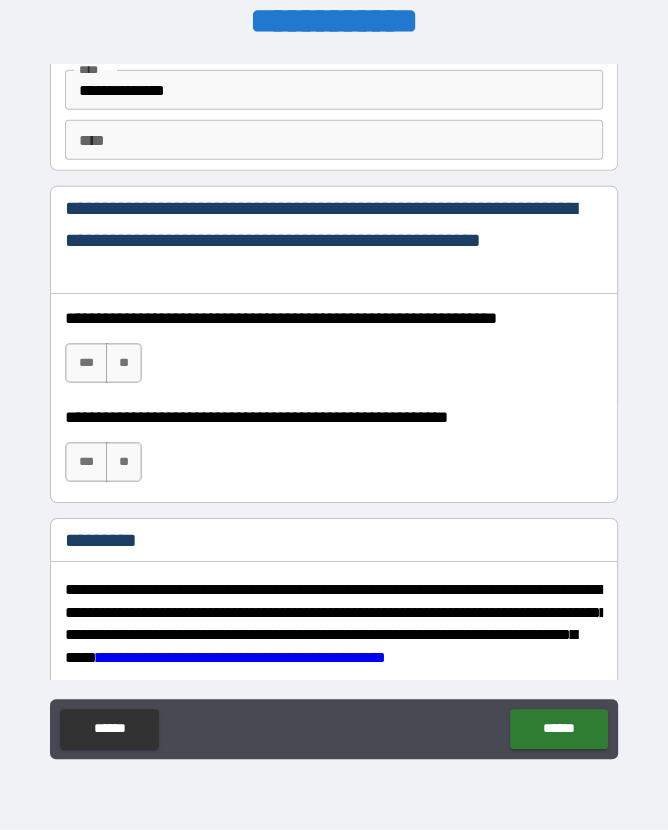 type on "**********" 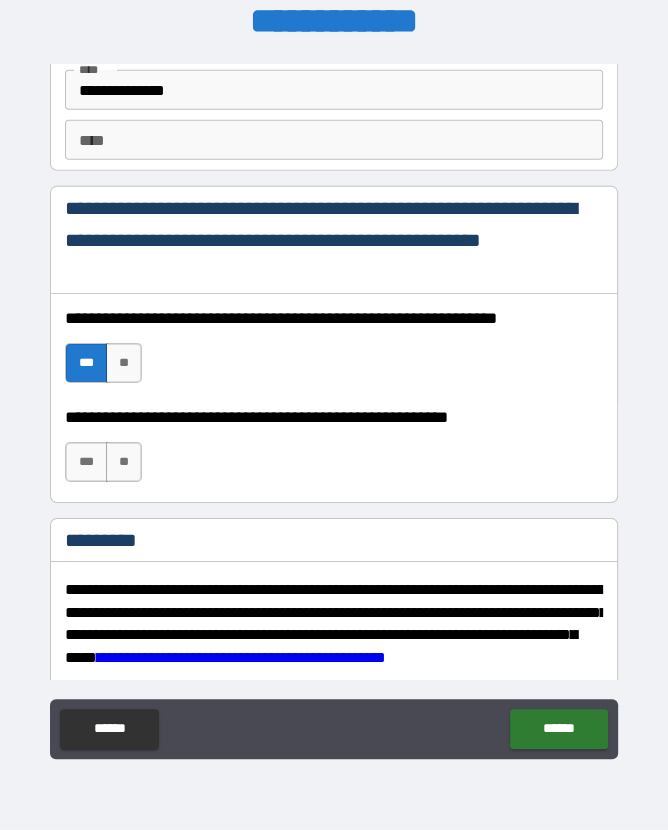 scroll, scrollTop: 27, scrollLeft: 0, axis: vertical 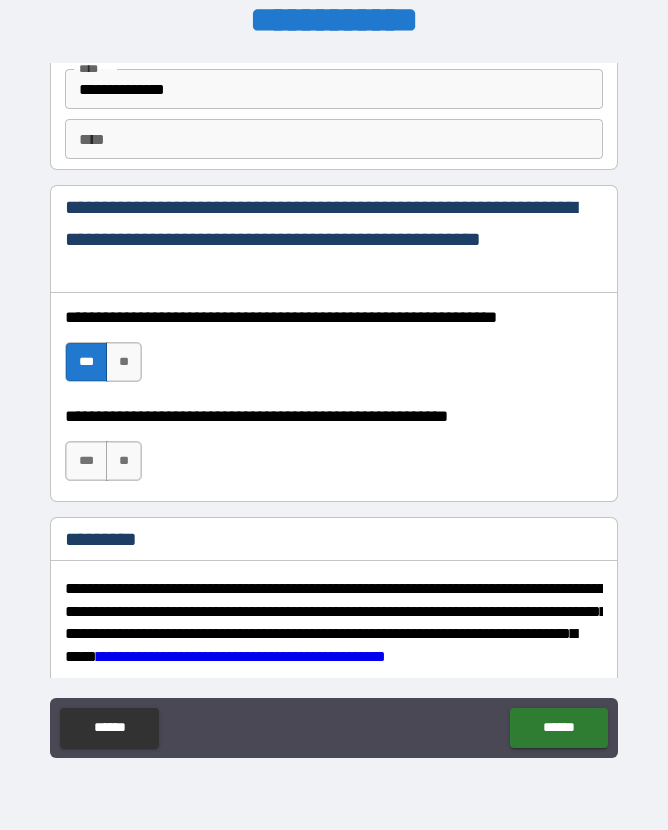 click on "***" at bounding box center [86, 461] 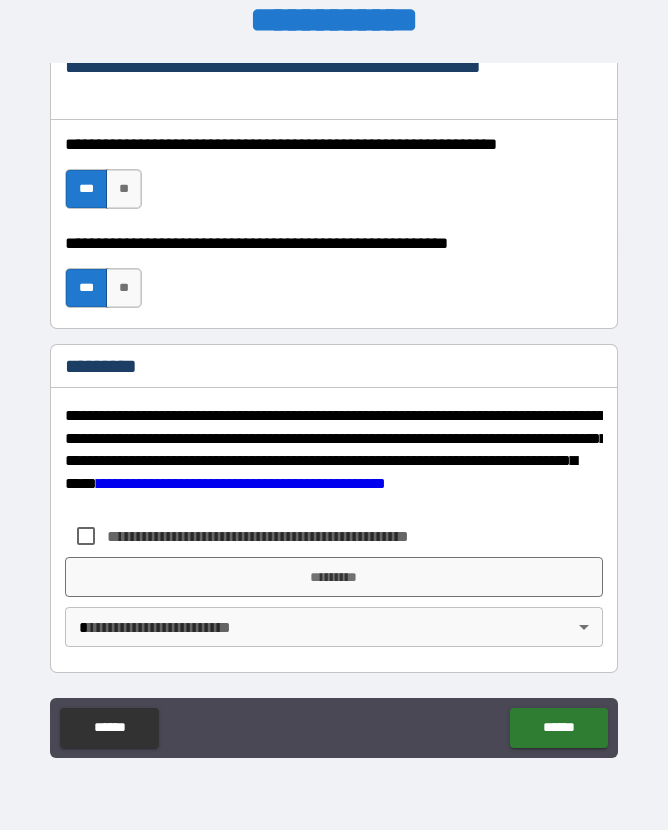 scroll, scrollTop: 3077, scrollLeft: 0, axis: vertical 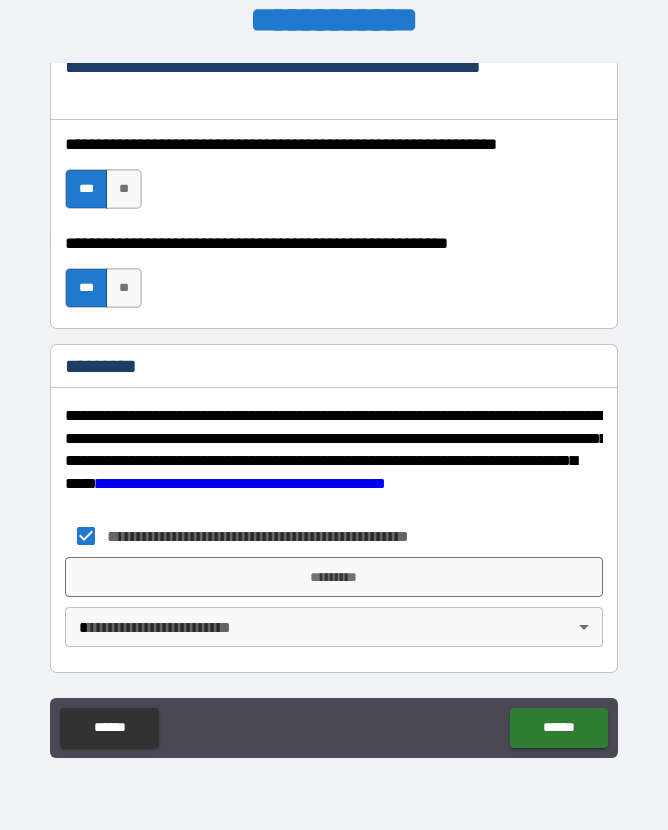 click on "**********" at bounding box center (334, 401) 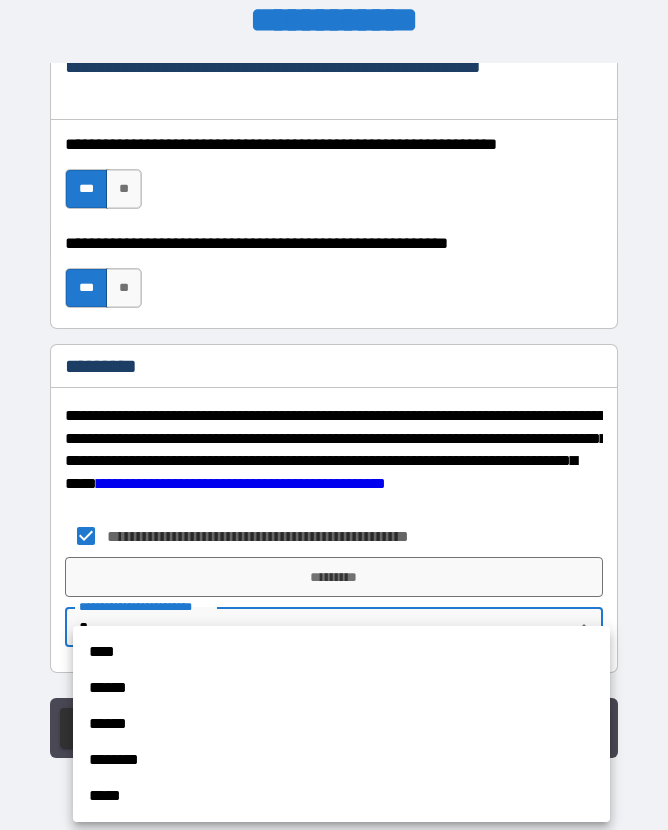 click on "****" at bounding box center [341, 652] 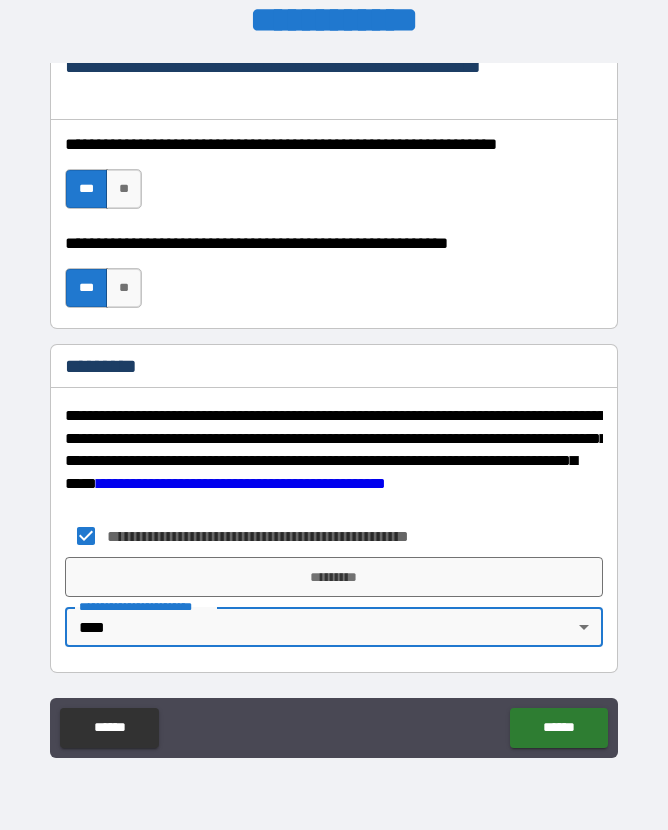 type on "*" 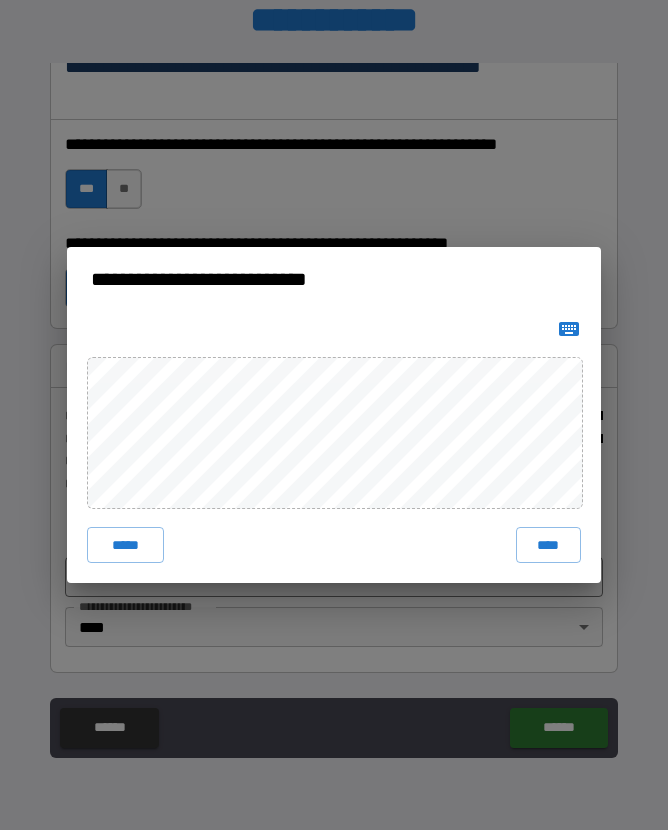 click on "****" at bounding box center [549, 545] 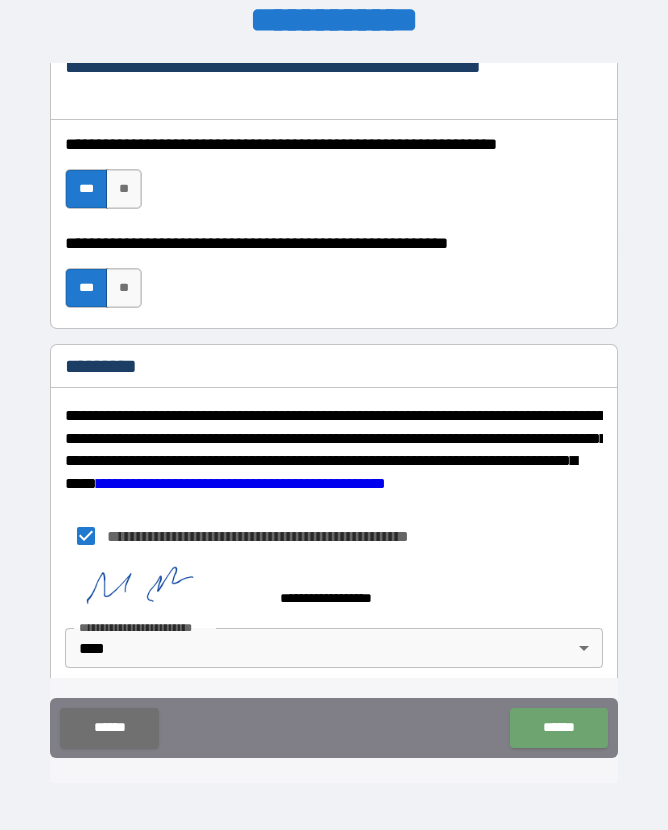click on "******" at bounding box center [558, 728] 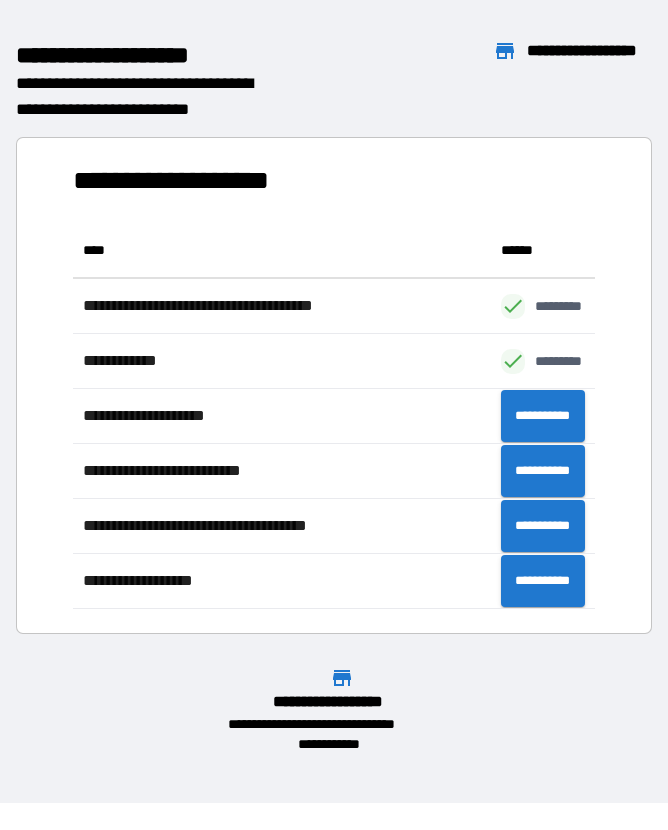 scroll, scrollTop: 1, scrollLeft: 1, axis: both 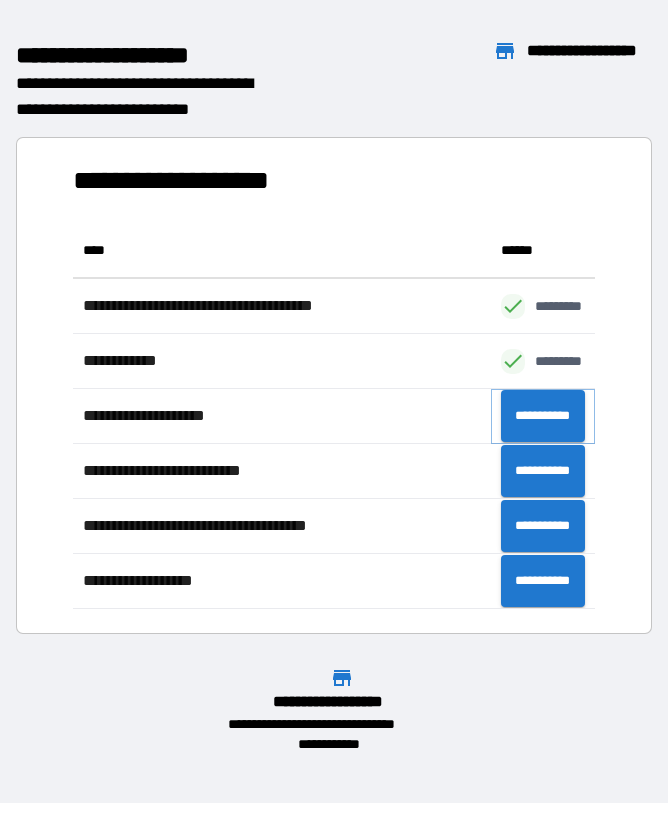 click on "**********" at bounding box center (543, 416) 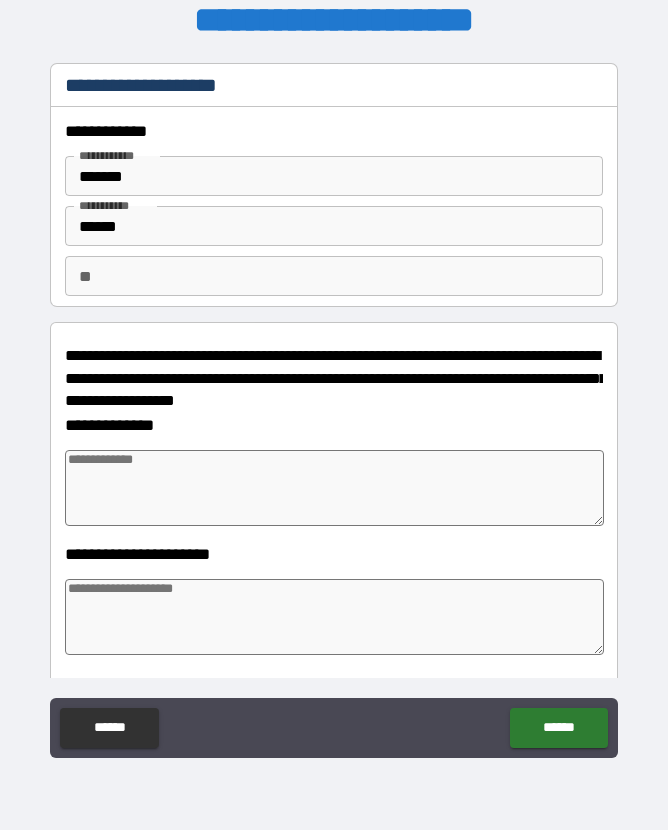type on "*" 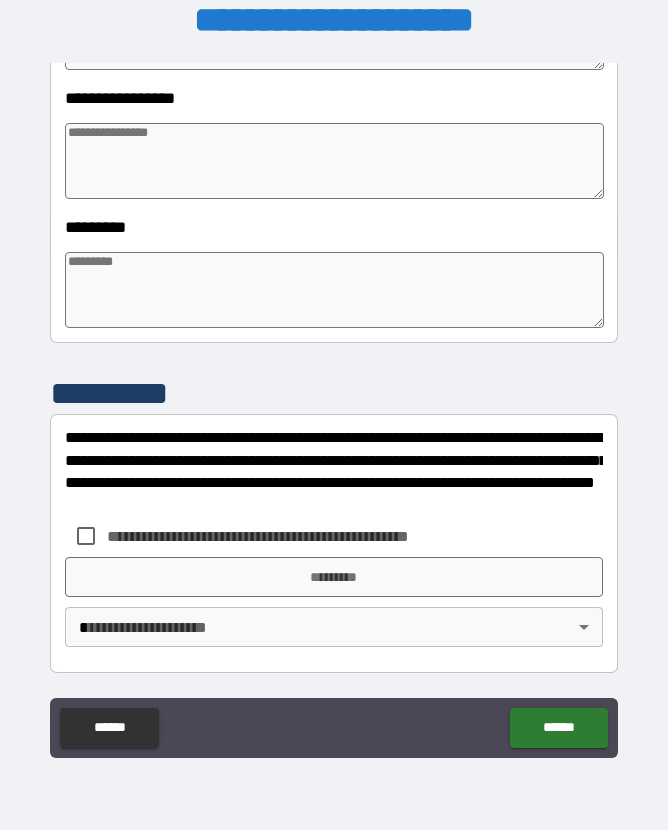 scroll, scrollTop: 585, scrollLeft: 0, axis: vertical 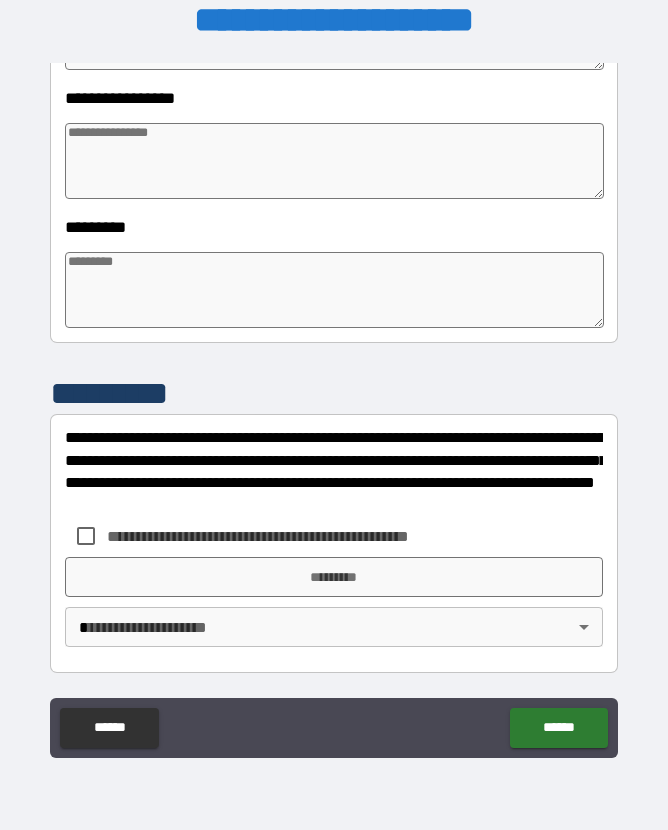 type on "*" 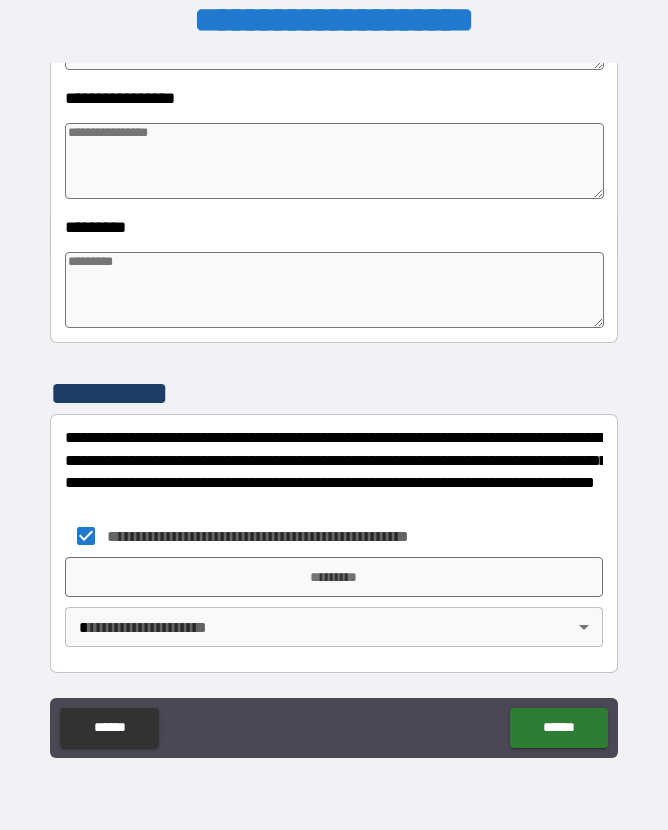 click on "******" at bounding box center (558, 728) 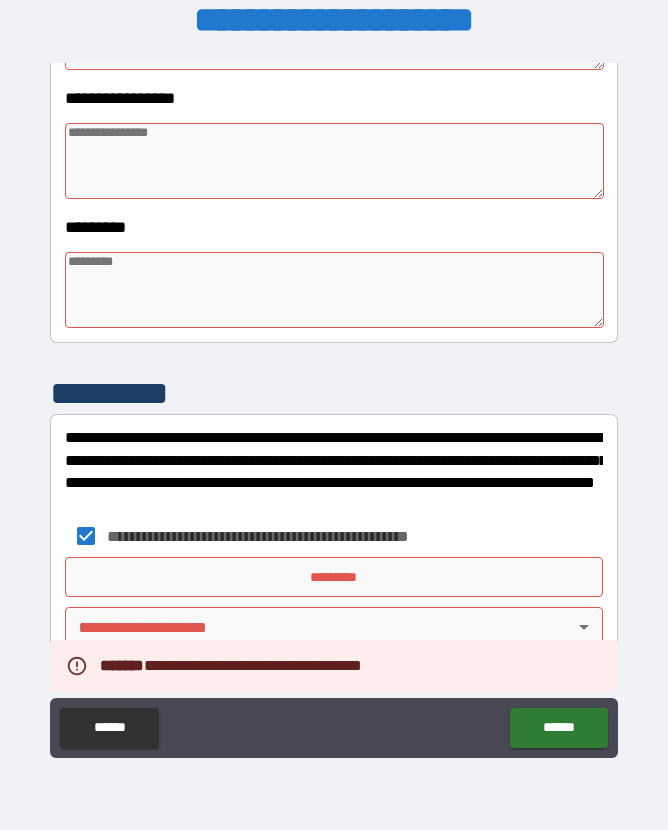 type on "*" 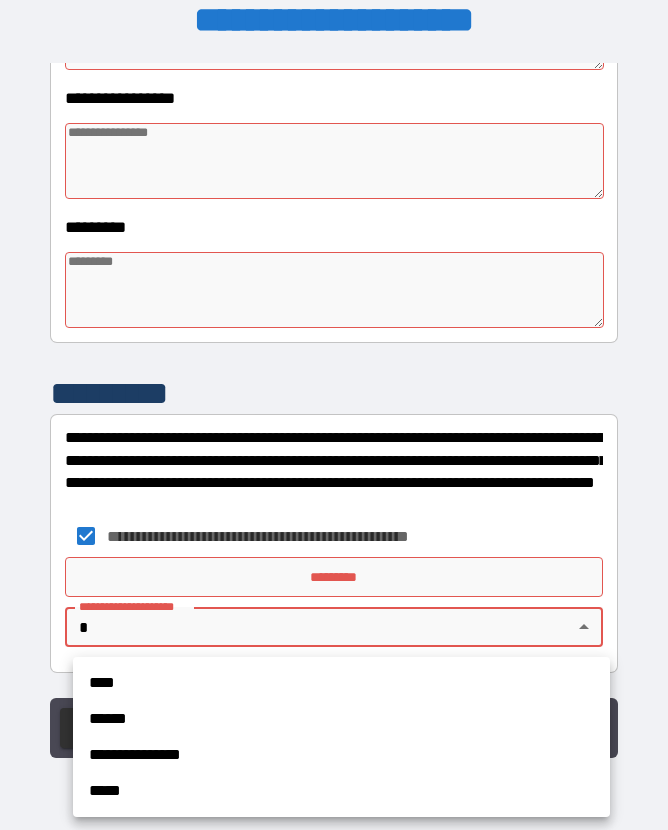 click on "******" at bounding box center (341, 719) 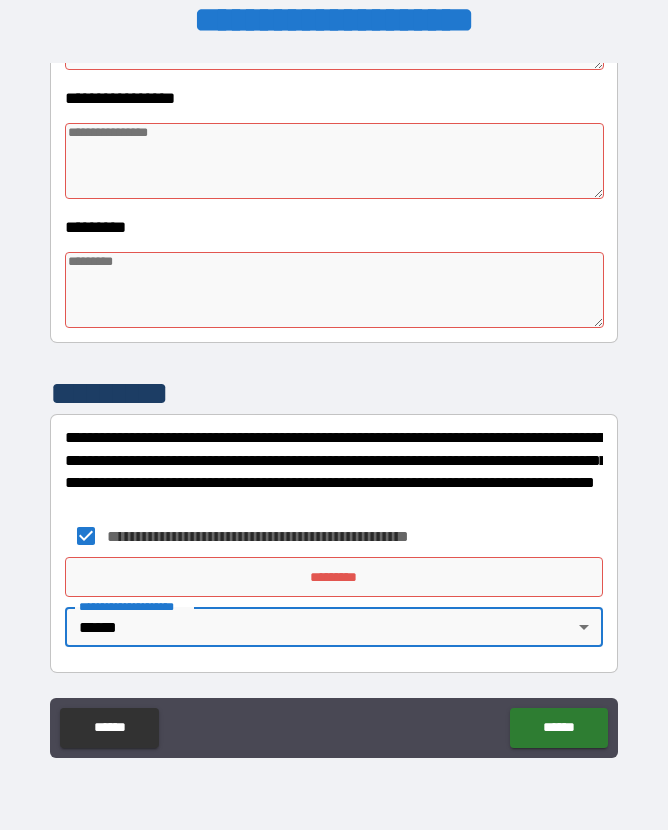 click on "******" at bounding box center [558, 728] 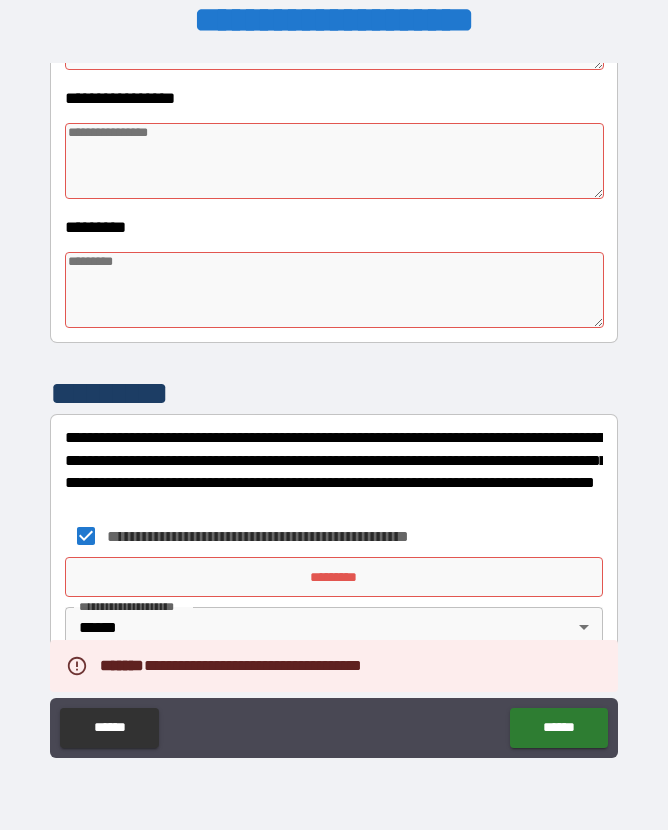 type on "*" 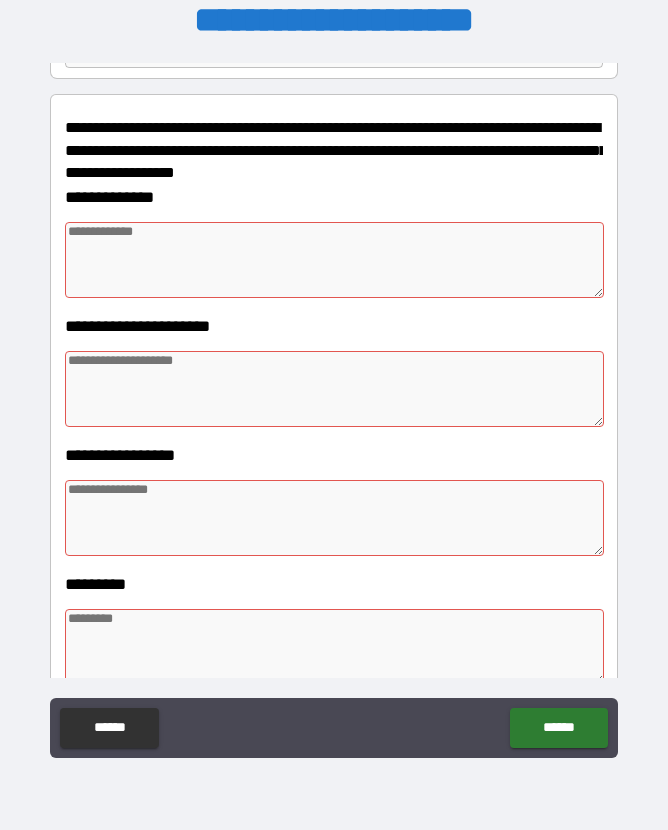 scroll, scrollTop: 219, scrollLeft: 0, axis: vertical 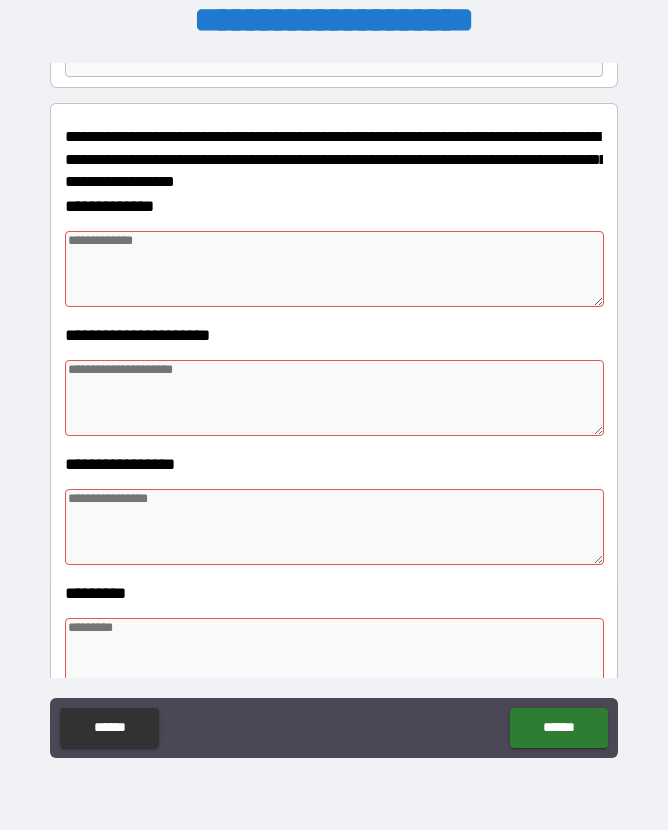 click at bounding box center (334, 269) 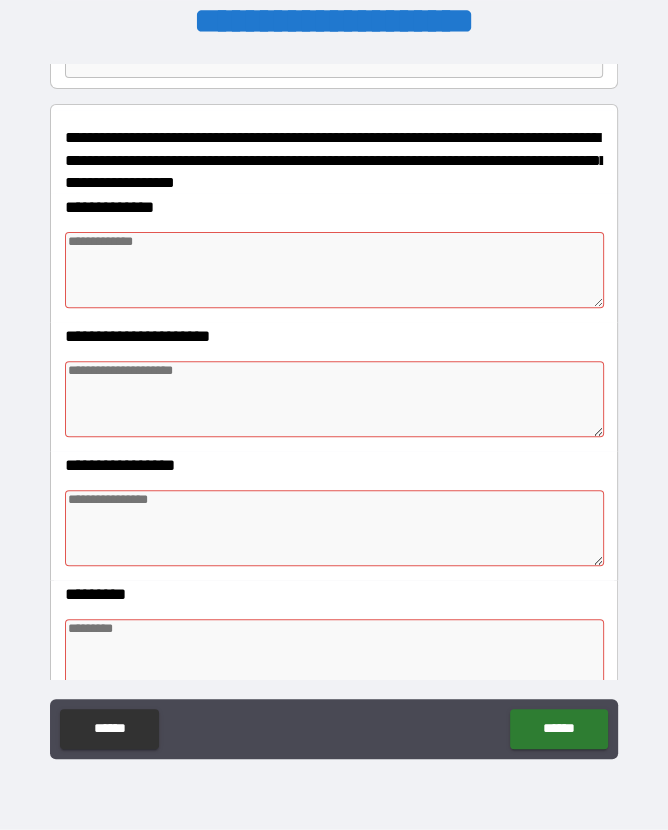 type on "*" 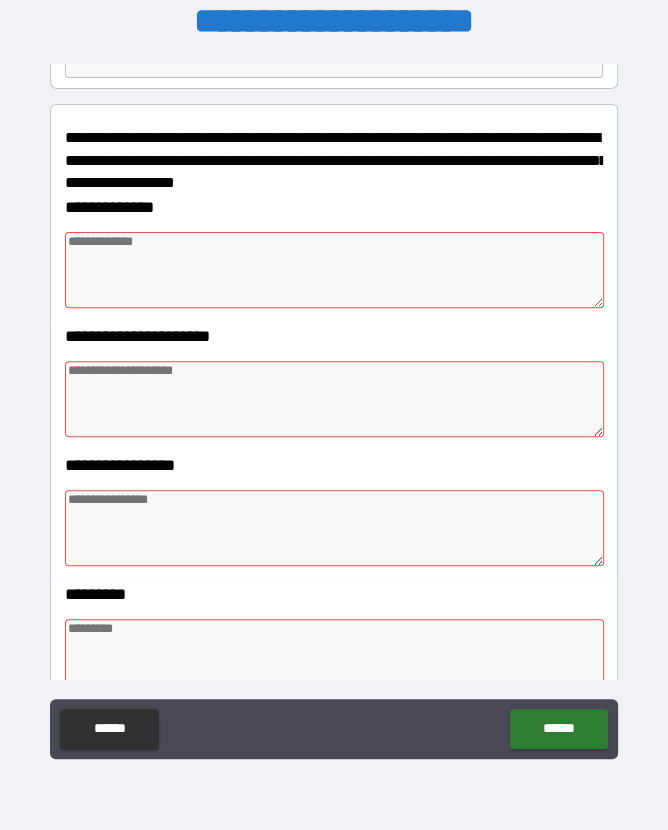 type on "*" 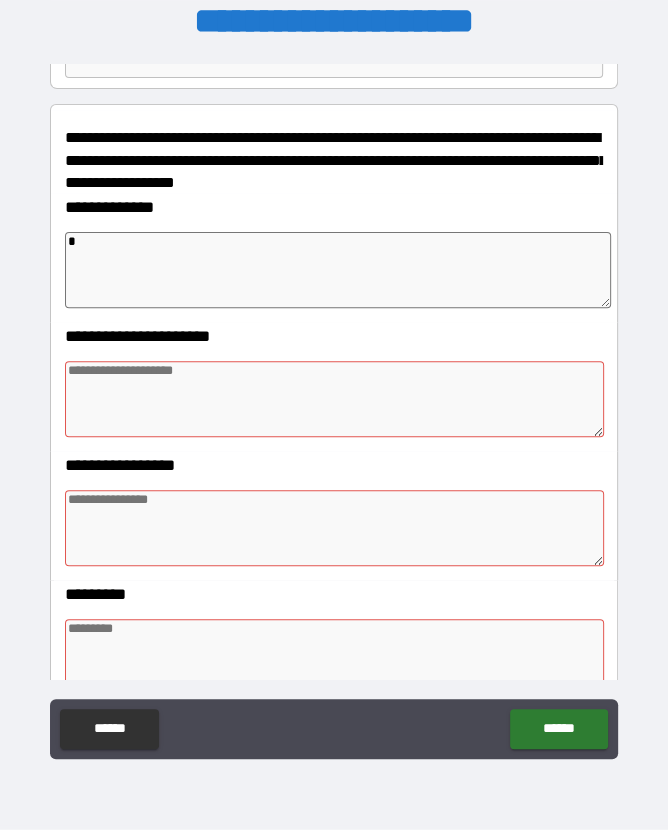 type on "**" 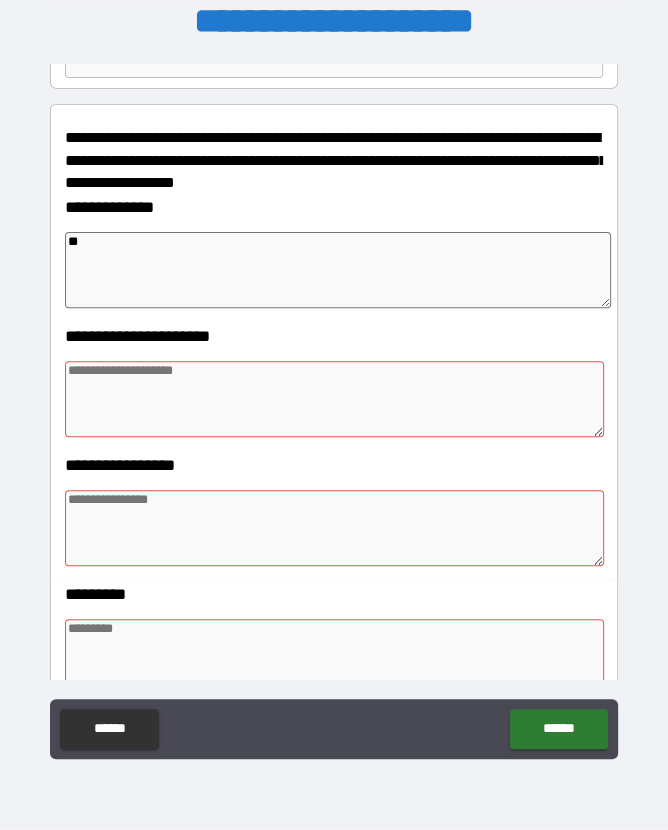 type on "*" 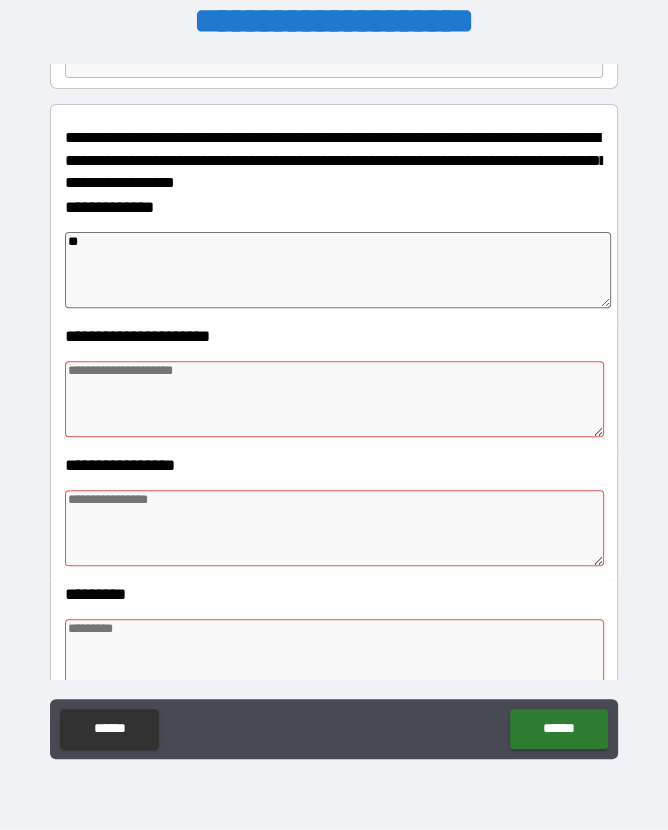 type on "*" 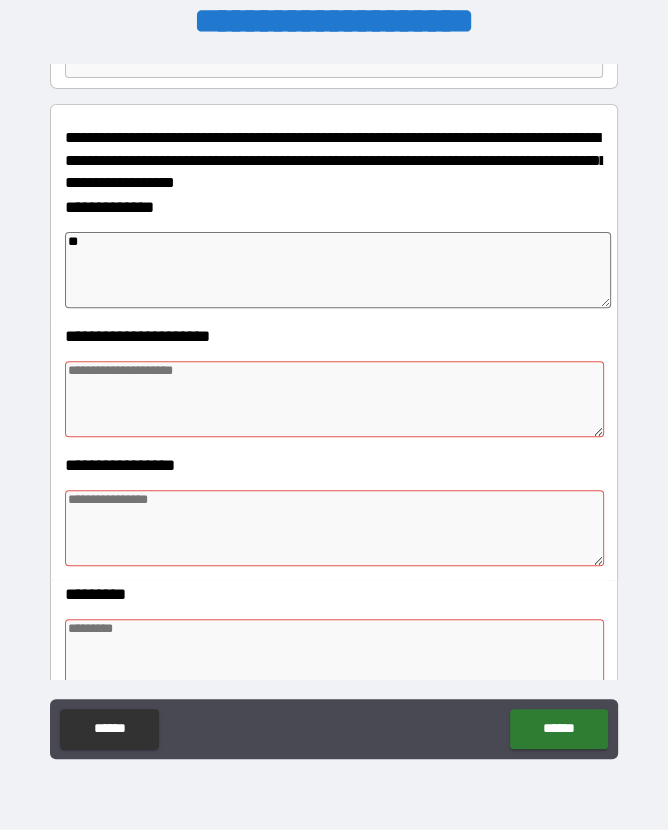type on "*" 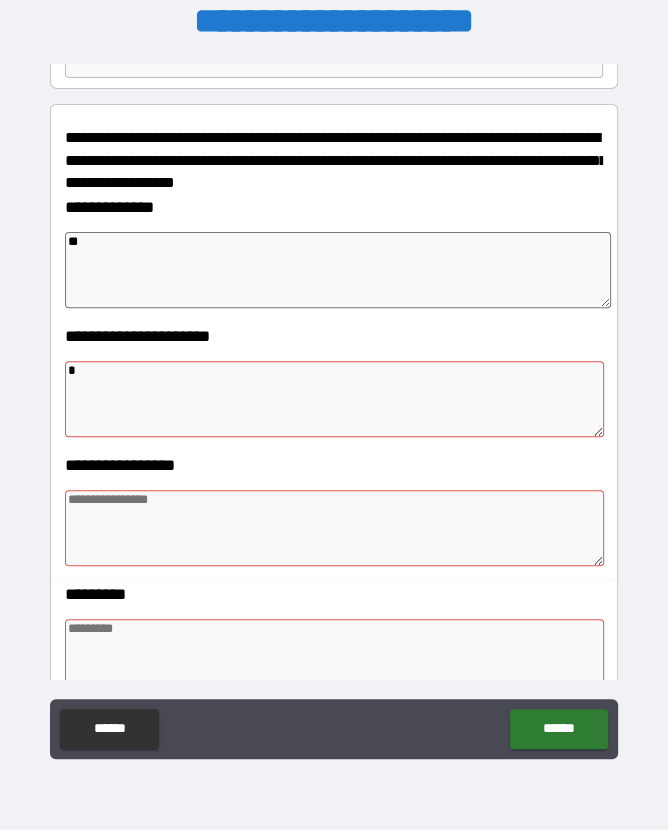 type on "*" 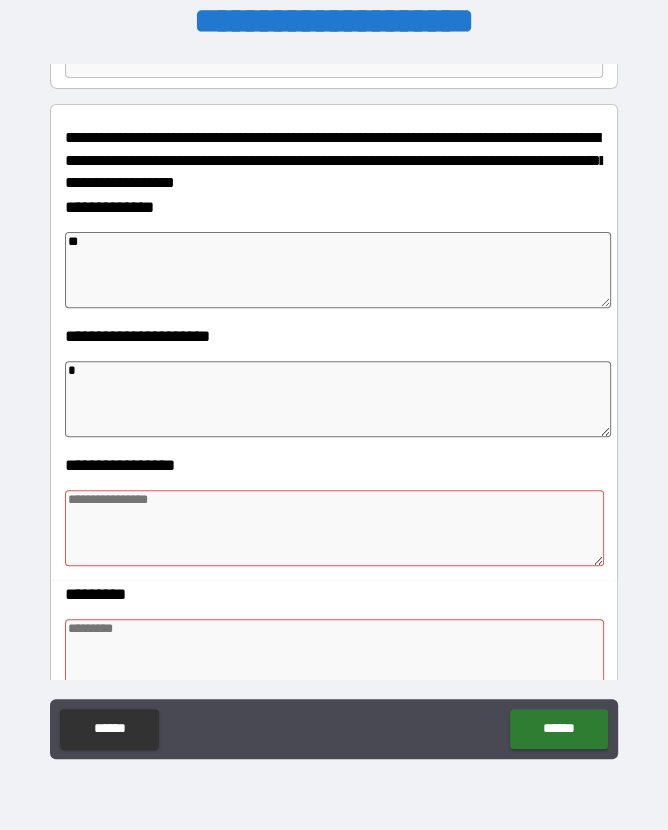 type on "**" 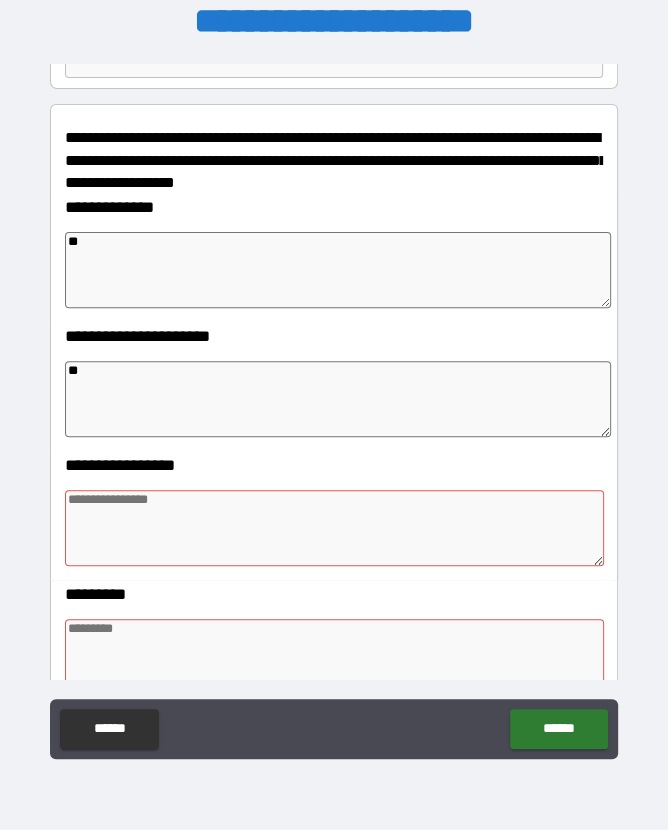 type on "*" 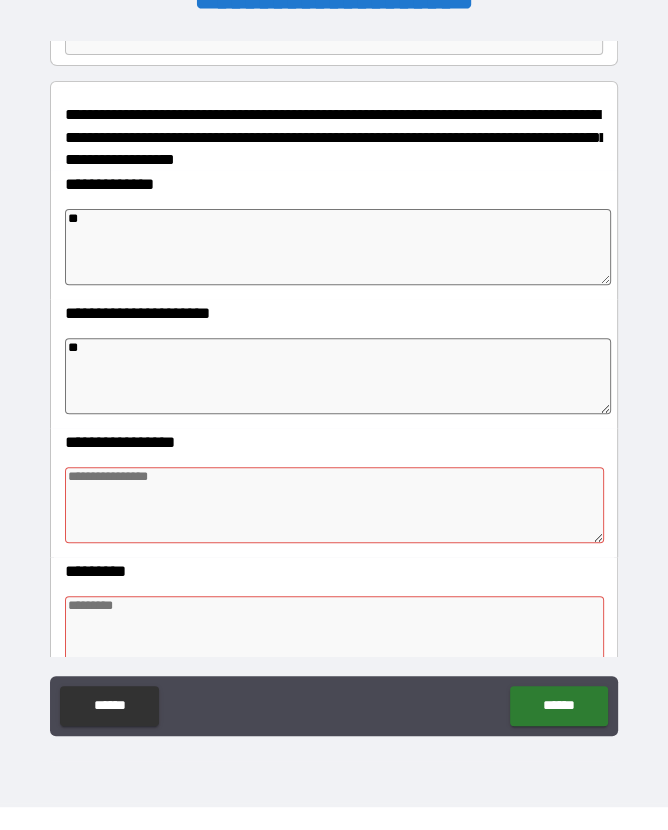 type on "**" 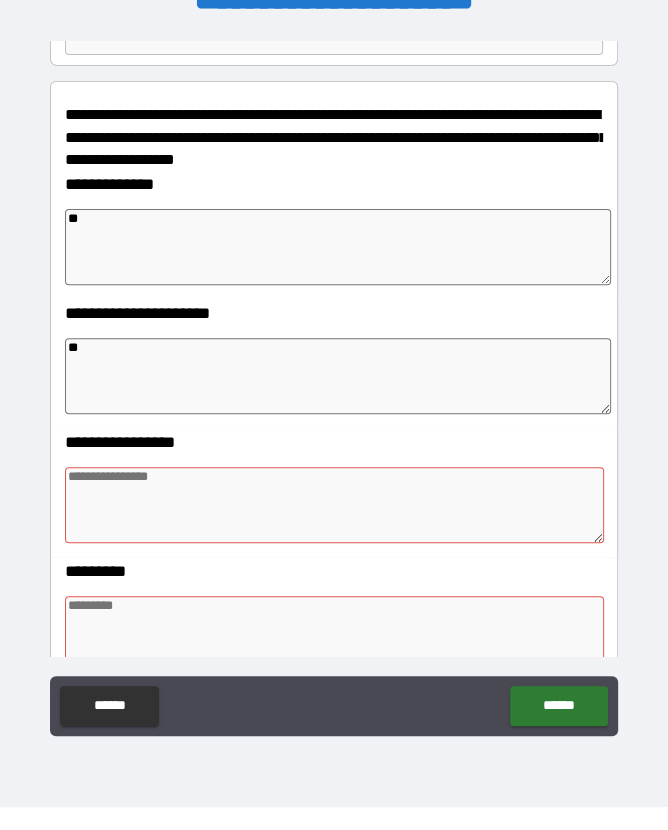 type on "*" 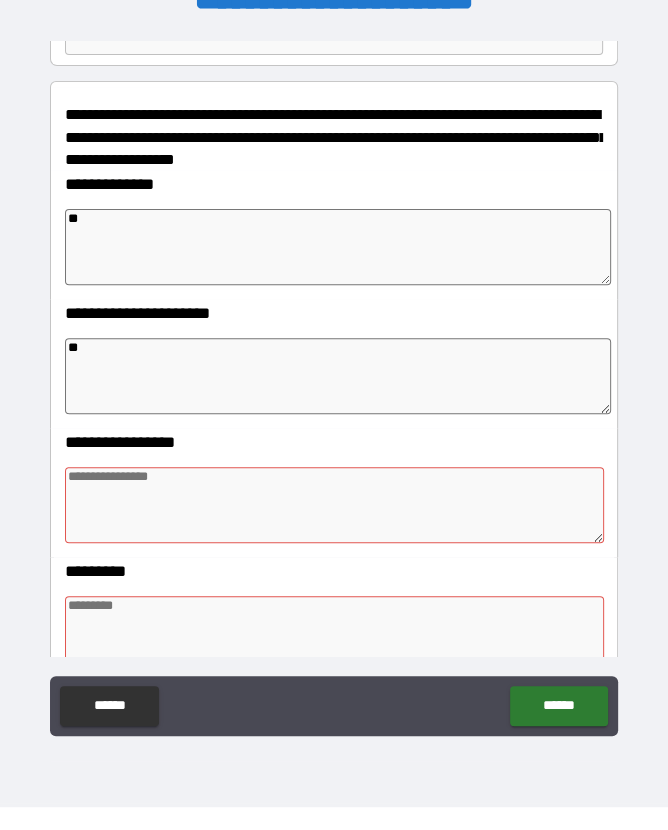 type on "*" 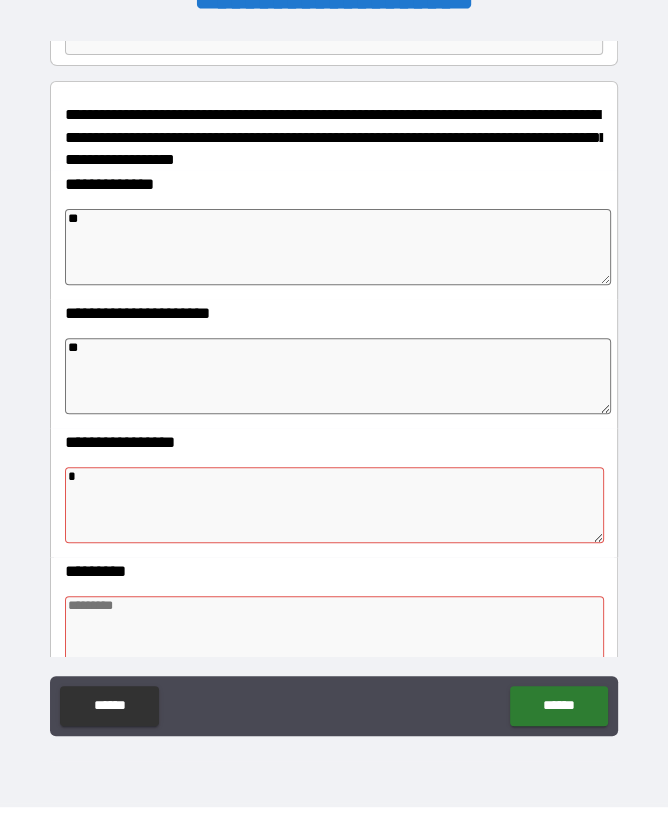 type on "*" 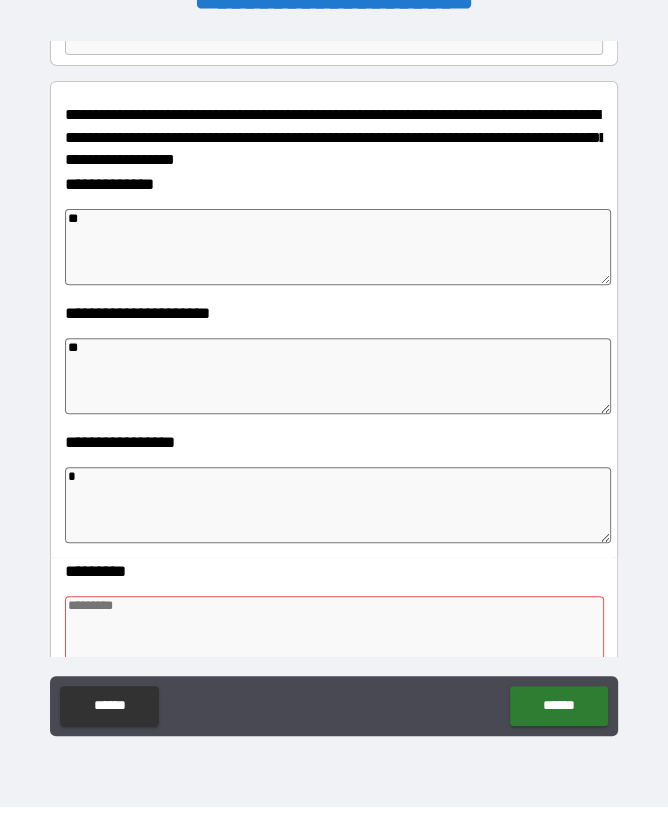 type on "**" 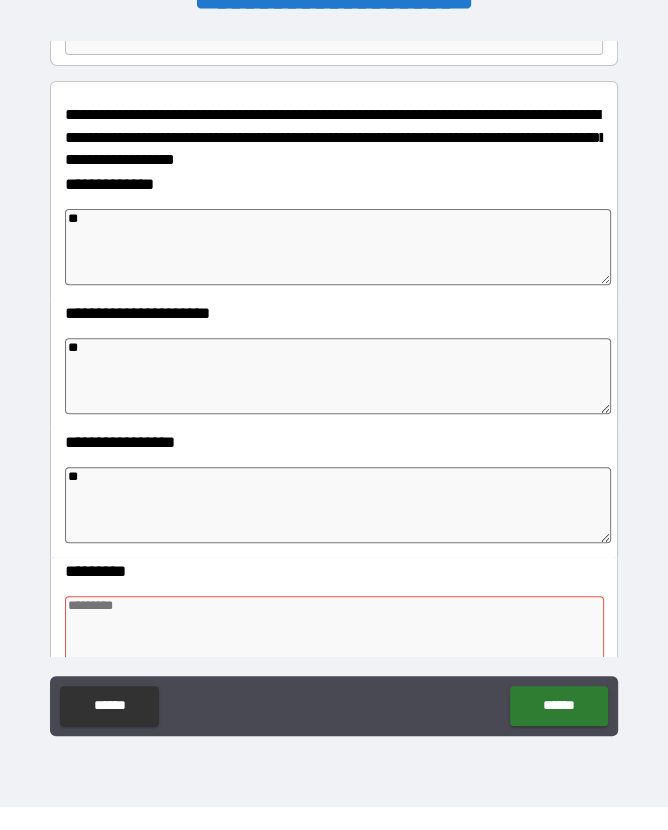type on "*" 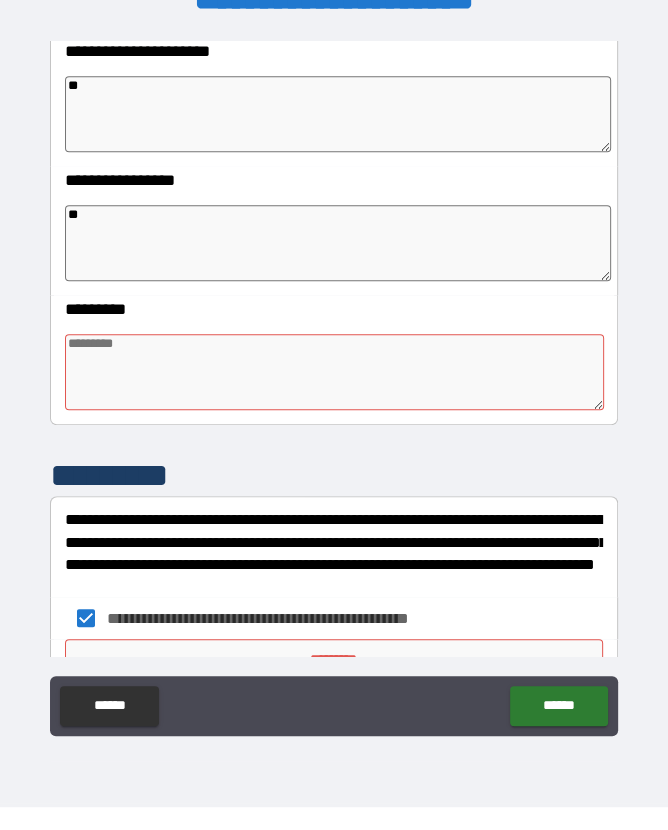 scroll, scrollTop: 483, scrollLeft: 0, axis: vertical 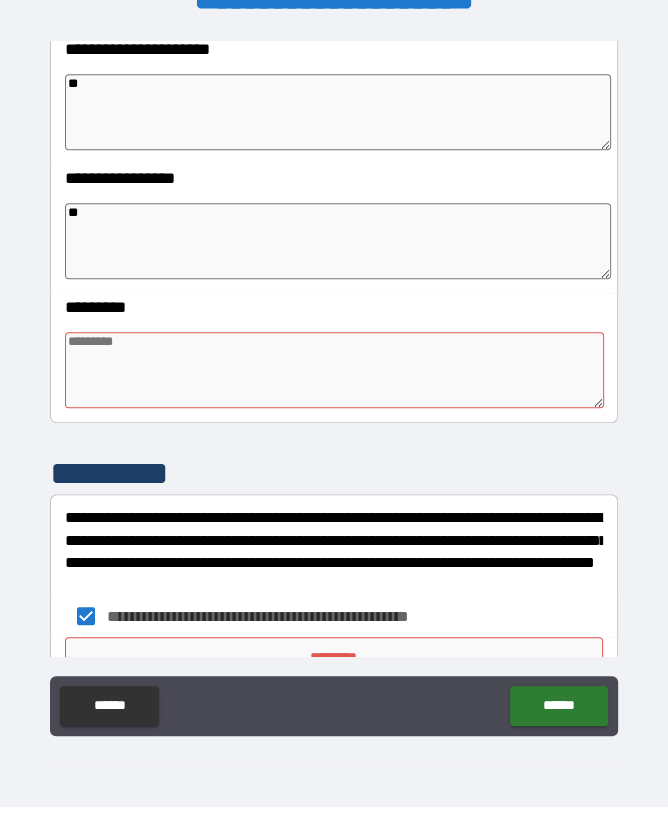 type on "***" 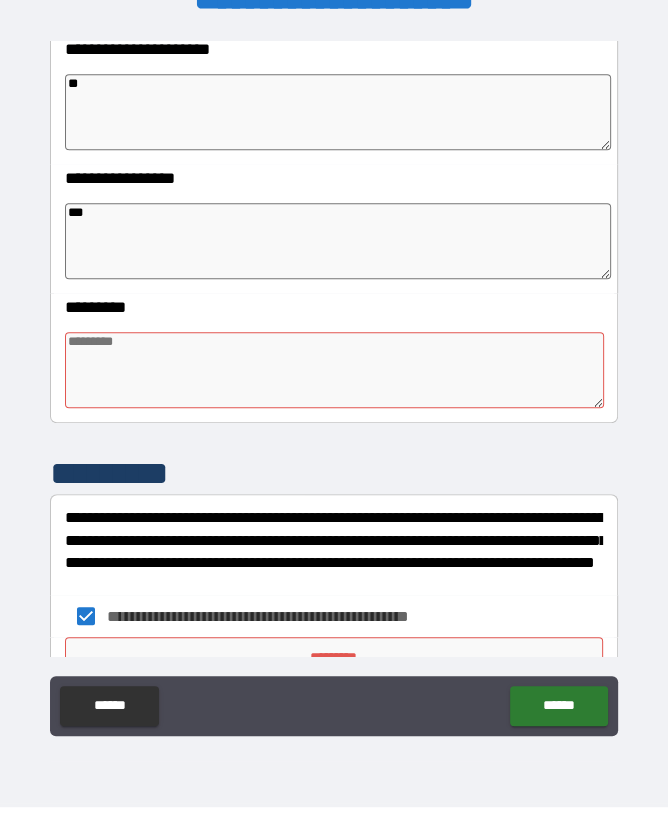 type on "*" 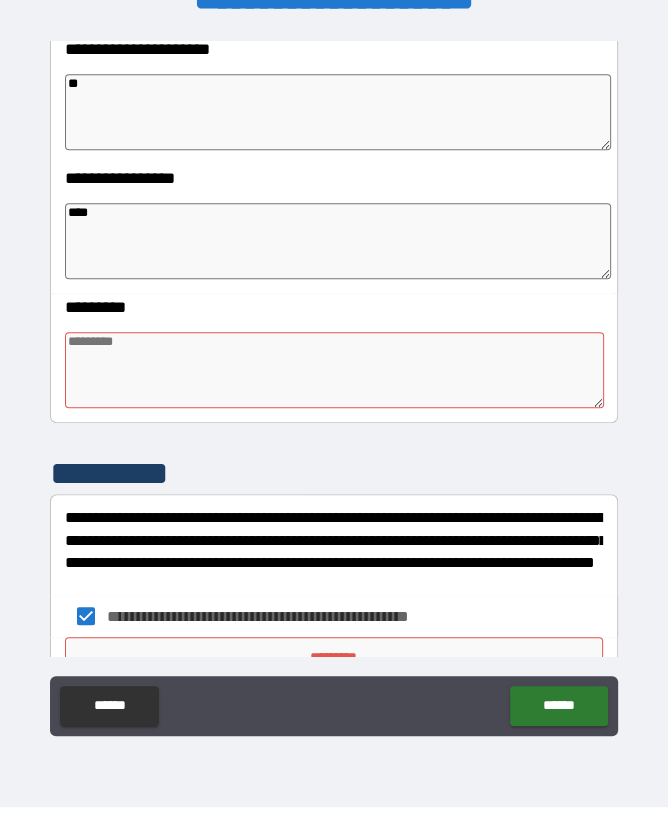 type on "*" 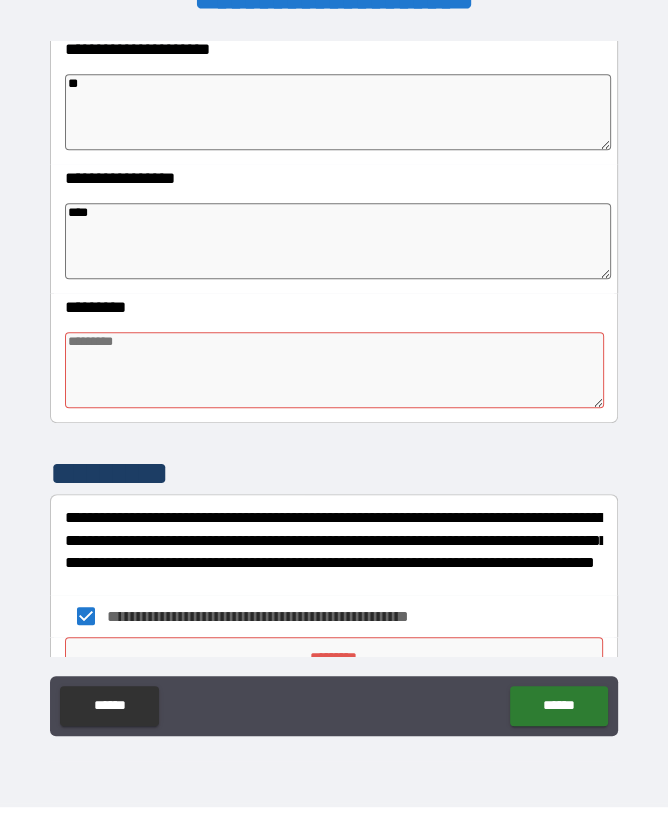 type on "****" 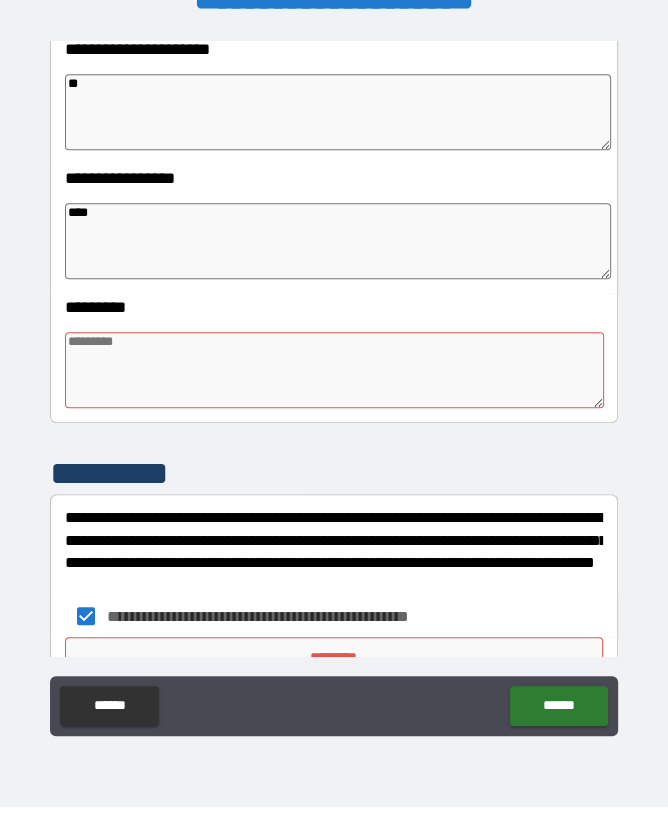 click at bounding box center (334, 393) 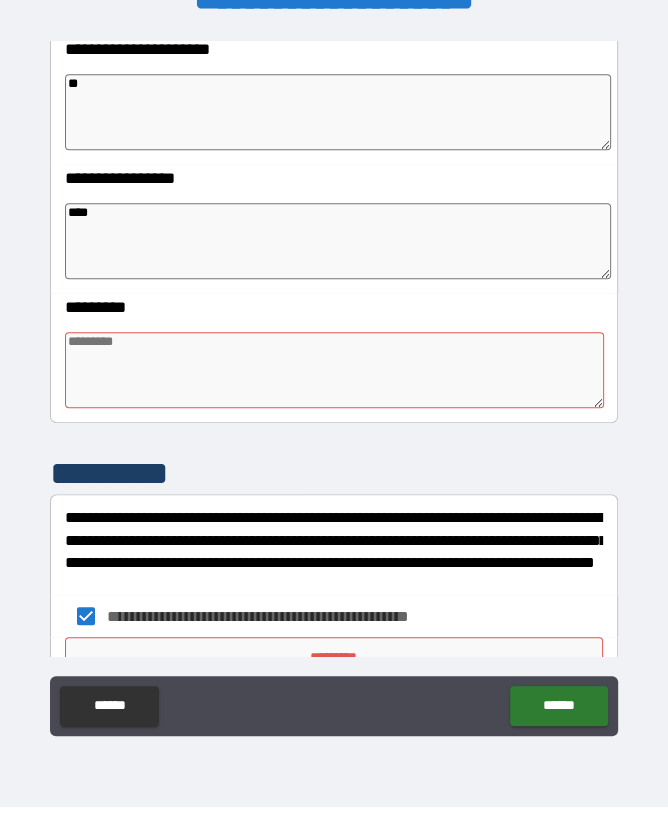 type on "*" 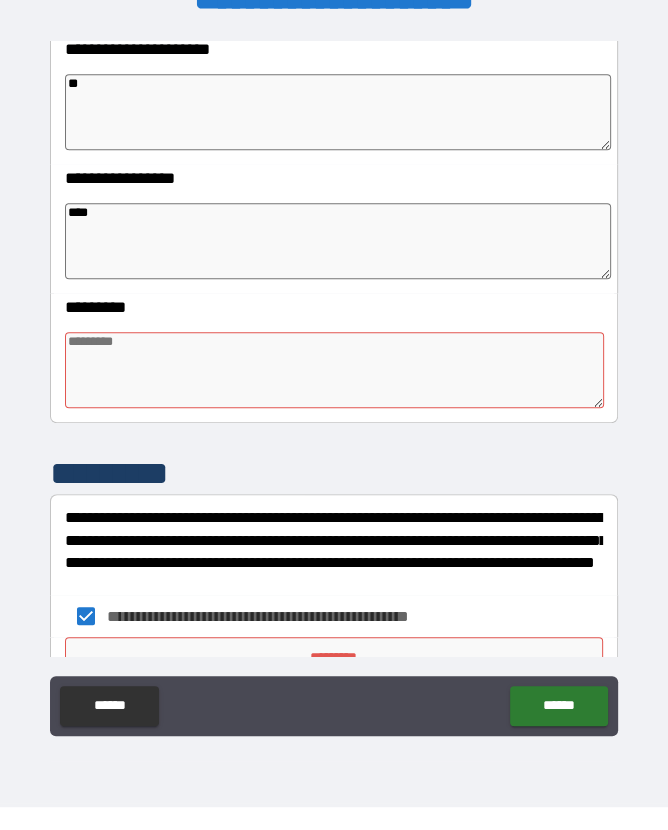 type on "*" 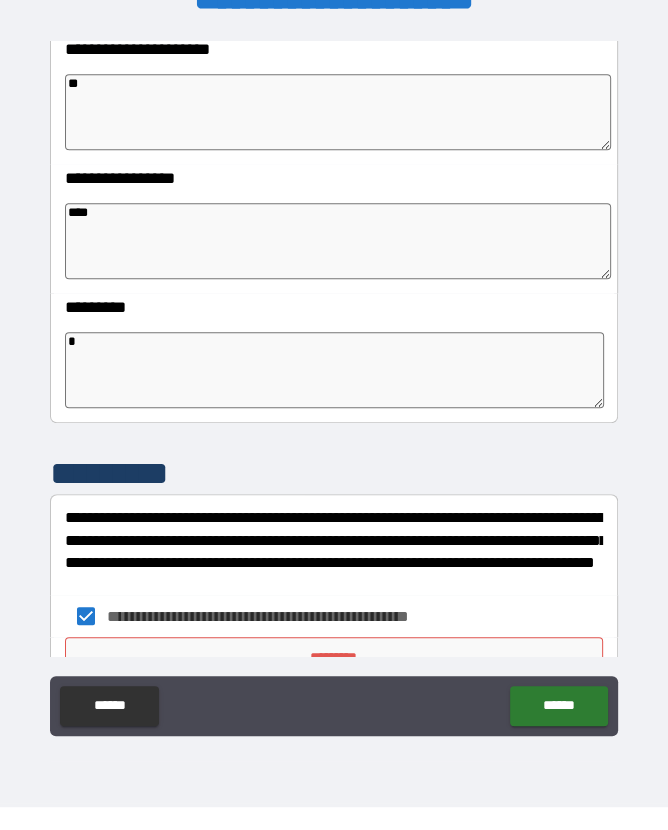 type on "*" 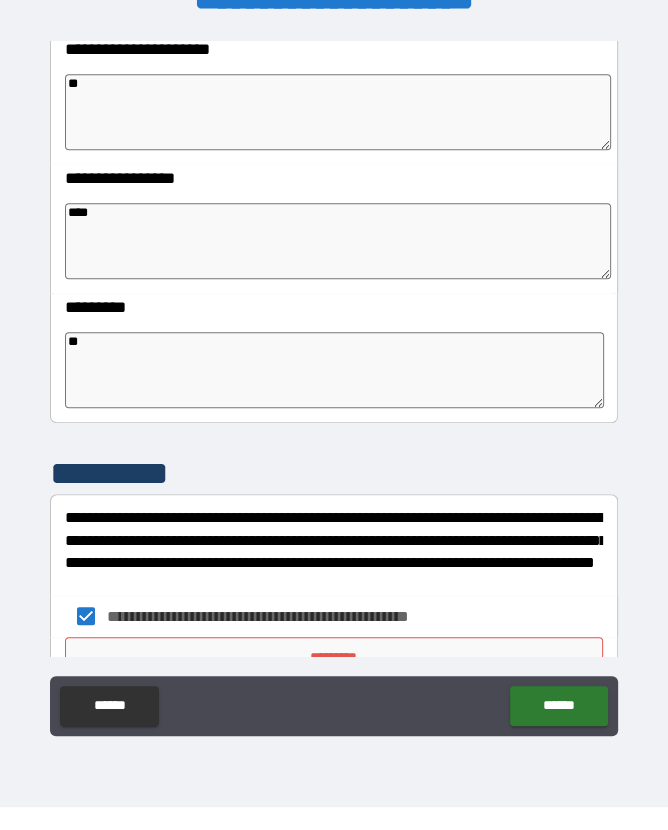 type on "*" 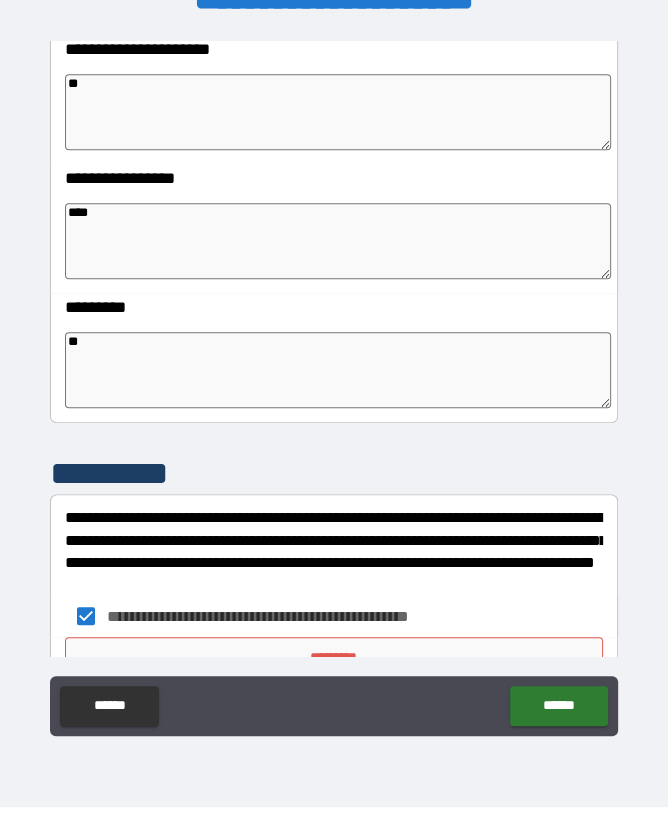 type on "*" 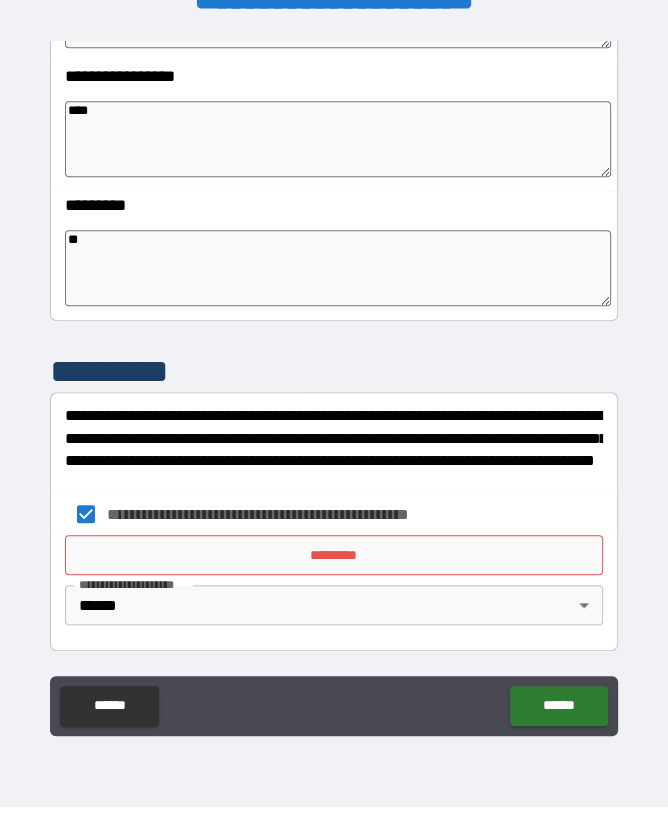 type on "**" 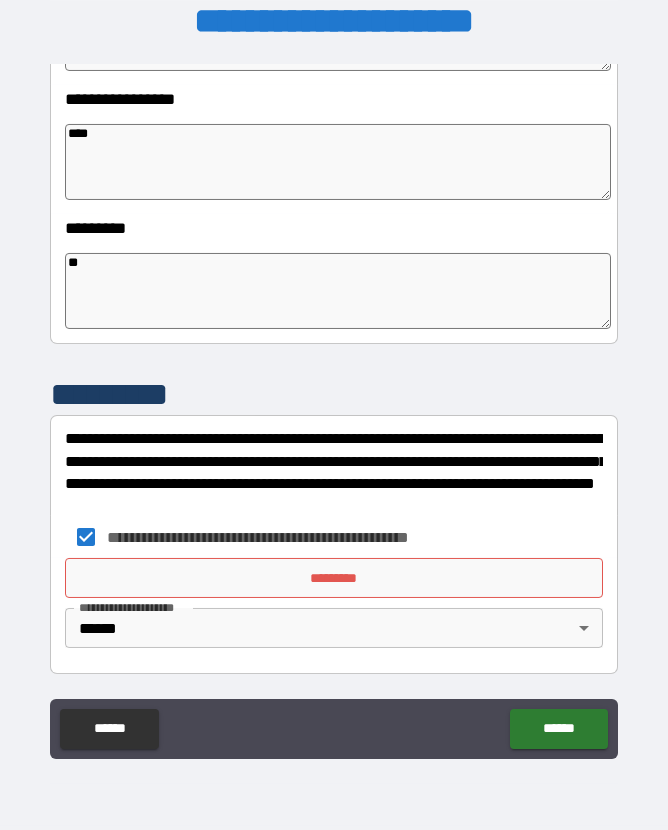 scroll, scrollTop: 585, scrollLeft: 0, axis: vertical 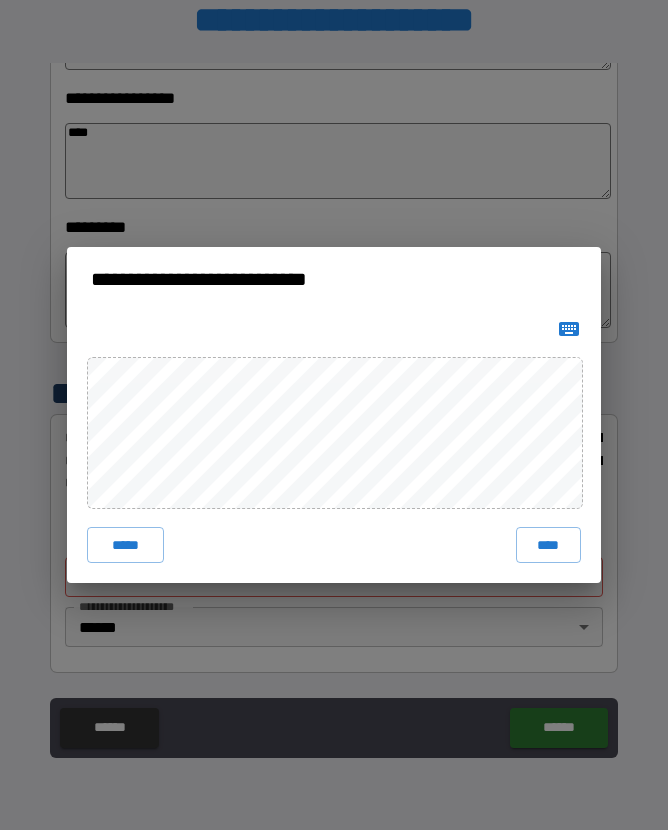 click on "****" at bounding box center [549, 545] 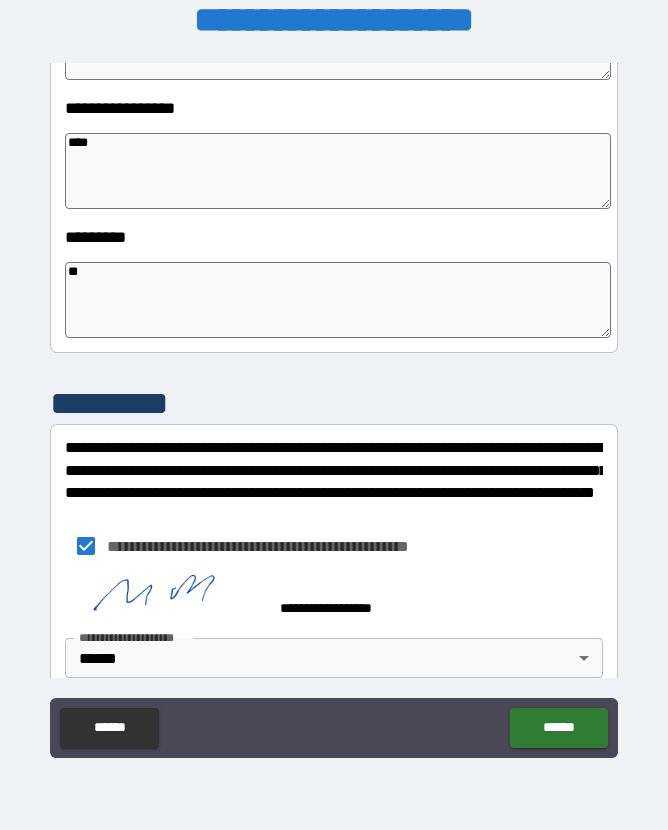 type on "*" 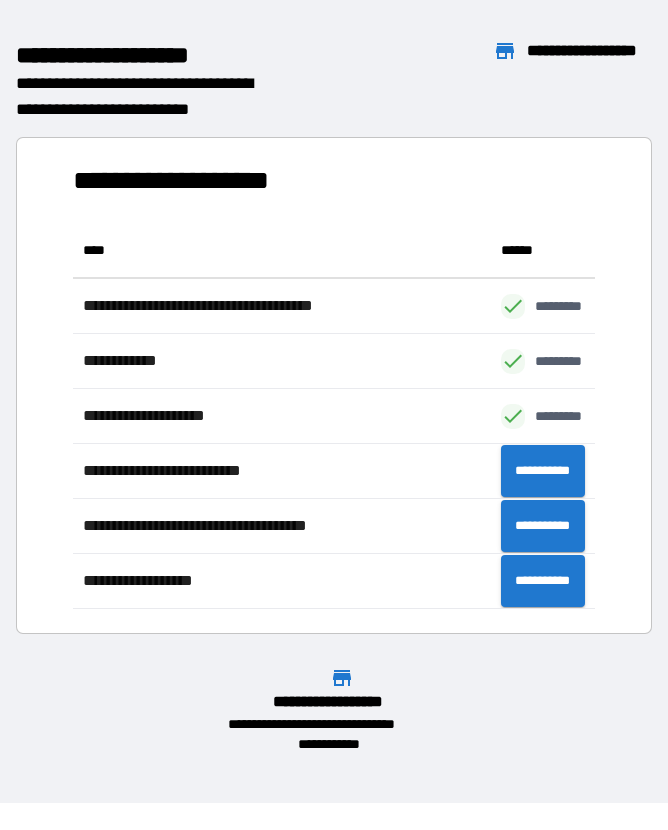 scroll, scrollTop: 386, scrollLeft: 522, axis: both 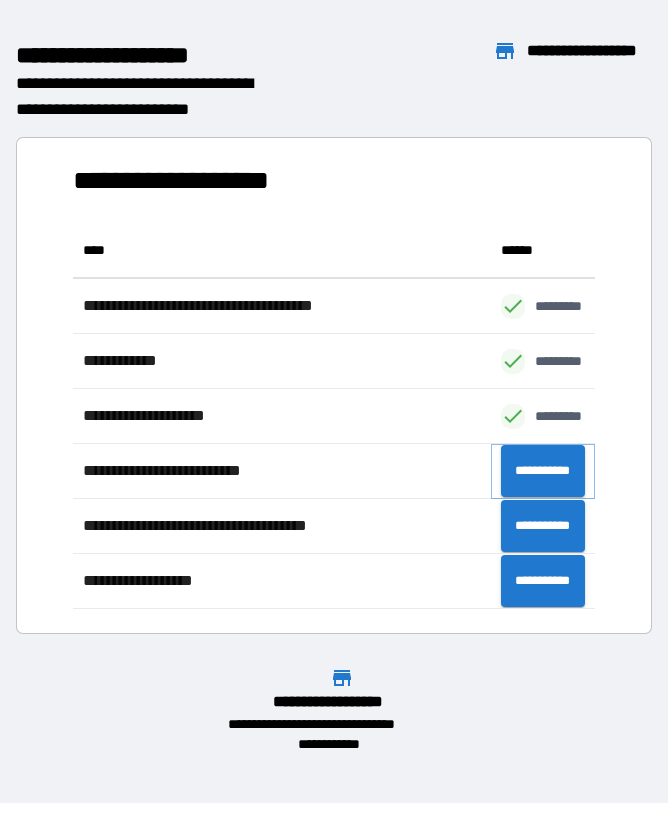 click on "**********" at bounding box center [543, 471] 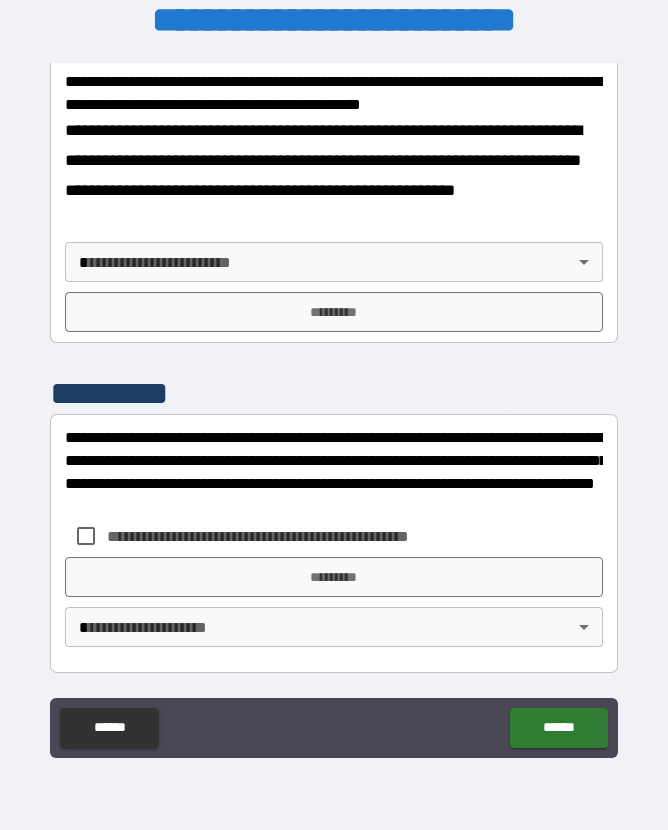 scroll, scrollTop: 948, scrollLeft: 0, axis: vertical 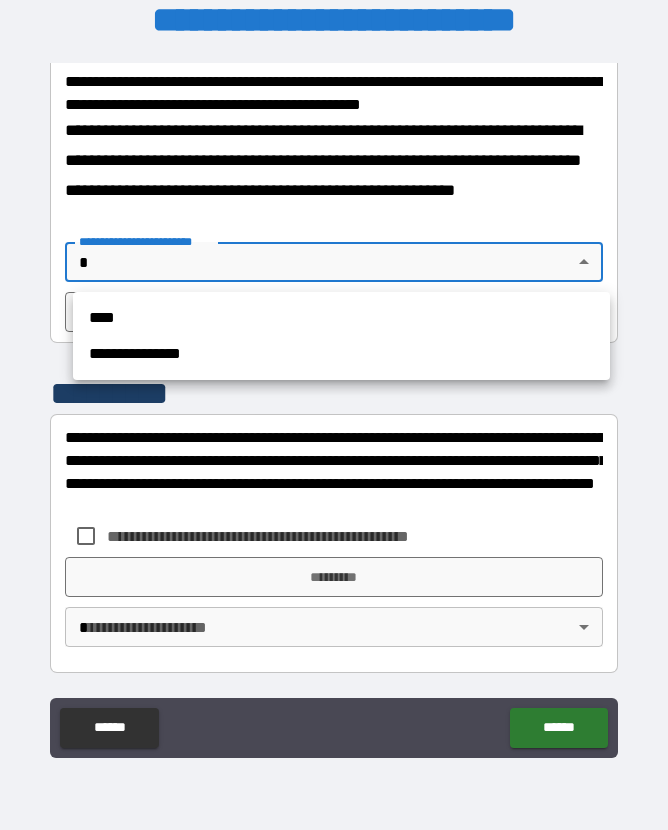 click on "****" at bounding box center [341, 318] 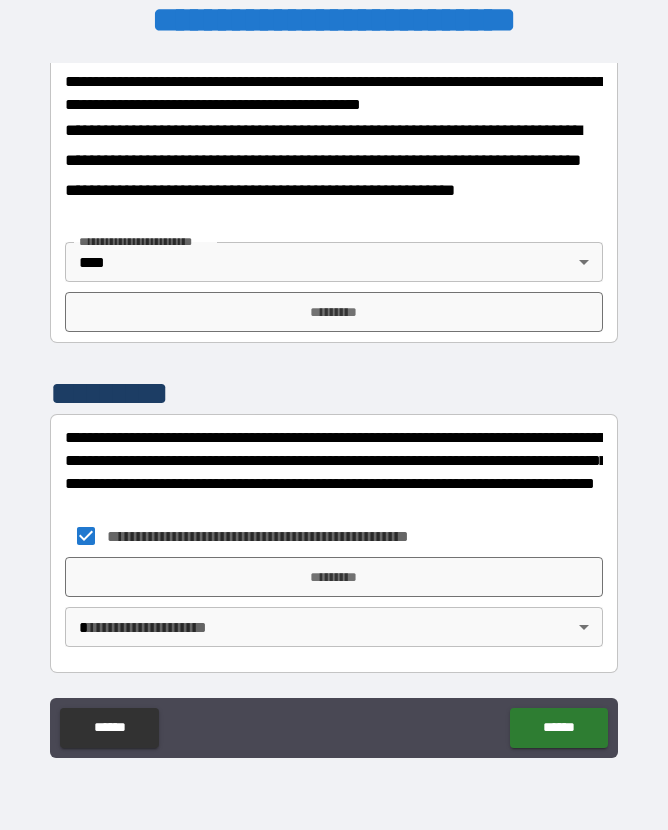click on "**********" at bounding box center (334, 401) 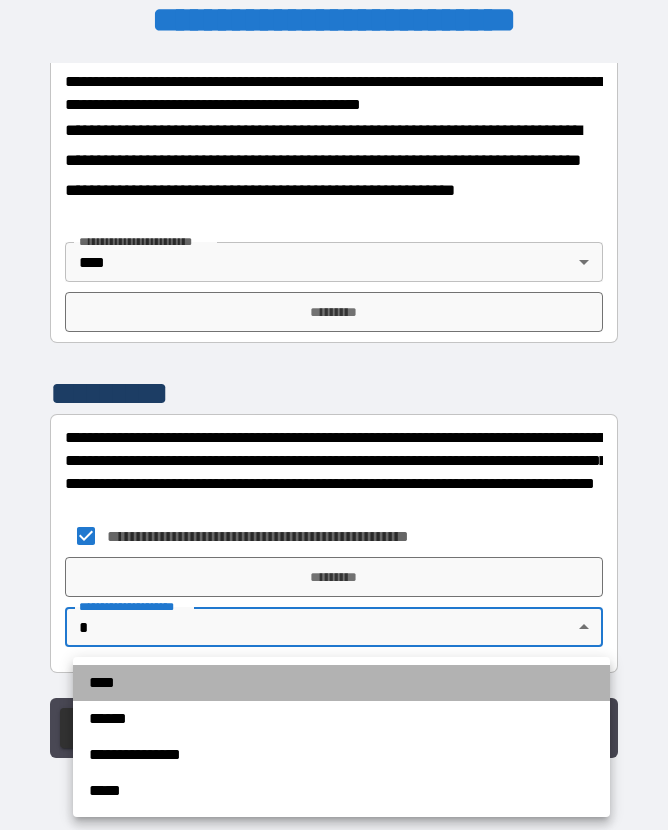 click on "****" at bounding box center [341, 683] 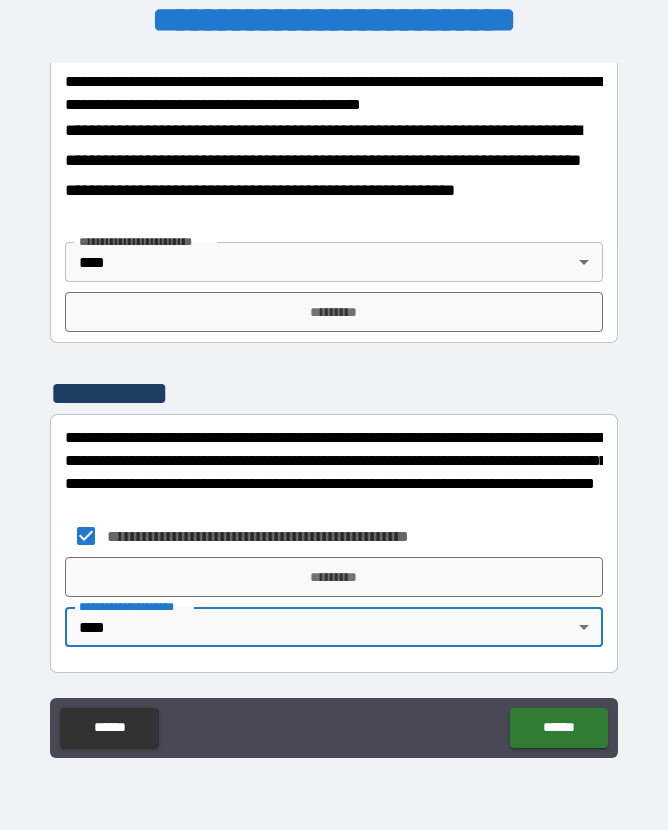 click on "*********" at bounding box center (333, 312) 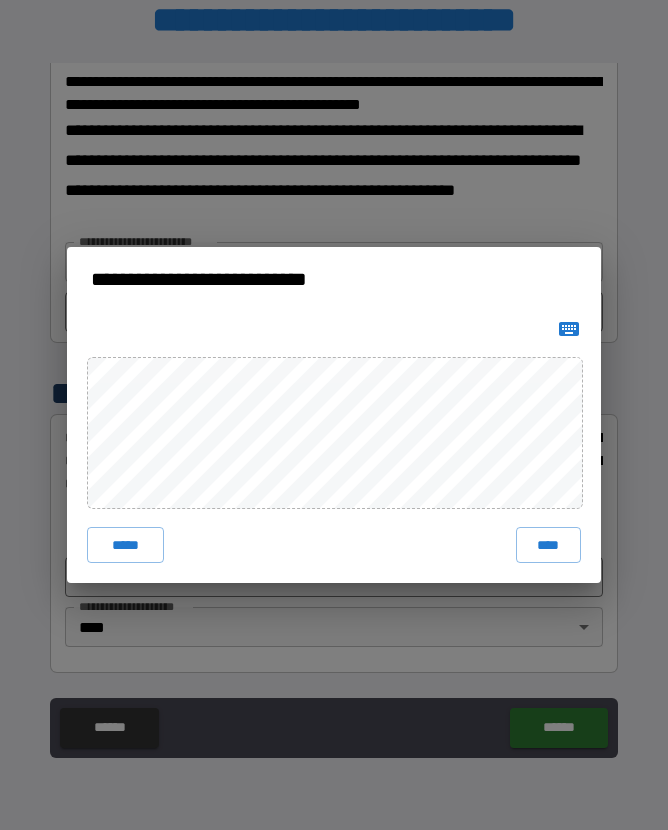 click on "****" at bounding box center (549, 545) 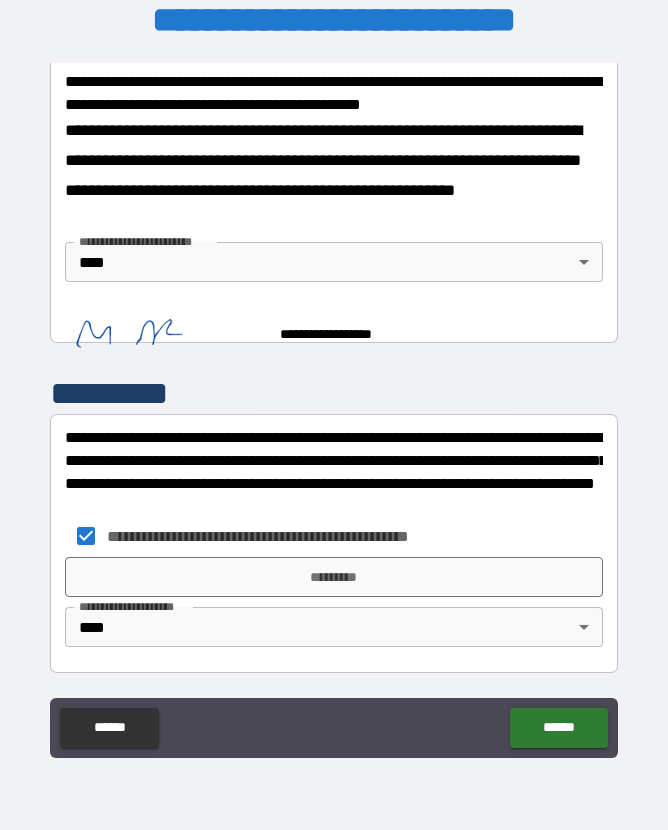 scroll, scrollTop: 938, scrollLeft: 0, axis: vertical 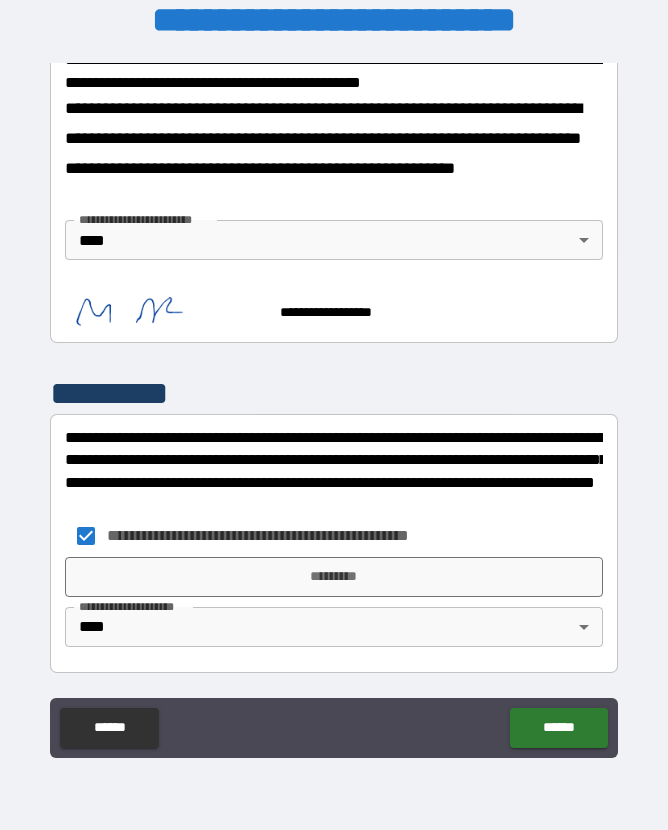 click on "*********" at bounding box center [333, 577] 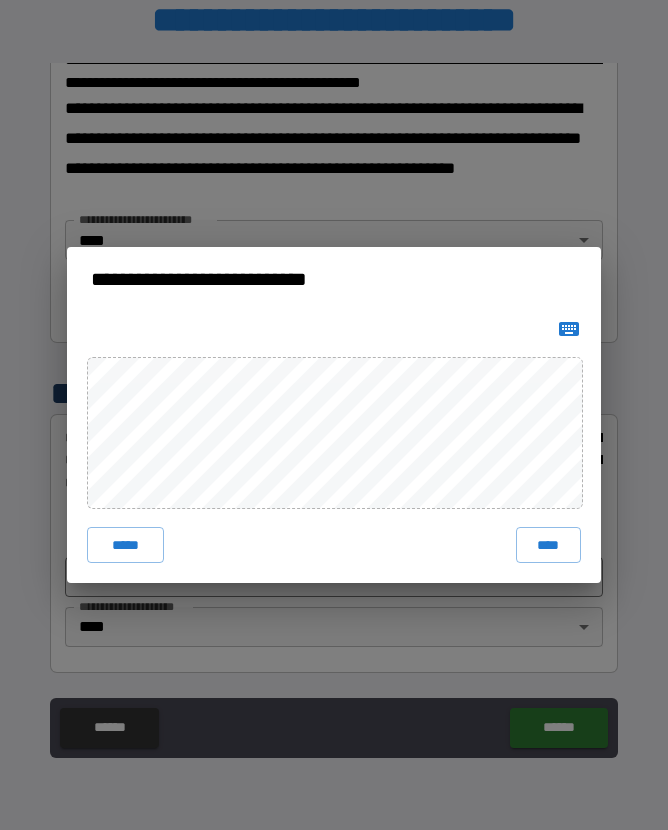 click on "****" at bounding box center [549, 545] 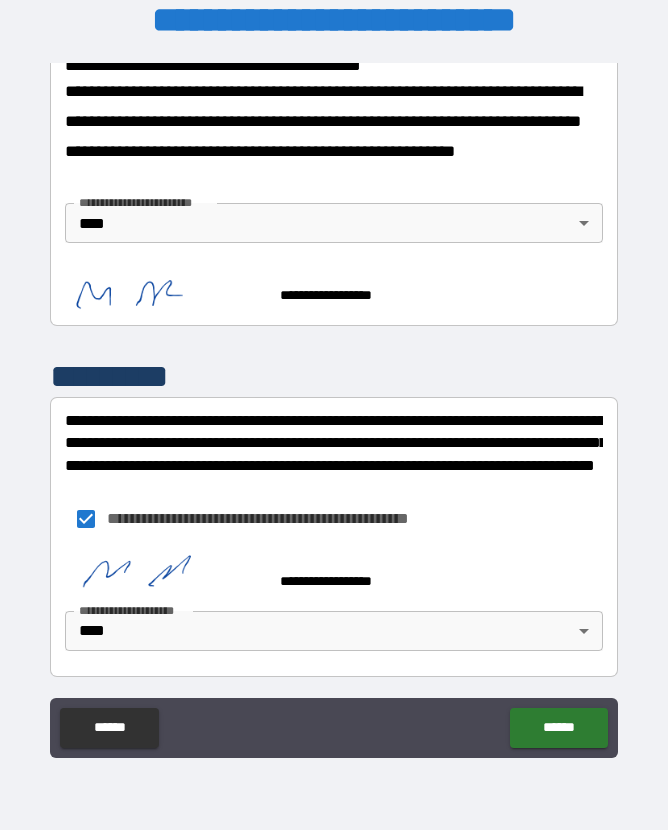click on "******" at bounding box center (558, 728) 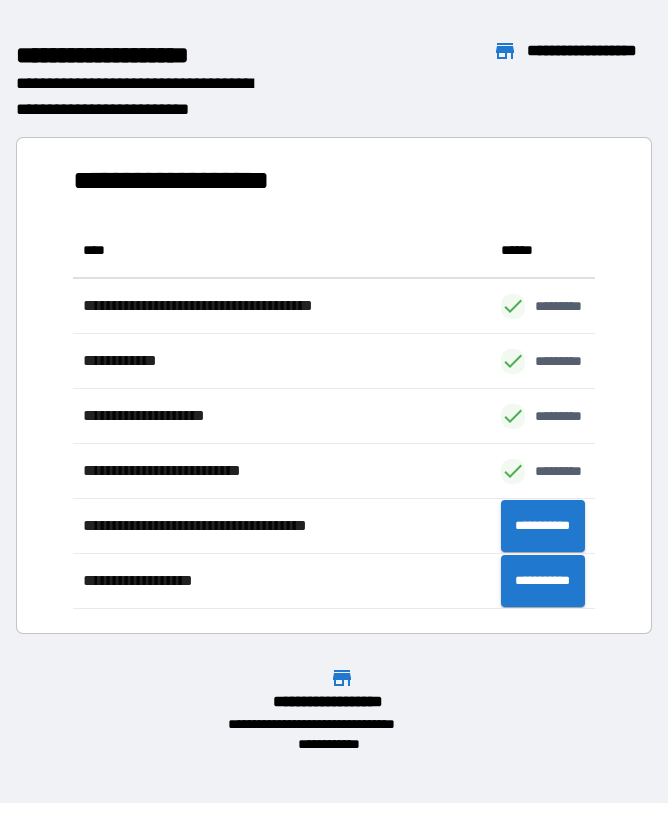 scroll, scrollTop: 1, scrollLeft: 1, axis: both 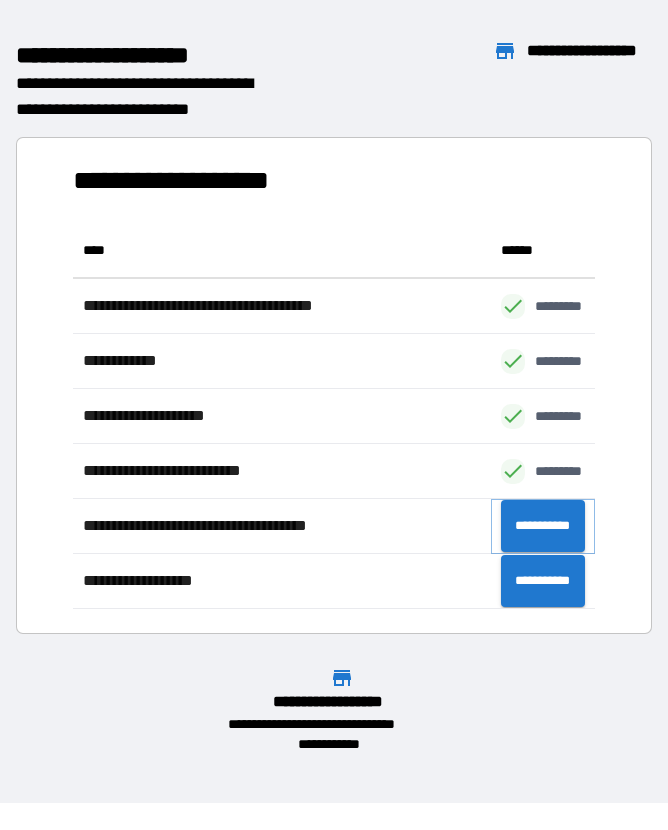 click on "**********" at bounding box center (543, 526) 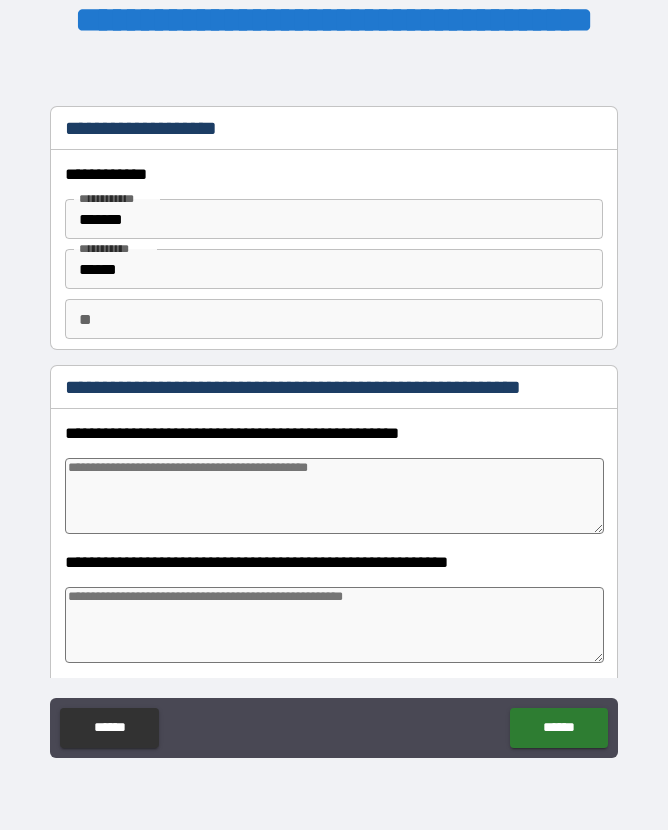 type on "*" 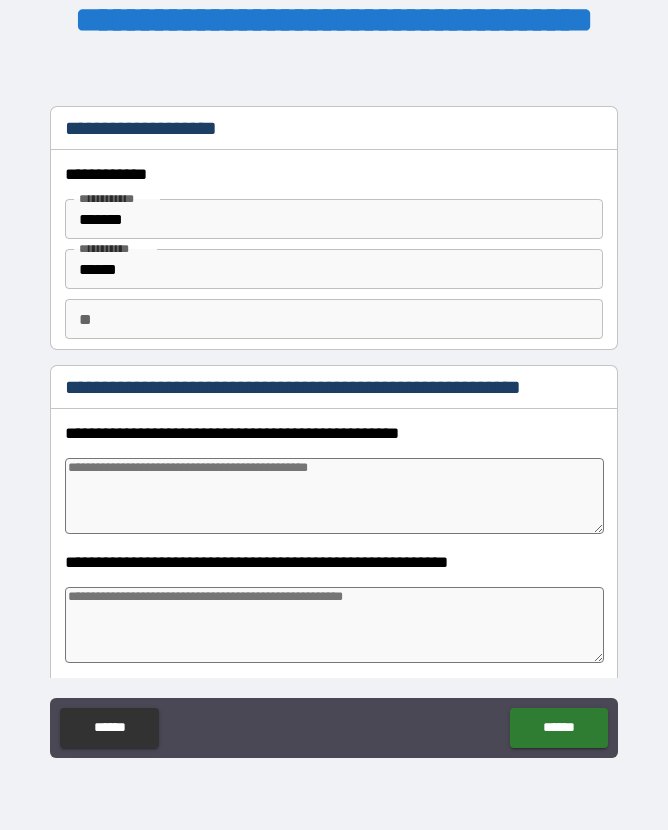 type on "*" 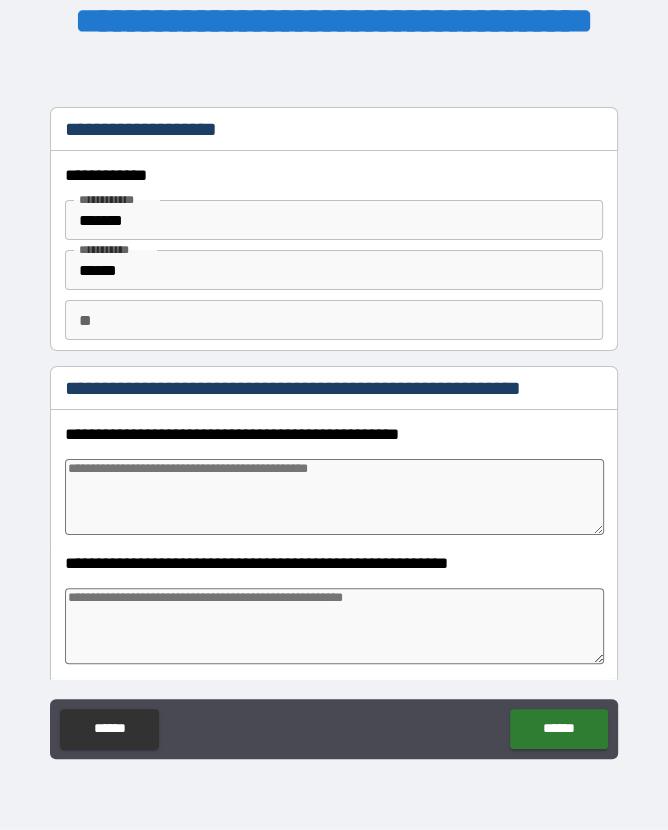 type on "*" 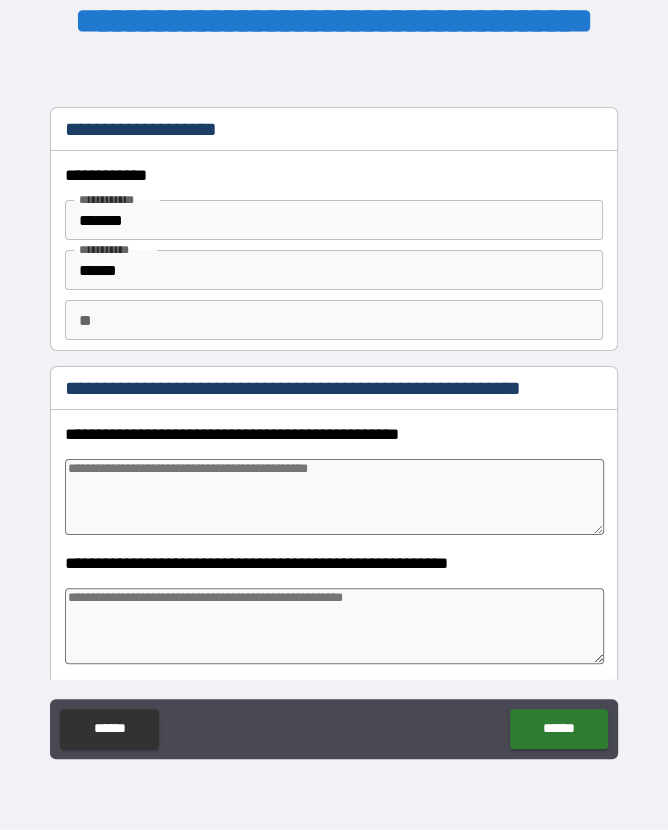 type on "*" 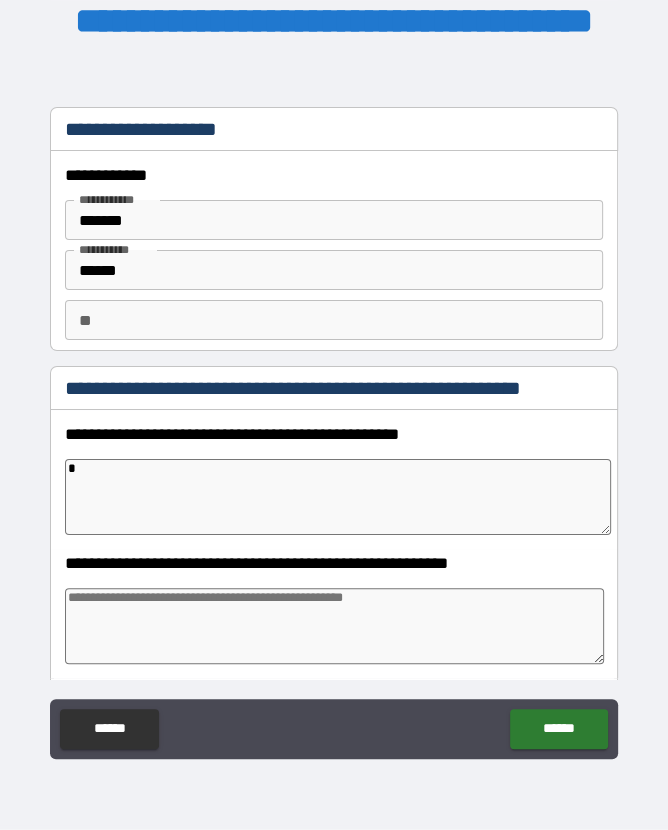 type on "*" 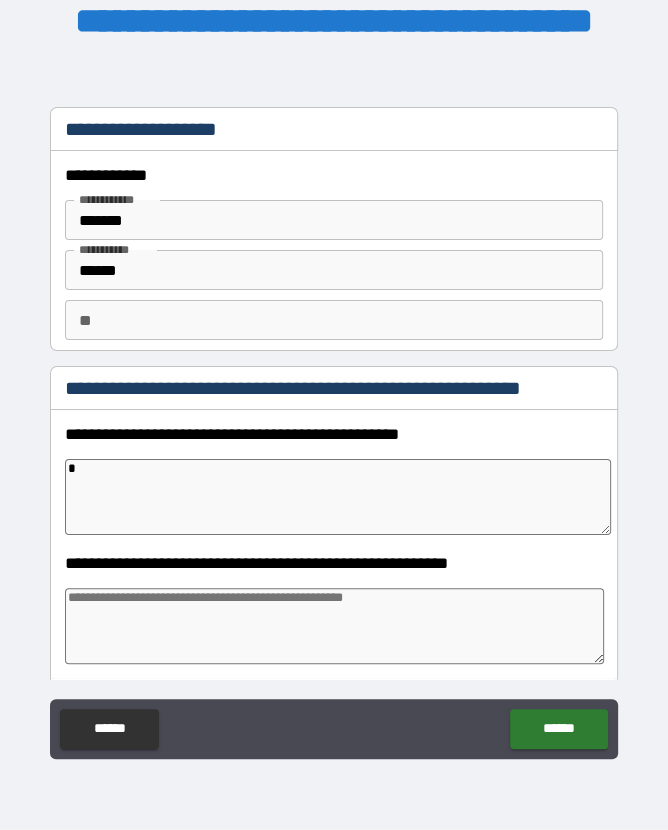 type on "*" 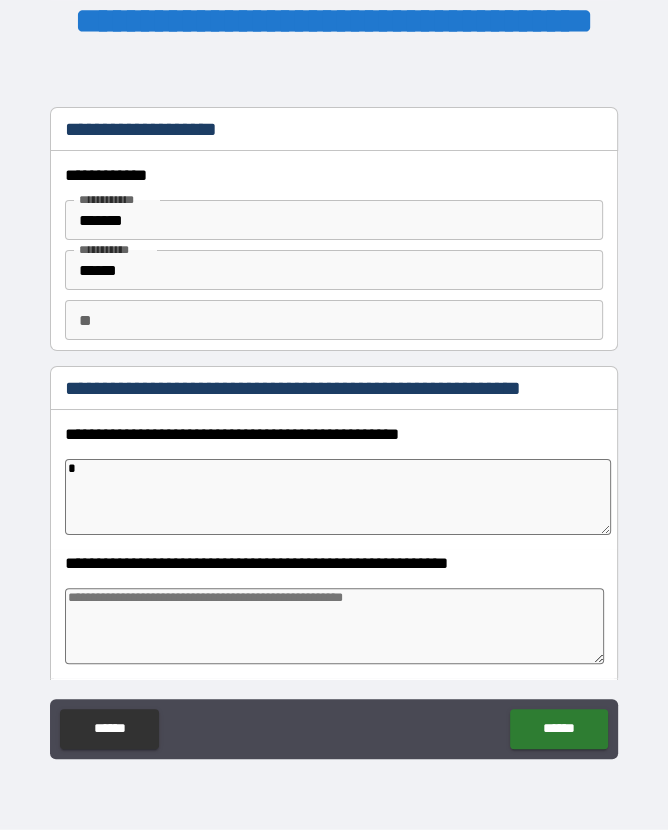 type on "**" 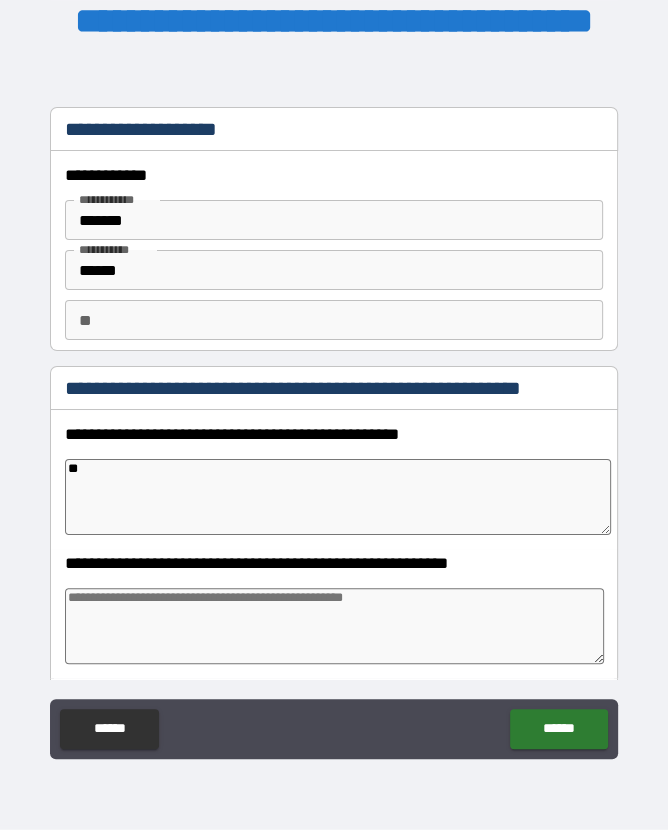 type on "*" 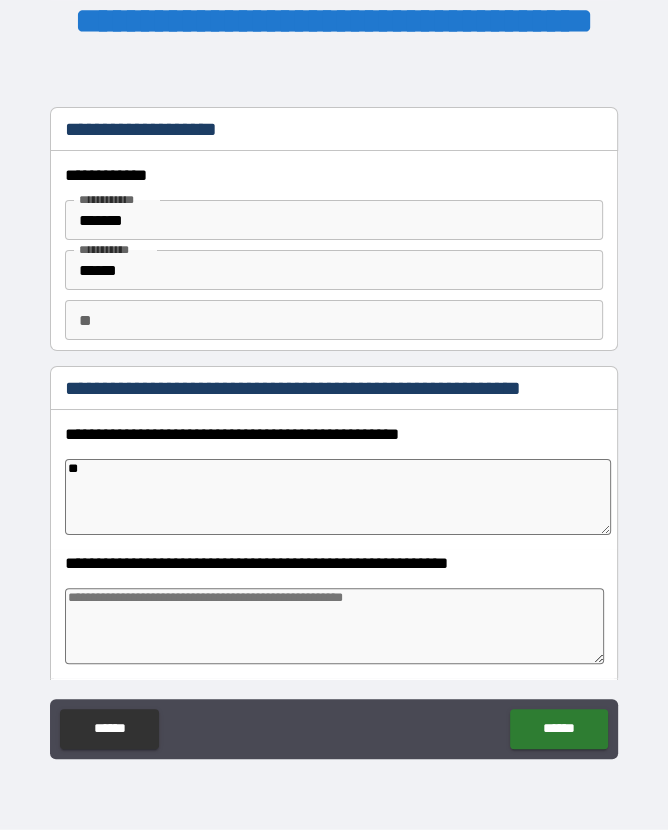 type on "***" 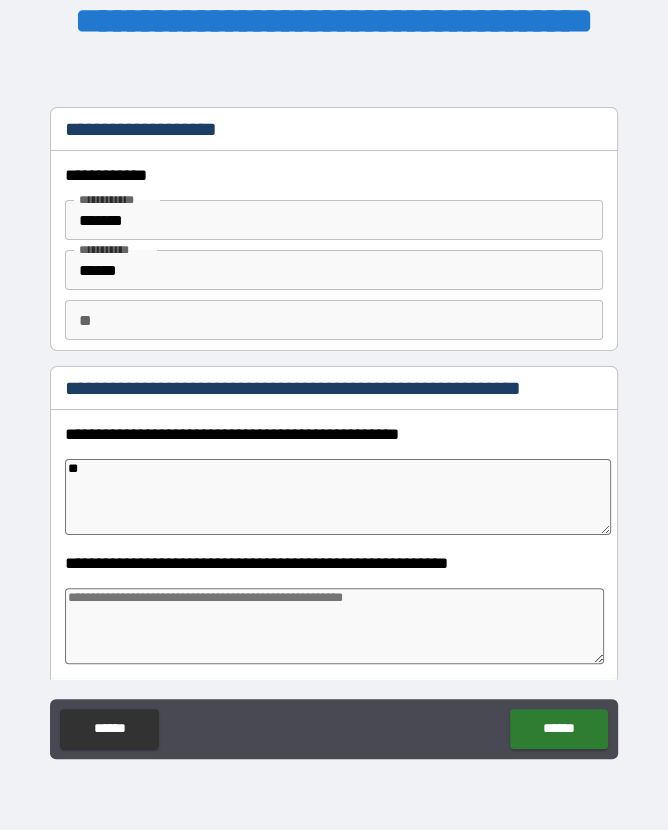 type on "*" 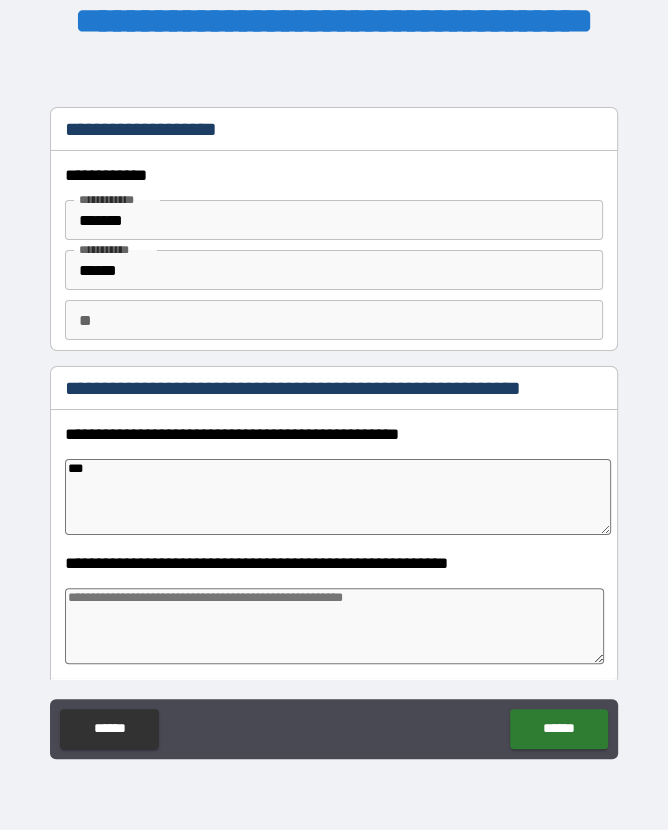 type on "*" 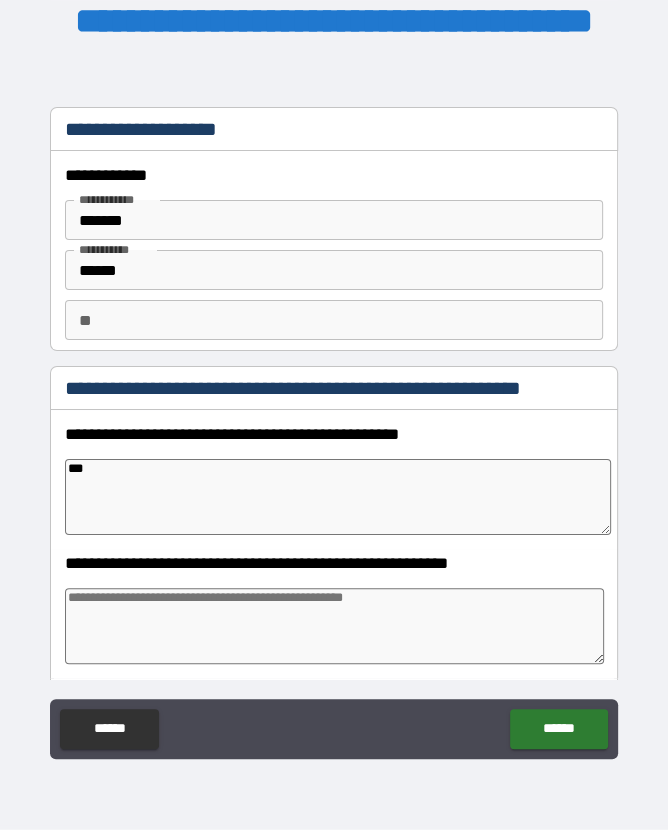 type on "******" 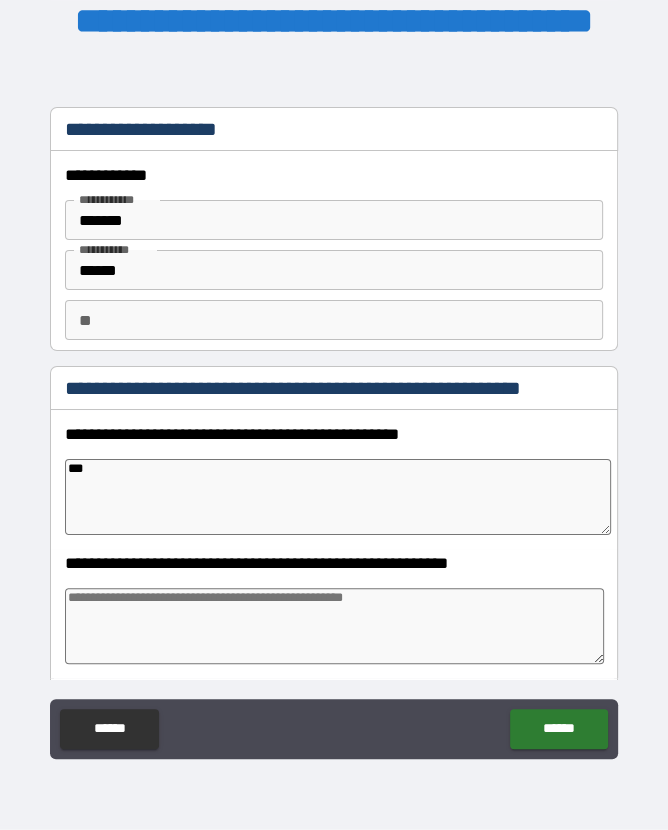type on "*" 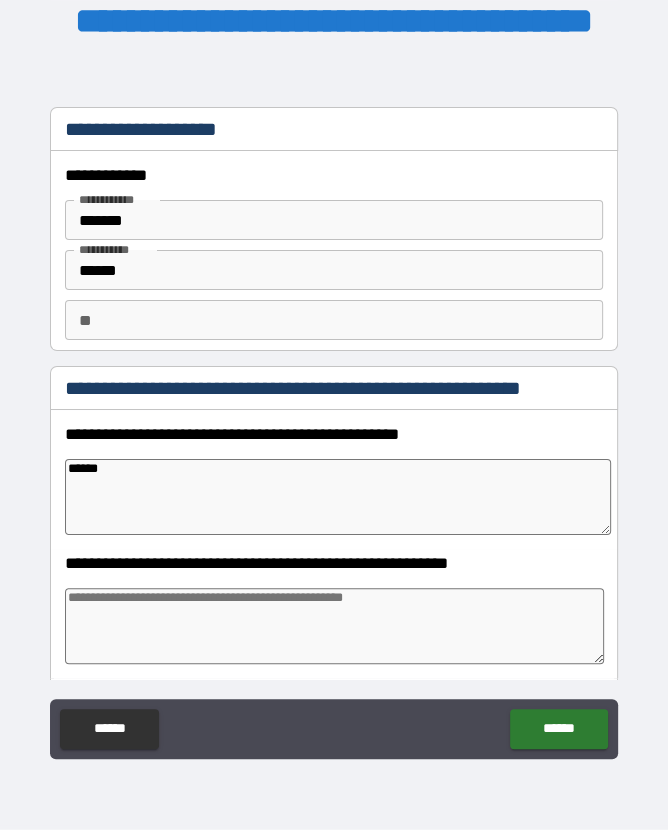 type on "******" 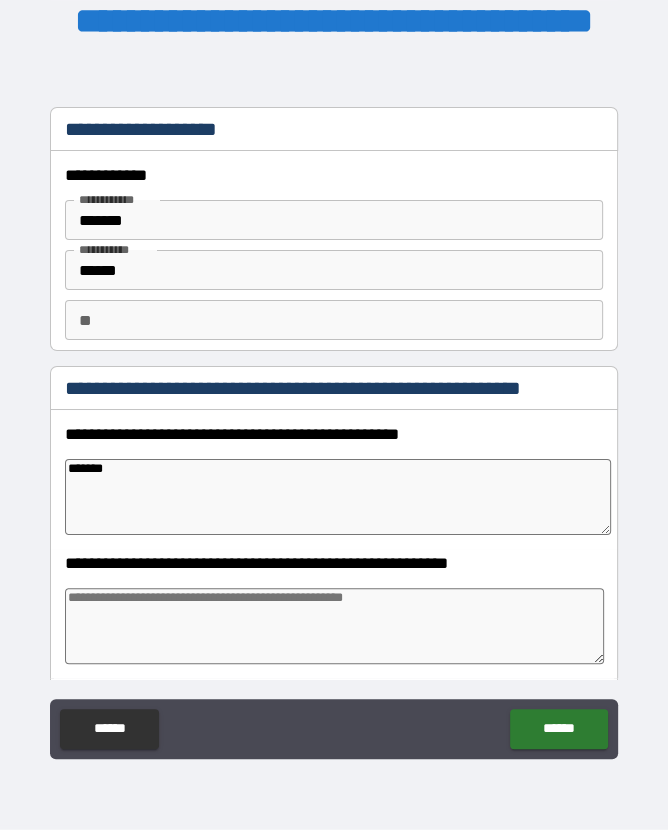 type on "*" 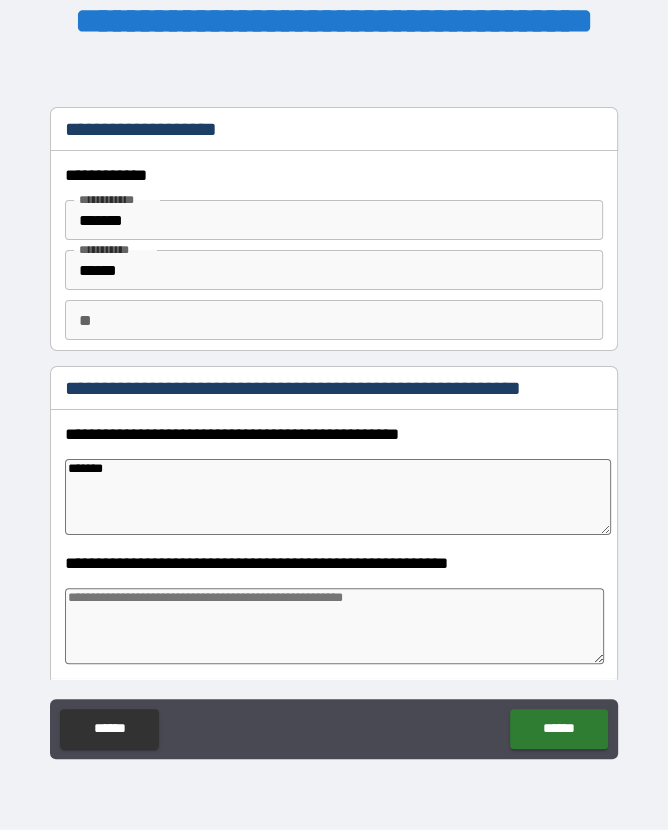 type on "********" 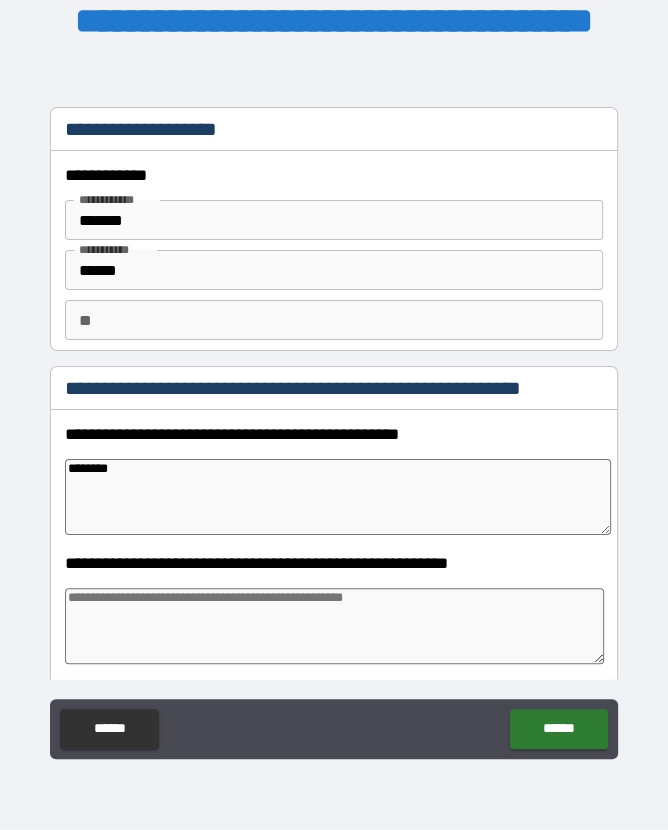 type on "*" 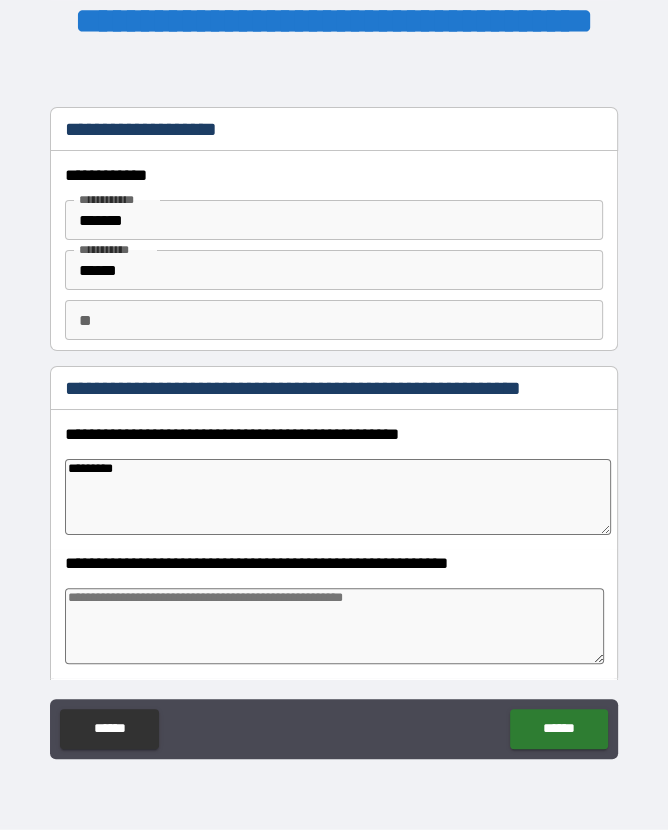 type on "*" 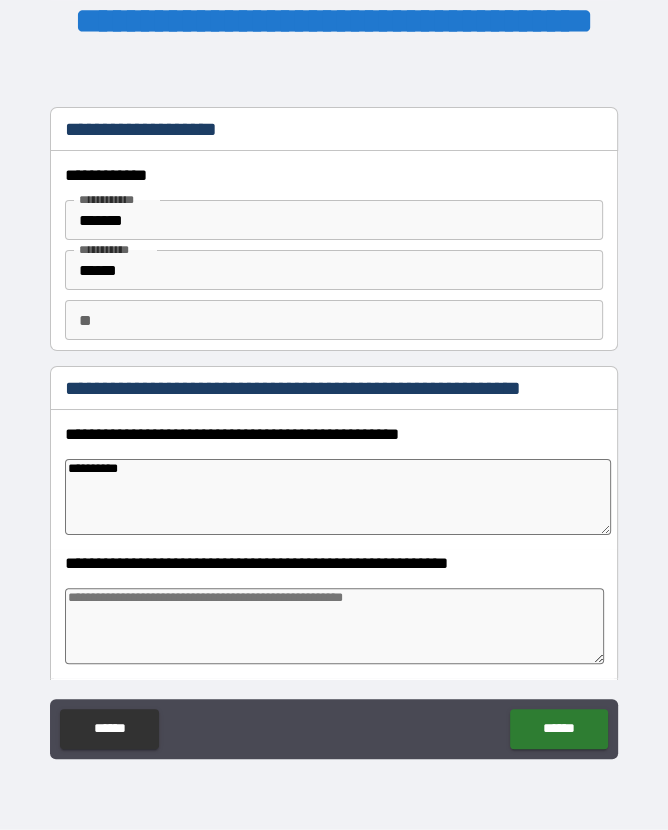 type on "*" 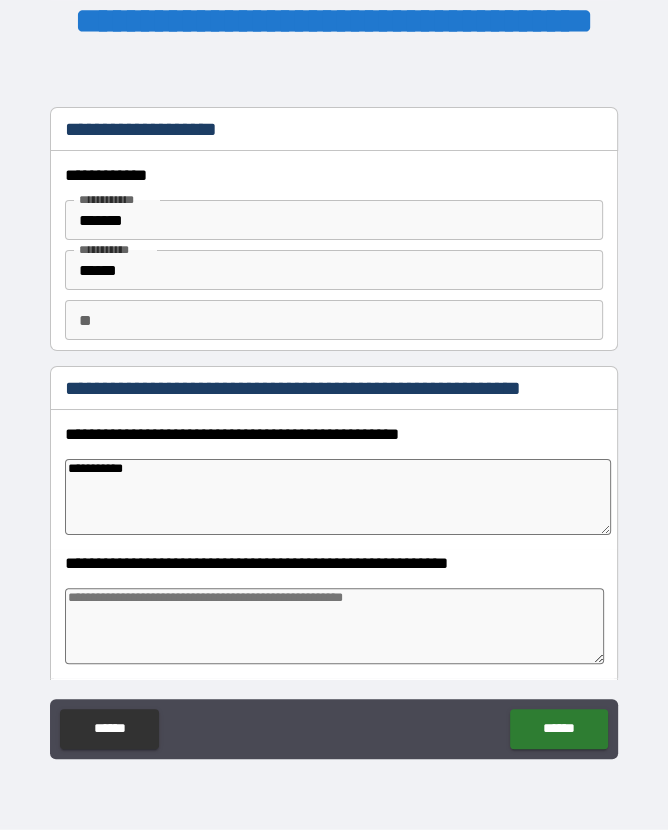 type on "*" 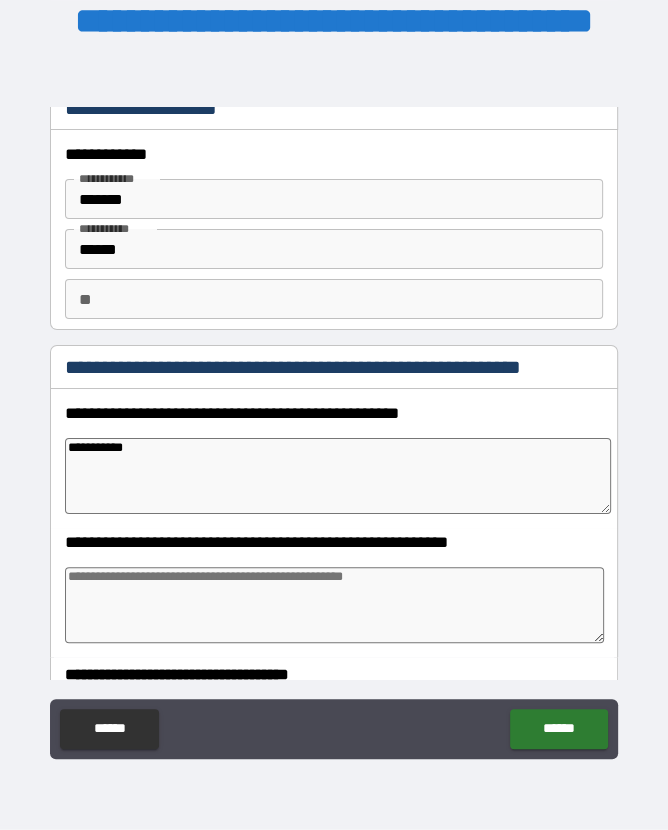 type on "**********" 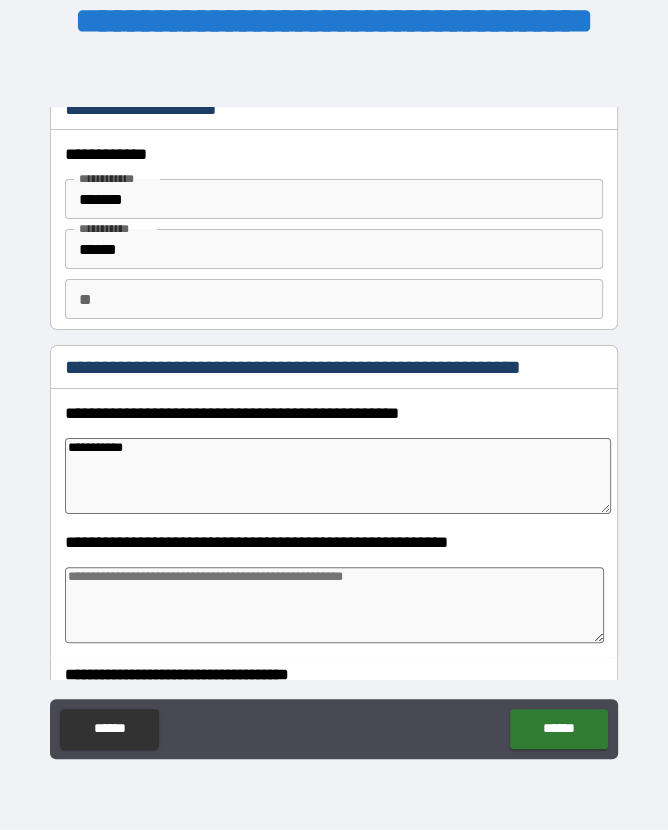 type on "*" 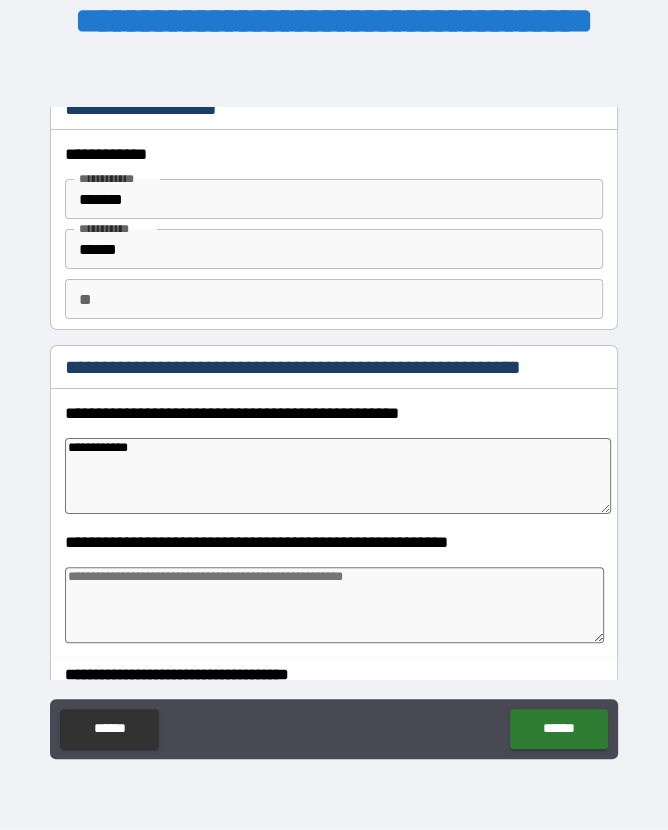 type on "**********" 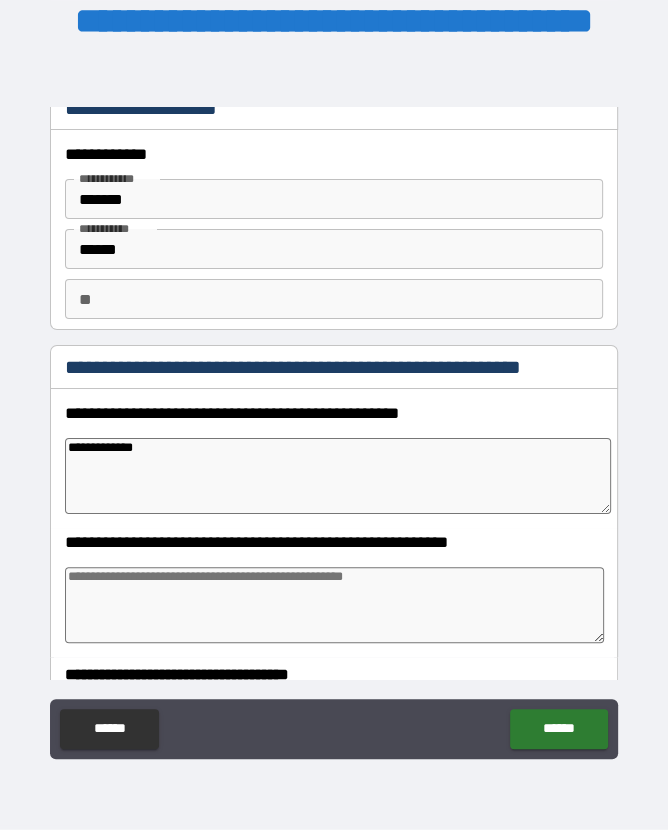type on "*" 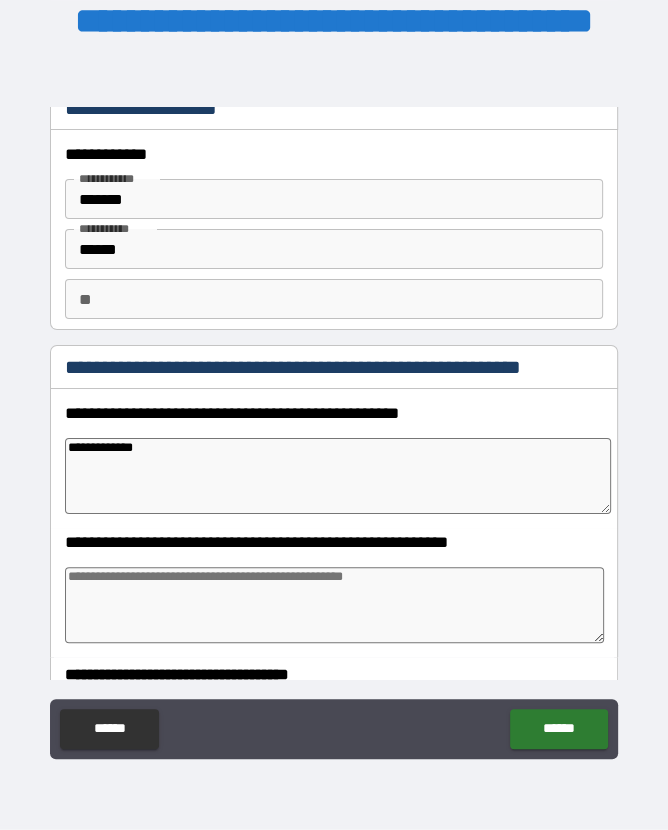 type on "**********" 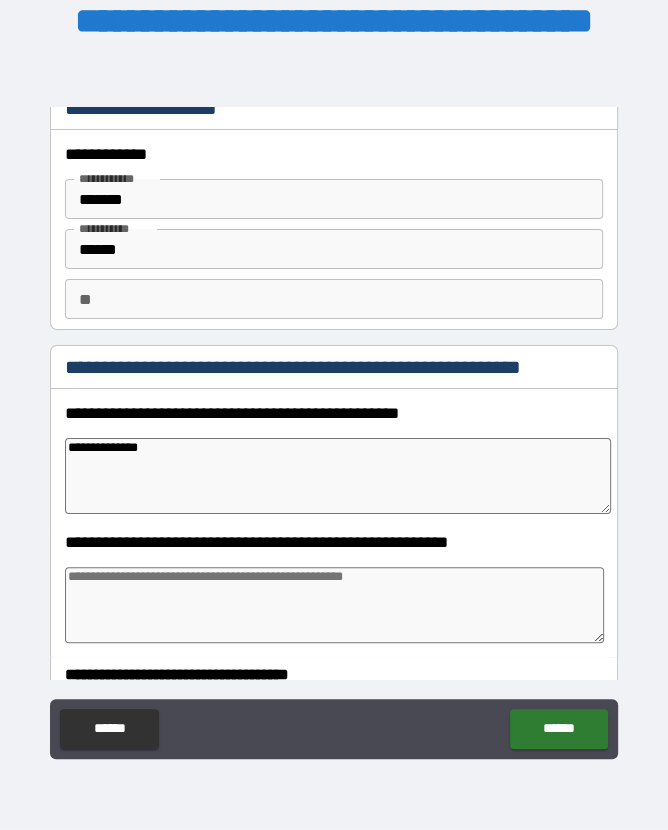 type on "*" 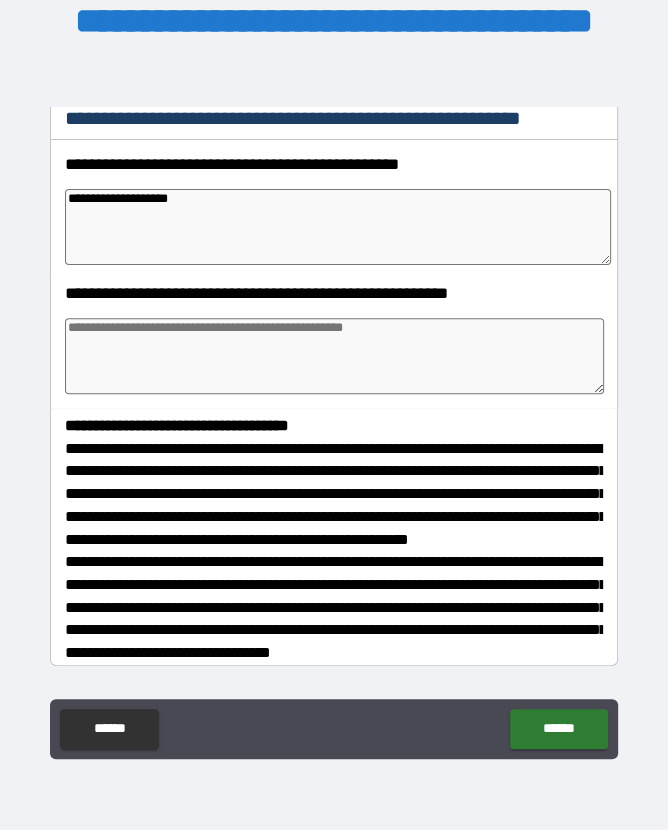 scroll, scrollTop: 265, scrollLeft: 0, axis: vertical 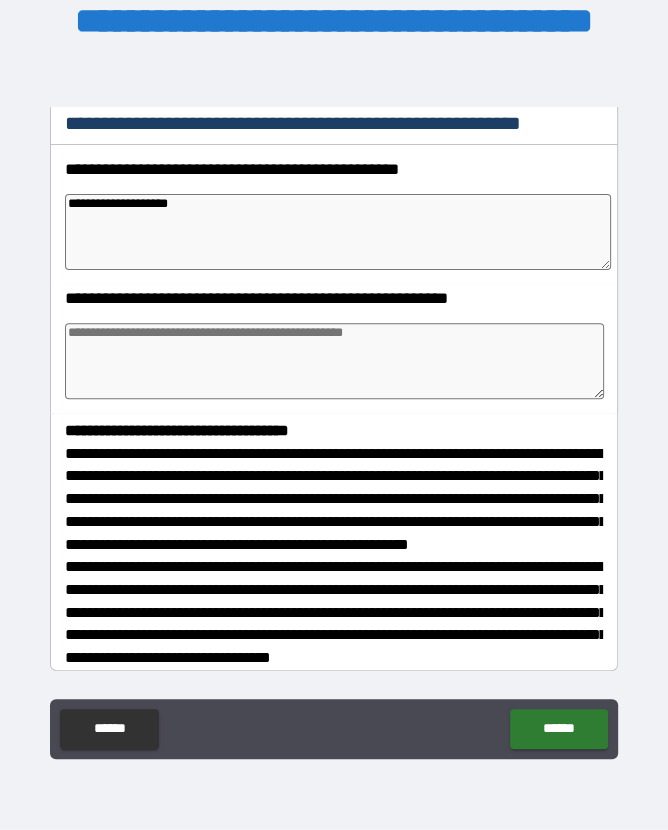 click at bounding box center [334, 361] 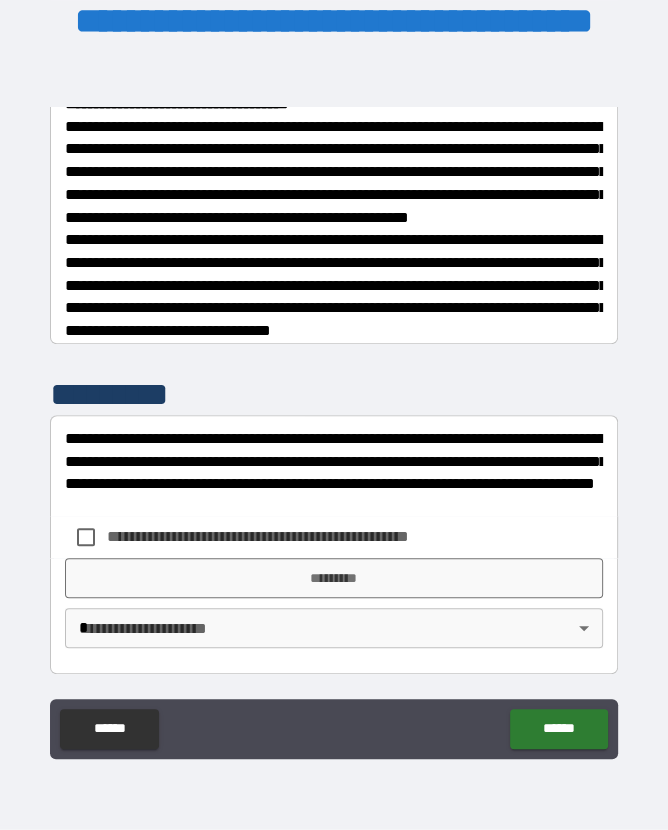 scroll, scrollTop: 628, scrollLeft: 0, axis: vertical 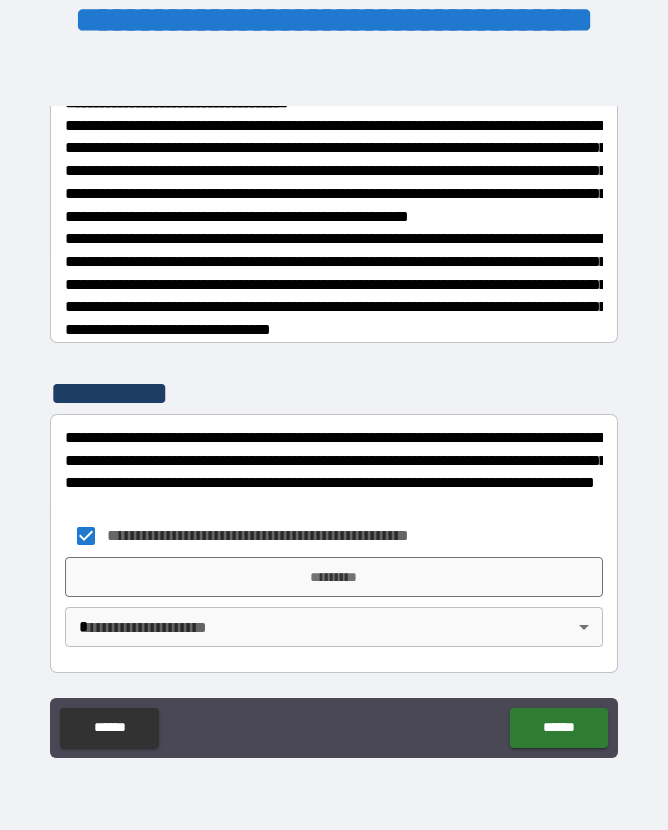 click on "*********" at bounding box center (333, 577) 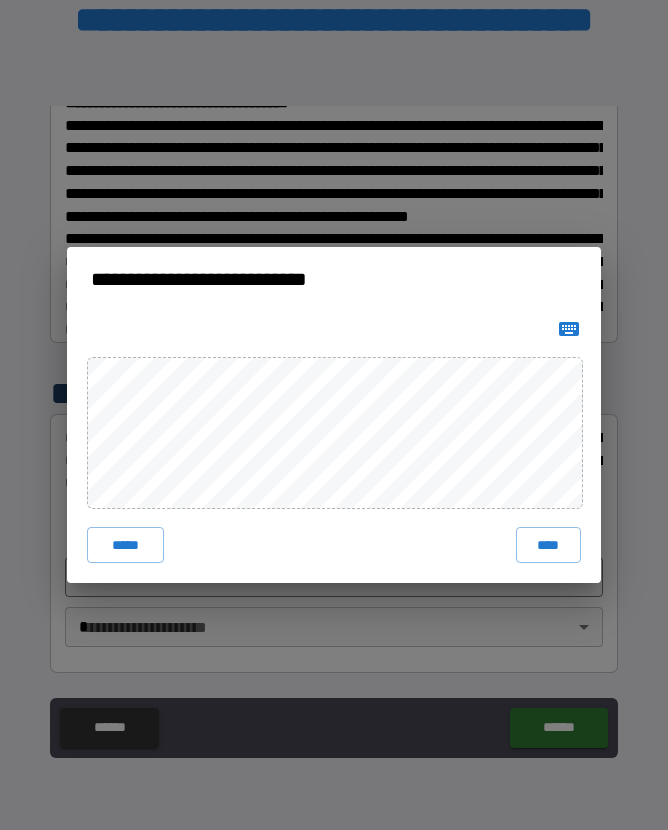 click on "****" at bounding box center (549, 545) 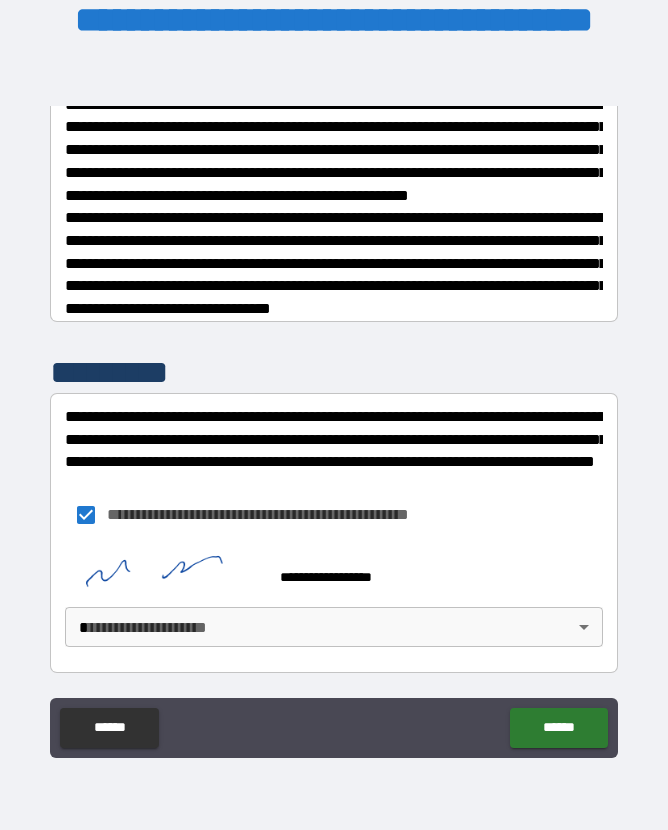 scroll, scrollTop: 649, scrollLeft: 0, axis: vertical 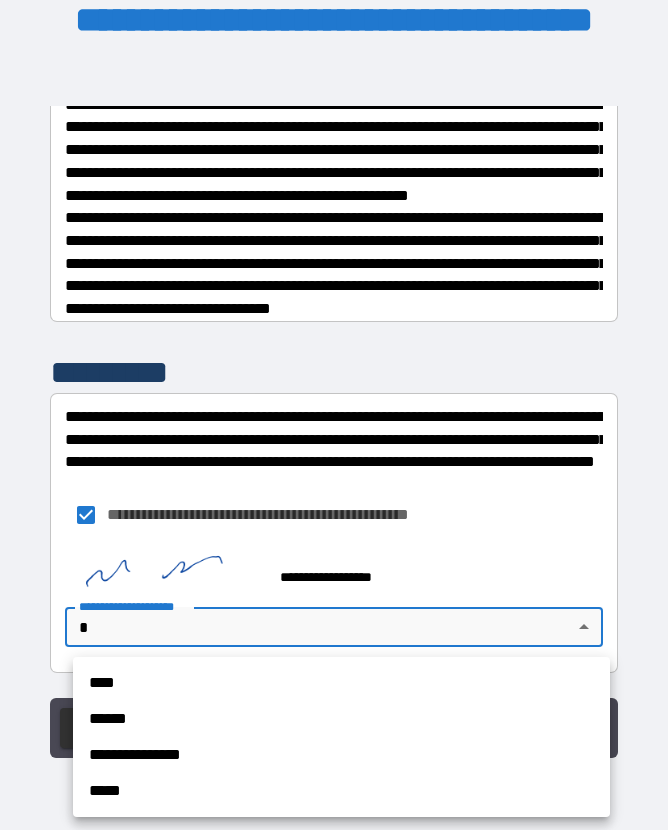 click on "****" at bounding box center (341, 683) 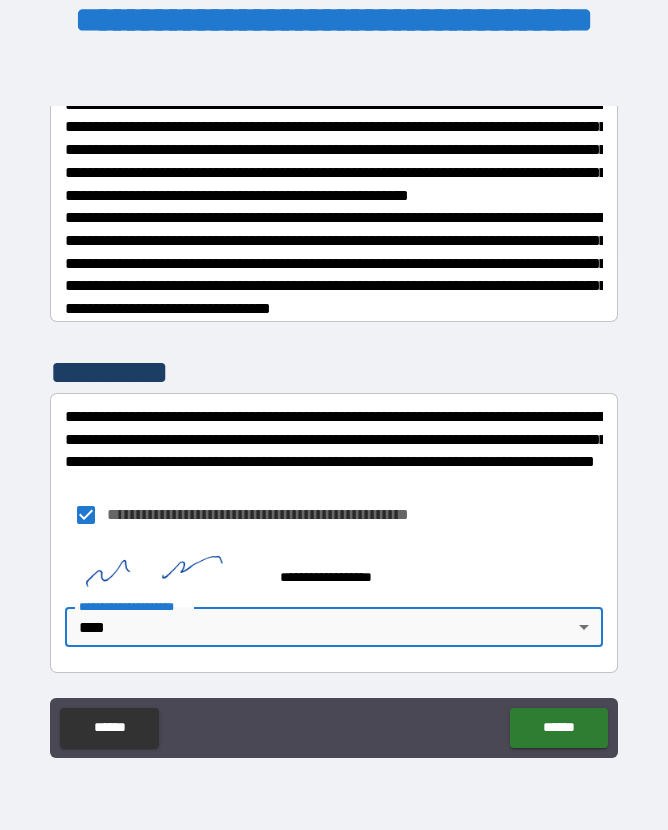 click on "******" at bounding box center [558, 728] 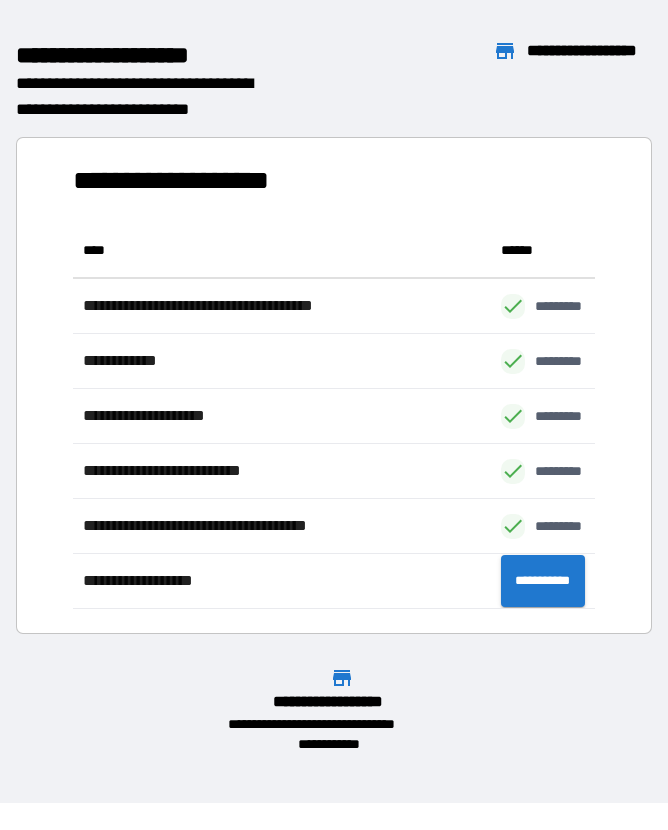 scroll, scrollTop: 386, scrollLeft: 522, axis: both 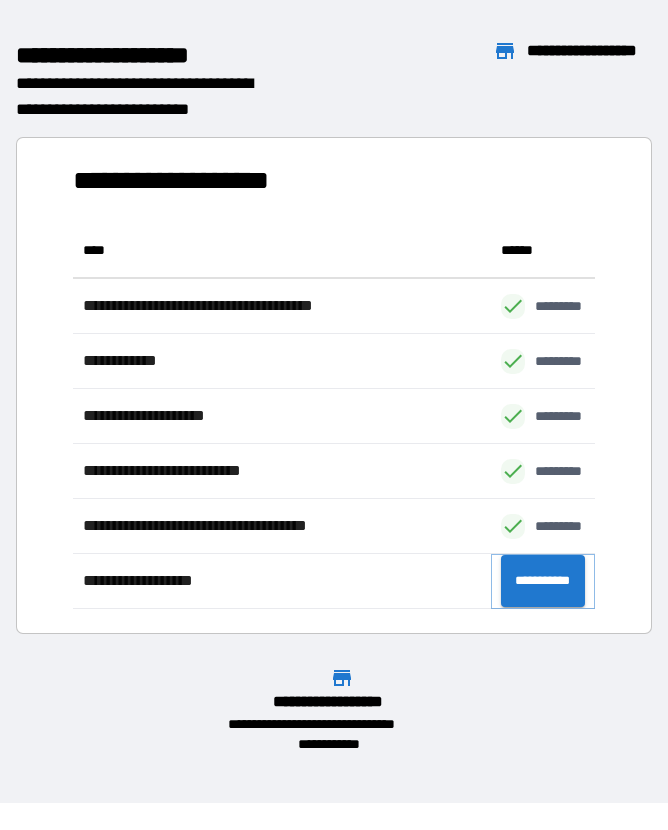 click on "**********" at bounding box center (543, 581) 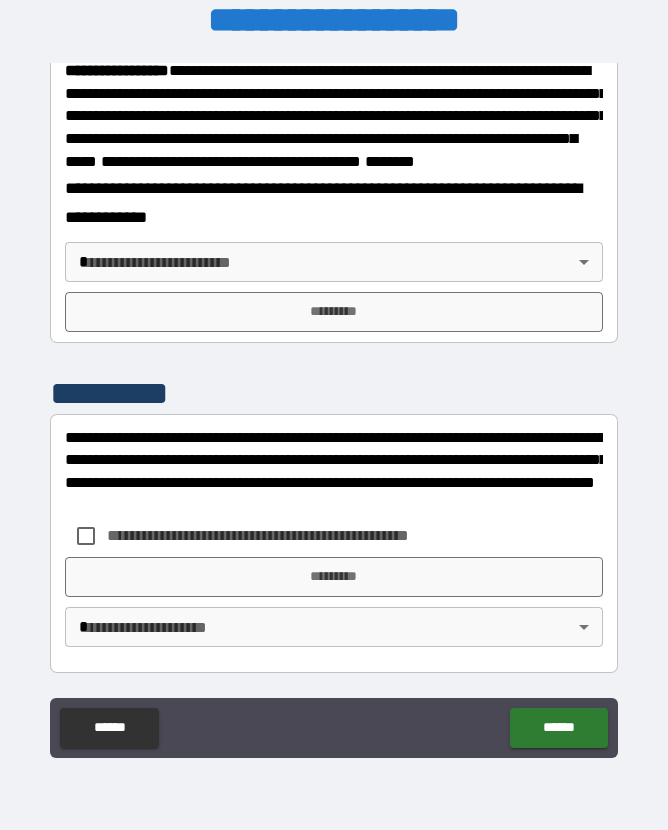 scroll, scrollTop: 2630, scrollLeft: 0, axis: vertical 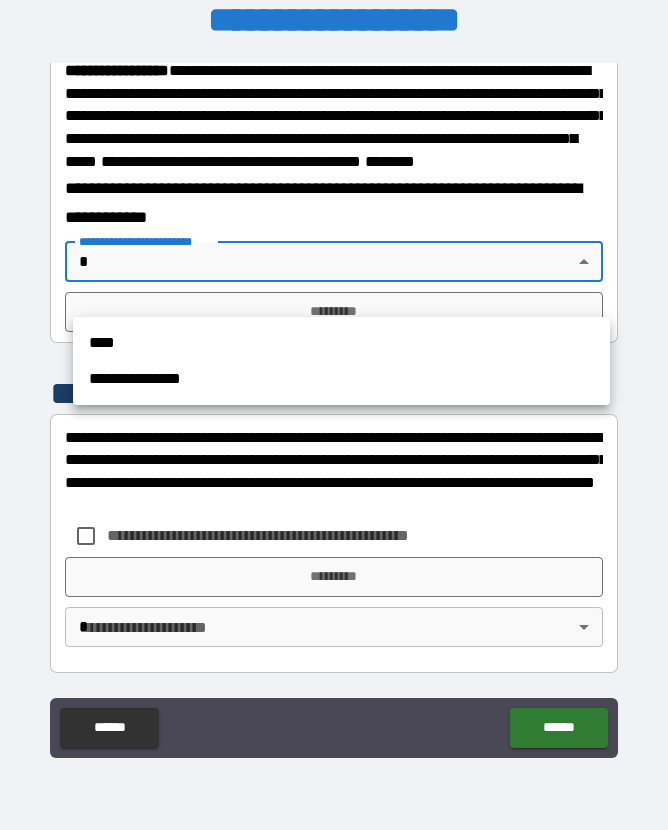 click on "****" at bounding box center (341, 343) 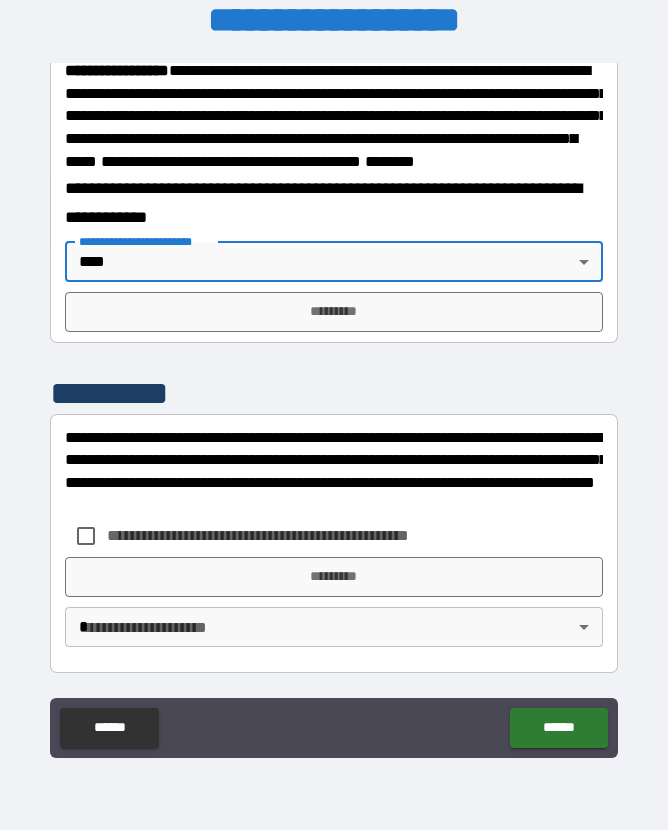click on "*********" at bounding box center [333, 312] 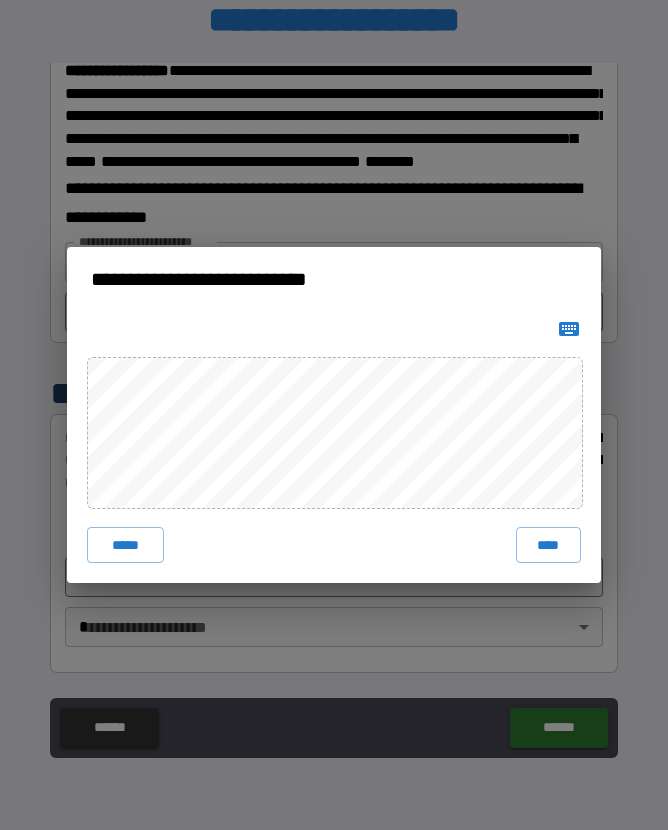 click on "****" at bounding box center (549, 545) 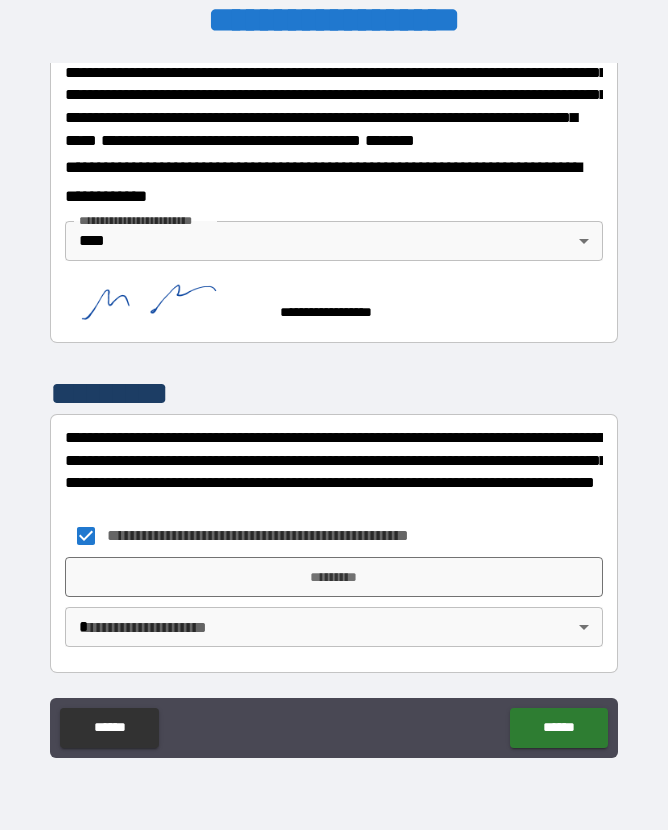 scroll, scrollTop: 2676, scrollLeft: 0, axis: vertical 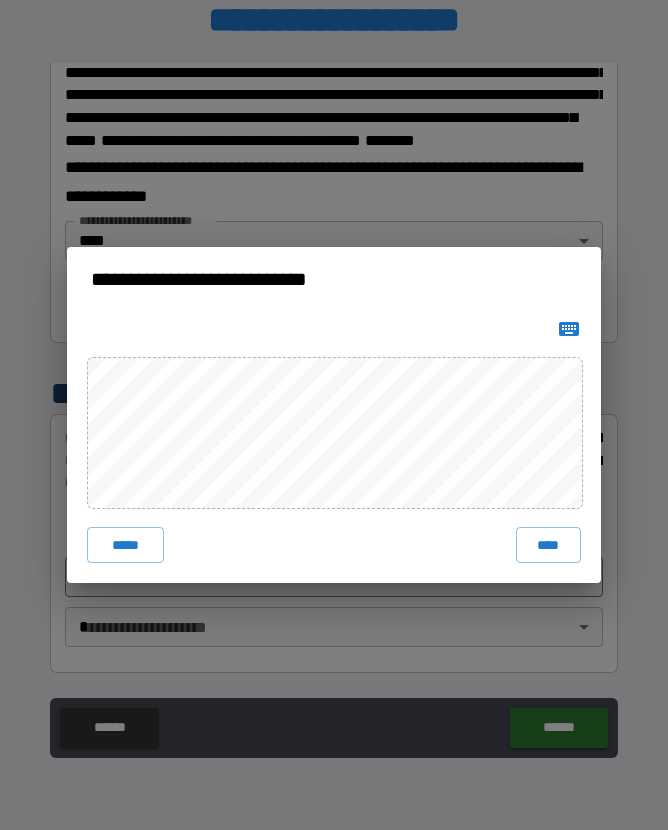 click on "****" at bounding box center [549, 545] 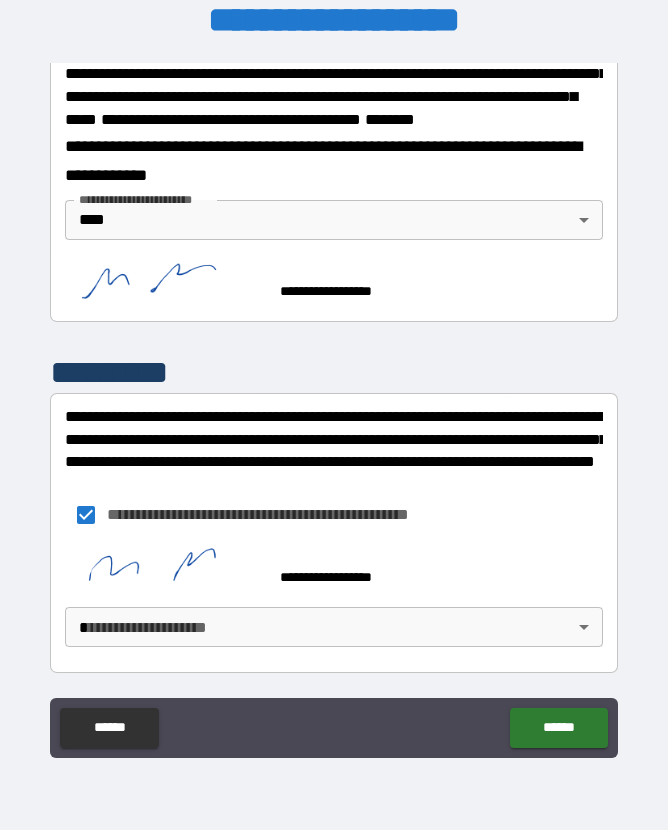 scroll, scrollTop: 2698, scrollLeft: 0, axis: vertical 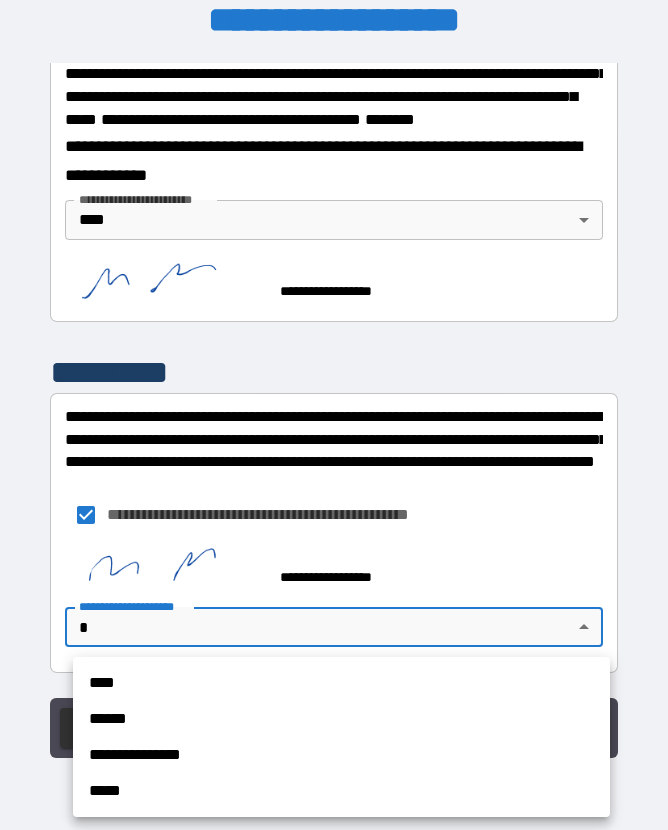 click on "****" at bounding box center [341, 683] 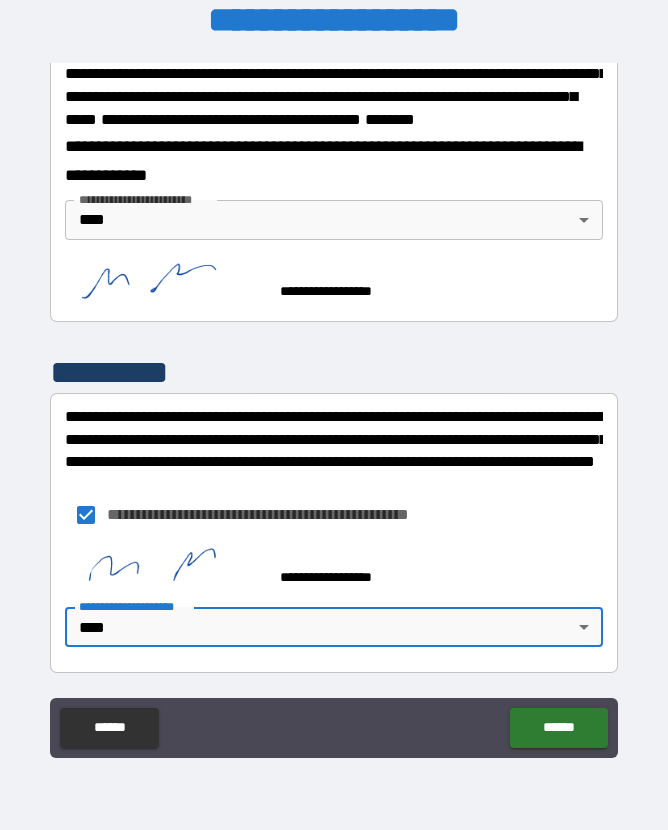 click on "******" at bounding box center (558, 728) 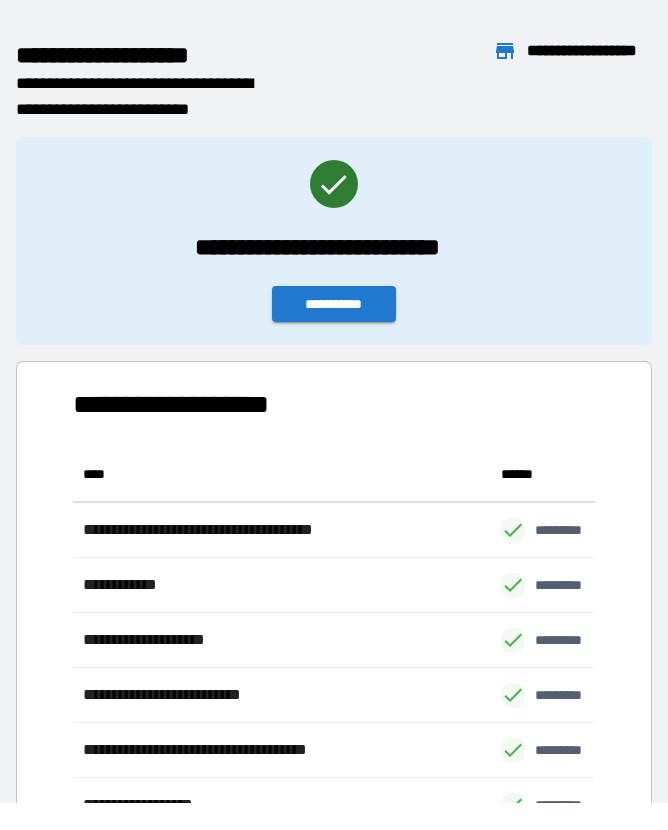 scroll, scrollTop: 386, scrollLeft: 522, axis: both 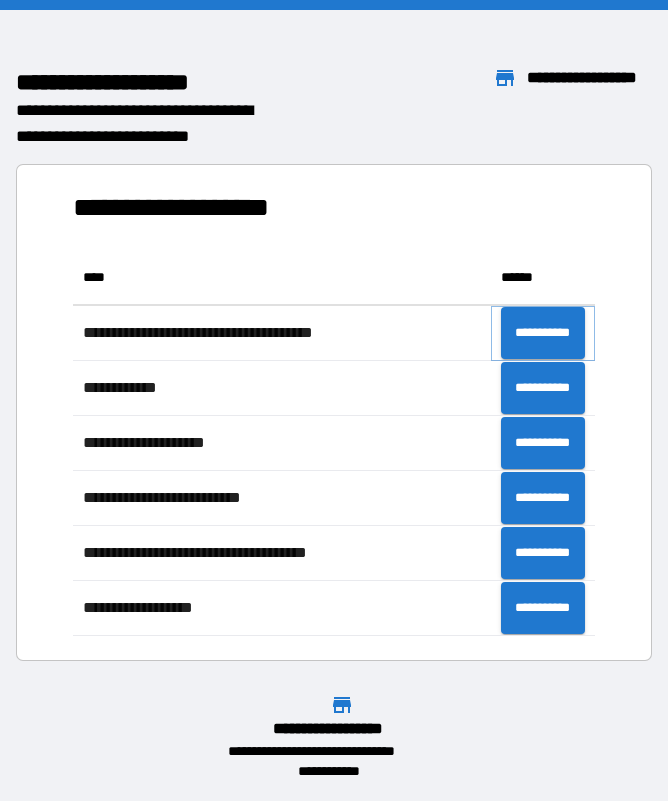 click on "**********" at bounding box center (543, 333) 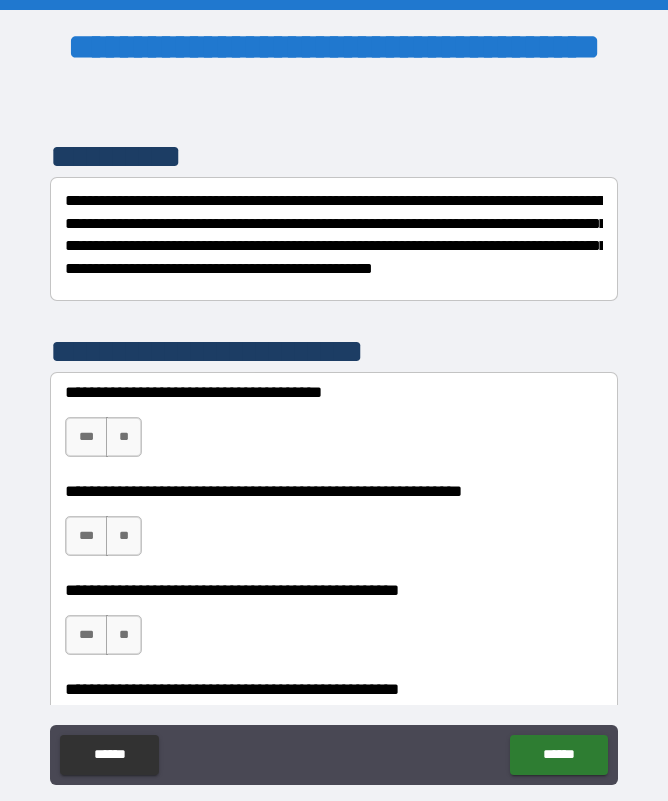 scroll, scrollTop: 286, scrollLeft: 0, axis: vertical 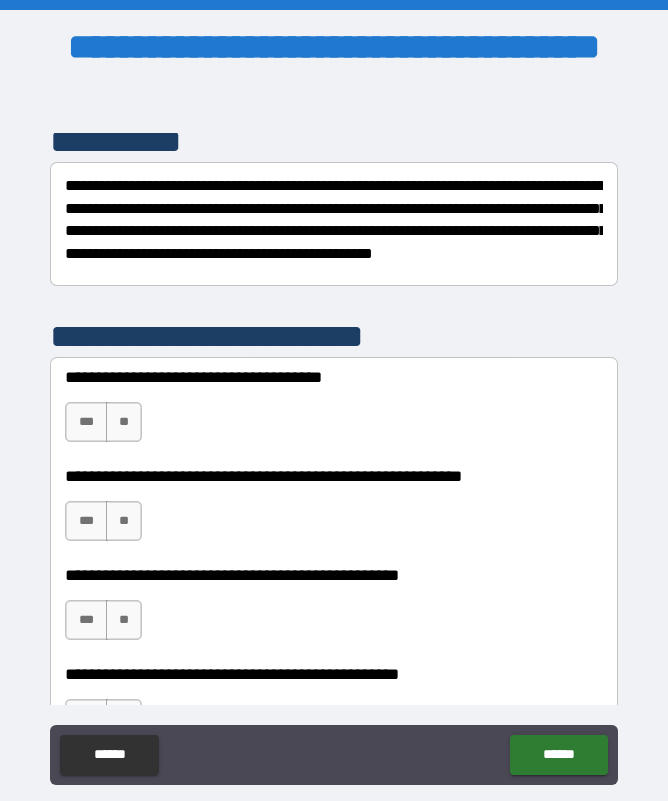click on "***" at bounding box center (86, 422) 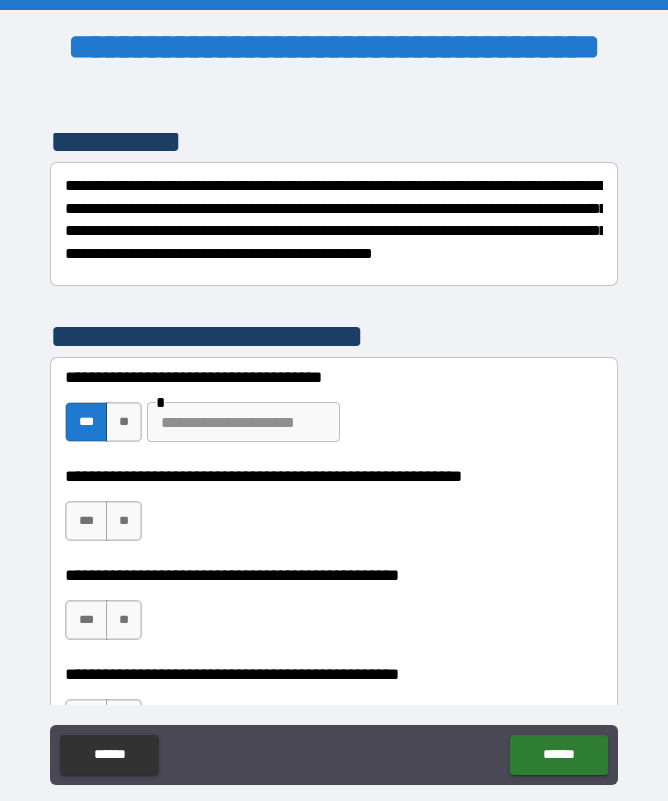 click on "***" at bounding box center (86, 521) 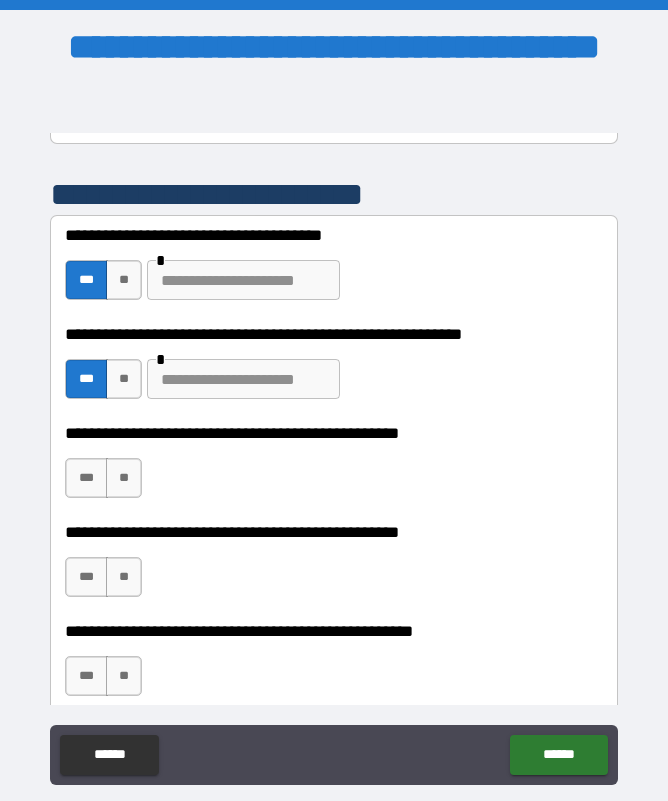 scroll, scrollTop: 431, scrollLeft: 0, axis: vertical 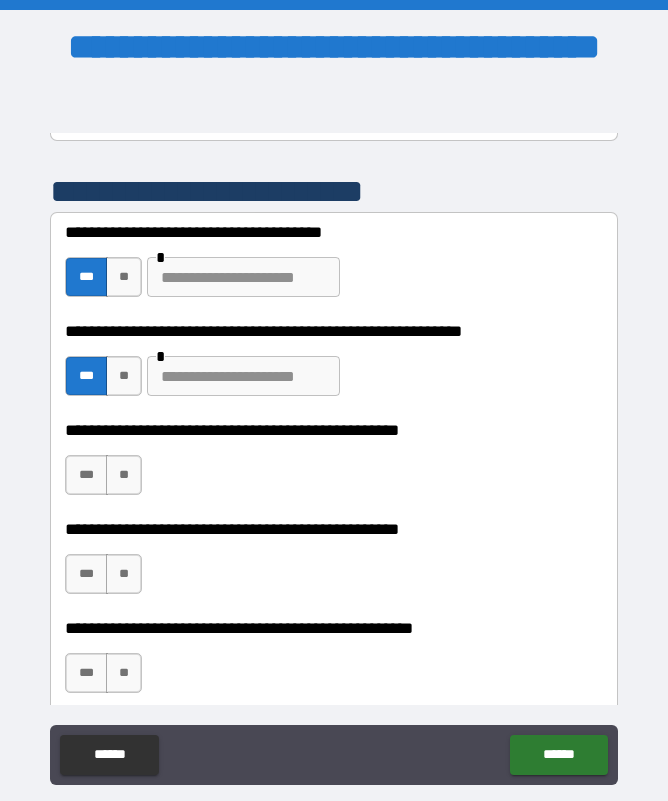 click at bounding box center (243, 376) 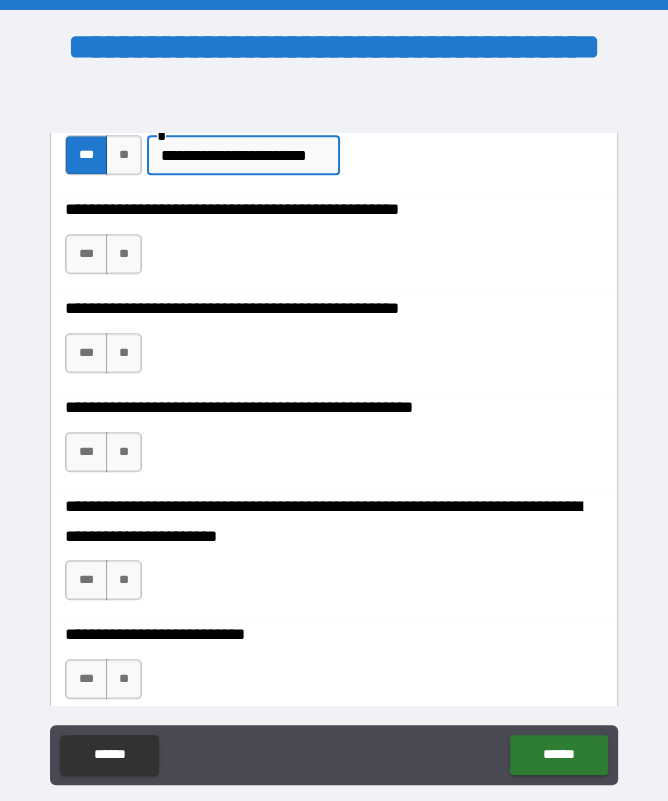 scroll, scrollTop: 653, scrollLeft: 0, axis: vertical 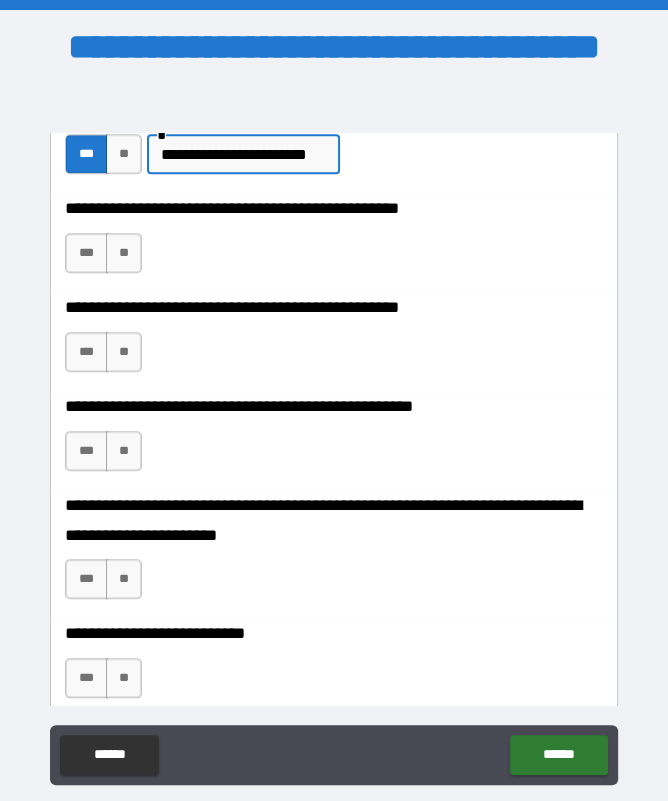 type on "**********" 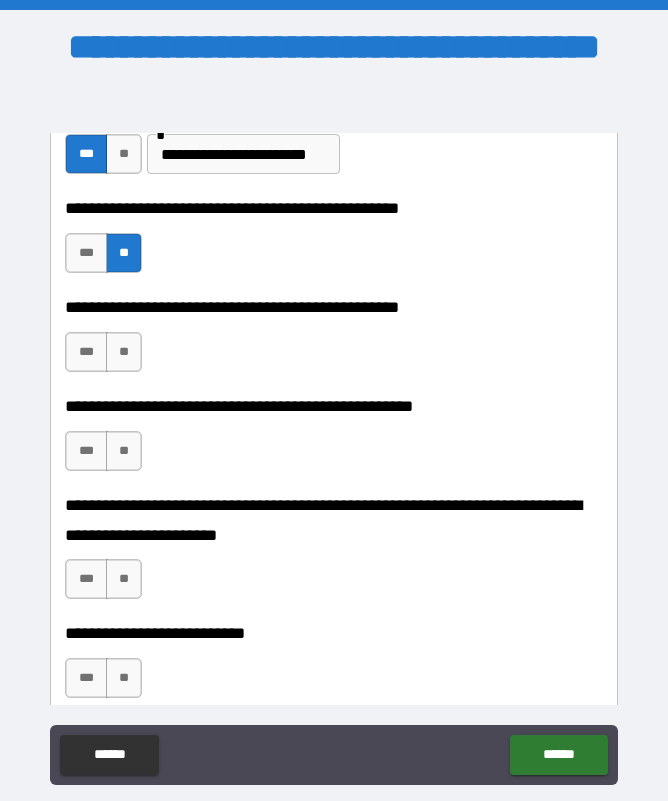 click on "***" at bounding box center [86, 352] 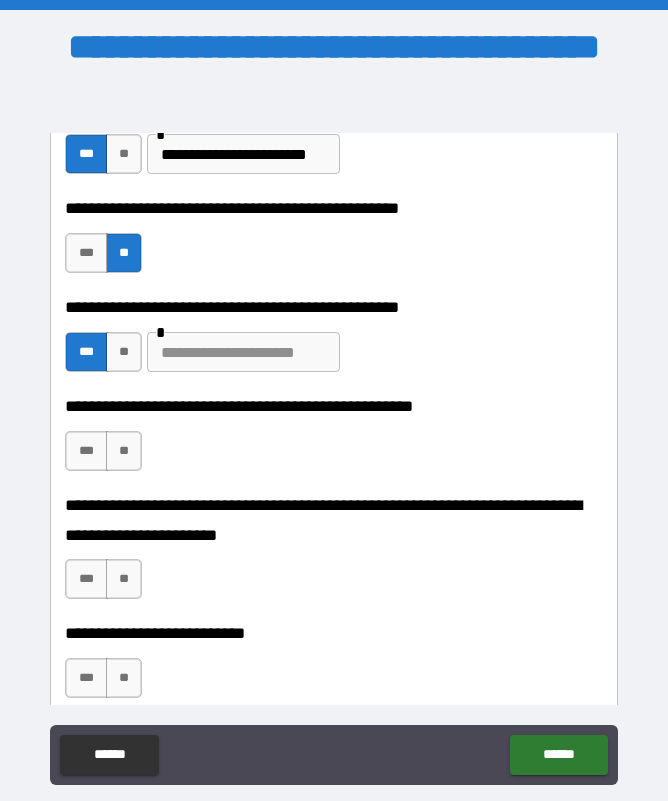 click on "**" at bounding box center (124, 451) 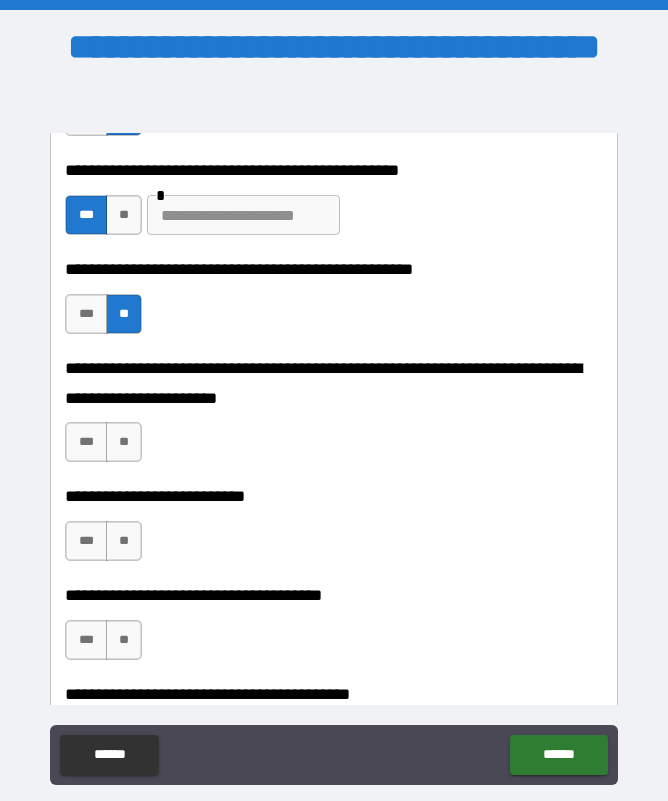 scroll, scrollTop: 796, scrollLeft: 0, axis: vertical 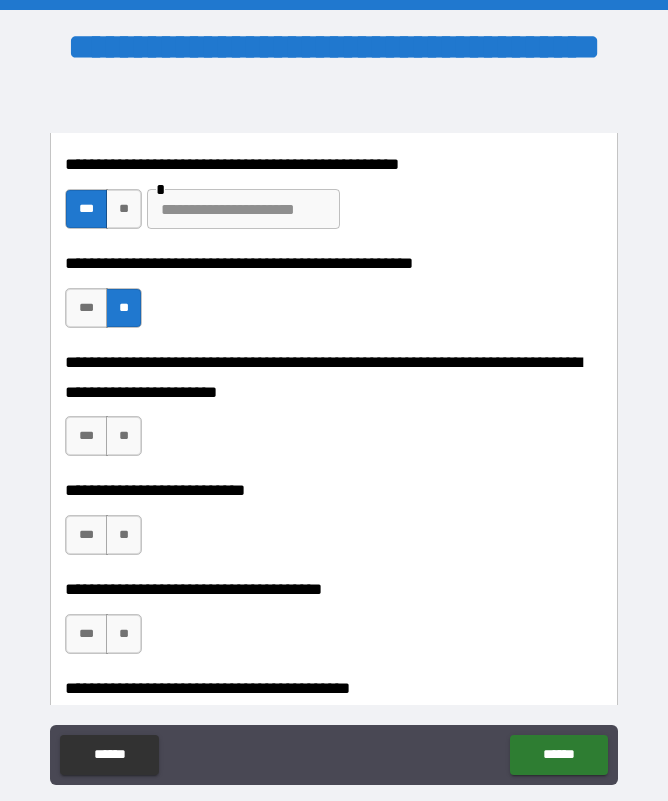 click on "**" at bounding box center [124, 436] 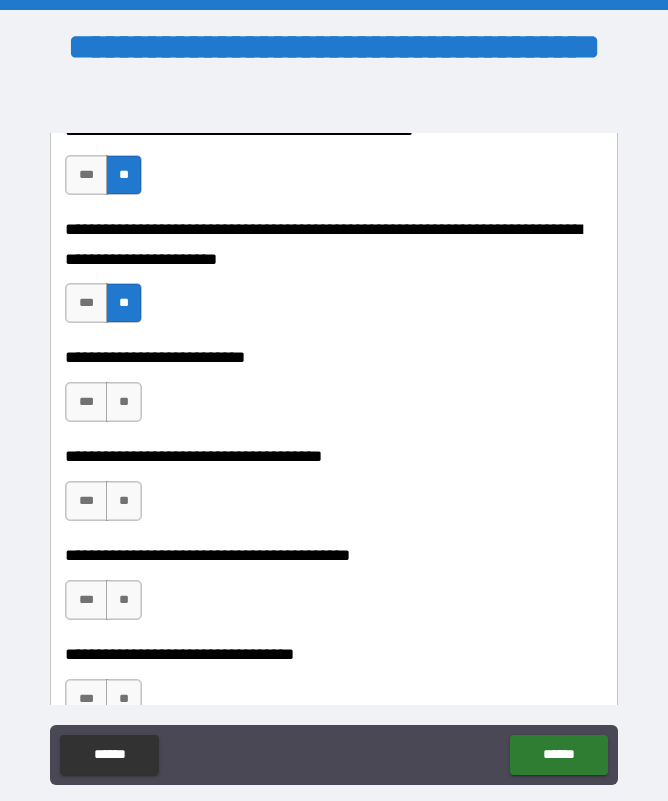 scroll, scrollTop: 933, scrollLeft: 0, axis: vertical 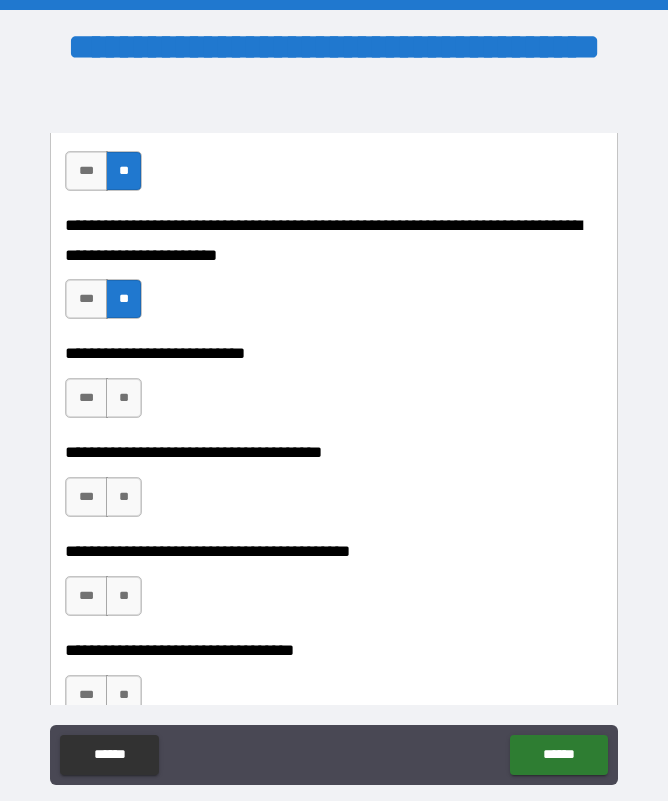 click on "**" at bounding box center (124, 398) 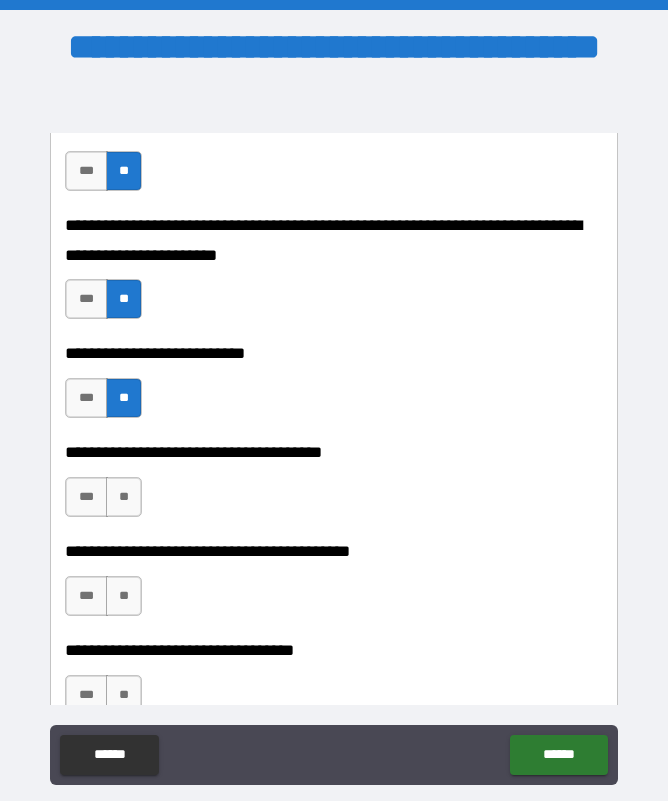 click on "***" at bounding box center [86, 497] 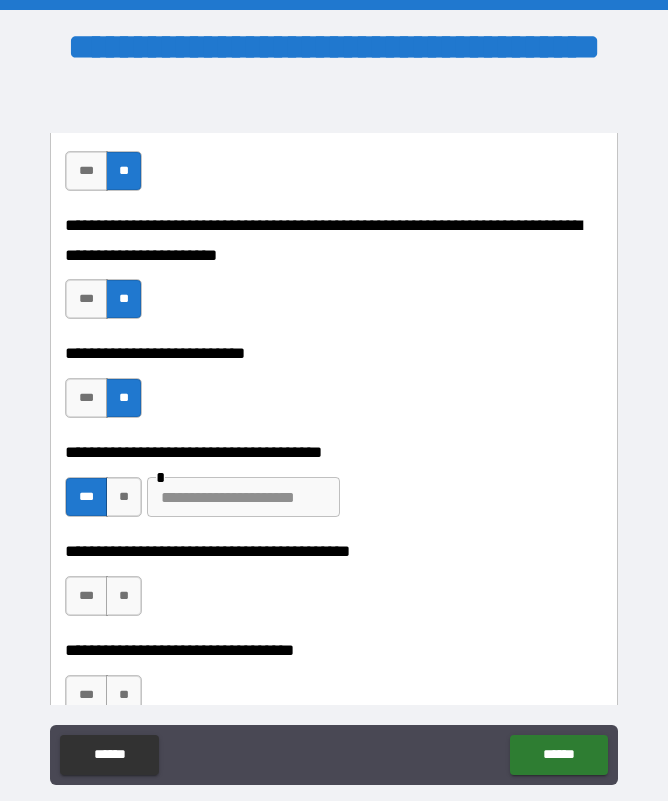 click at bounding box center [243, 497] 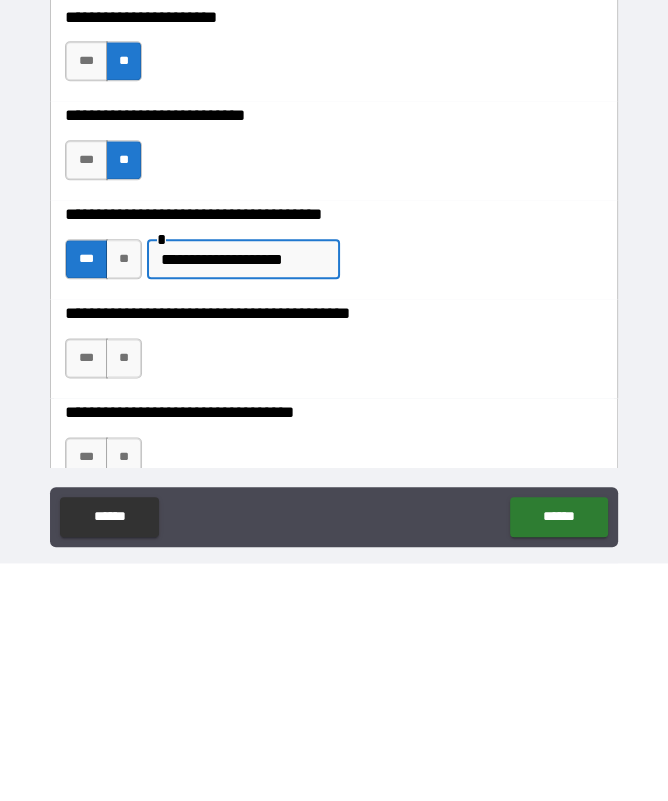 type on "**********" 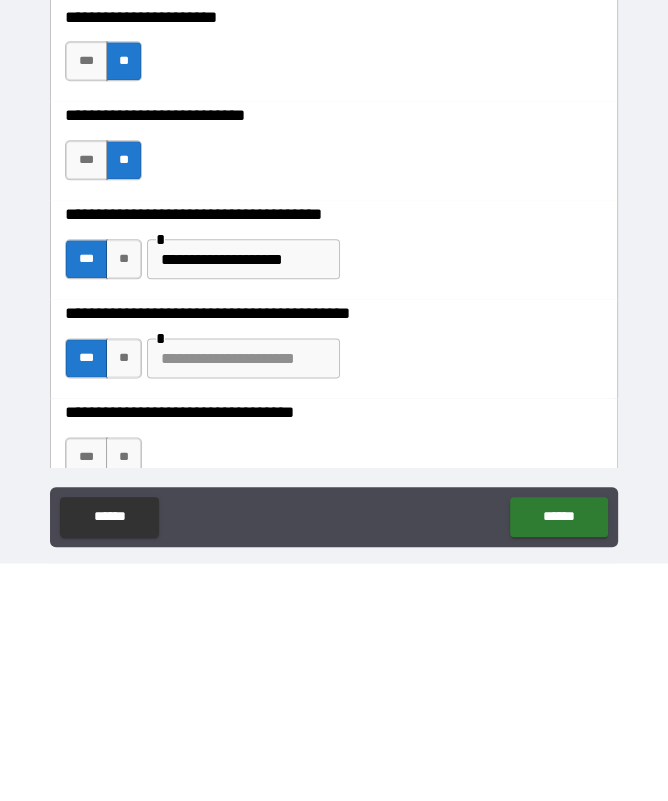 scroll, scrollTop: 56, scrollLeft: 0, axis: vertical 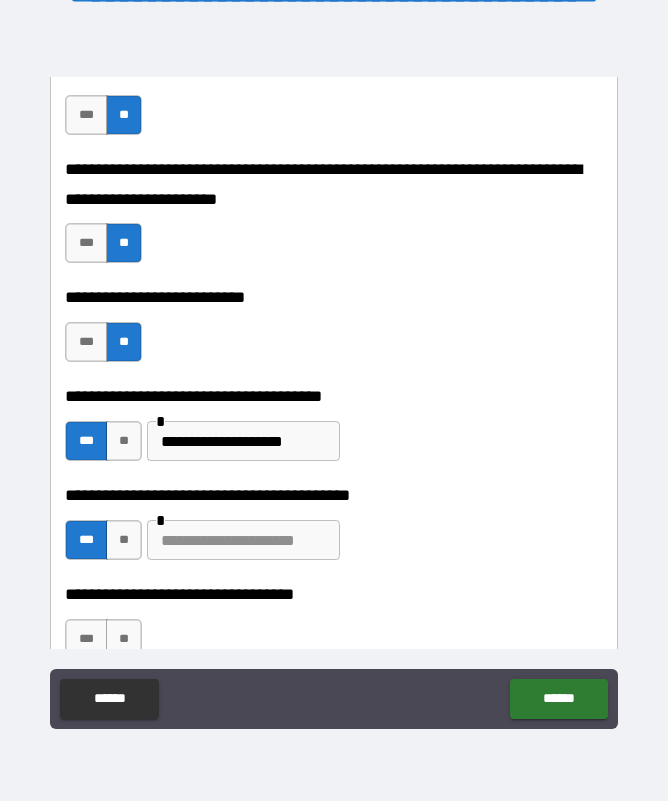 click at bounding box center [243, 540] 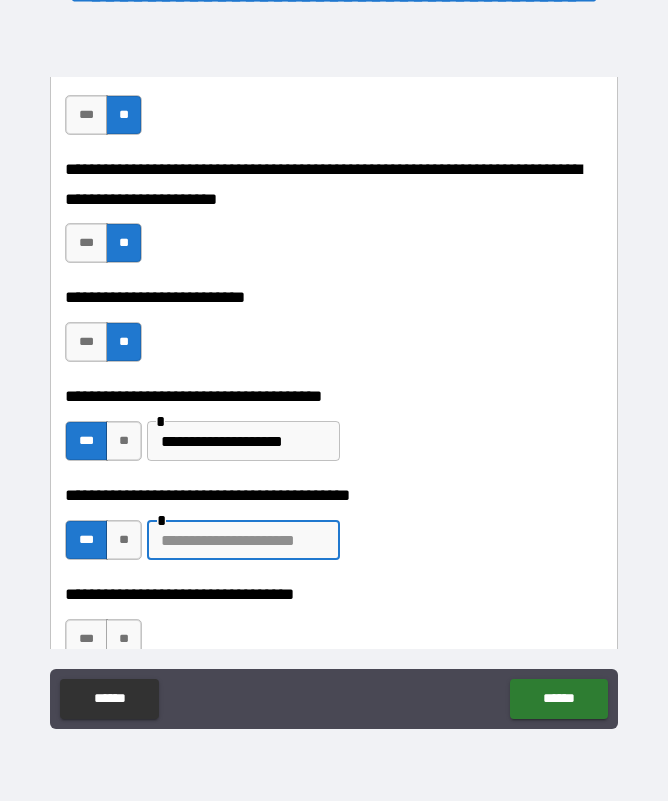 scroll, scrollTop: 55, scrollLeft: 0, axis: vertical 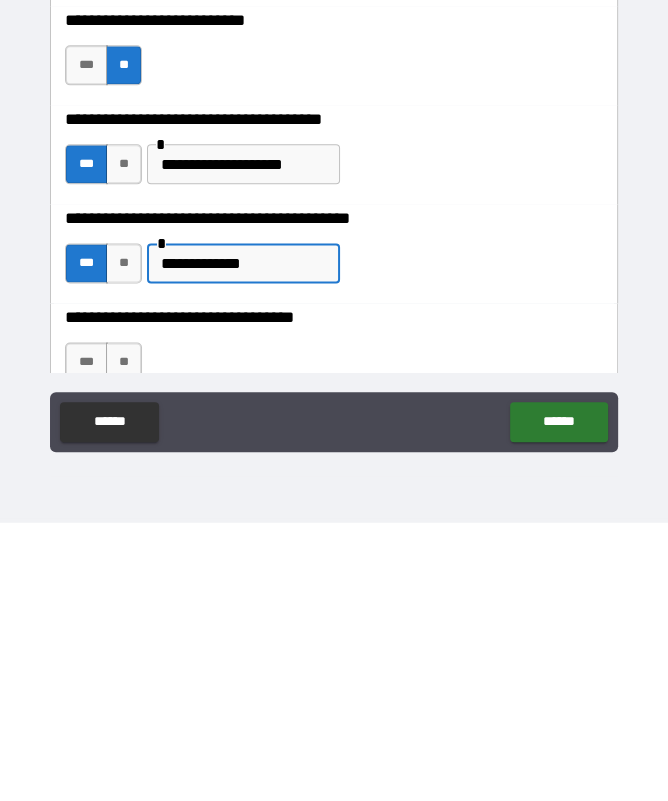 type on "**********" 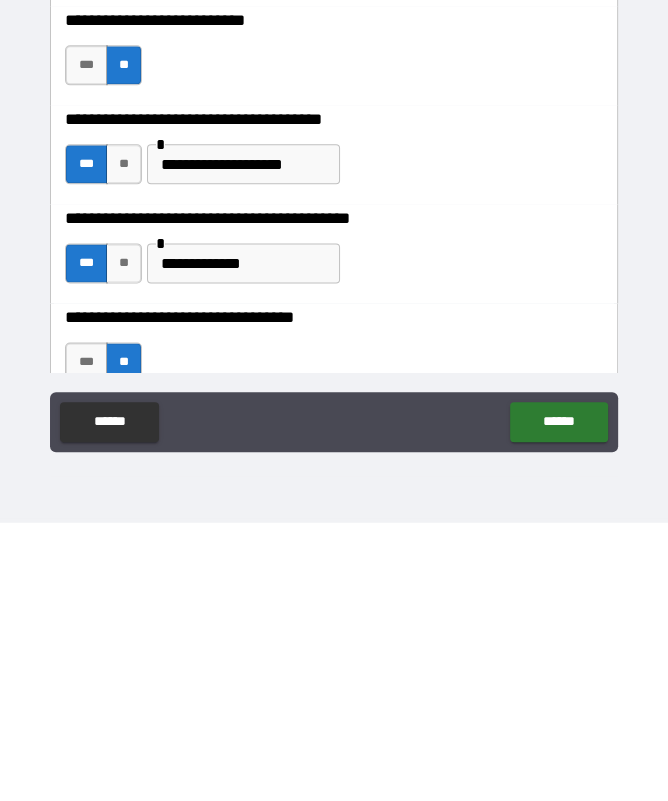 scroll, scrollTop: 56, scrollLeft: 0, axis: vertical 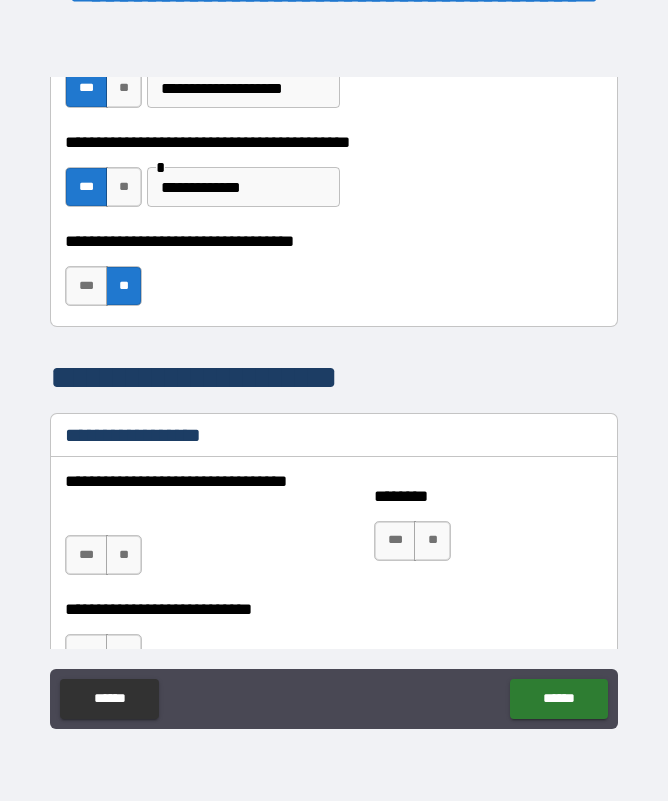 click on "**" at bounding box center (124, 555) 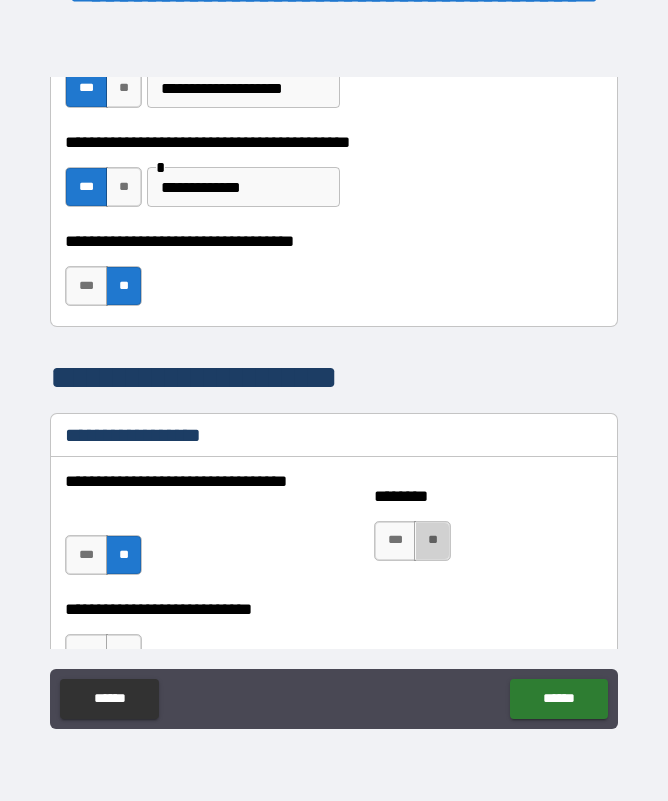 click on "**" at bounding box center (432, 541) 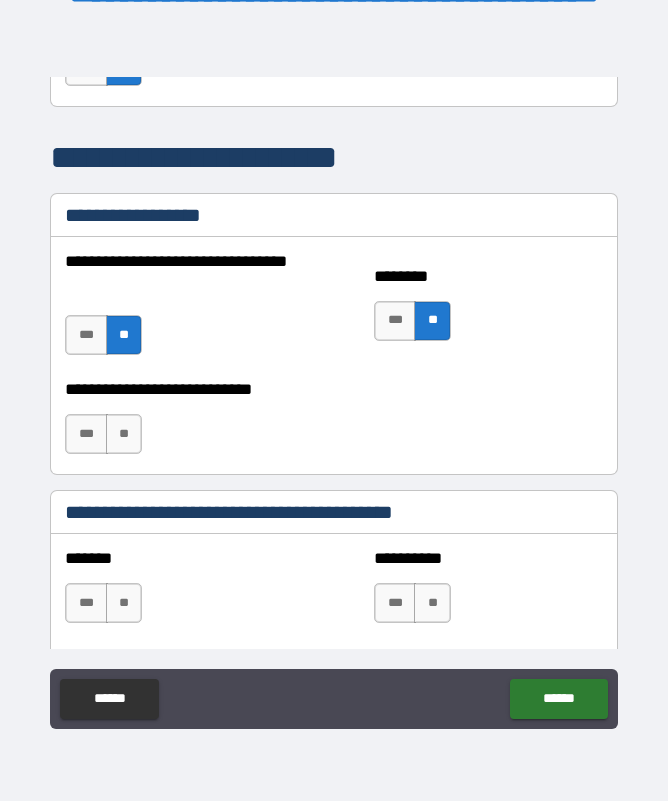 scroll, scrollTop: 1501, scrollLeft: 0, axis: vertical 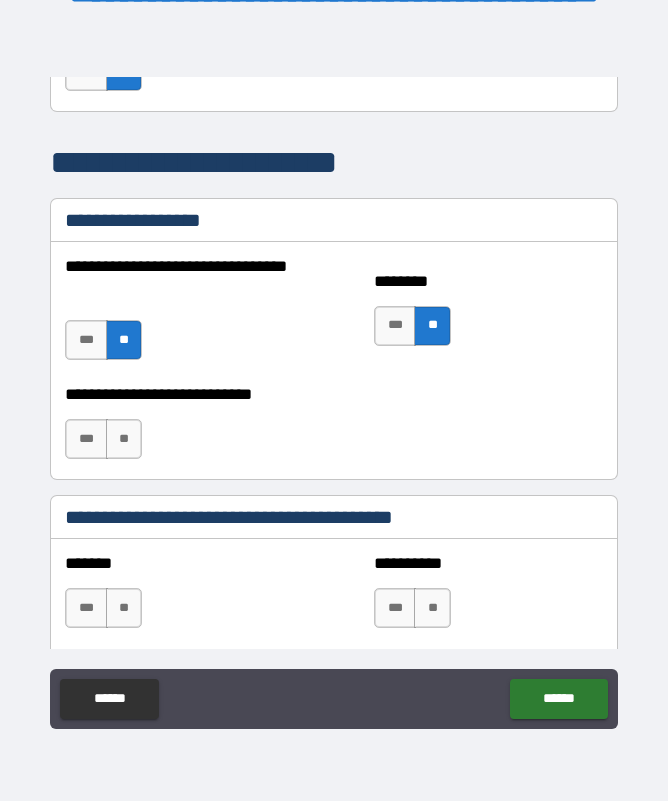 click on "**" at bounding box center [124, 439] 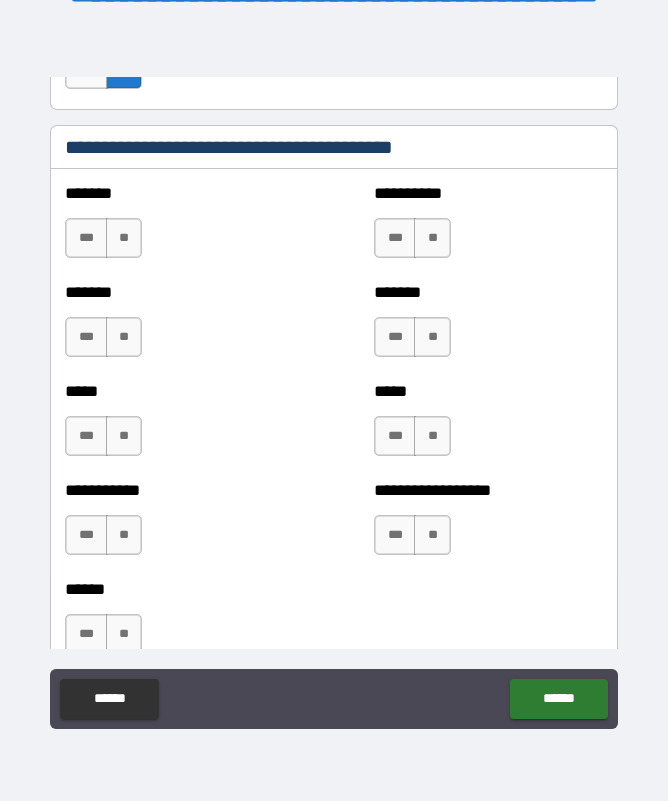 scroll, scrollTop: 1872, scrollLeft: 0, axis: vertical 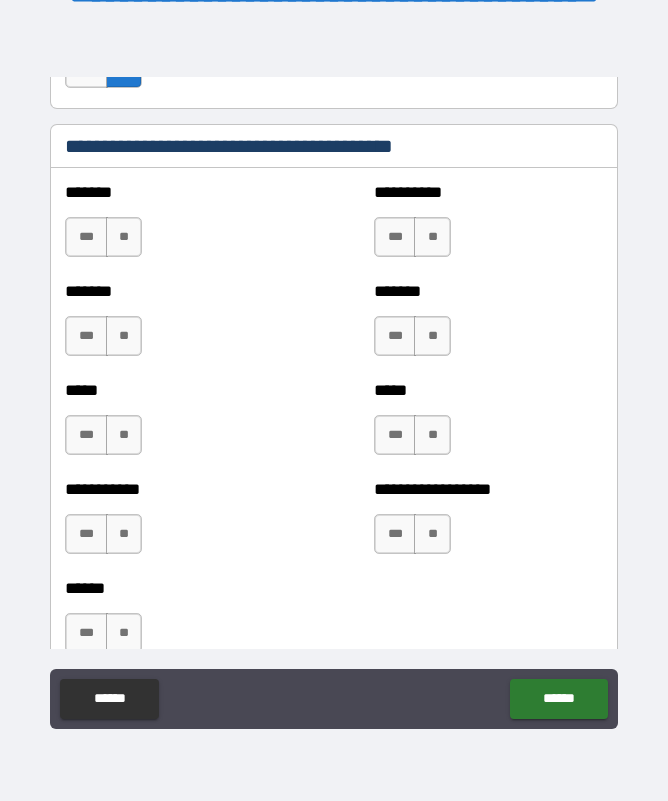 click on "**" at bounding box center (124, 237) 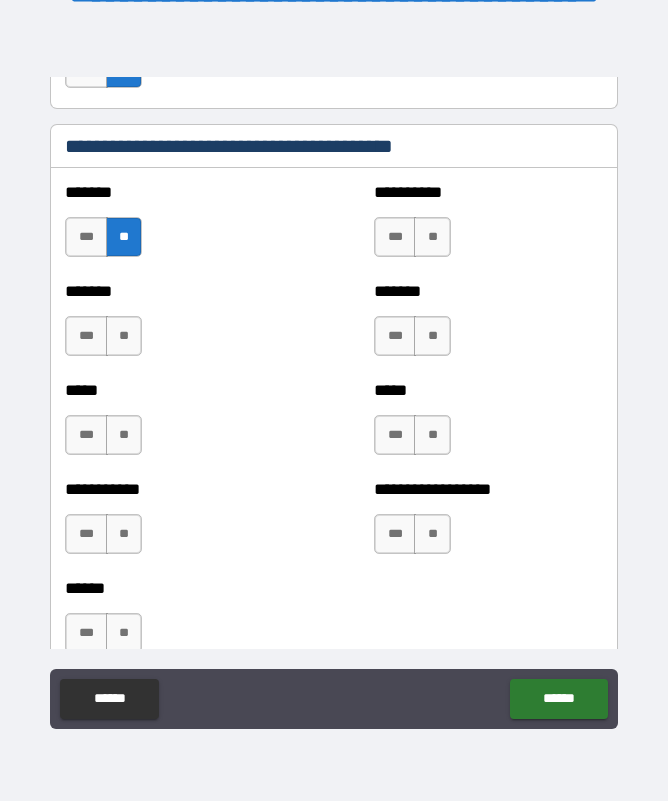 click on "**" at bounding box center (124, 336) 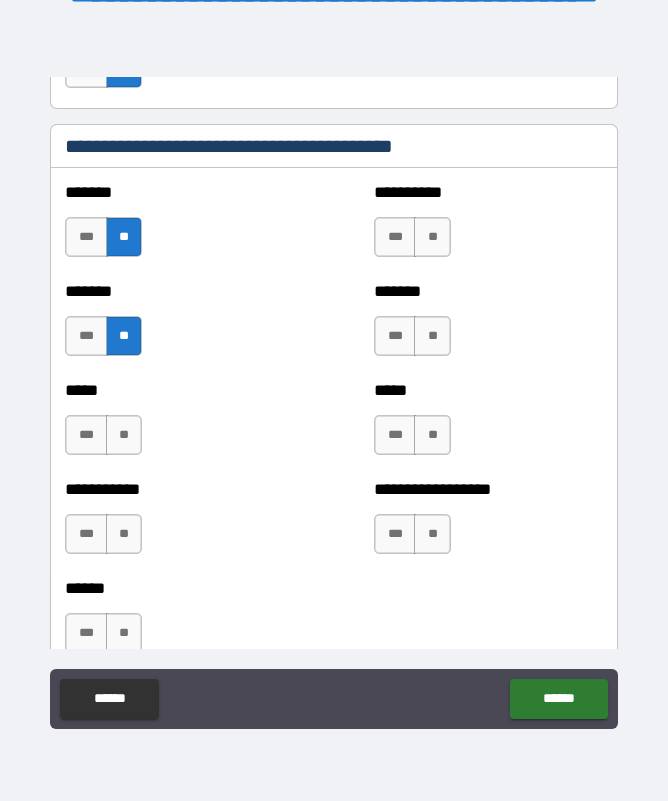 click on "**" at bounding box center (432, 237) 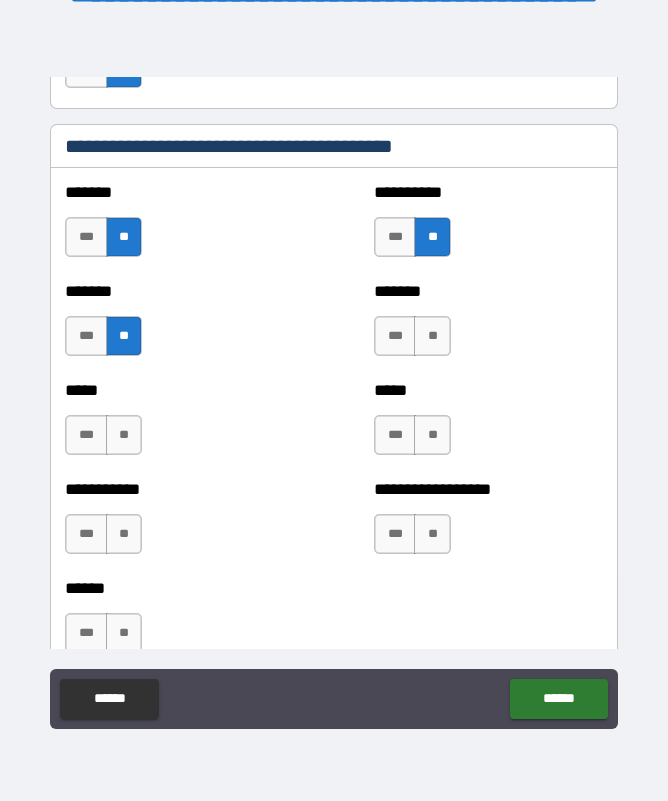click on "**" at bounding box center (432, 336) 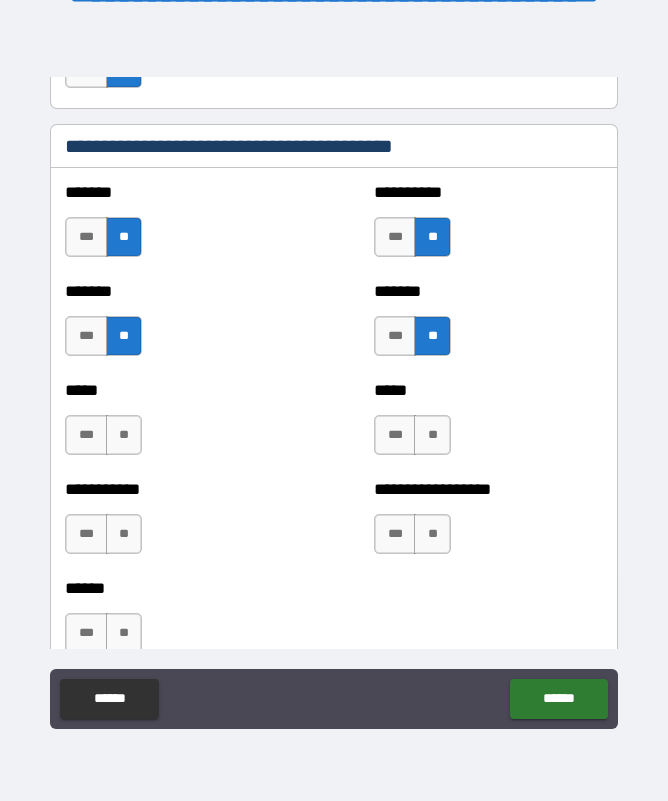click on "**" at bounding box center (432, 435) 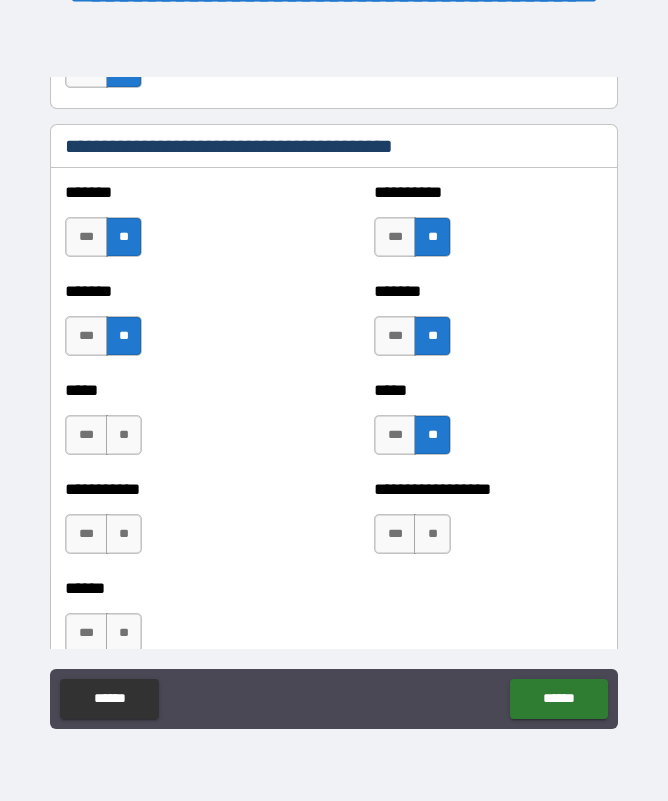 click on "**" at bounding box center [124, 435] 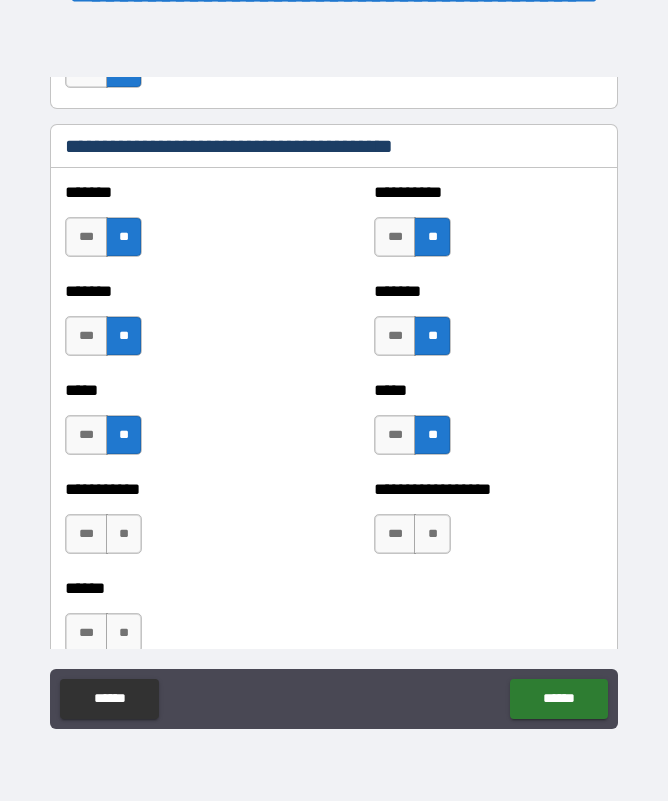 click on "***" at bounding box center (86, 534) 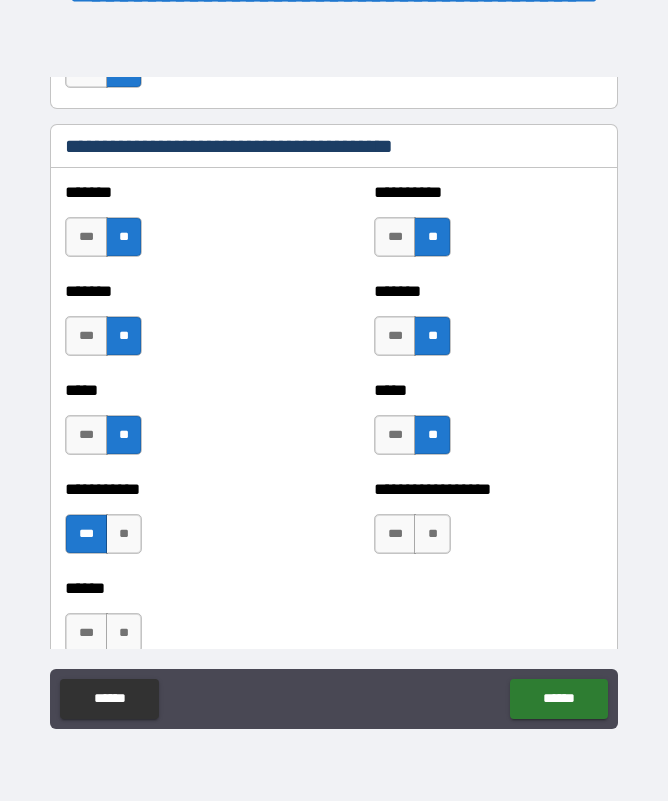 click on "**" at bounding box center [432, 534] 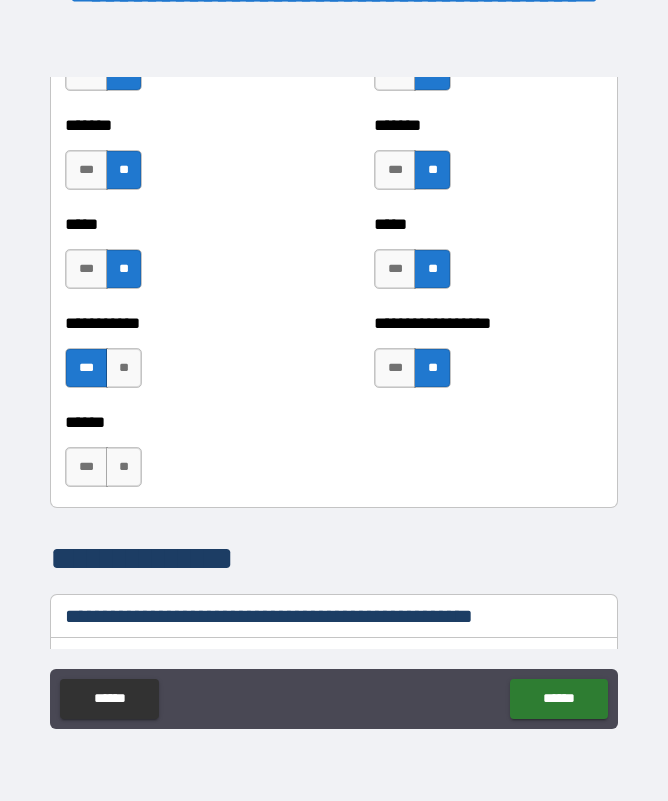 scroll, scrollTop: 2045, scrollLeft: 0, axis: vertical 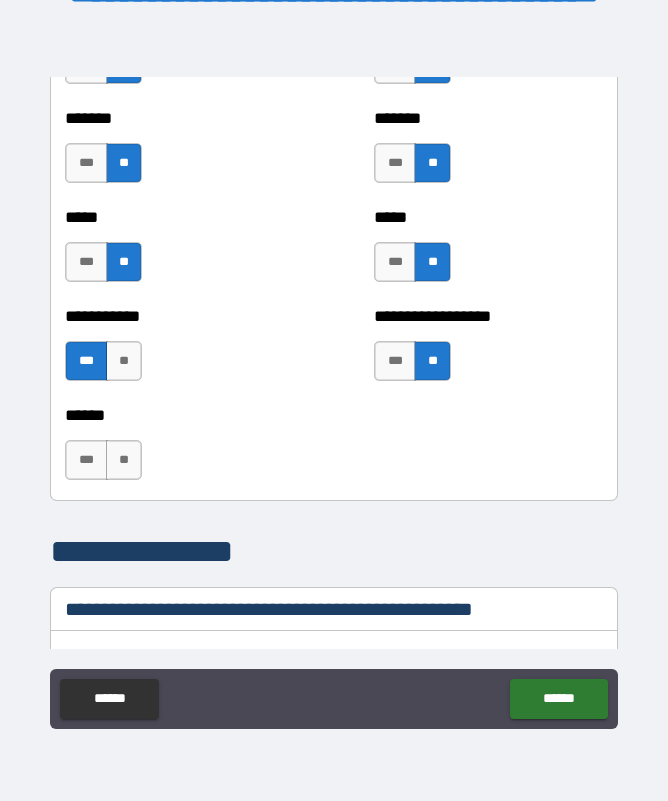 click on "**" at bounding box center (124, 460) 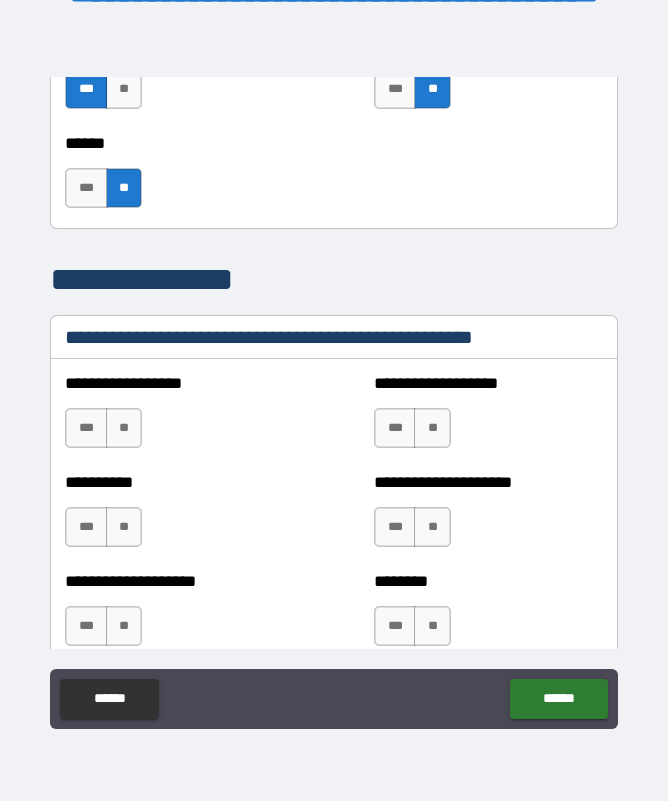 scroll, scrollTop: 2367, scrollLeft: 0, axis: vertical 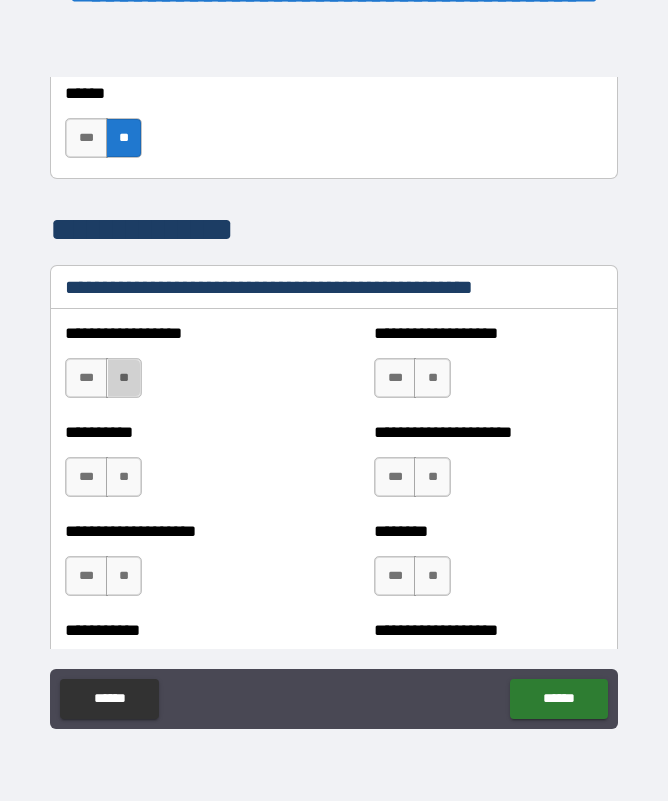 click on "**" at bounding box center [124, 378] 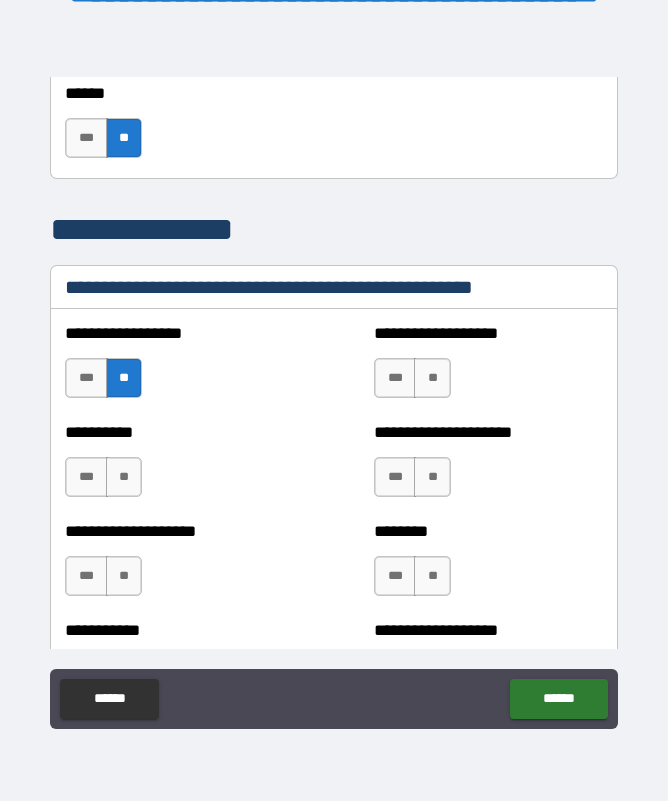 click on "**" at bounding box center [124, 477] 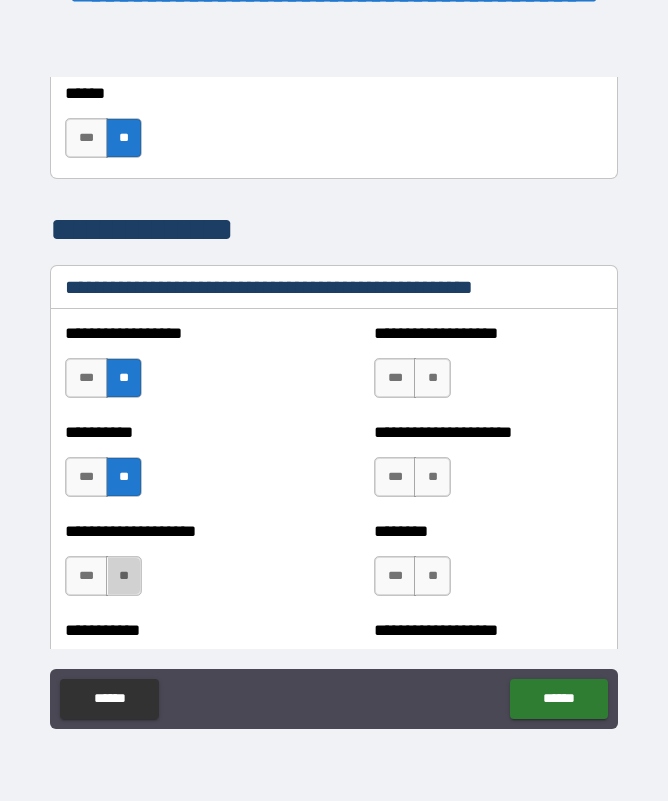 click on "**" at bounding box center (124, 576) 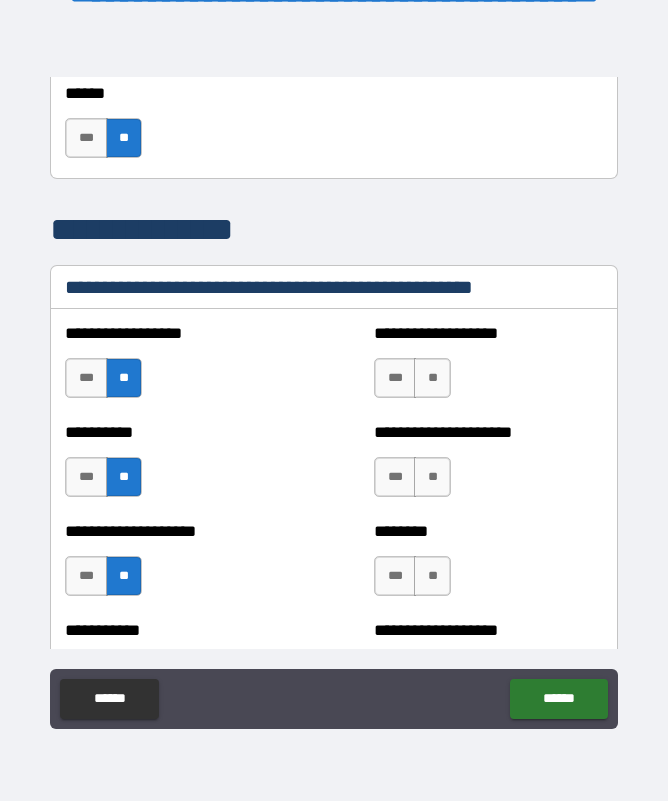 click on "**" at bounding box center (432, 378) 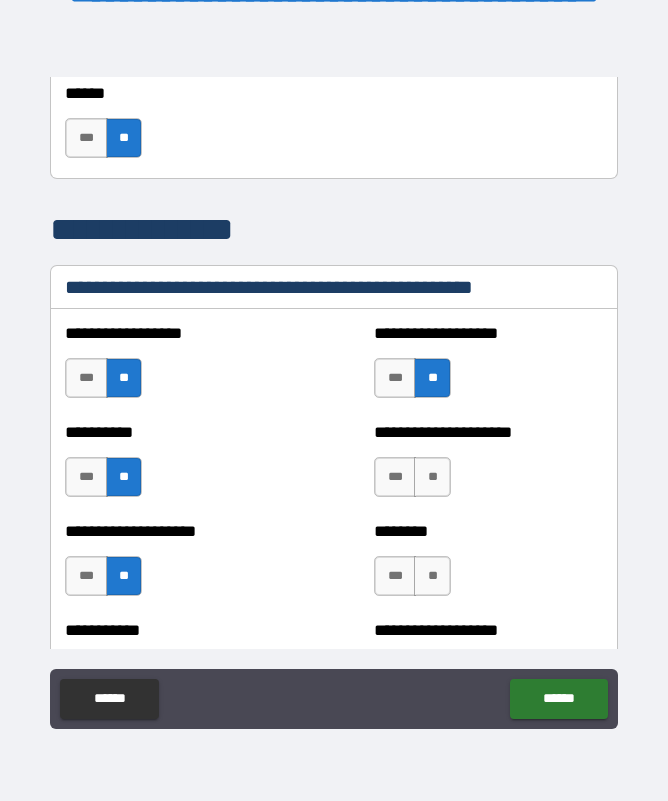 click on "**" at bounding box center (432, 477) 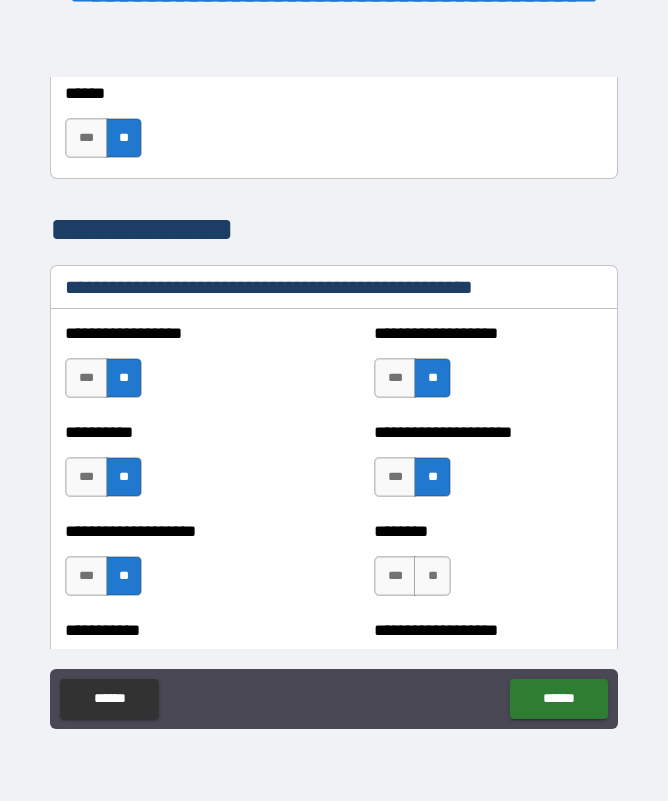 click on "***" at bounding box center (395, 576) 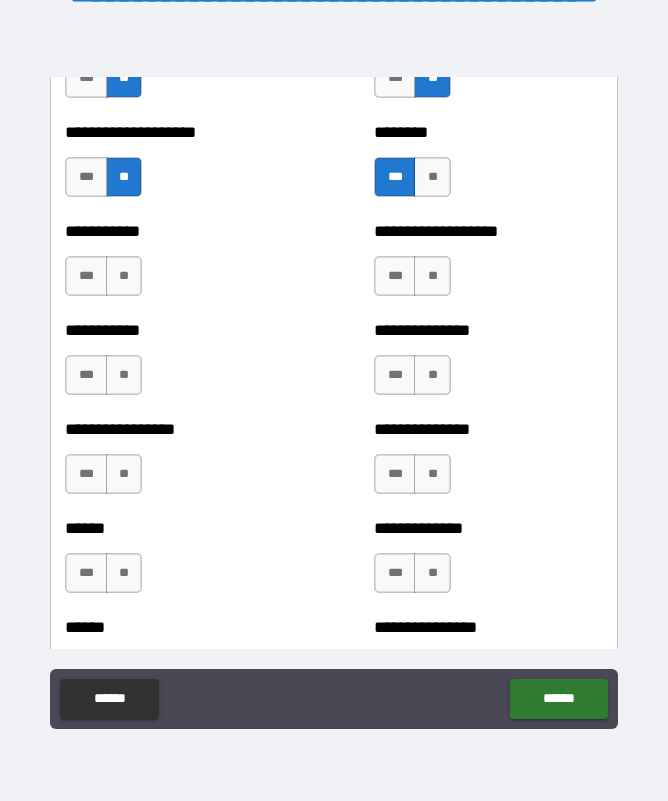 scroll, scrollTop: 2767, scrollLeft: 0, axis: vertical 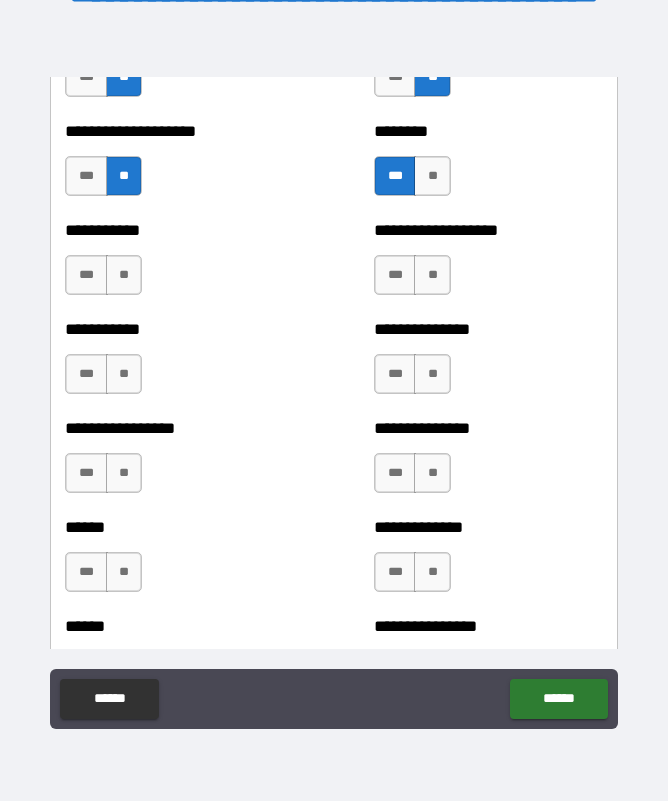 click on "**" at bounding box center (124, 275) 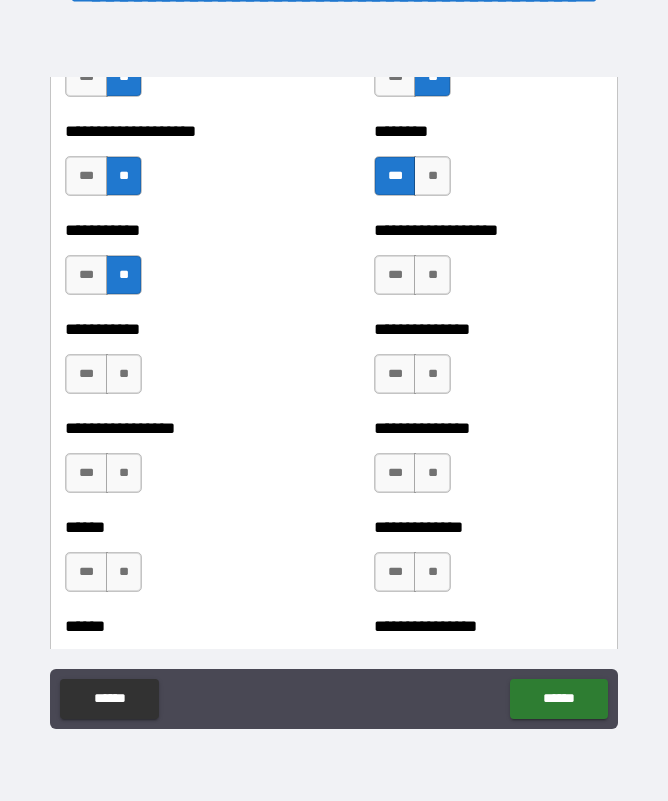 click on "**" at bounding box center [432, 275] 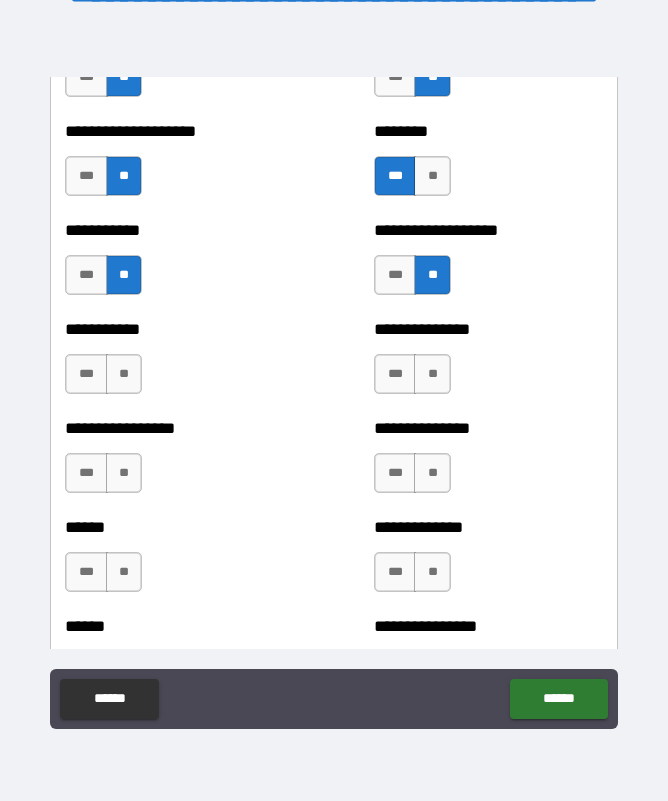 click on "**" at bounding box center (432, 374) 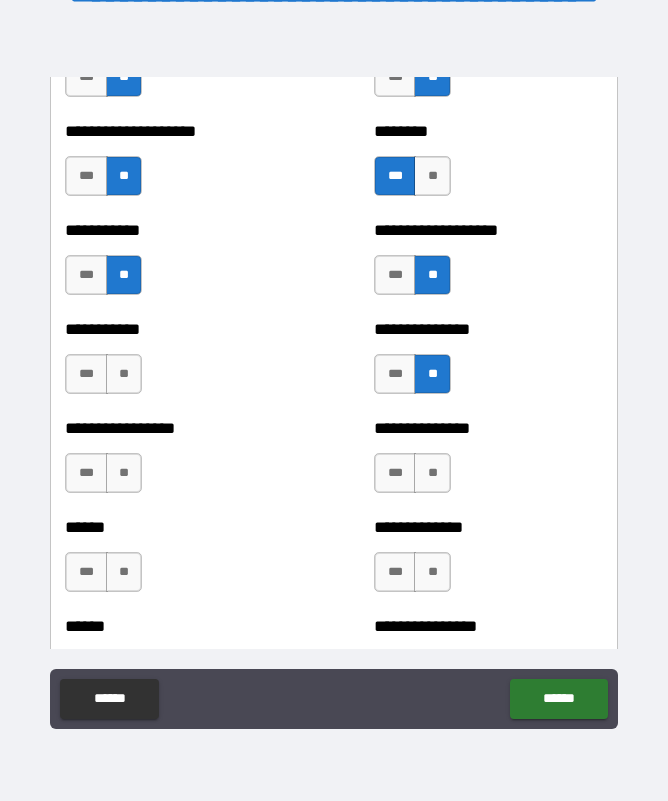 click on "**" at bounding box center (432, 473) 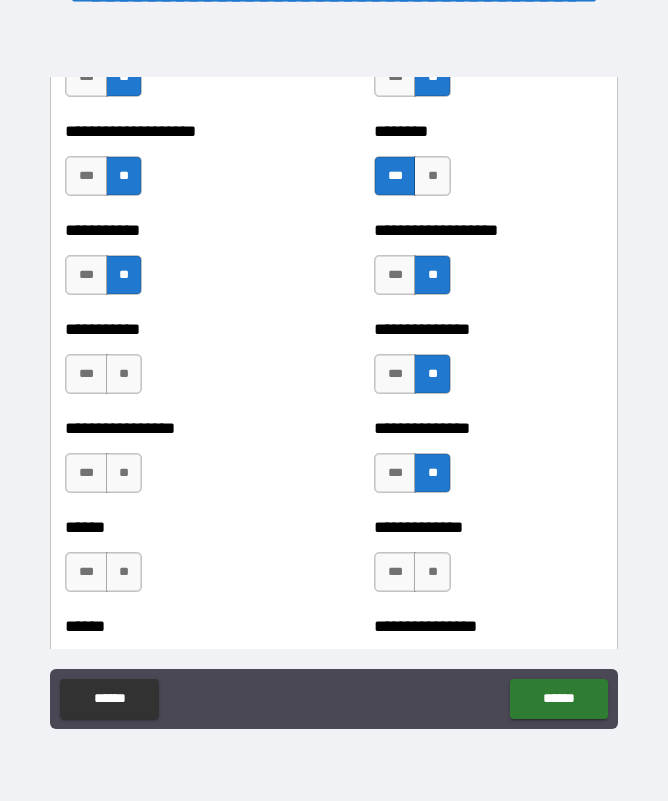 click on "**" at bounding box center (432, 572) 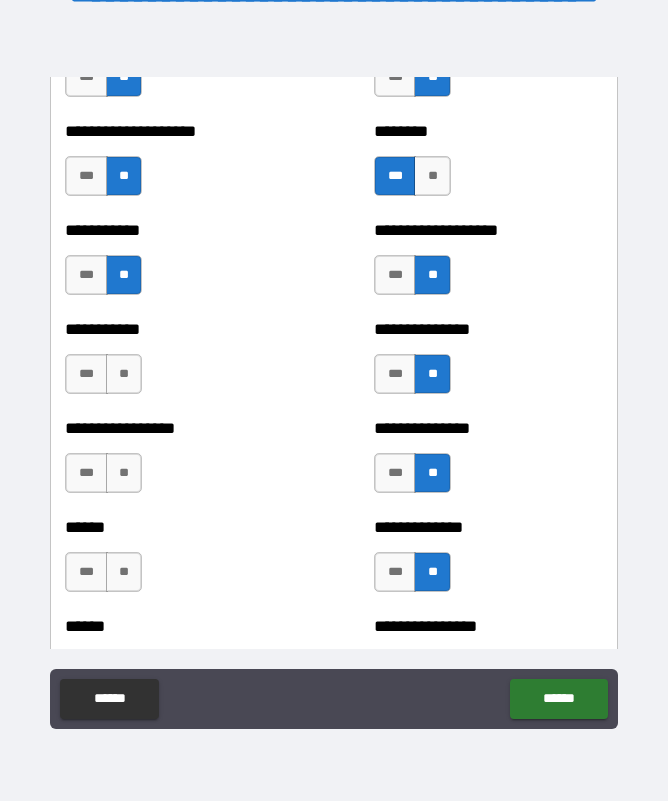 click on "**" at bounding box center [124, 374] 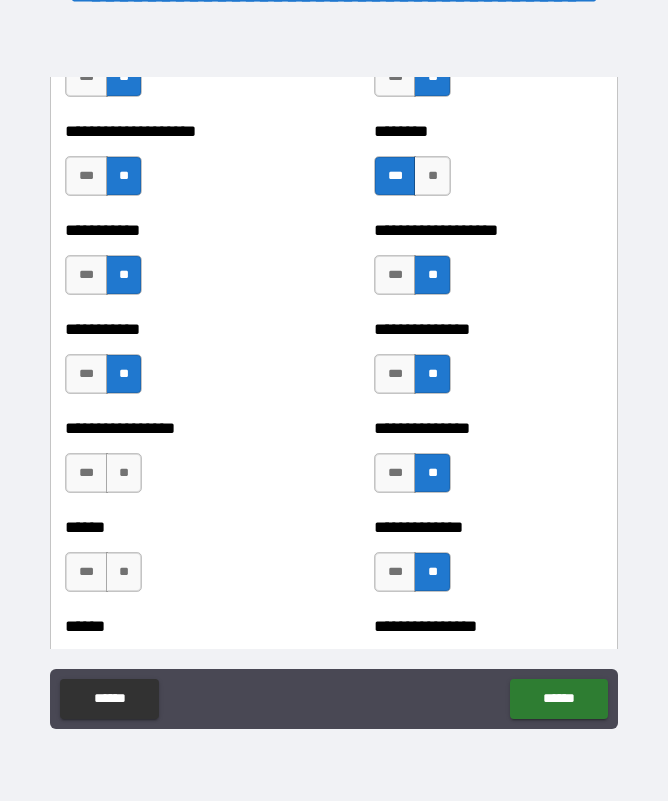 click on "**" at bounding box center (124, 473) 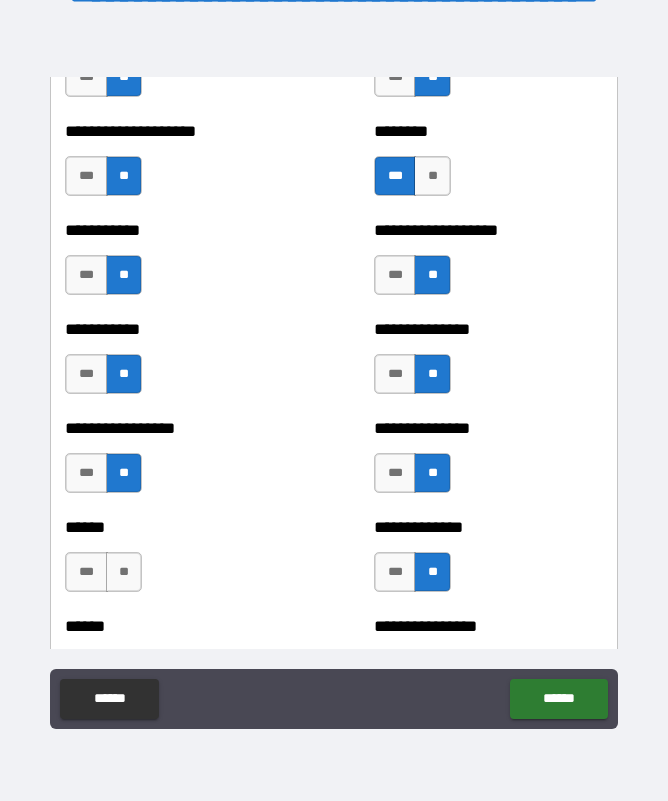 click on "**" at bounding box center [124, 572] 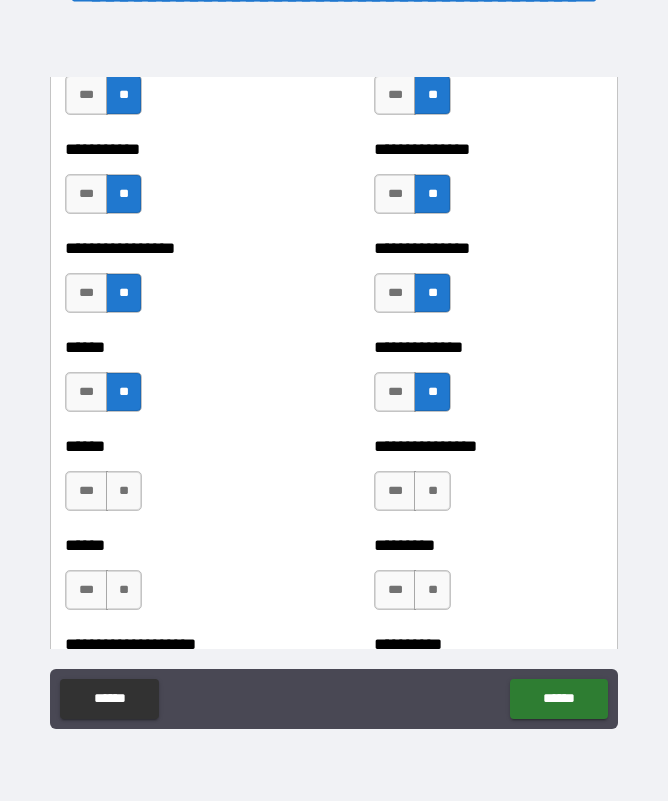scroll, scrollTop: 2954, scrollLeft: 0, axis: vertical 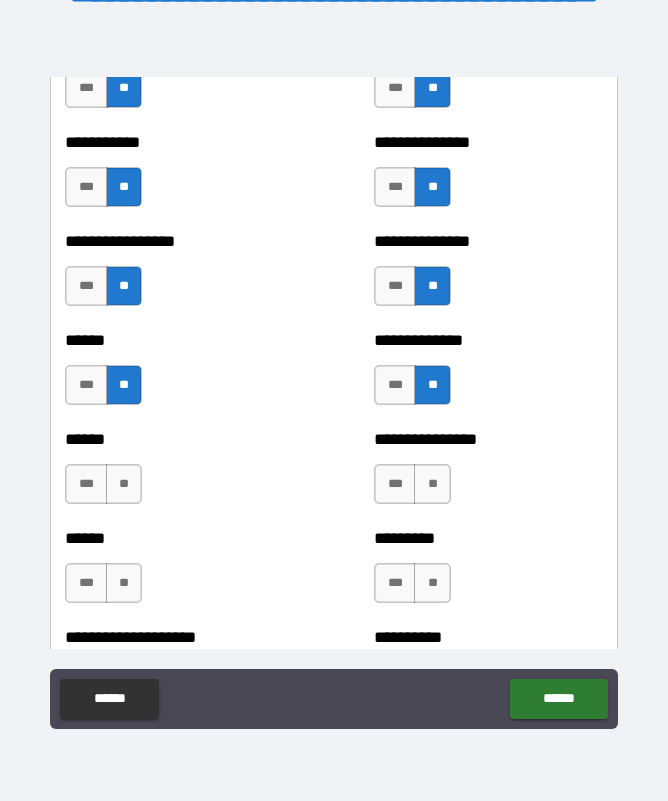 click on "**" at bounding box center (432, 484) 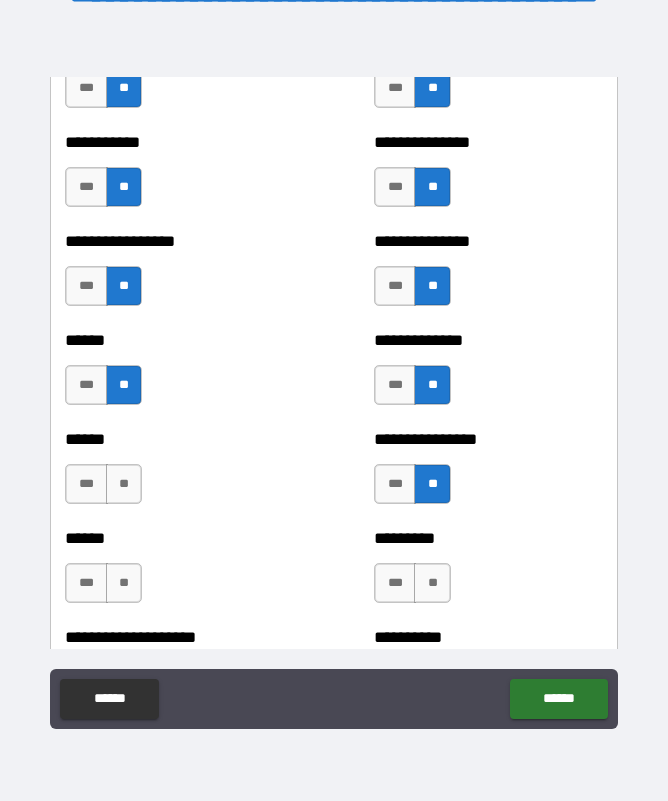 click on "**" at bounding box center (432, 583) 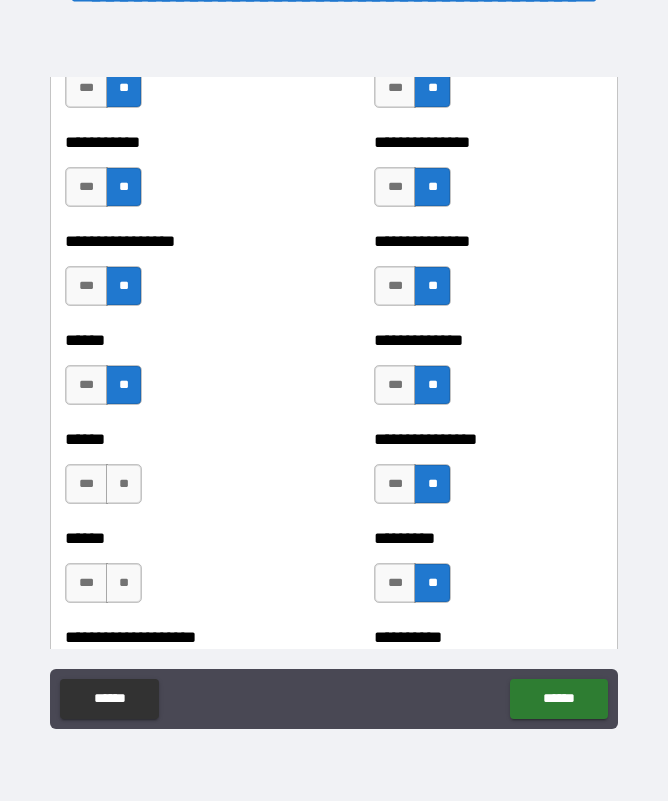 click on "**" at bounding box center [124, 484] 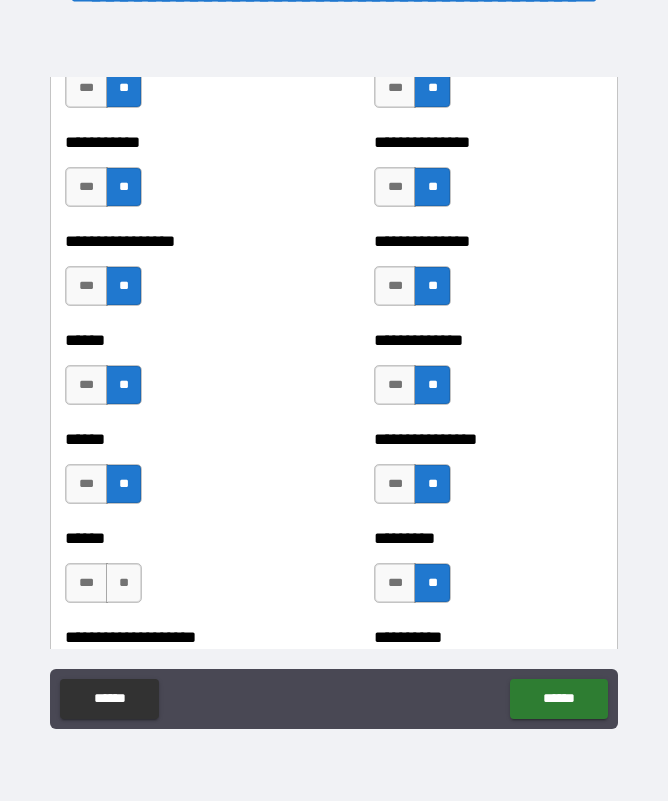 click on "**" at bounding box center (124, 583) 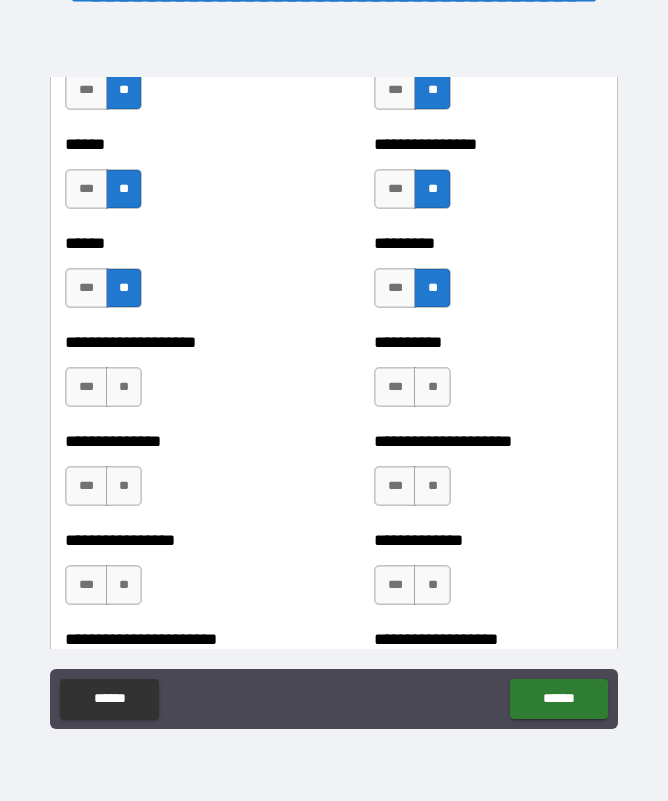 scroll, scrollTop: 3250, scrollLeft: 0, axis: vertical 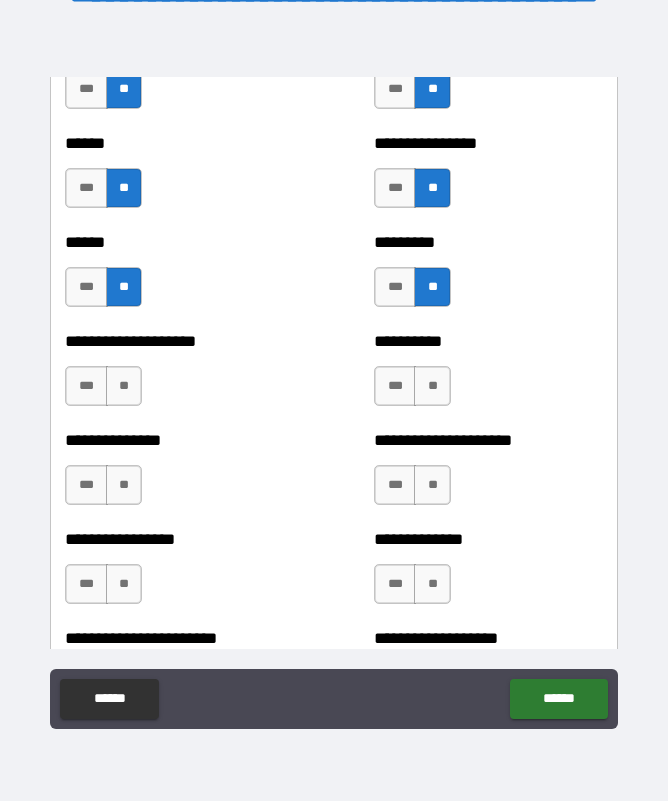 click on "***" at bounding box center (86, 386) 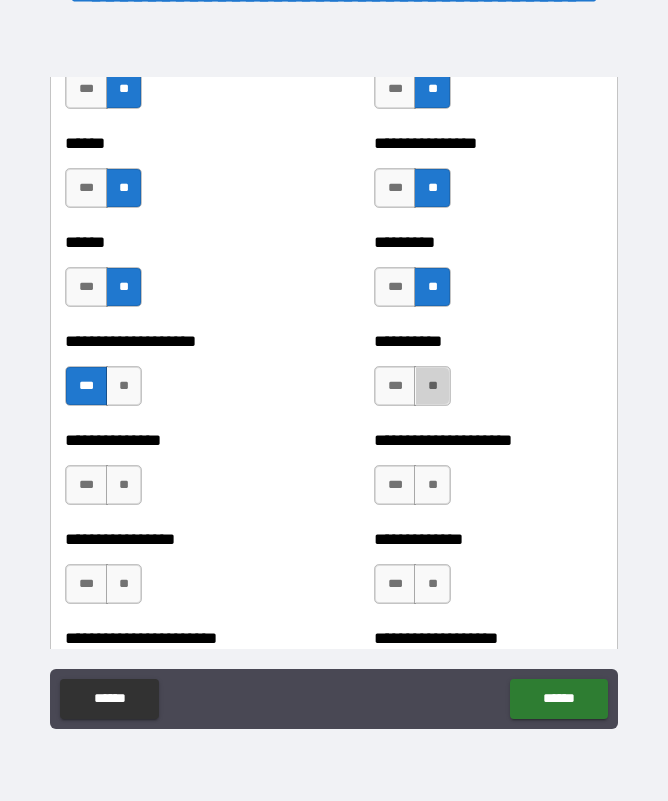 click on "**" at bounding box center [432, 386] 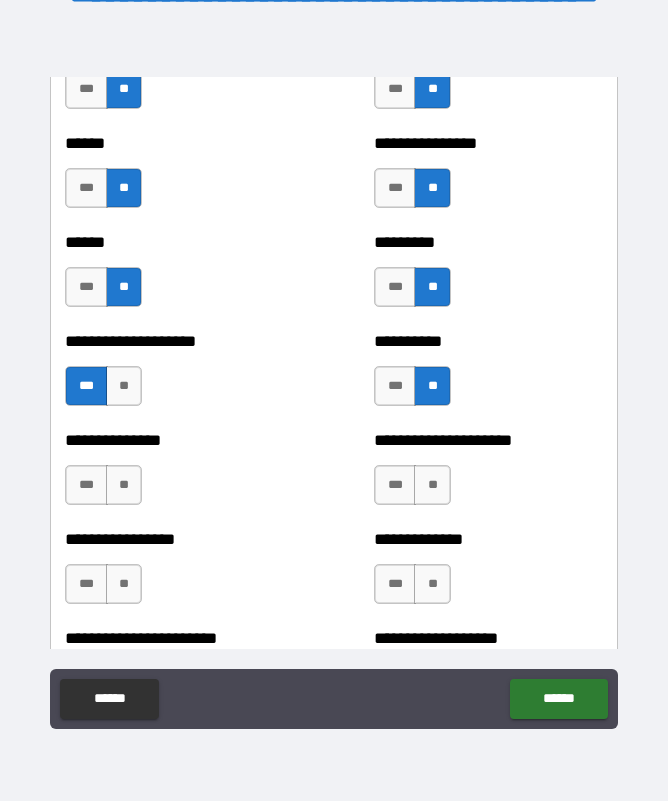 click on "**" at bounding box center [124, 485] 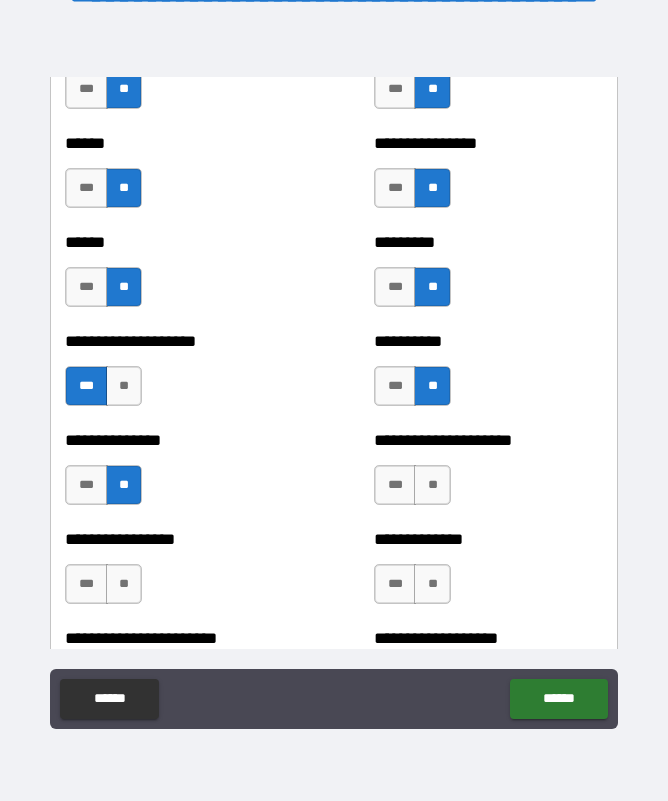 click on "**" at bounding box center [432, 485] 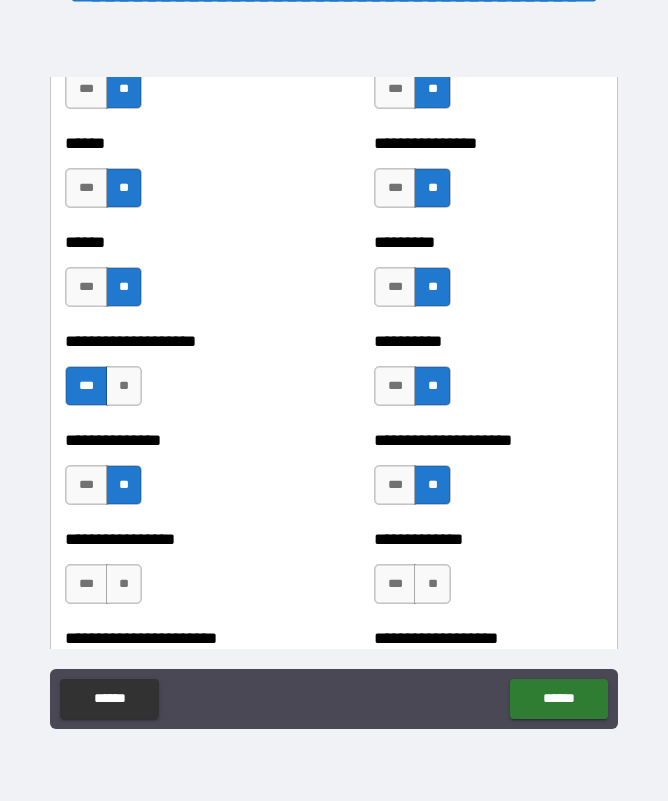 click on "**" at bounding box center (124, 584) 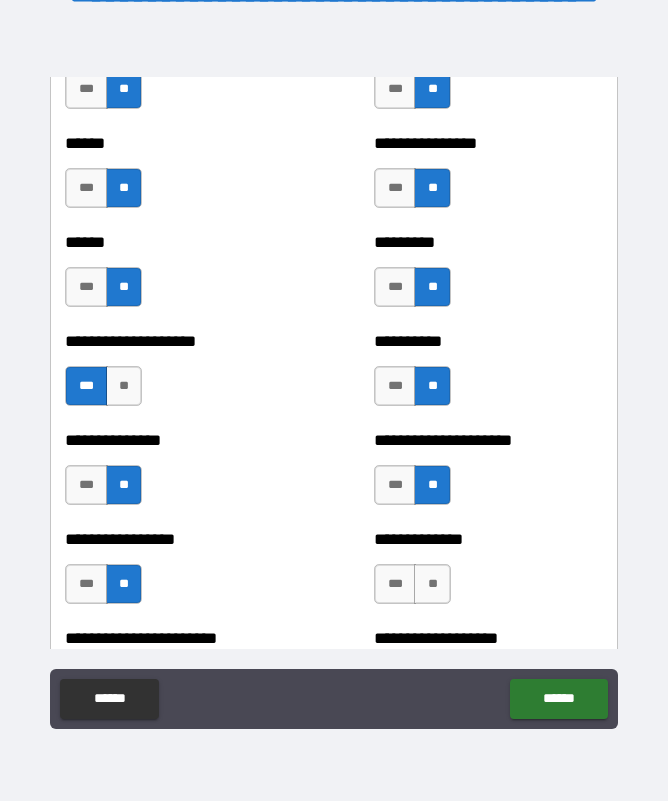 click on "**" at bounding box center [432, 584] 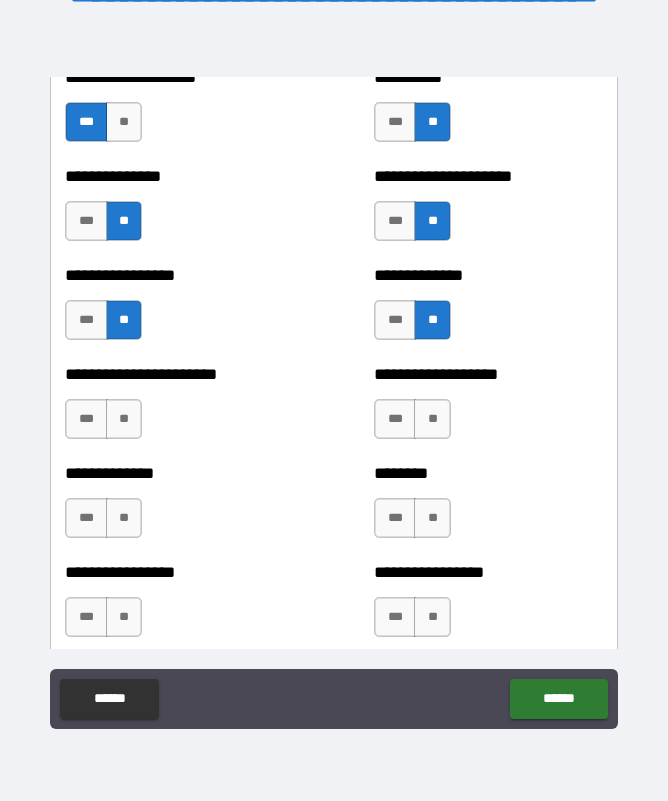 scroll, scrollTop: 3515, scrollLeft: 0, axis: vertical 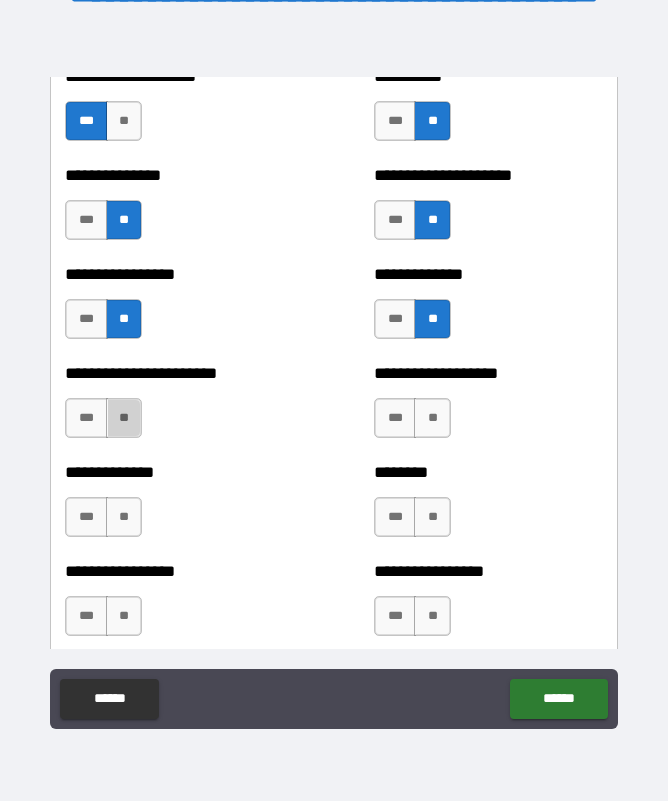 click on "**" at bounding box center (124, 418) 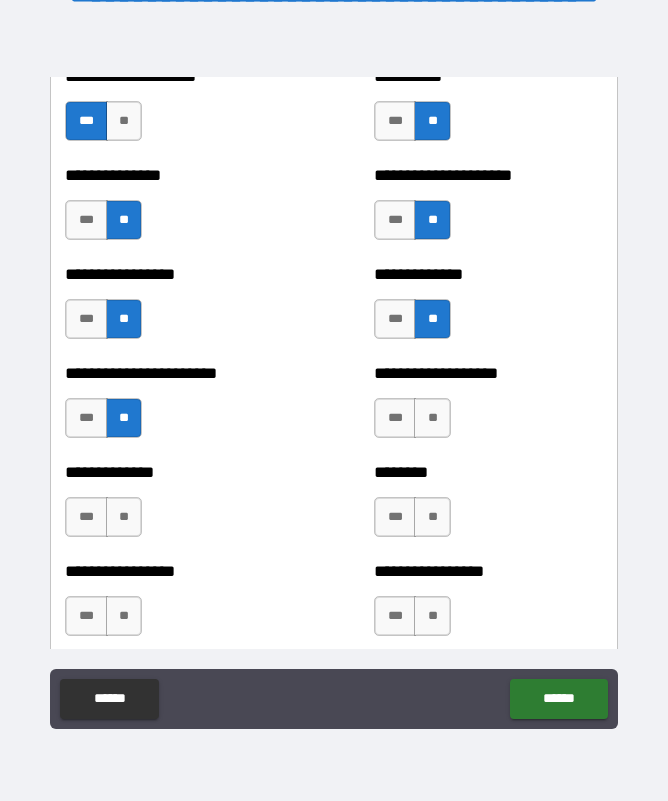 click on "**" at bounding box center (432, 418) 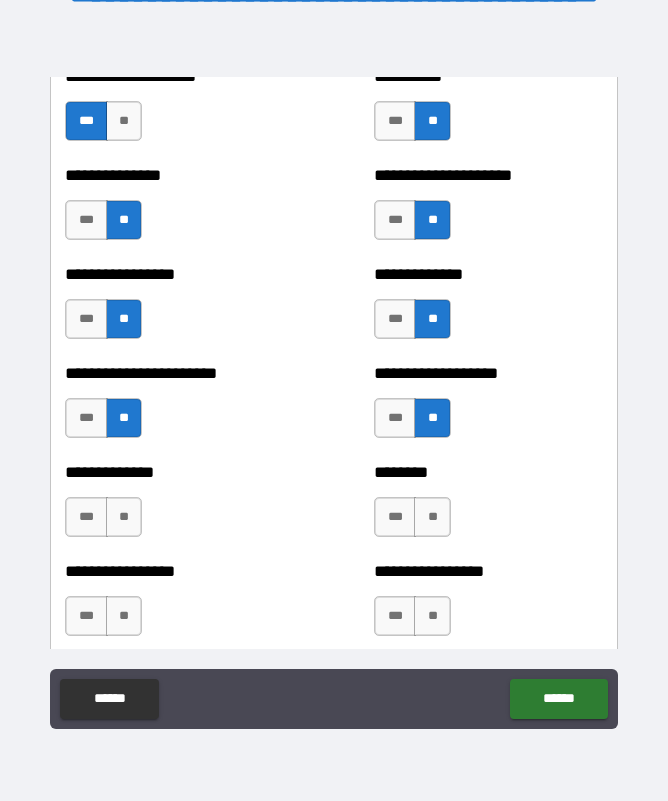 click on "**" at bounding box center (432, 517) 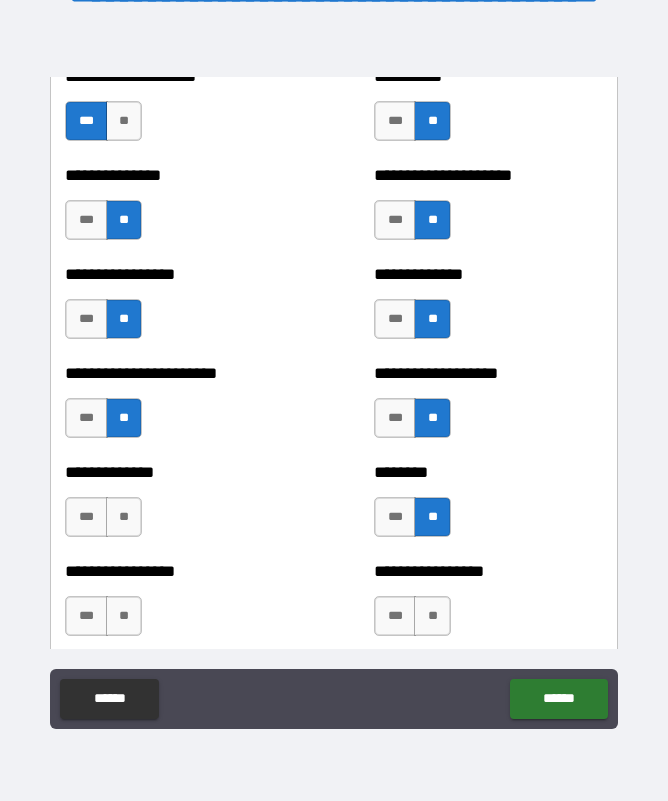 click on "**" at bounding box center [124, 517] 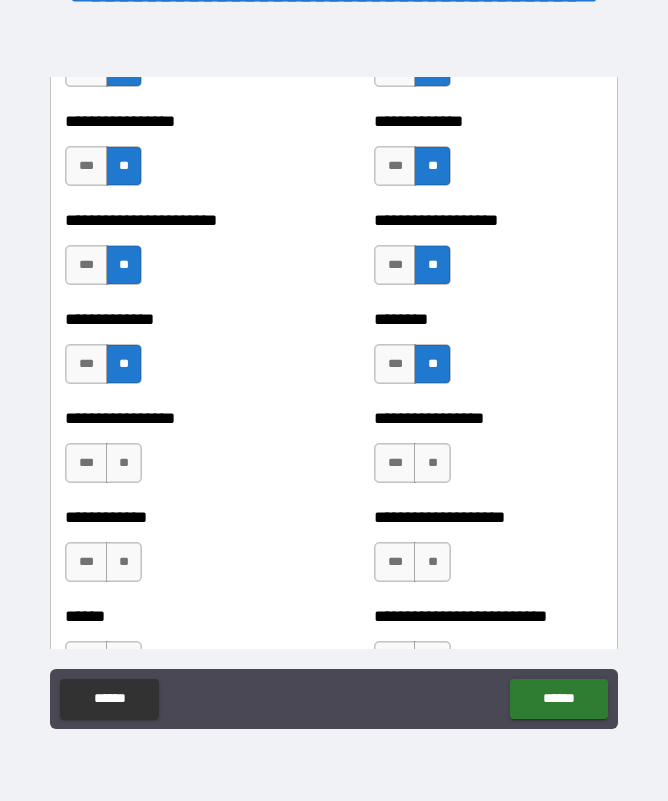 scroll, scrollTop: 3671, scrollLeft: 0, axis: vertical 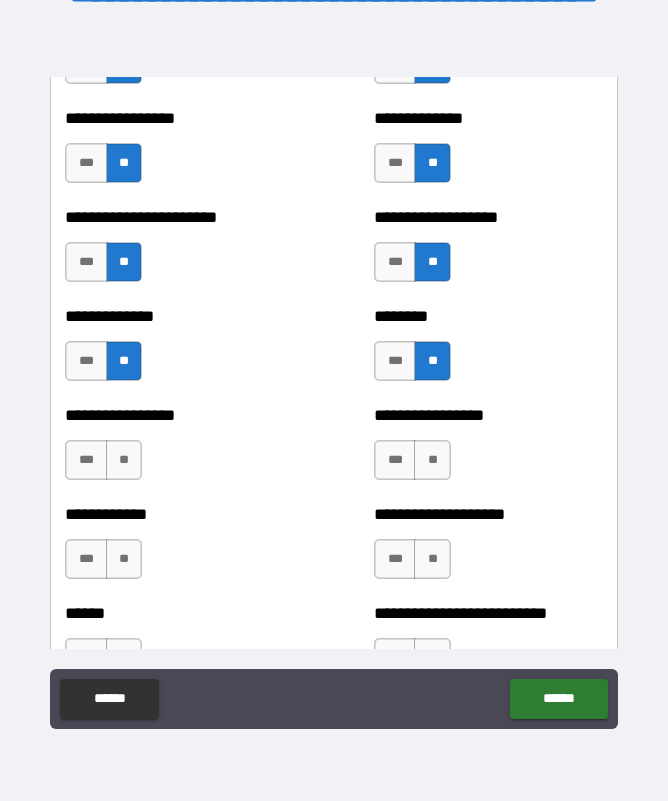 click on "**" at bounding box center (124, 460) 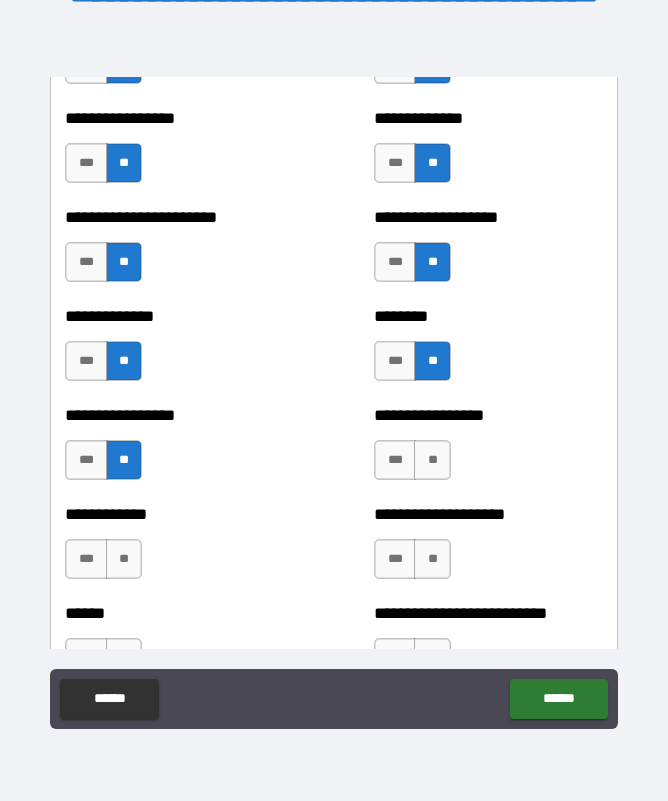click on "**" at bounding box center (432, 460) 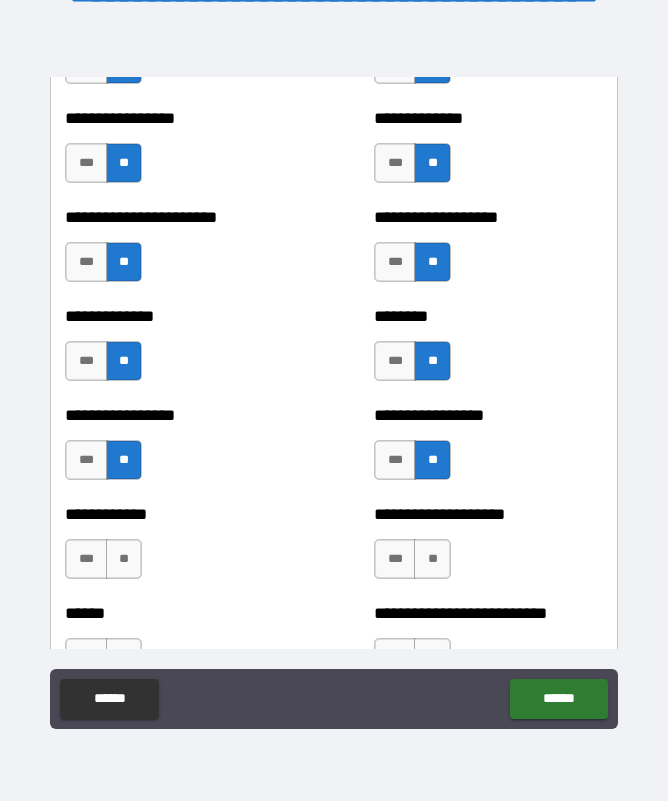 click on "**" at bounding box center (124, 559) 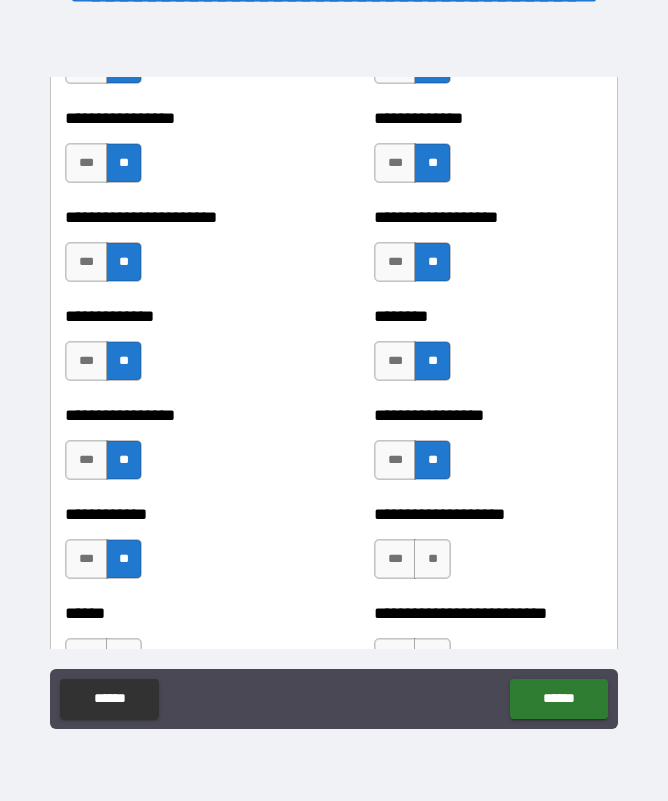 click on "**" at bounding box center (432, 559) 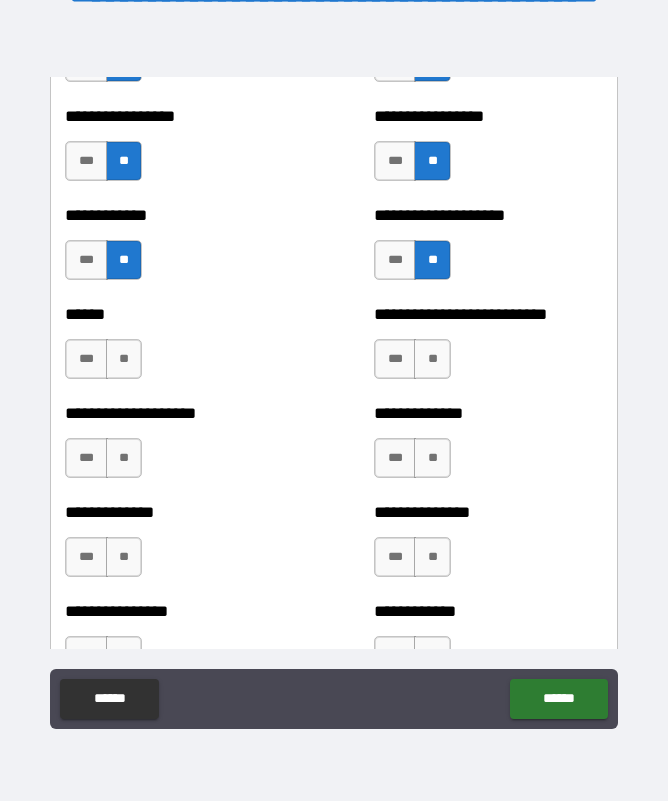 scroll, scrollTop: 3985, scrollLeft: 0, axis: vertical 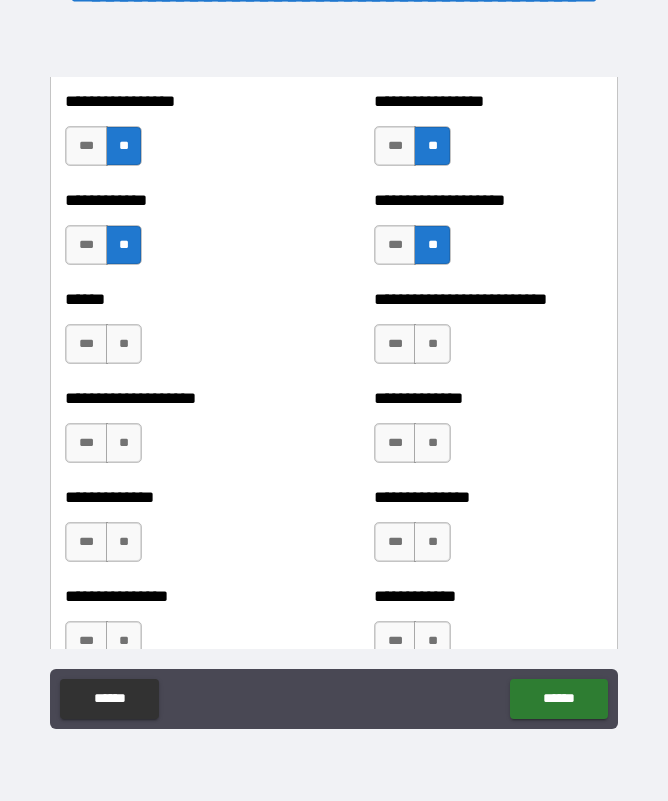 click on "***" at bounding box center [86, 344] 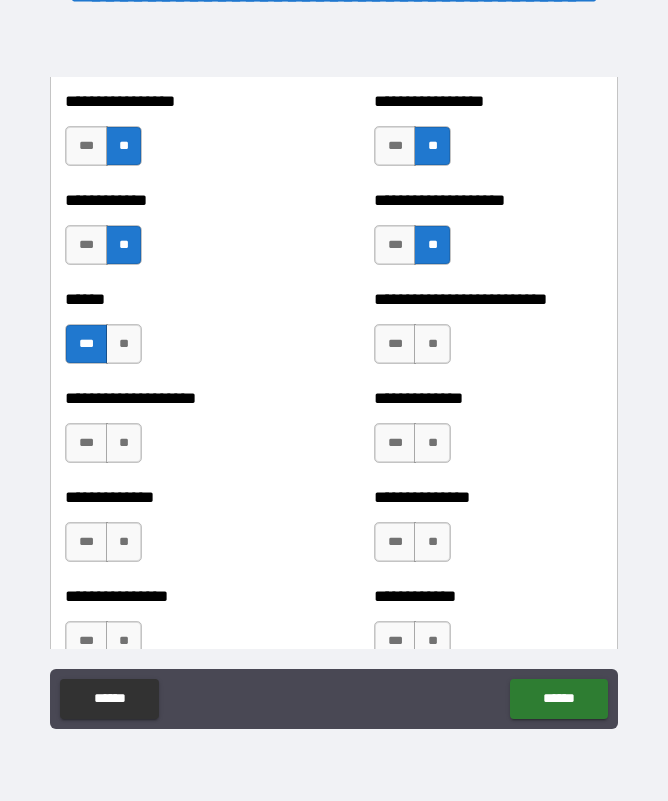 click on "**" at bounding box center (432, 344) 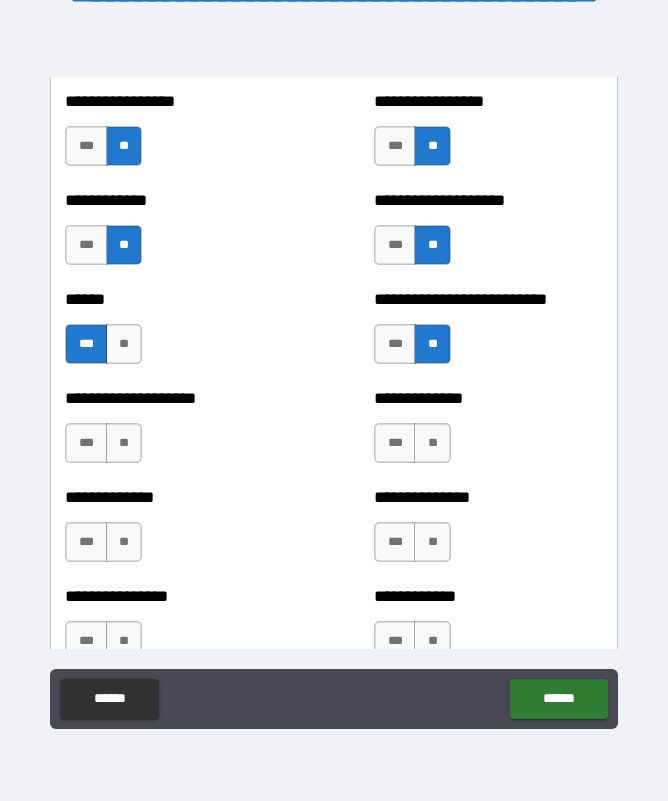 click on "**" at bounding box center [124, 443] 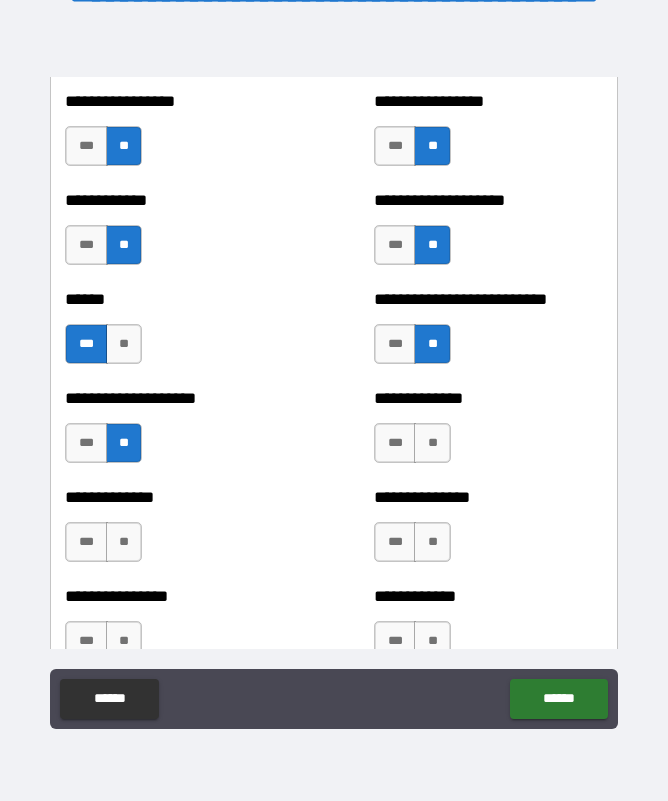 click on "**" at bounding box center [432, 443] 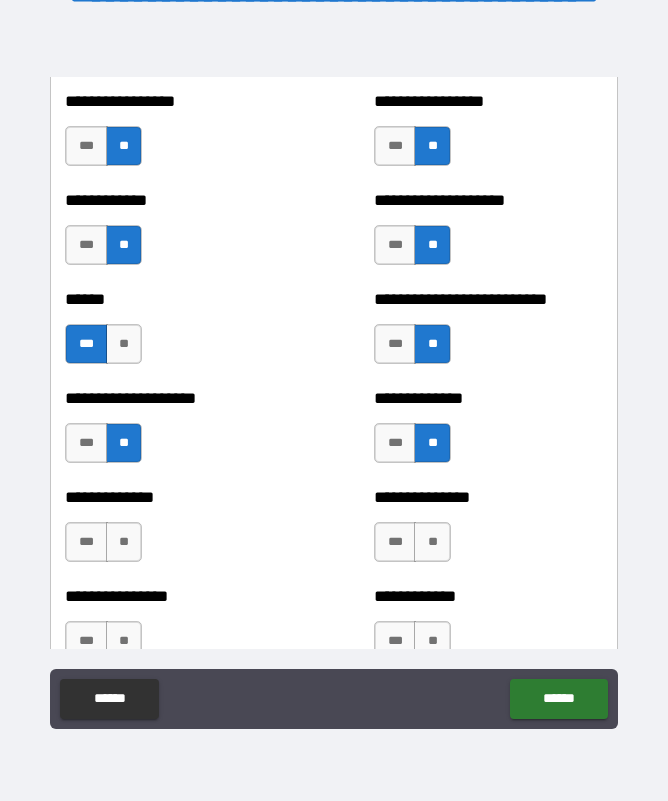 click on "**" at bounding box center [432, 542] 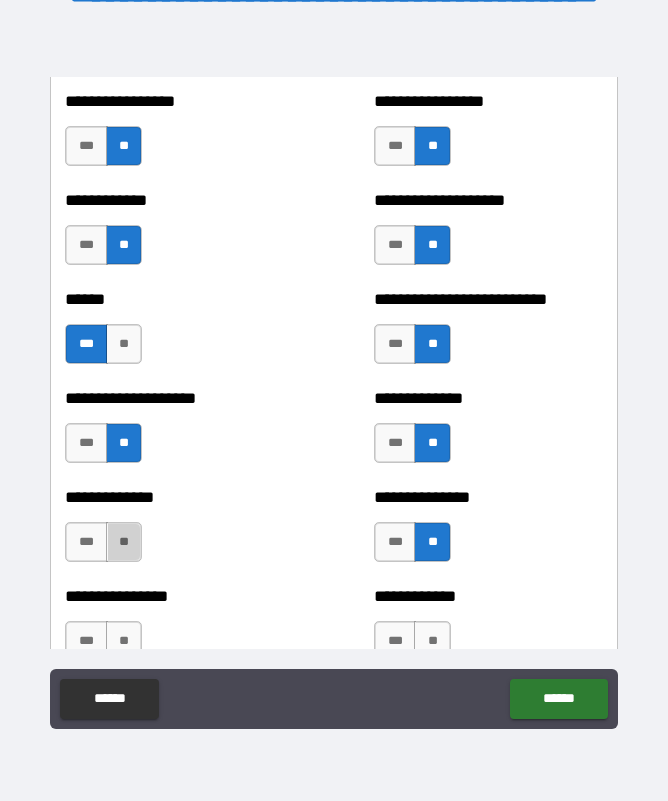 click on "**" at bounding box center (124, 542) 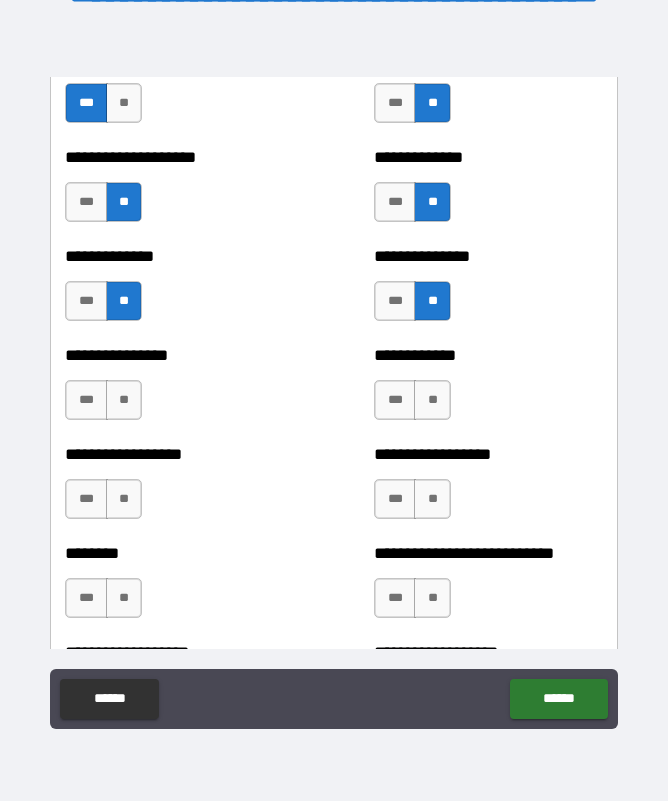 scroll, scrollTop: 4254, scrollLeft: 0, axis: vertical 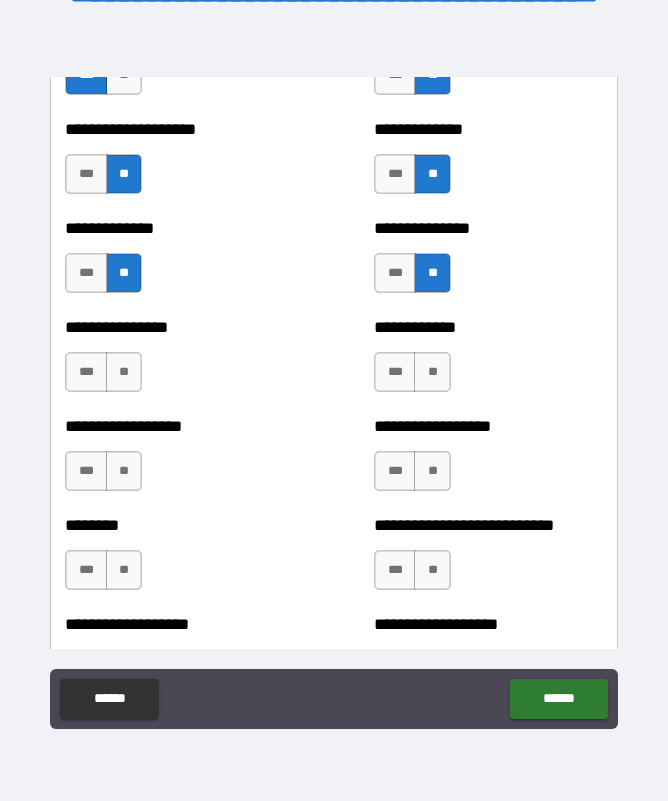 click on "**" at bounding box center [124, 372] 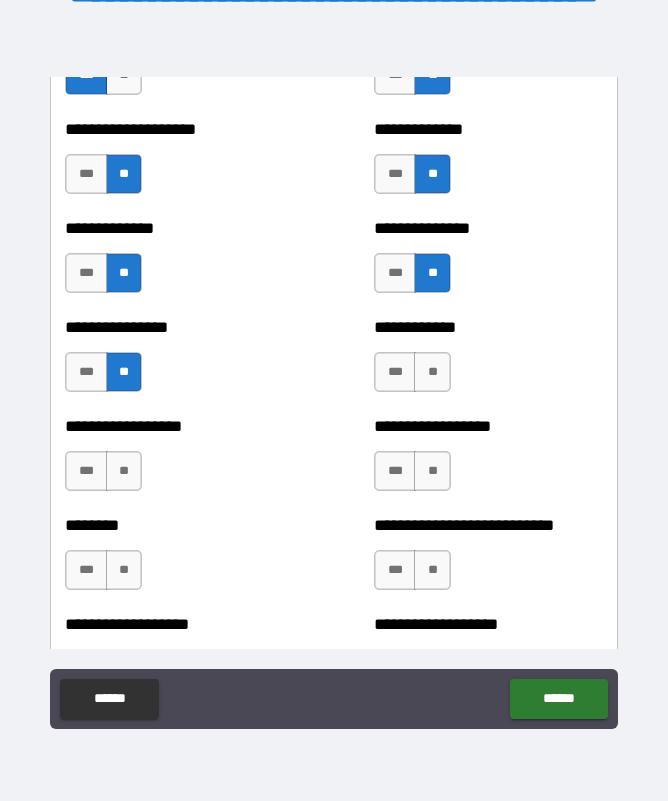 click on "**" at bounding box center (432, 372) 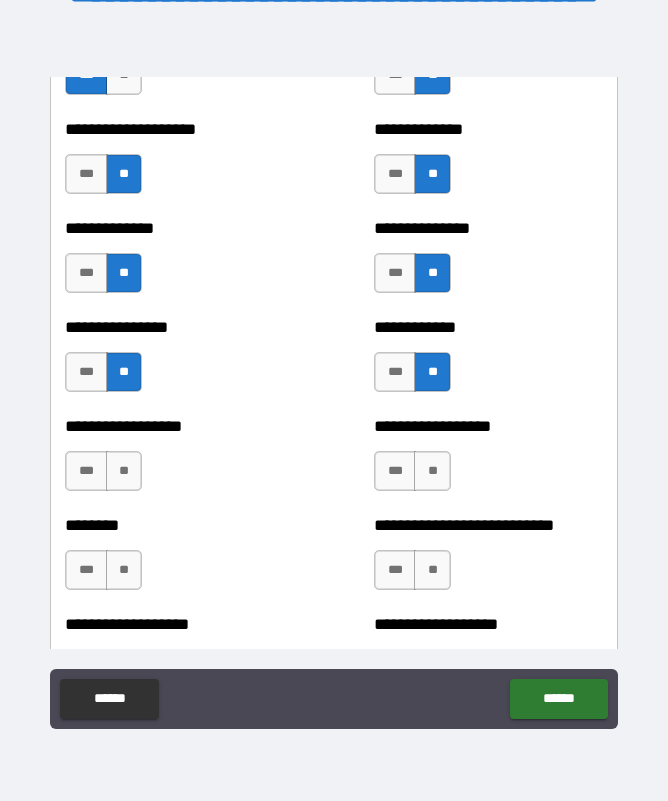 click on "**" at bounding box center [124, 471] 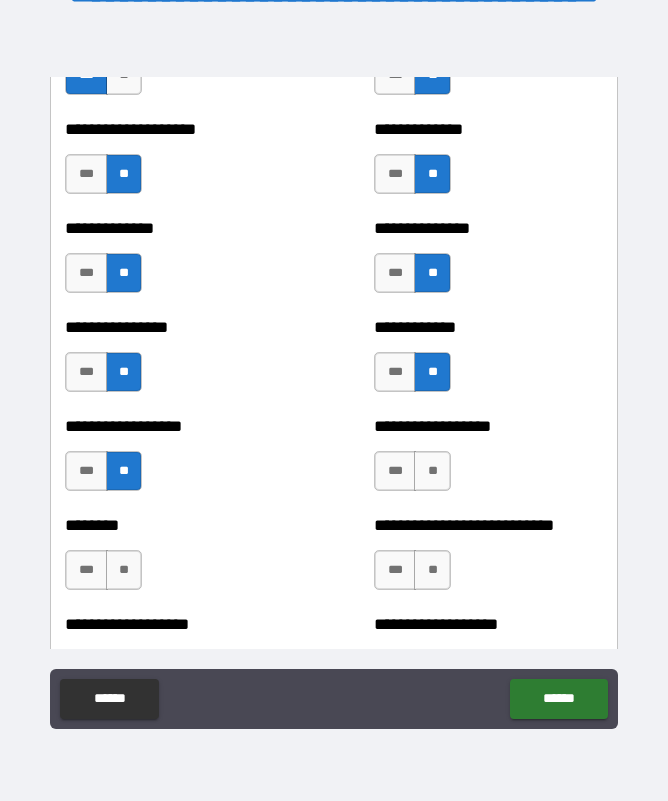 click on "**" at bounding box center [432, 471] 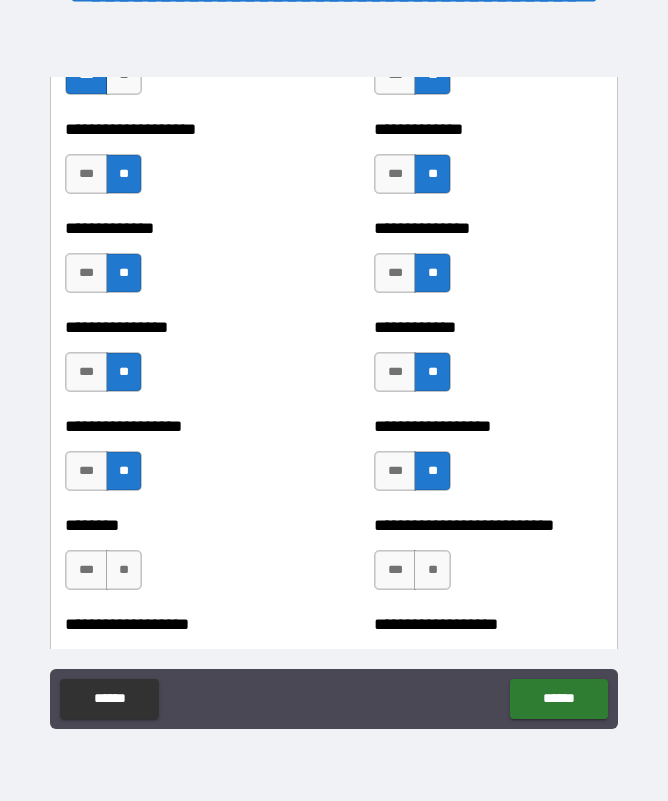 click on "**" at bounding box center (124, 570) 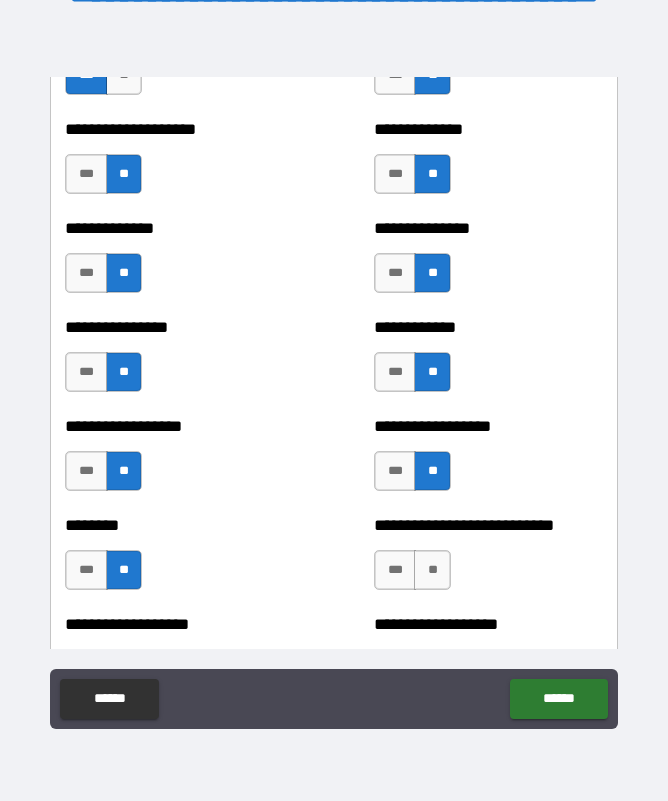 click on "**" at bounding box center [432, 570] 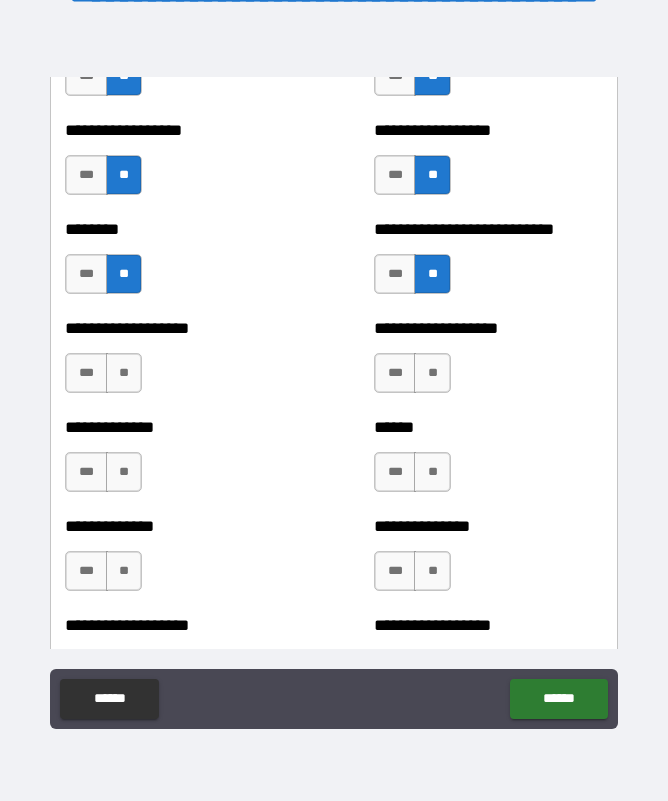 scroll, scrollTop: 4562, scrollLeft: 0, axis: vertical 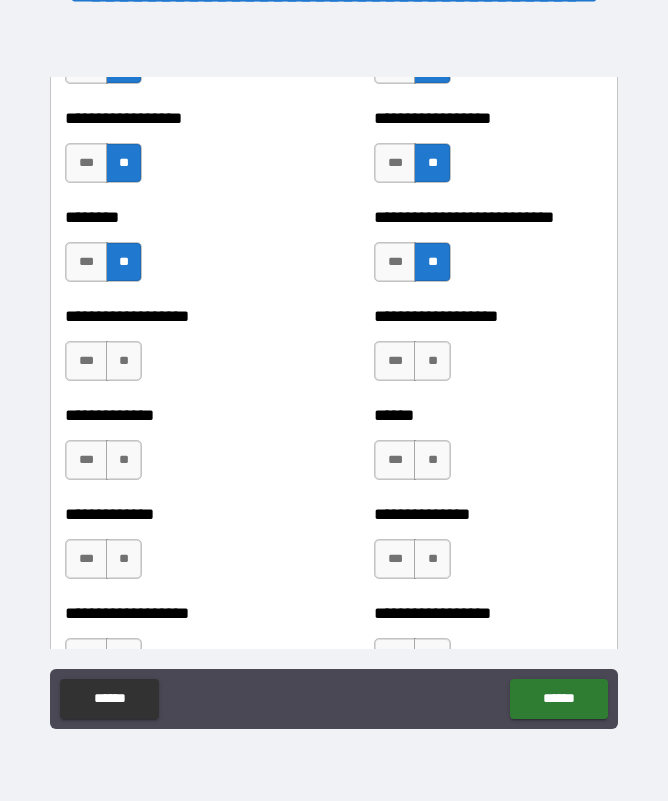 click on "***" at bounding box center [86, 361] 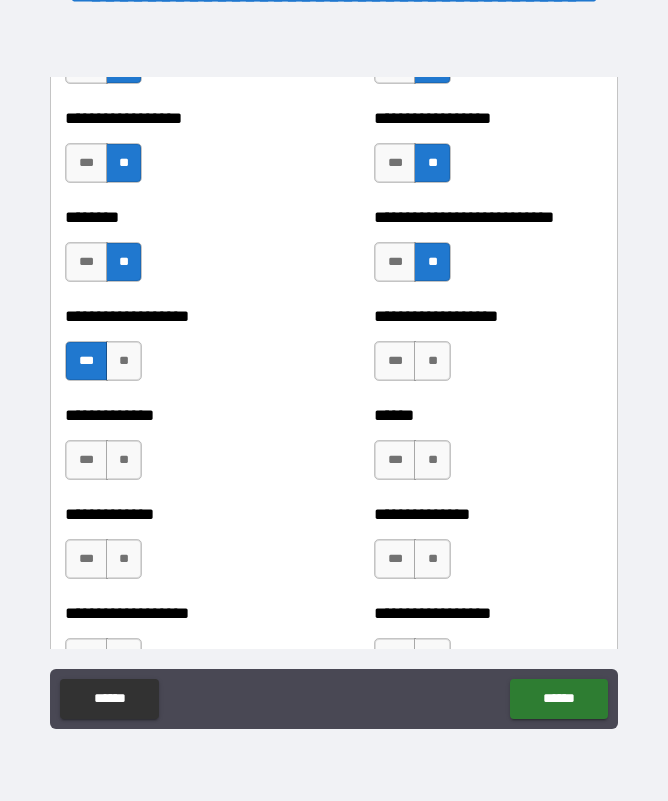 click on "**" at bounding box center (432, 361) 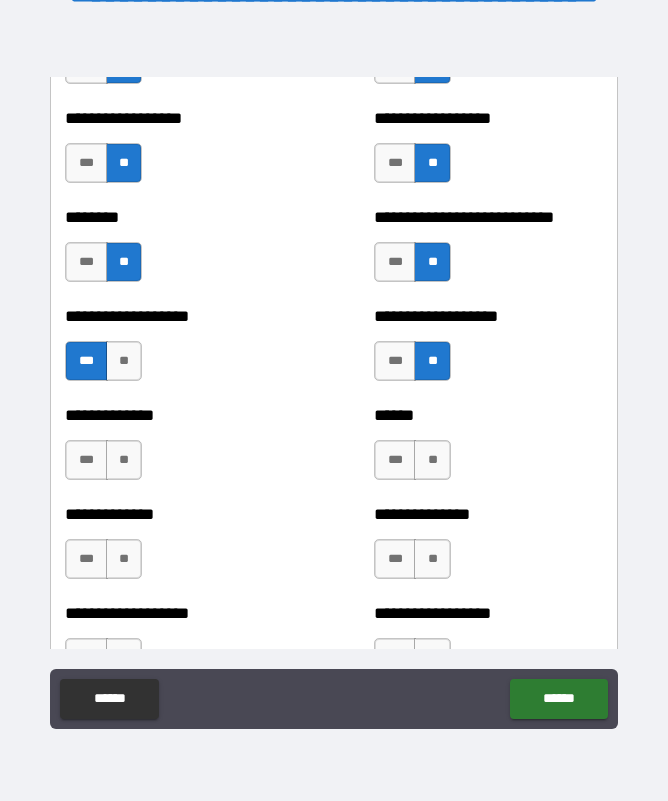 click on "**" at bounding box center [432, 460] 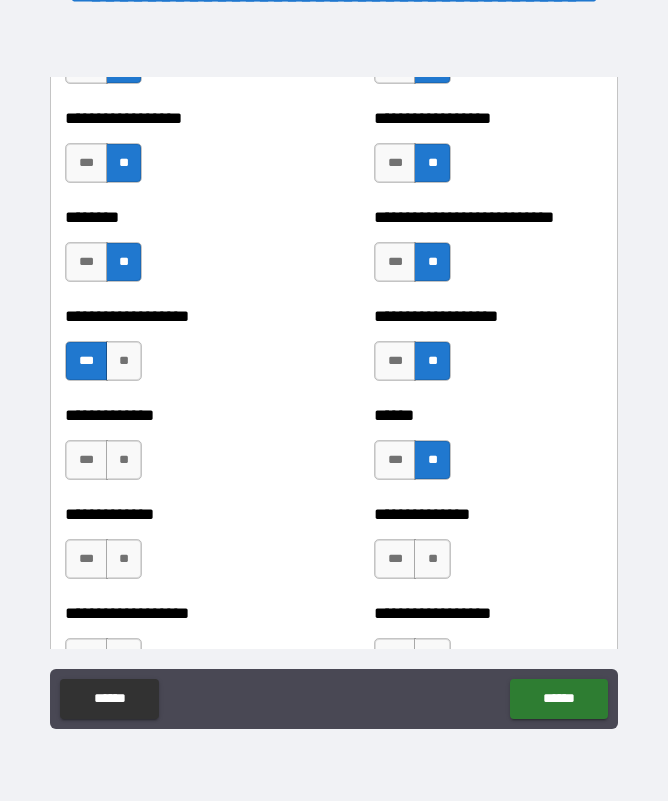 click on "**" at bounding box center (124, 460) 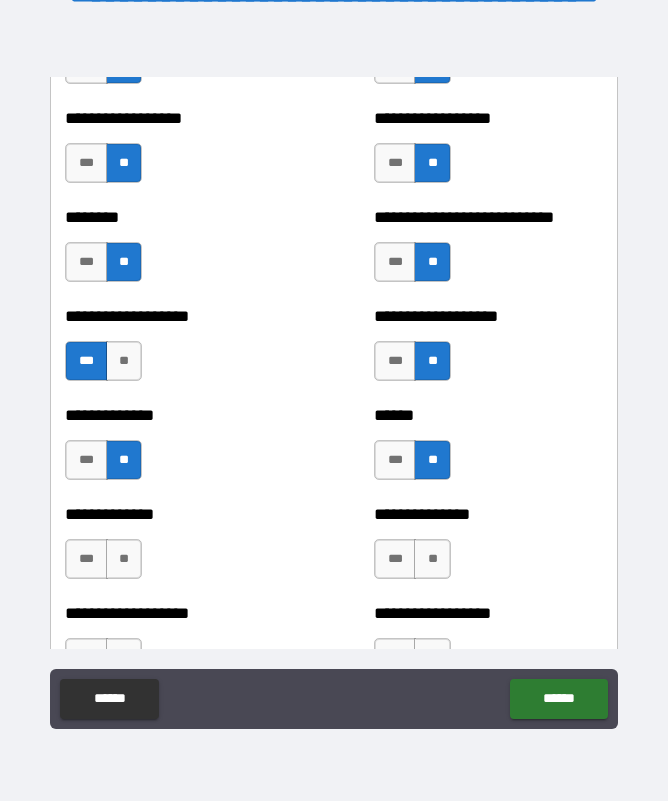 click on "***" at bounding box center (86, 559) 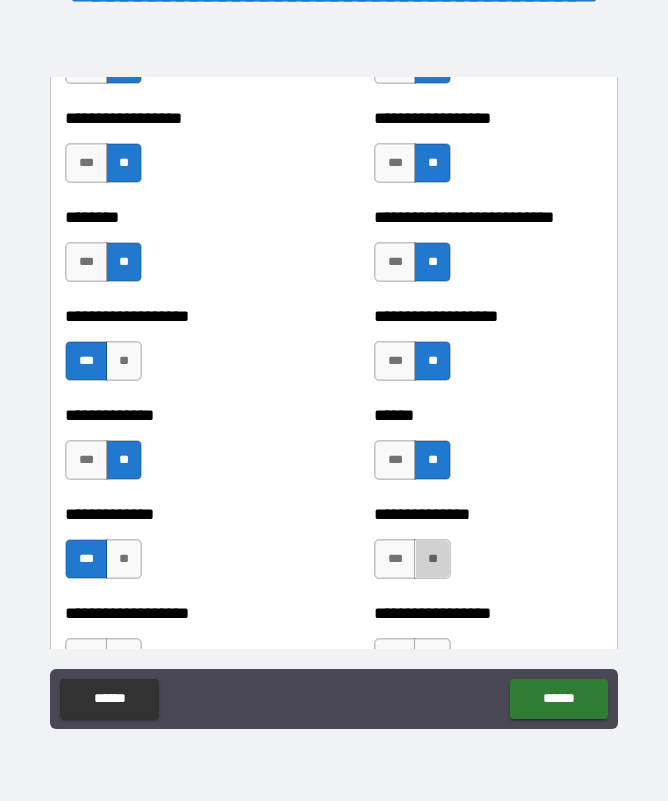 click on "**" at bounding box center (432, 559) 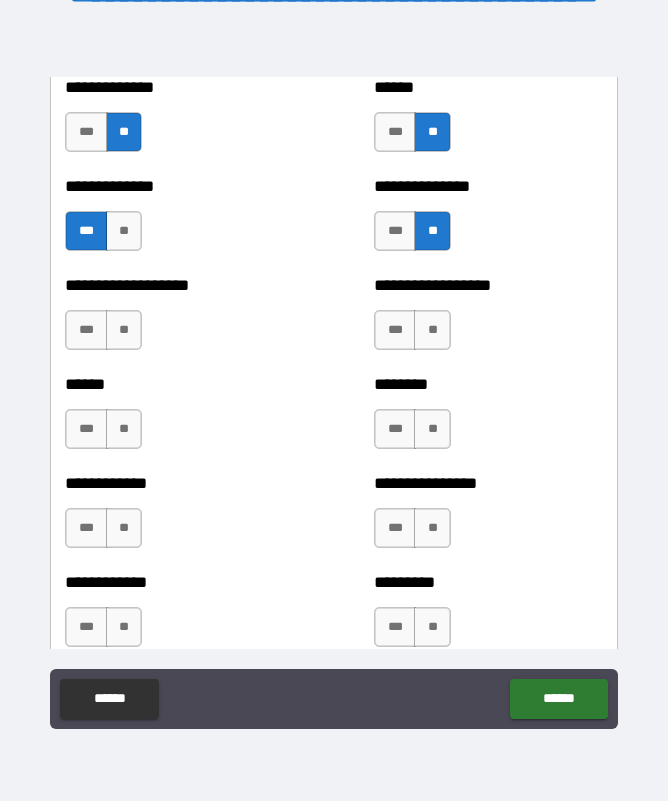 scroll, scrollTop: 4882, scrollLeft: 0, axis: vertical 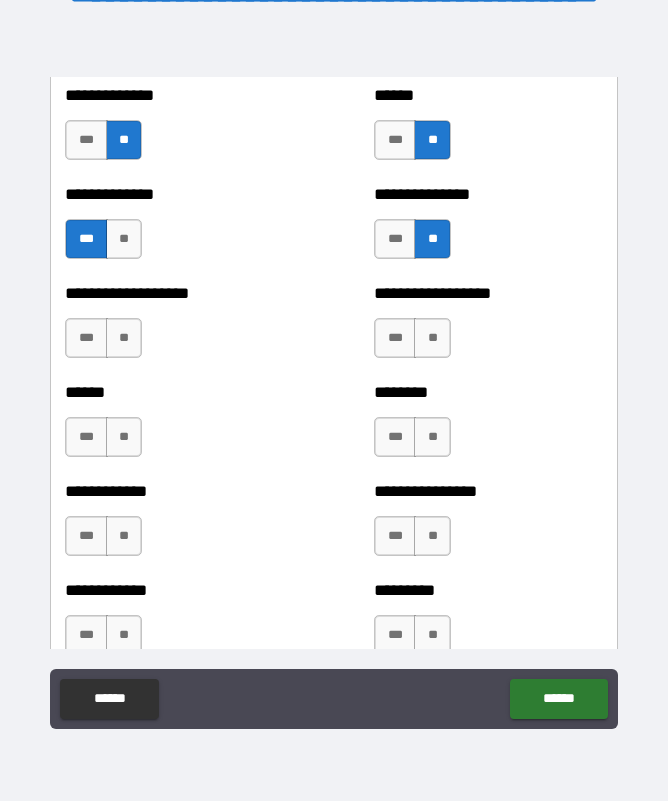 click on "**" at bounding box center (124, 338) 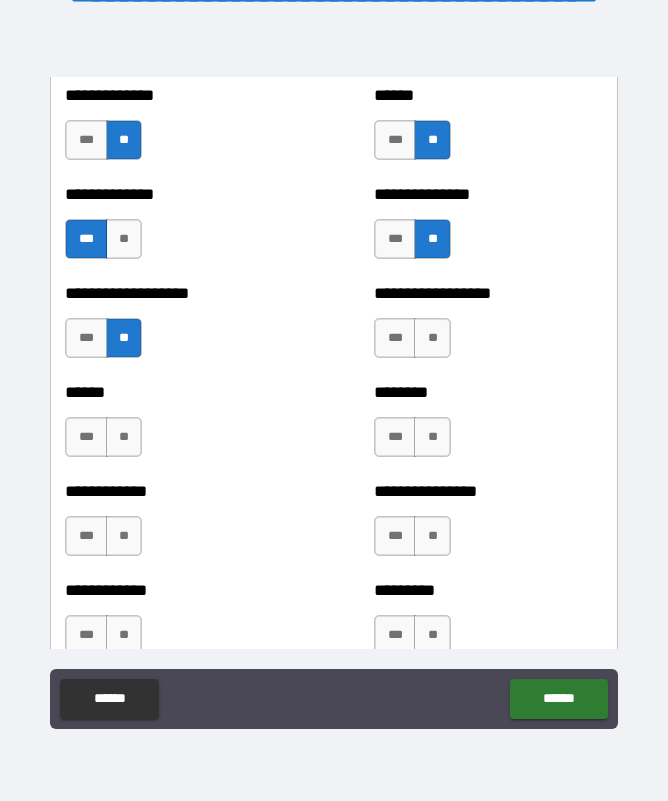 click on "**" at bounding box center [432, 338] 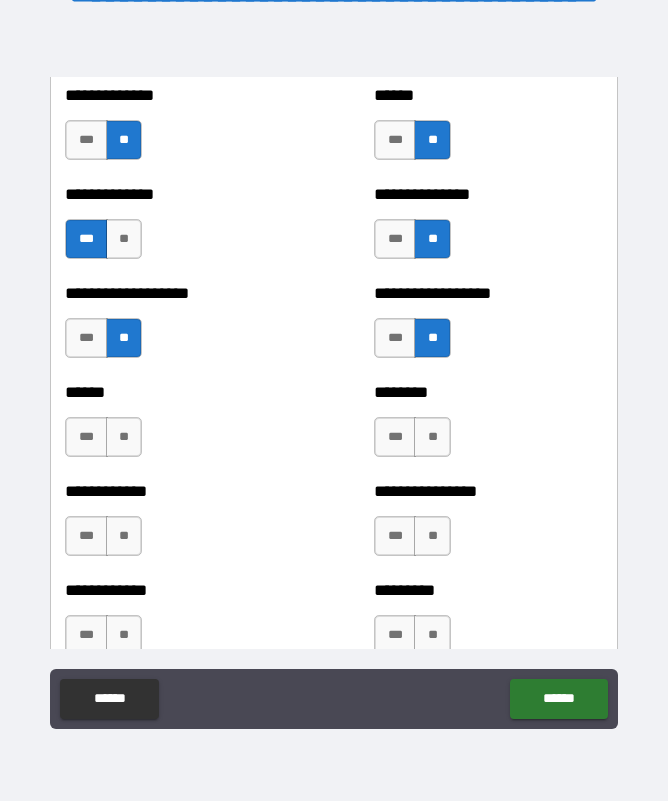 click on "**" at bounding box center (124, 437) 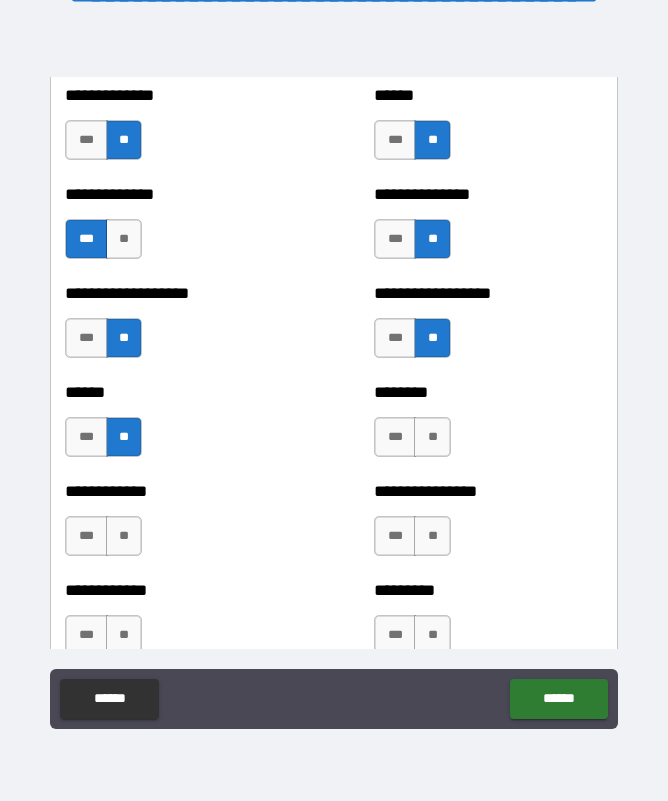 click on "**" at bounding box center [432, 437] 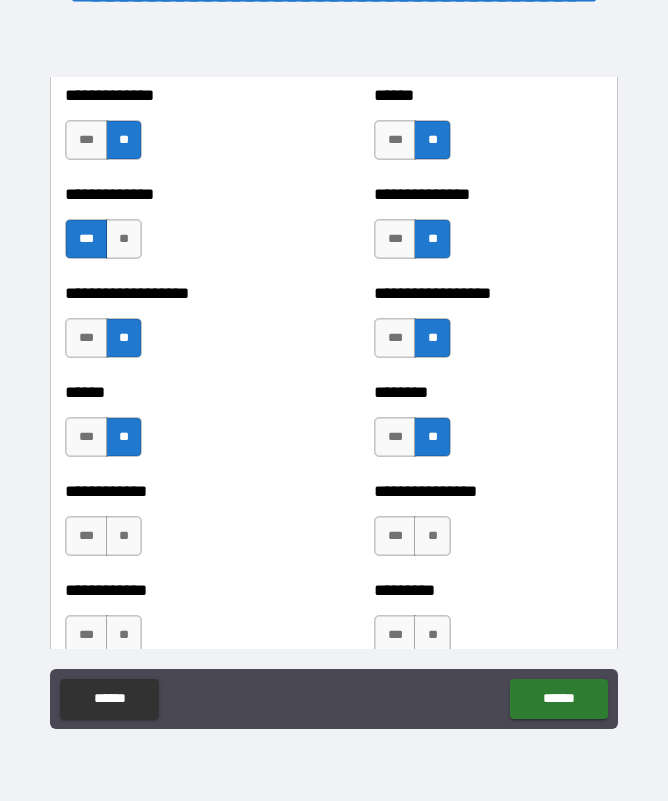 click on "**" at bounding box center [432, 536] 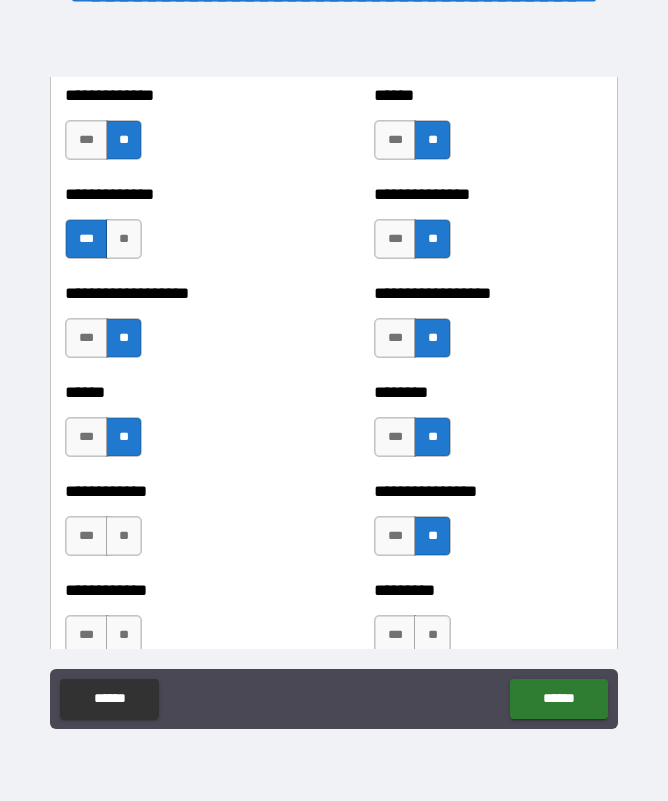 click on "**" at bounding box center [124, 536] 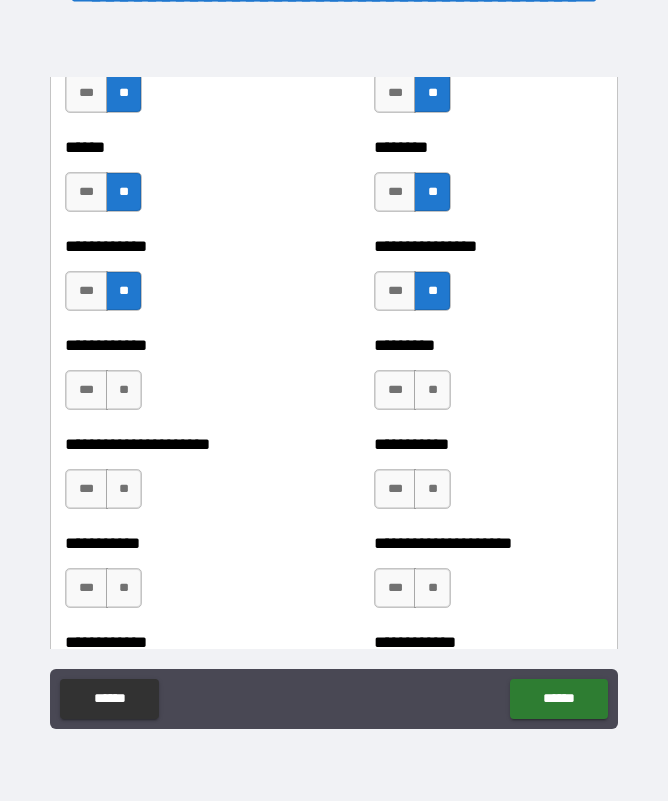 scroll, scrollTop: 5132, scrollLeft: 0, axis: vertical 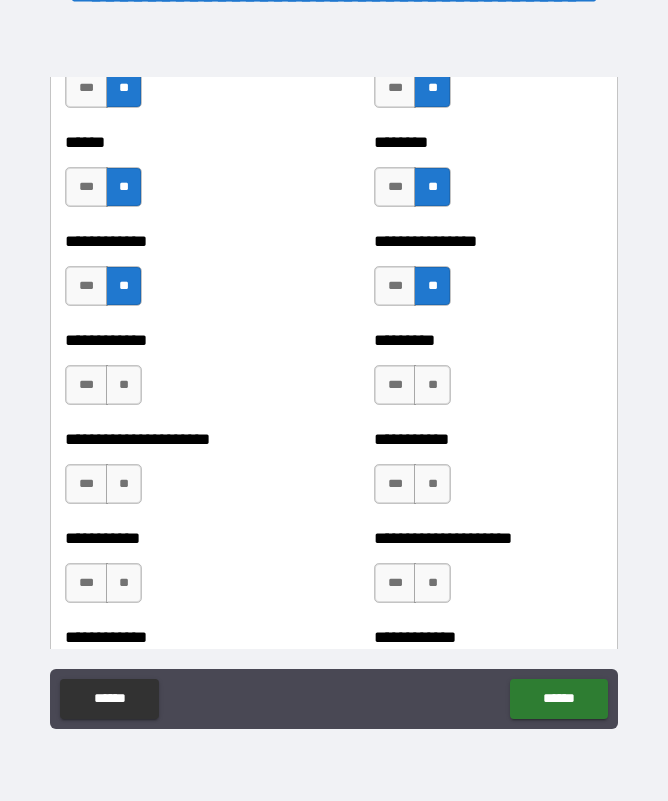 click on "**" at bounding box center [124, 385] 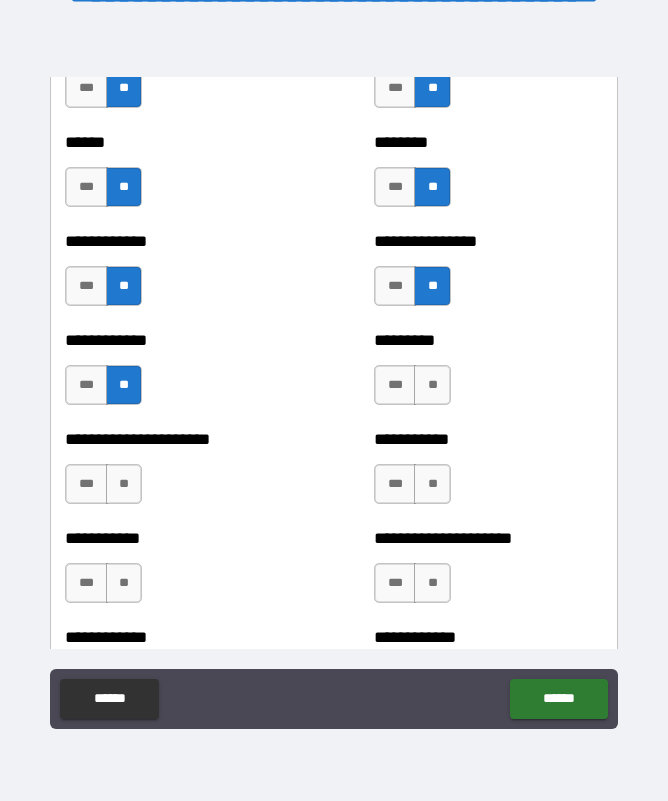 click on "**" at bounding box center [432, 385] 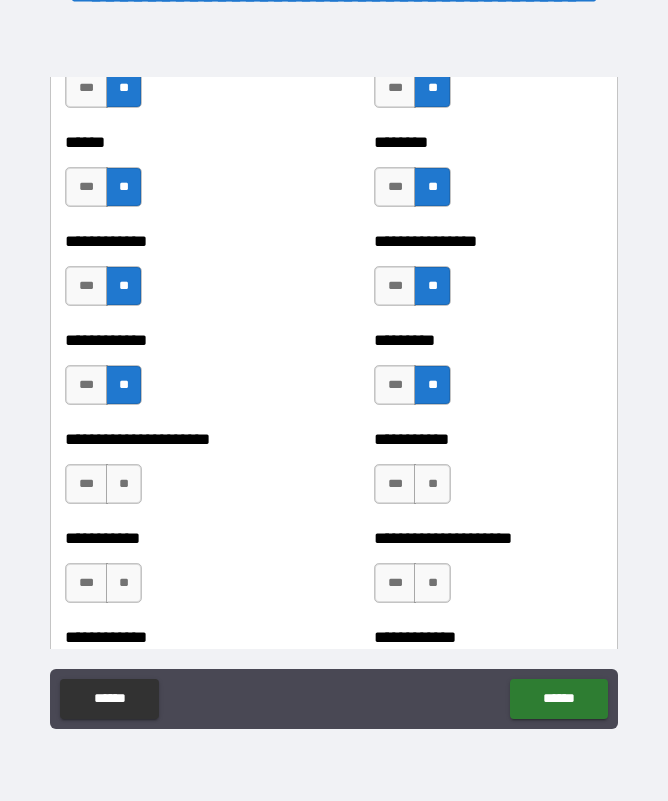 click on "**" at bounding box center [124, 484] 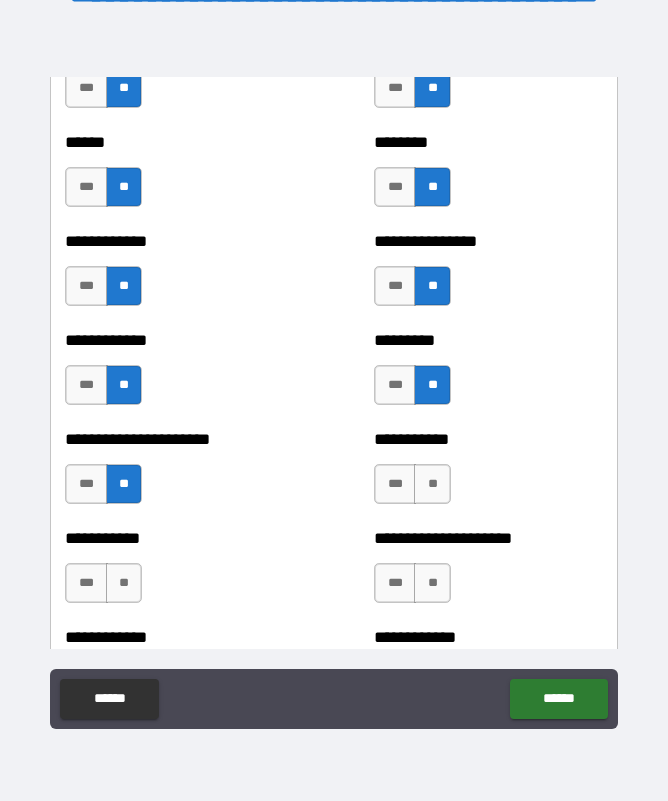 click on "**" at bounding box center [432, 484] 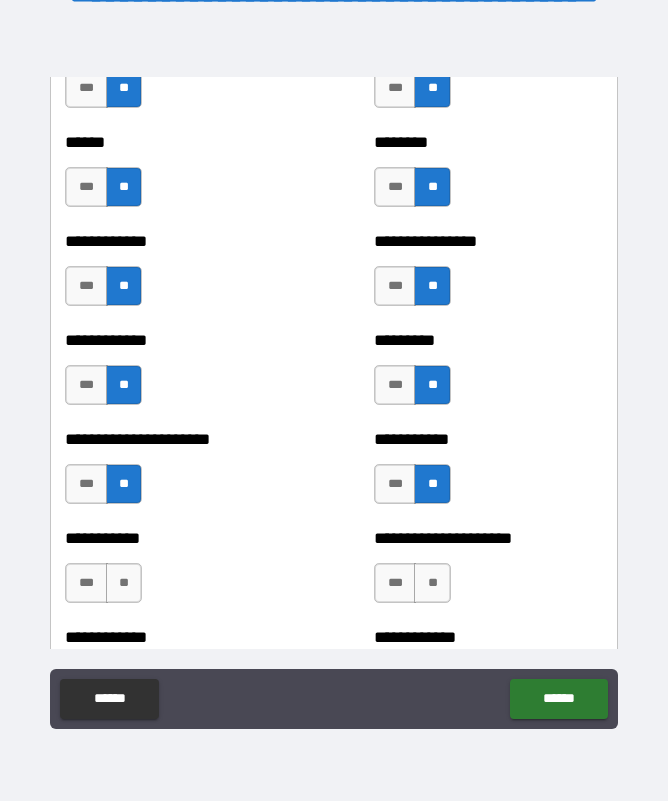 click on "**" at bounding box center [124, 583] 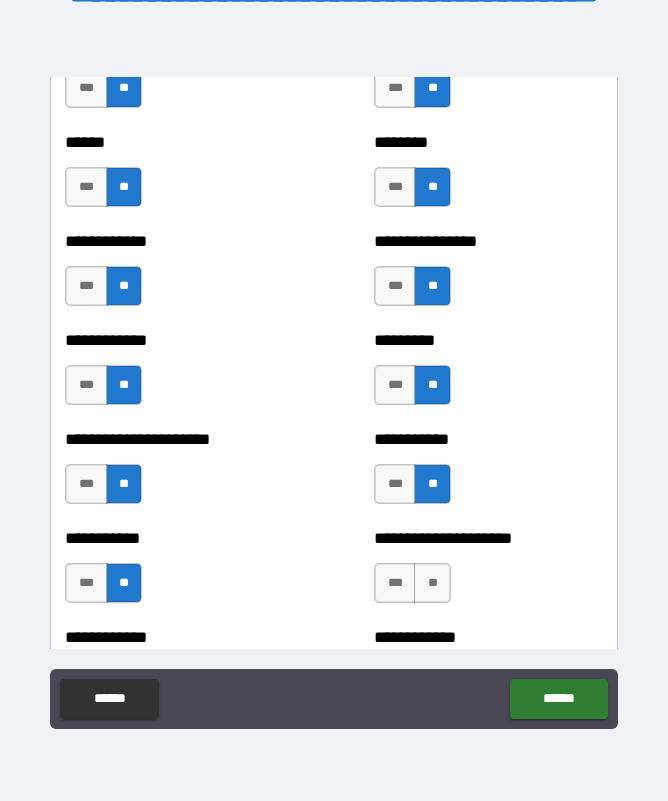 click on "**" at bounding box center [432, 583] 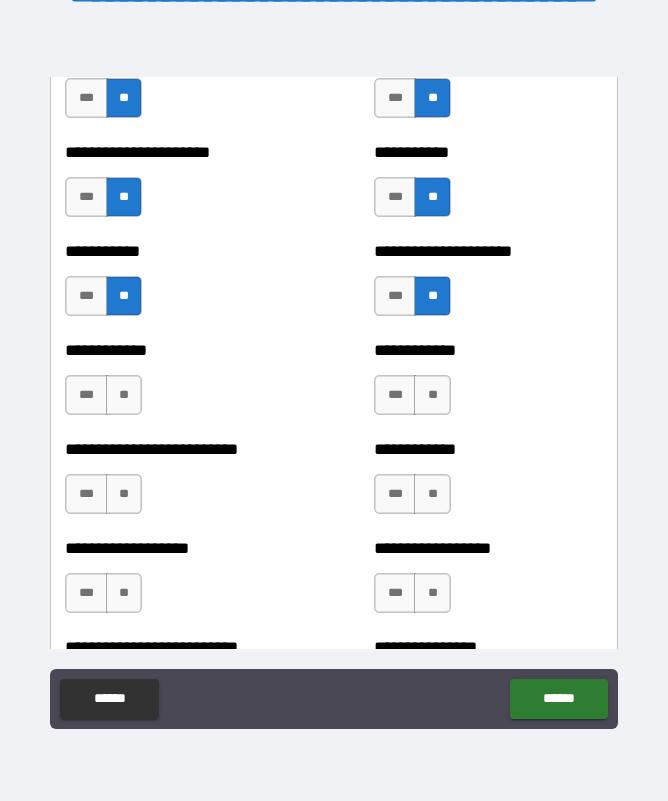 scroll, scrollTop: 5455, scrollLeft: 0, axis: vertical 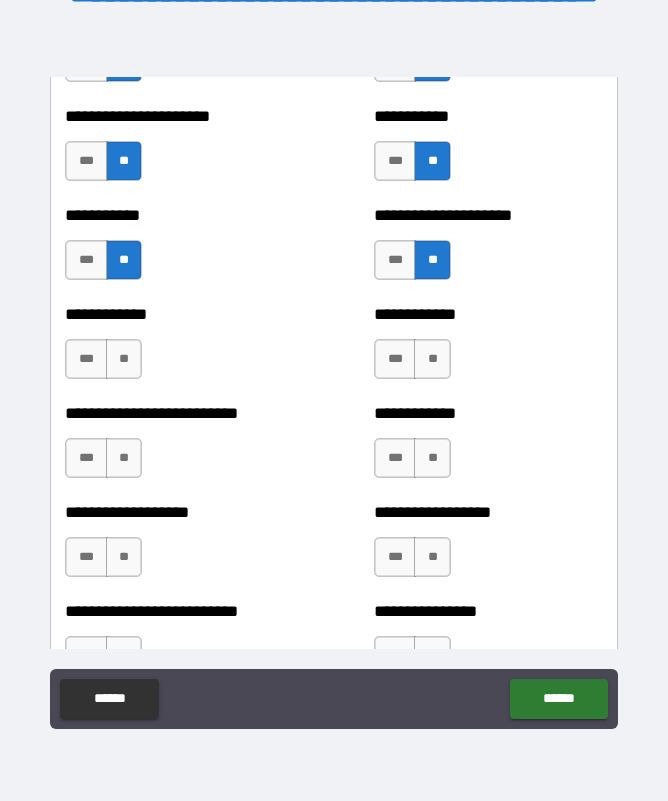 click on "**" at bounding box center [124, 359] 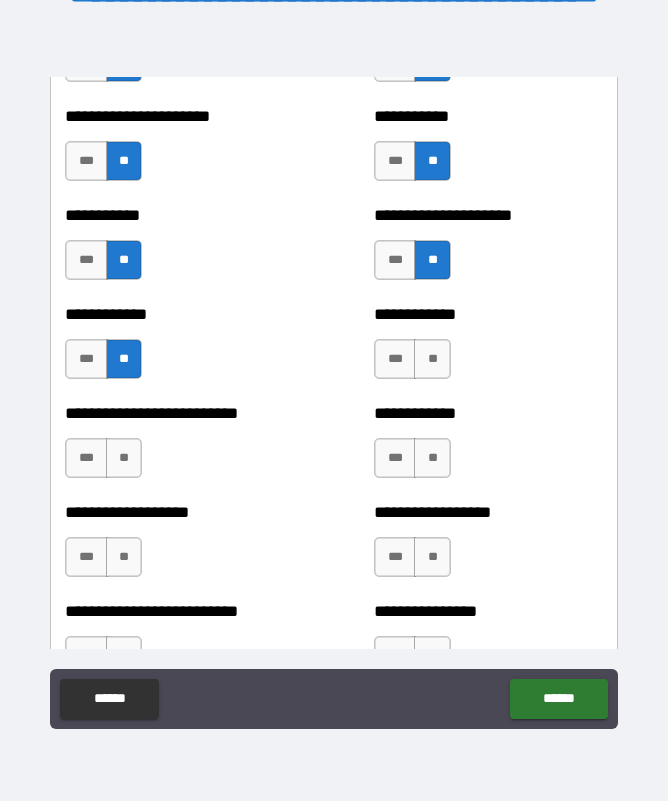click on "**" at bounding box center (432, 359) 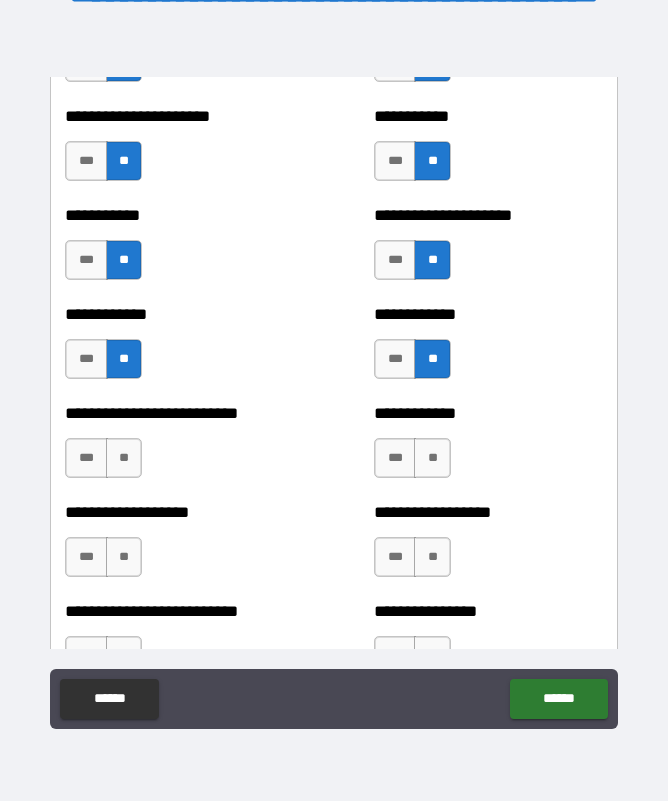 click on "***" at bounding box center (86, 458) 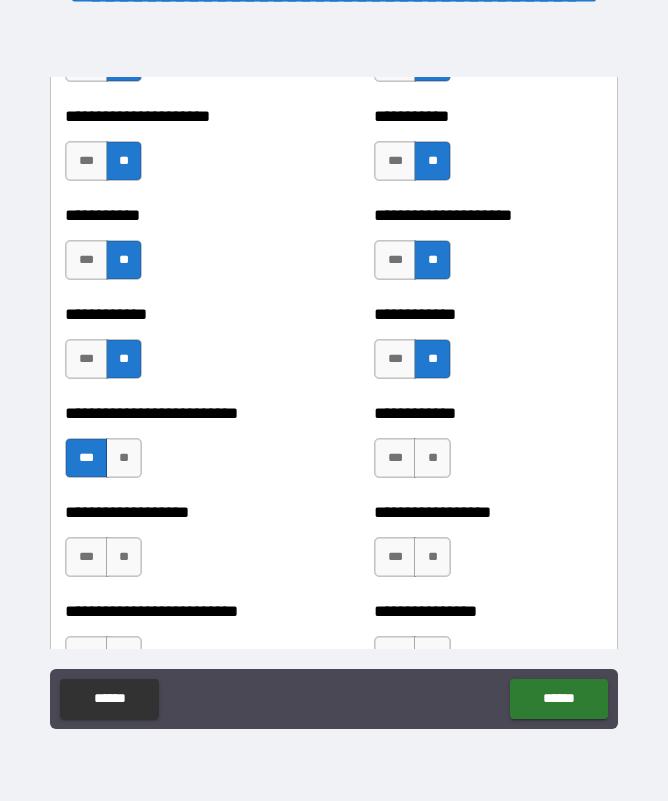 click on "***" at bounding box center [395, 458] 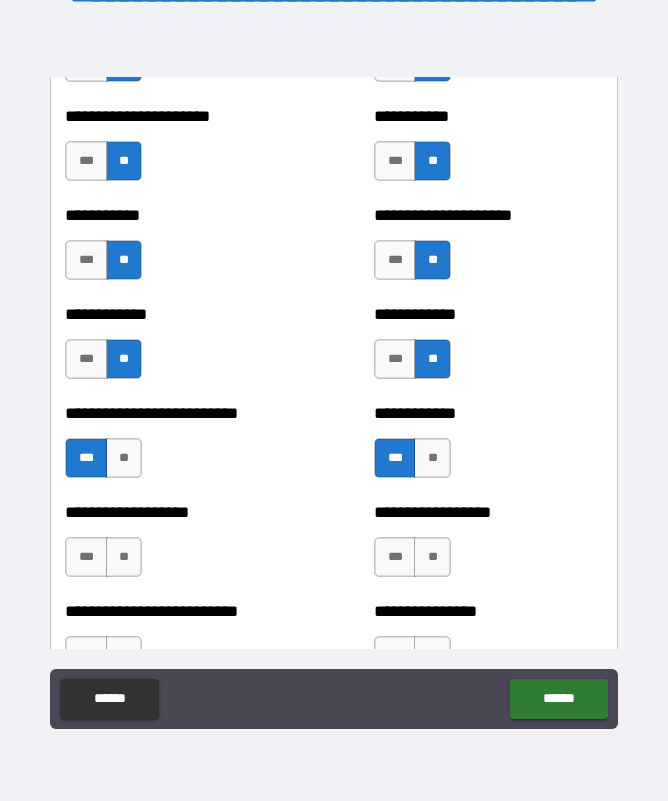 click on "**" at bounding box center [432, 557] 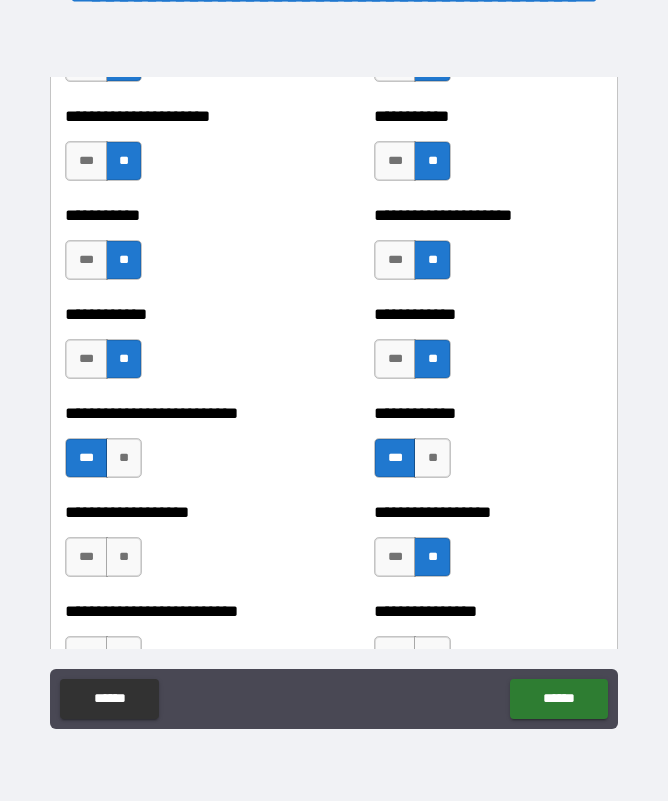 click on "**" at bounding box center [124, 557] 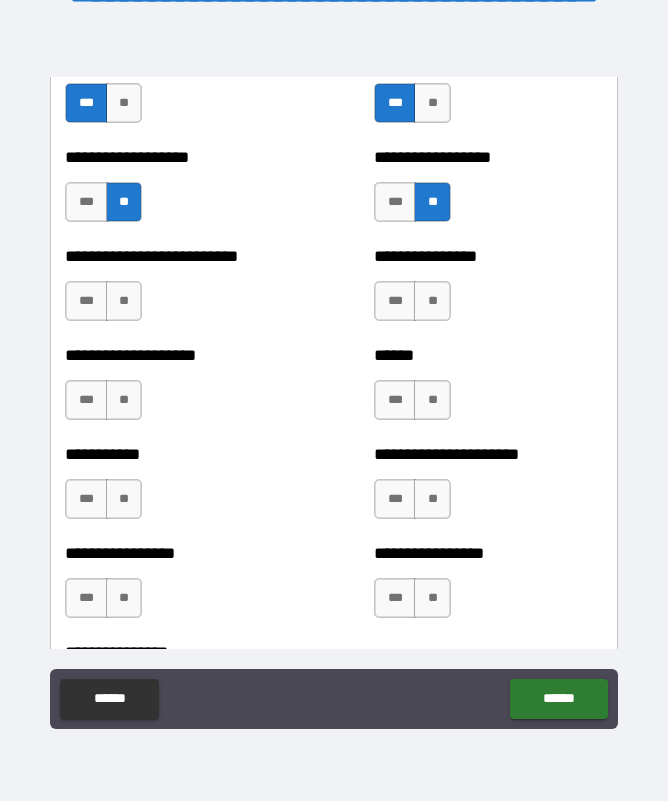 scroll, scrollTop: 5812, scrollLeft: 0, axis: vertical 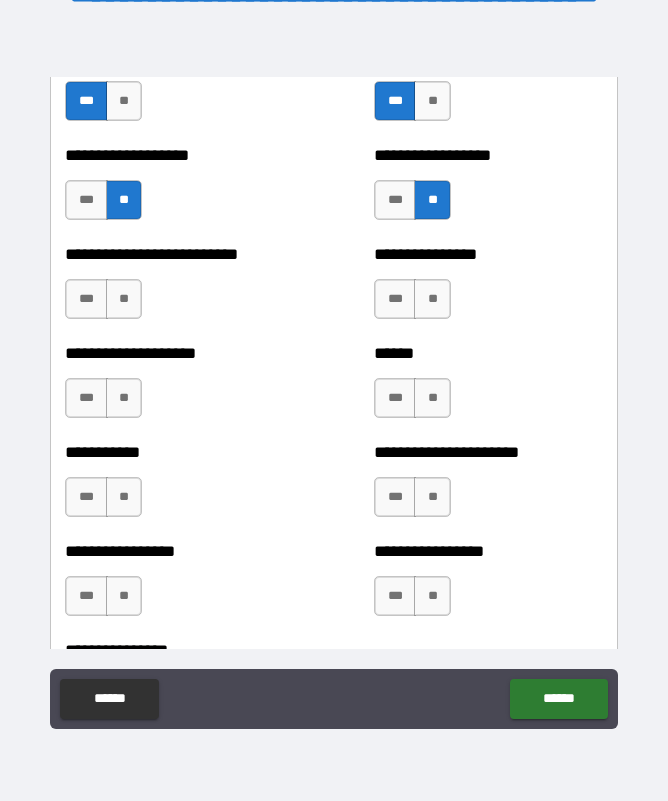 click on "**" at bounding box center [124, 299] 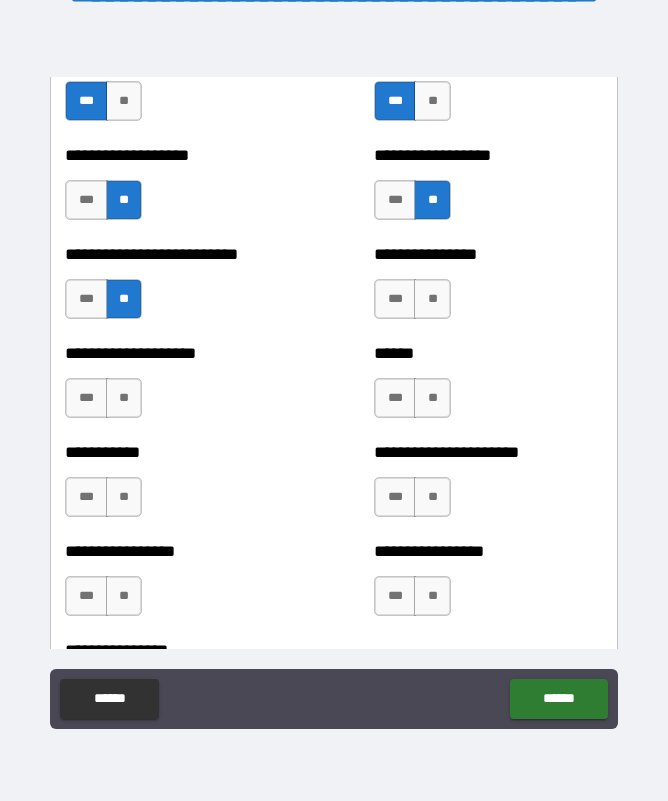 click on "**" at bounding box center [124, 398] 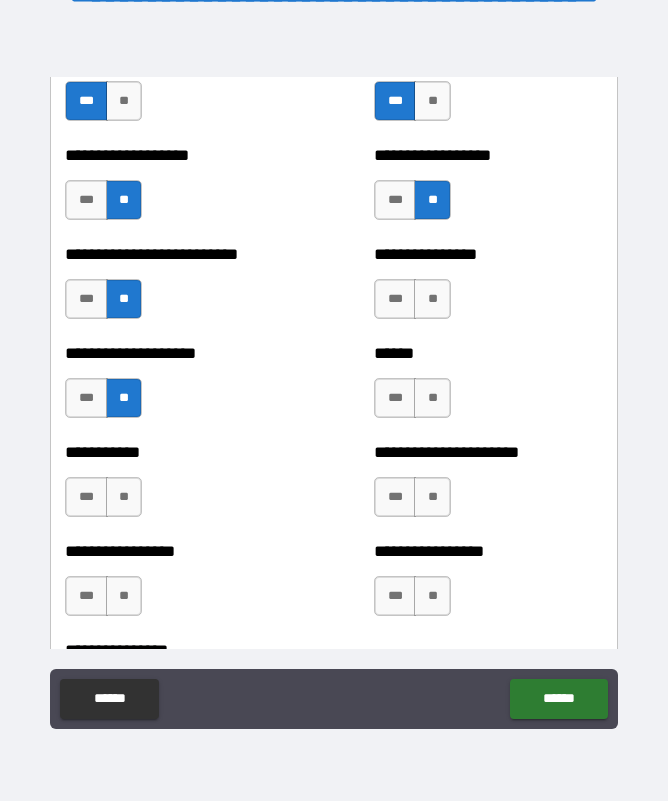 click on "**" at bounding box center (124, 497) 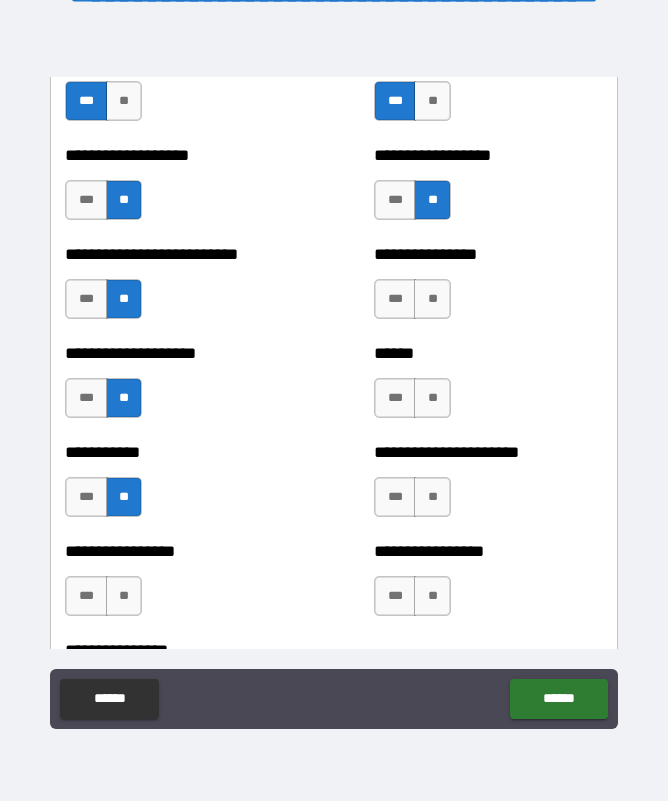 click on "**" at bounding box center [124, 596] 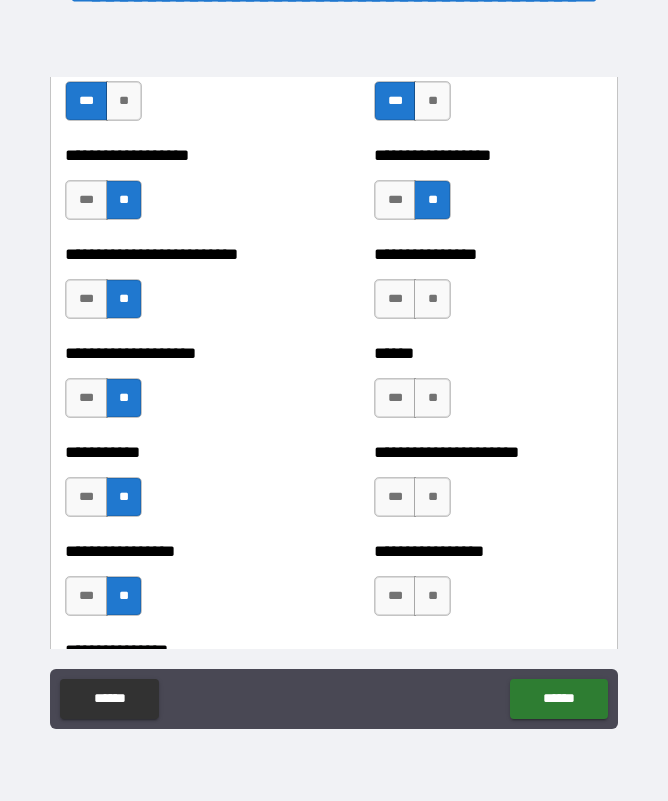 click on "**" at bounding box center [432, 299] 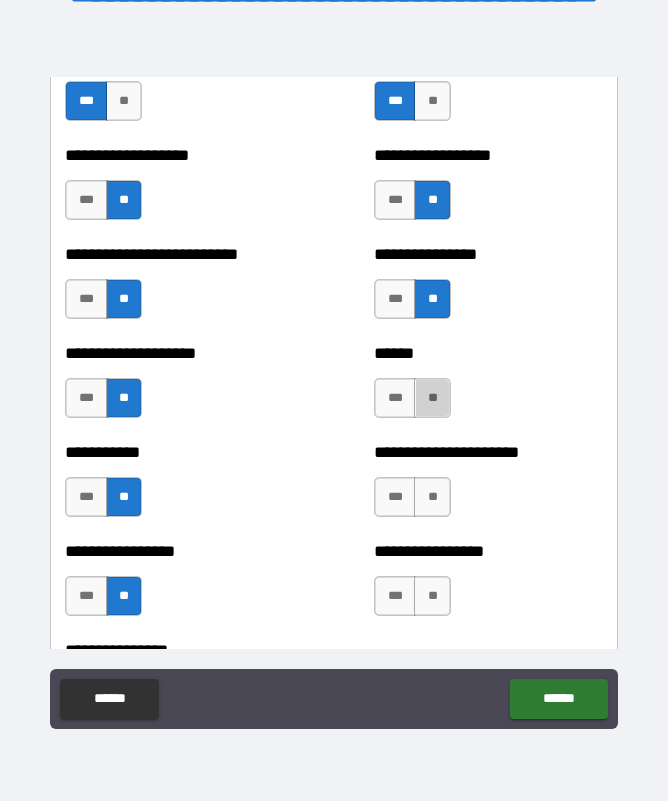click on "**" at bounding box center [432, 398] 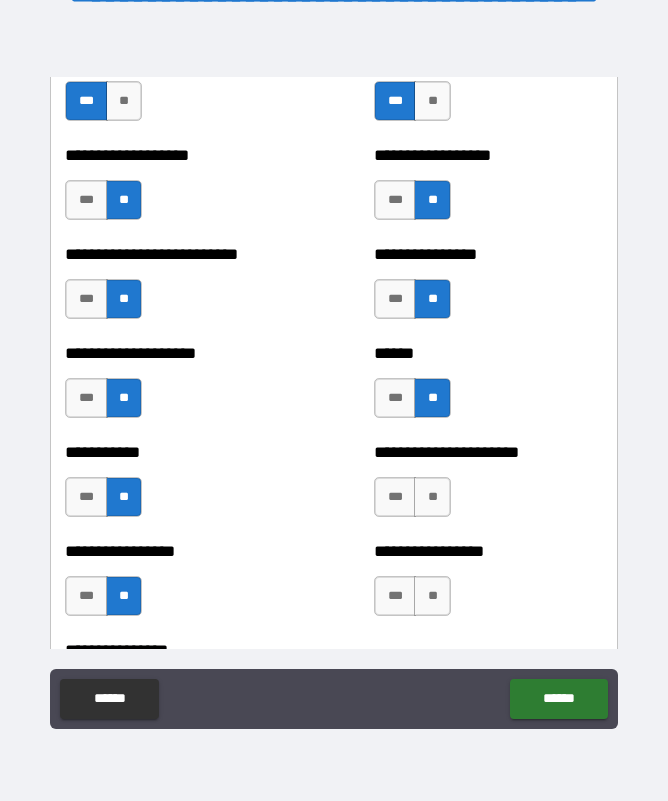 click on "**" at bounding box center [432, 497] 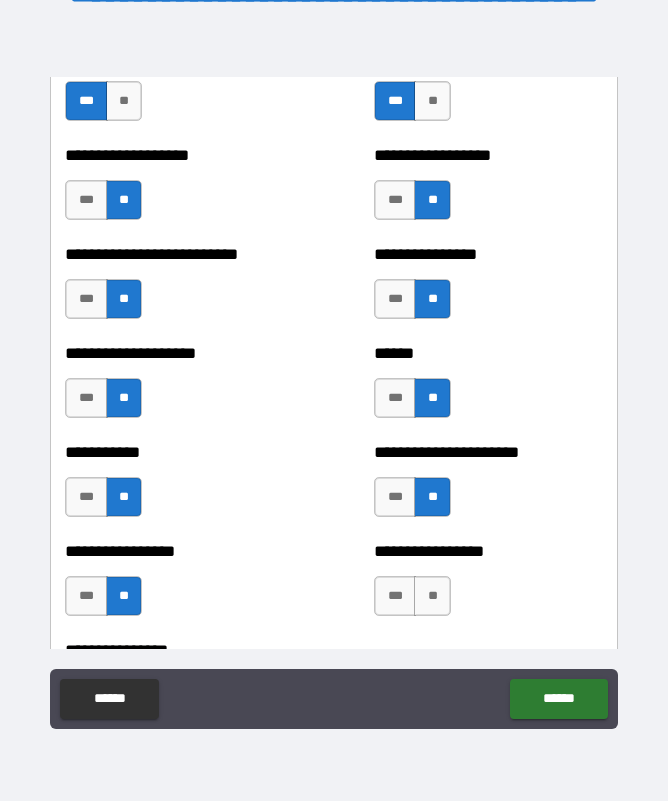 click on "***" at bounding box center (395, 497) 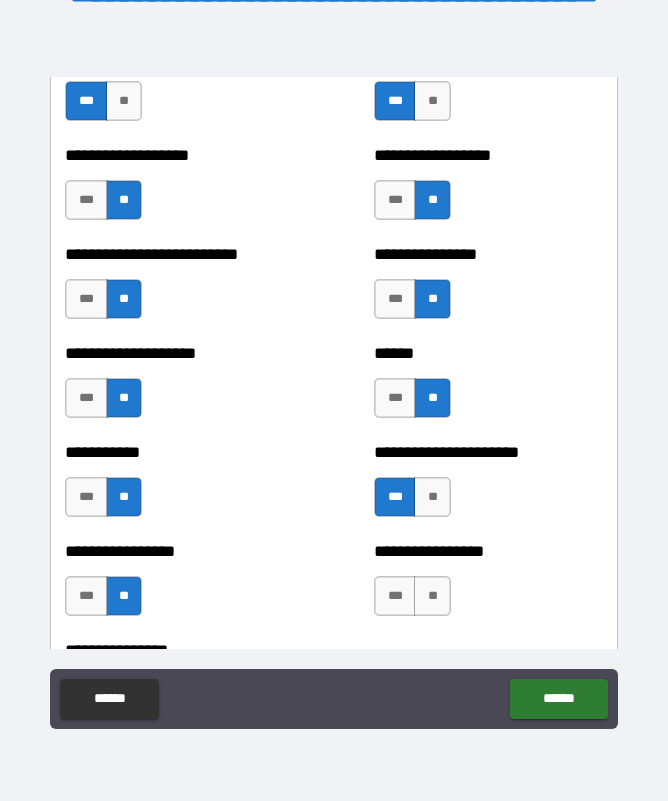 click on "**" at bounding box center (432, 596) 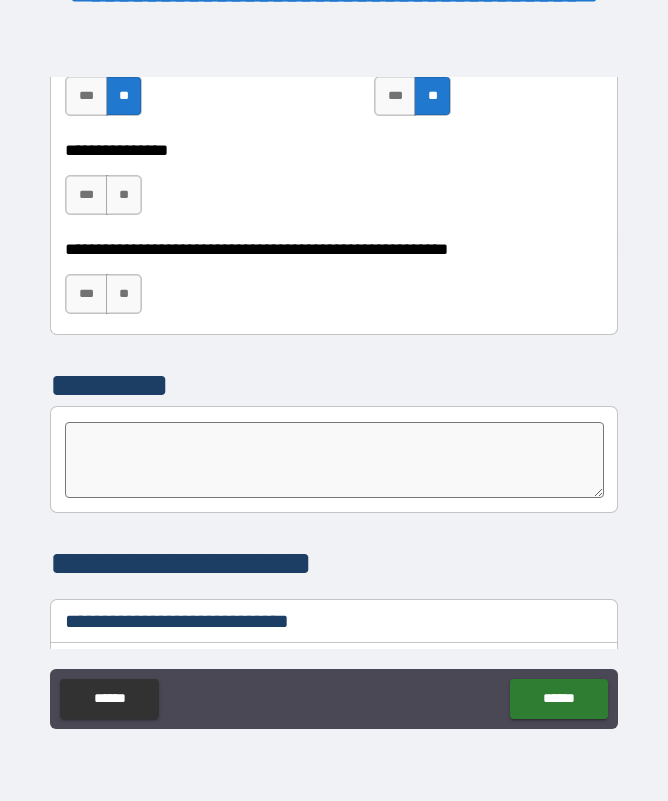 scroll, scrollTop: 6318, scrollLeft: 0, axis: vertical 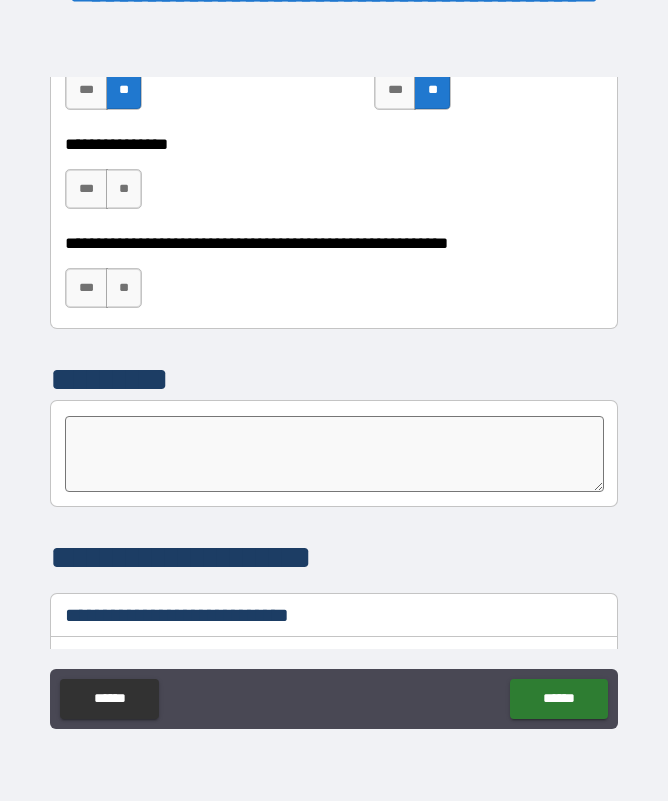 click on "**" at bounding box center (124, 288) 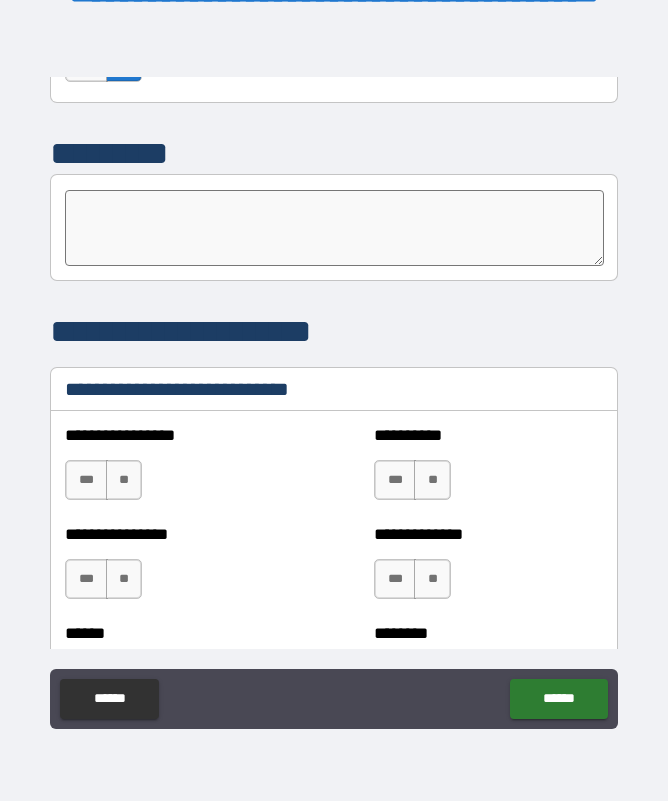 scroll, scrollTop: 6551, scrollLeft: 0, axis: vertical 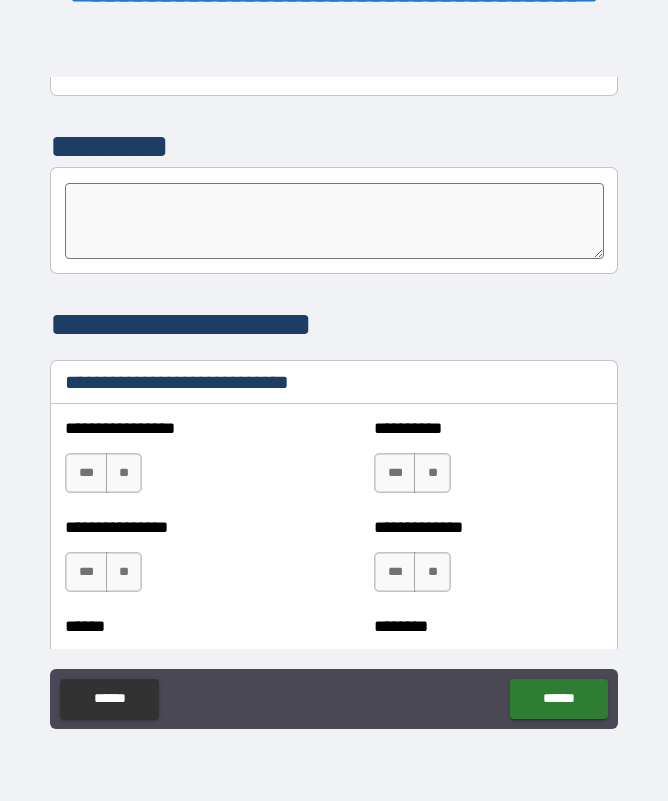 click on "***" at bounding box center (86, 473) 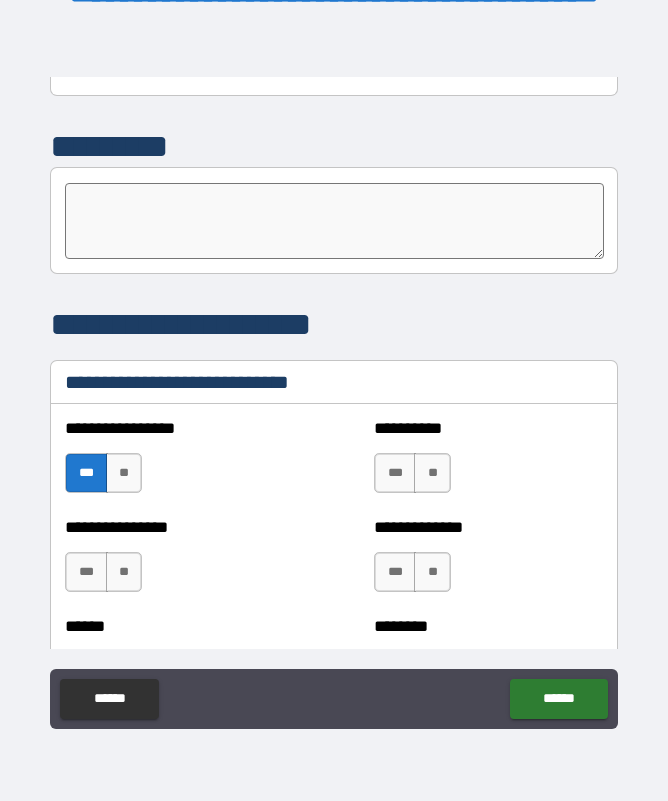 click on "***" at bounding box center (395, 473) 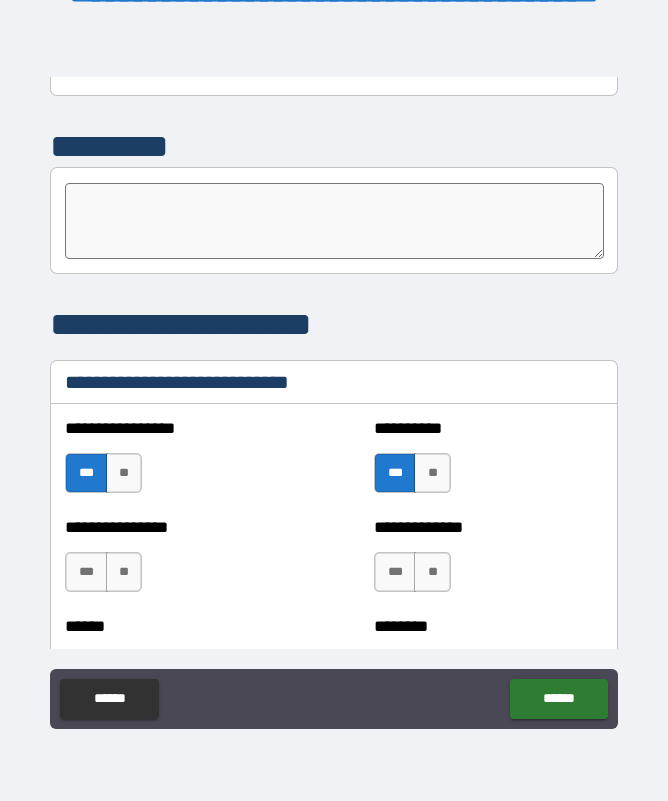 click on "***" at bounding box center (395, 572) 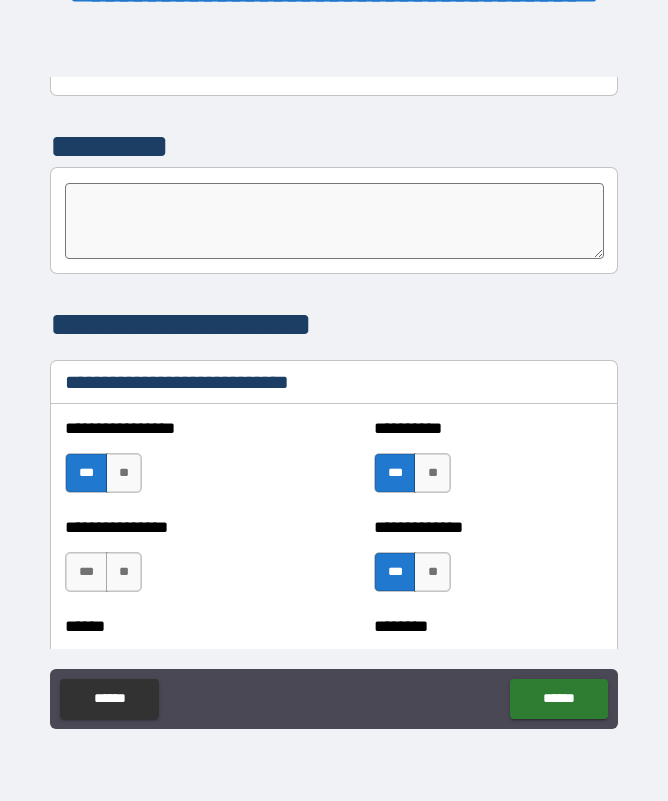 click on "**" at bounding box center (124, 572) 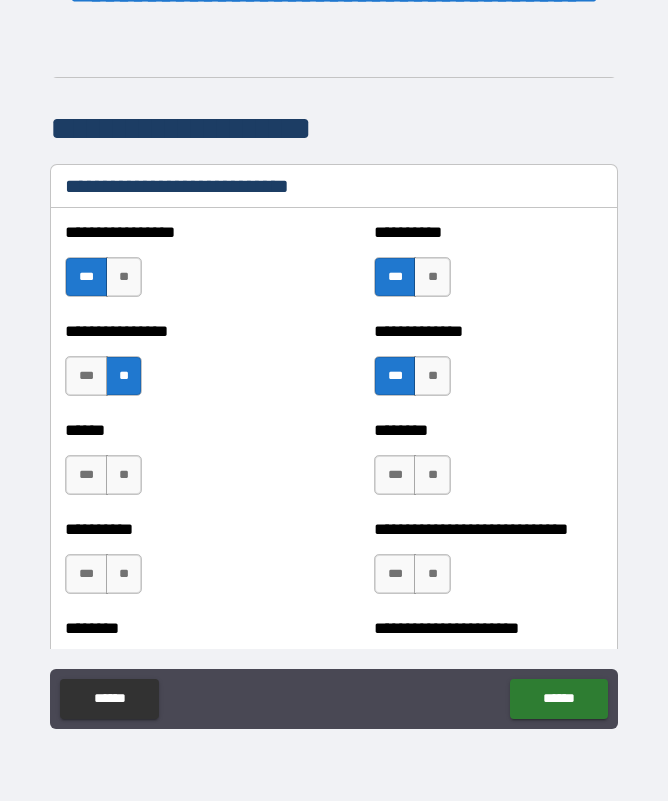 scroll, scrollTop: 6752, scrollLeft: 0, axis: vertical 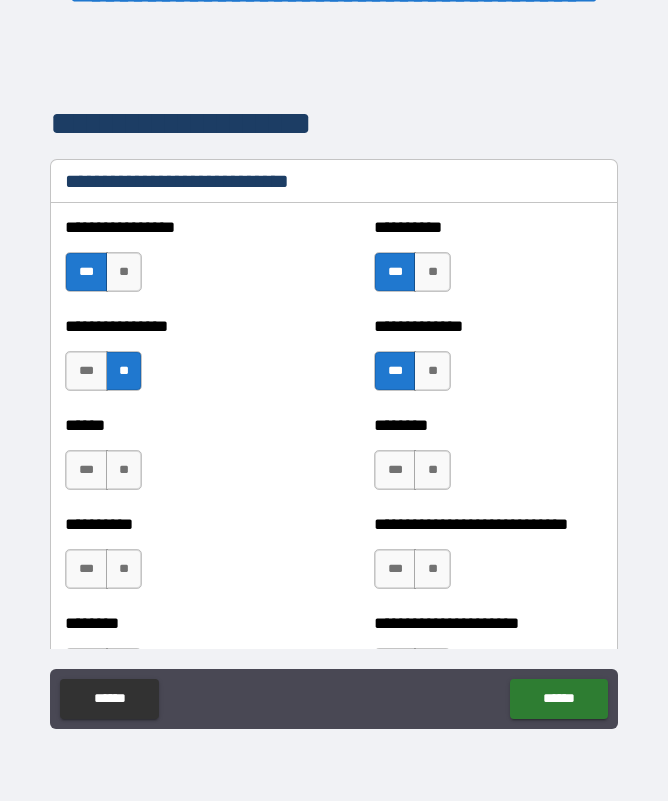 click on "***" at bounding box center (86, 470) 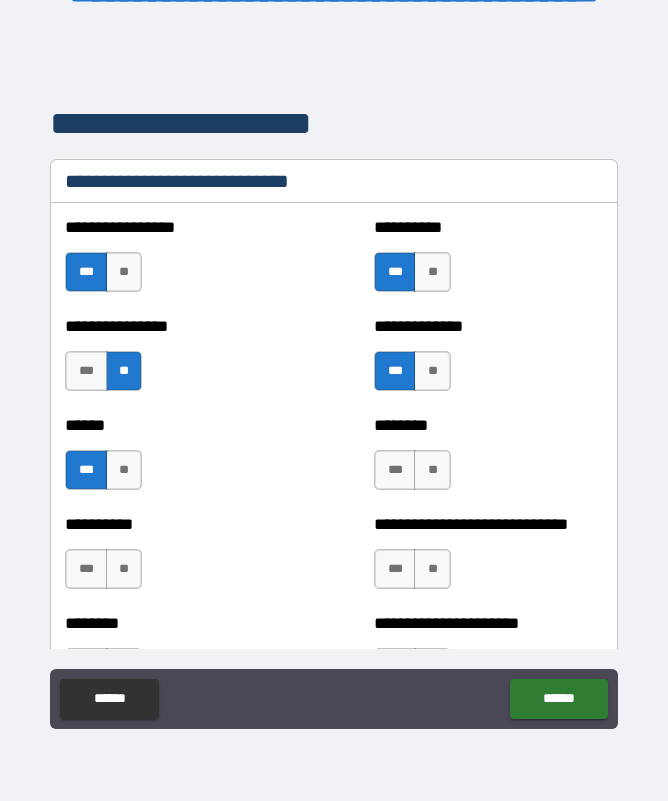 click on "**" at bounding box center [432, 470] 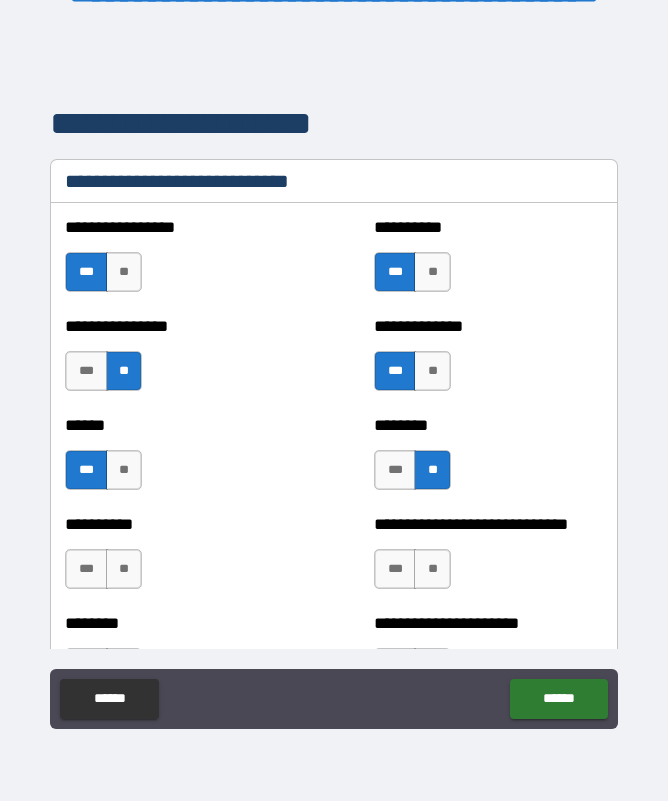 click on "**" at bounding box center [124, 569] 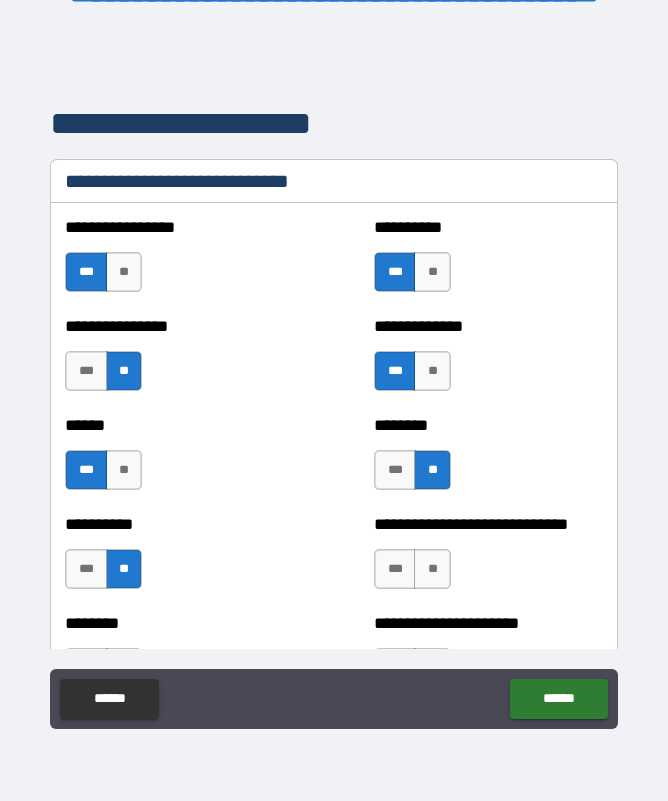 click on "***" at bounding box center [395, 569] 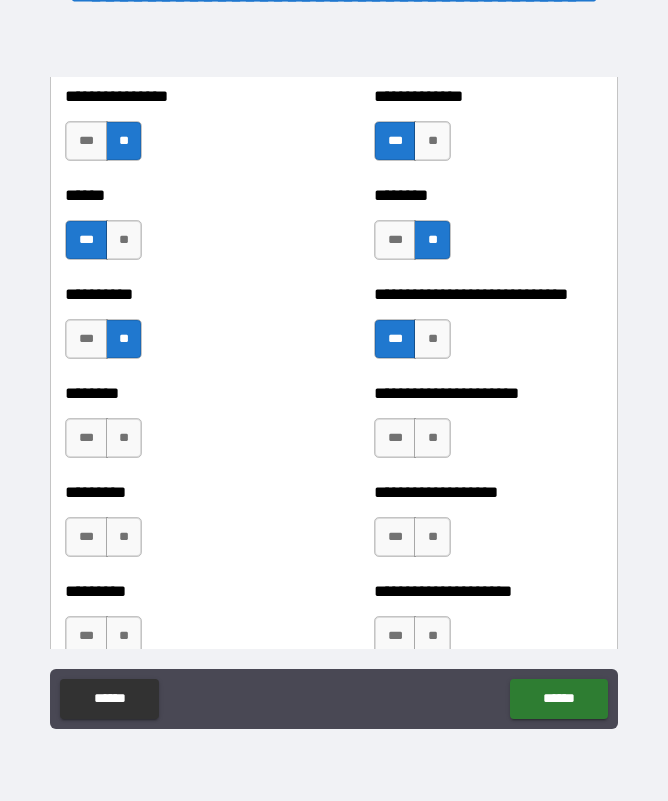 scroll, scrollTop: 6986, scrollLeft: 0, axis: vertical 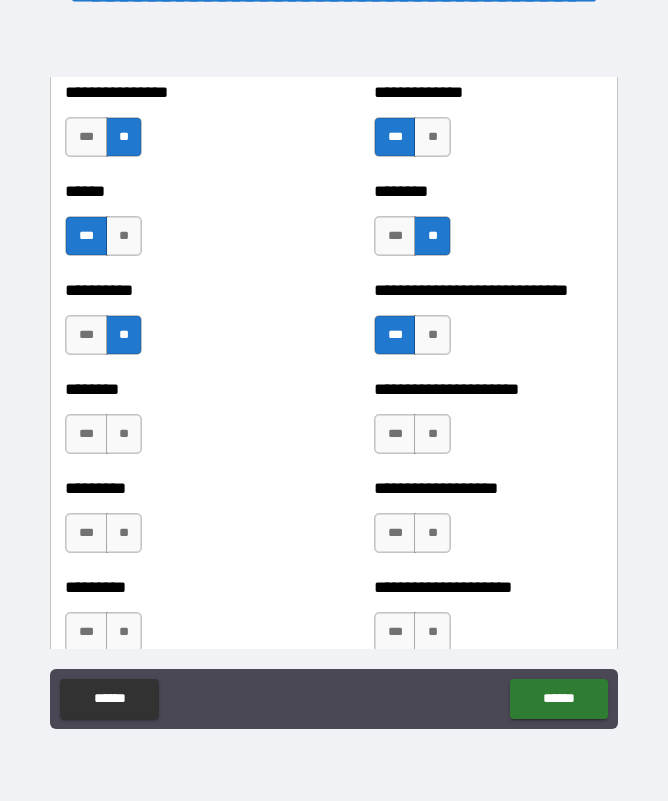 click on "**" at bounding box center [124, 434] 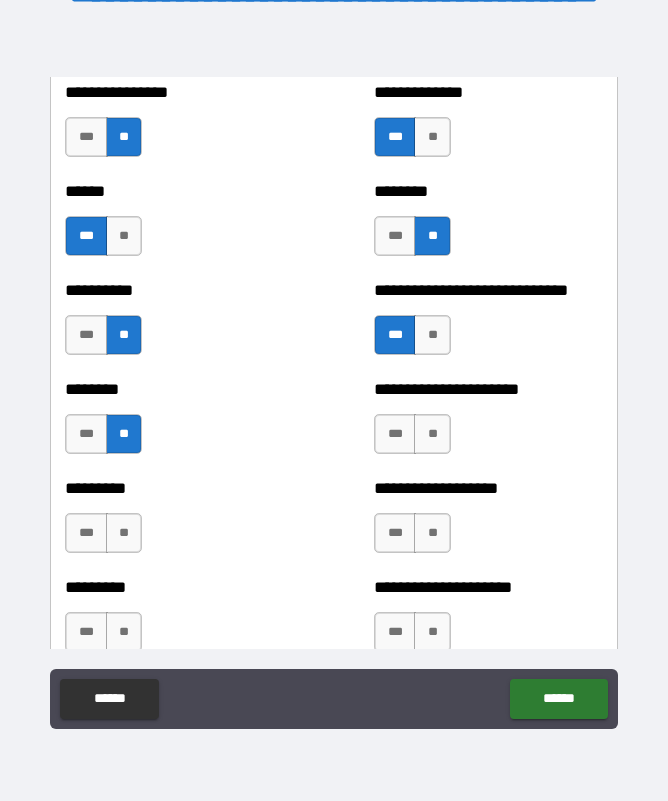 click on "***" at bounding box center (395, 434) 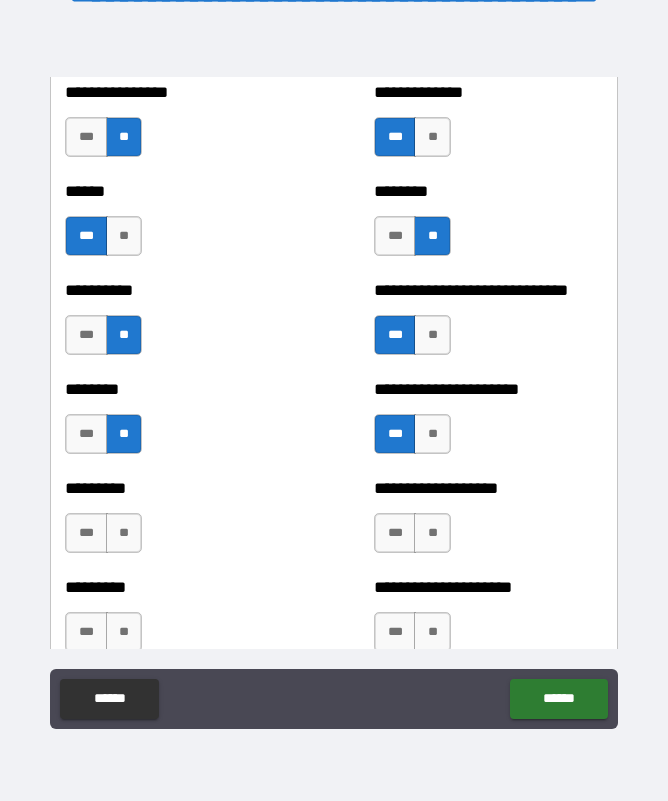 click on "***" at bounding box center (86, 533) 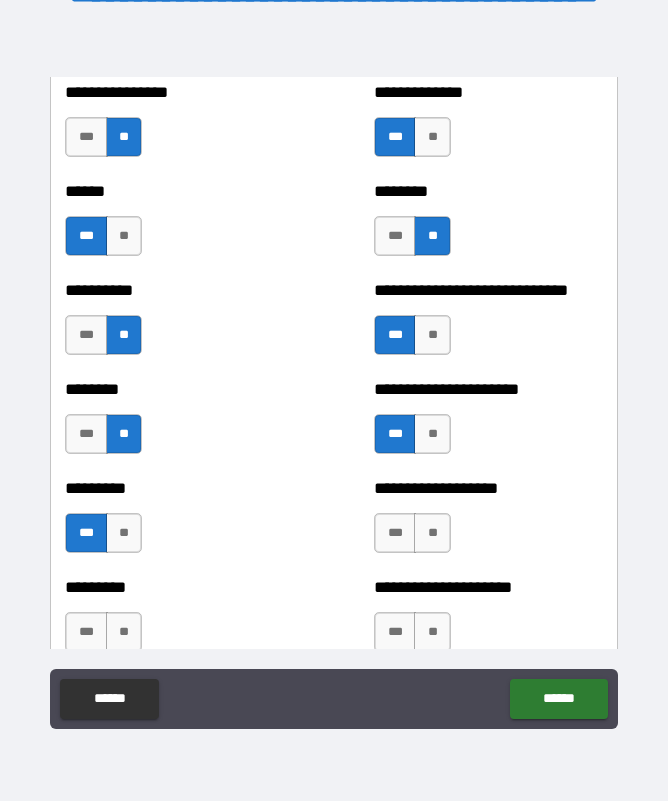 click on "***" at bounding box center (395, 533) 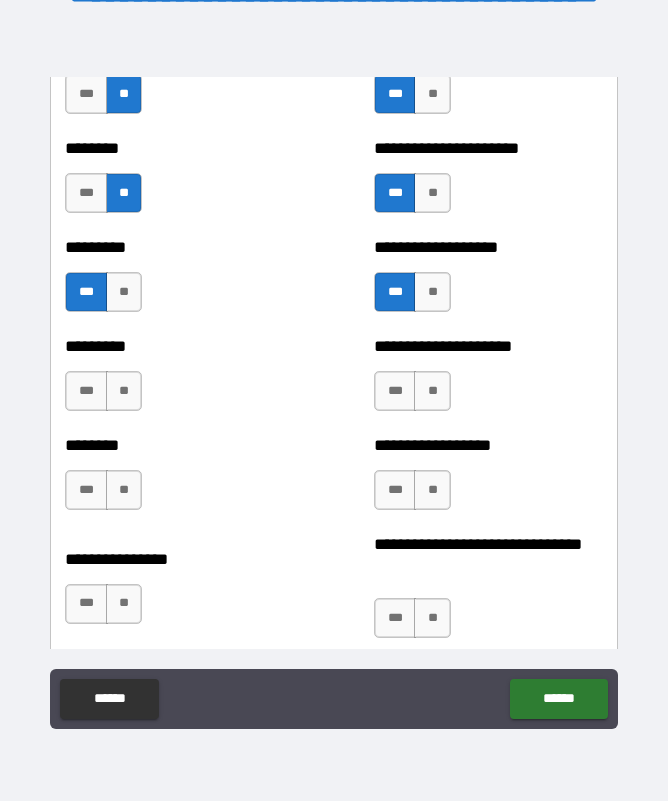 scroll, scrollTop: 7234, scrollLeft: 0, axis: vertical 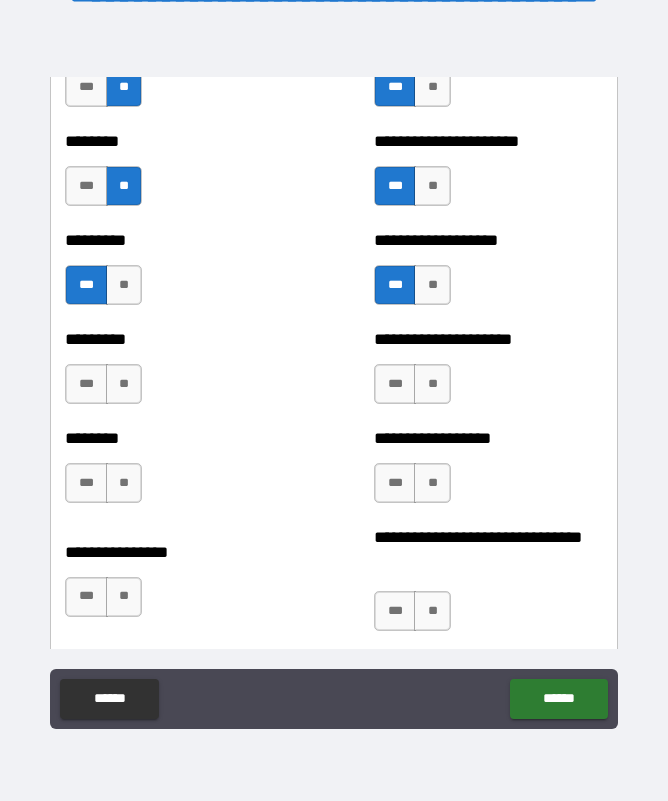click on "**" at bounding box center (124, 384) 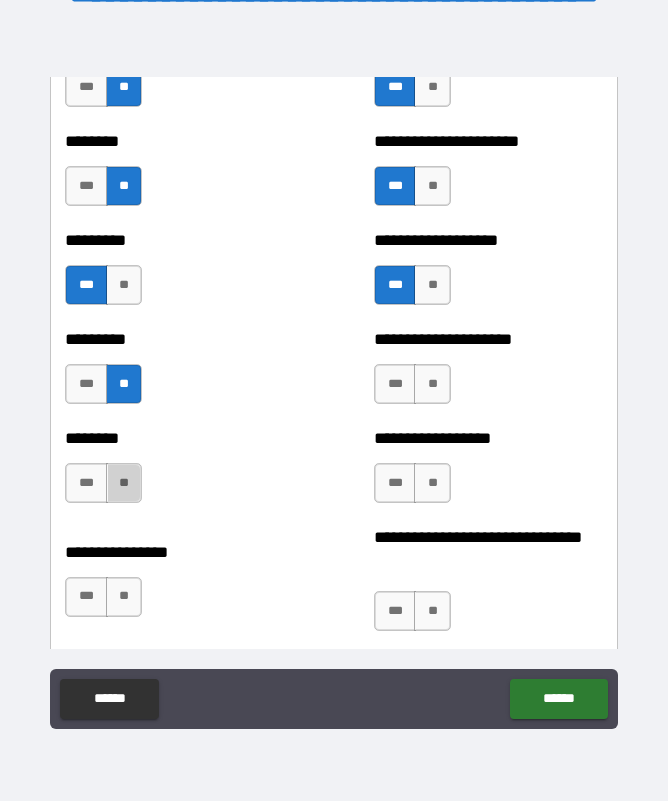 click on "**" at bounding box center (124, 483) 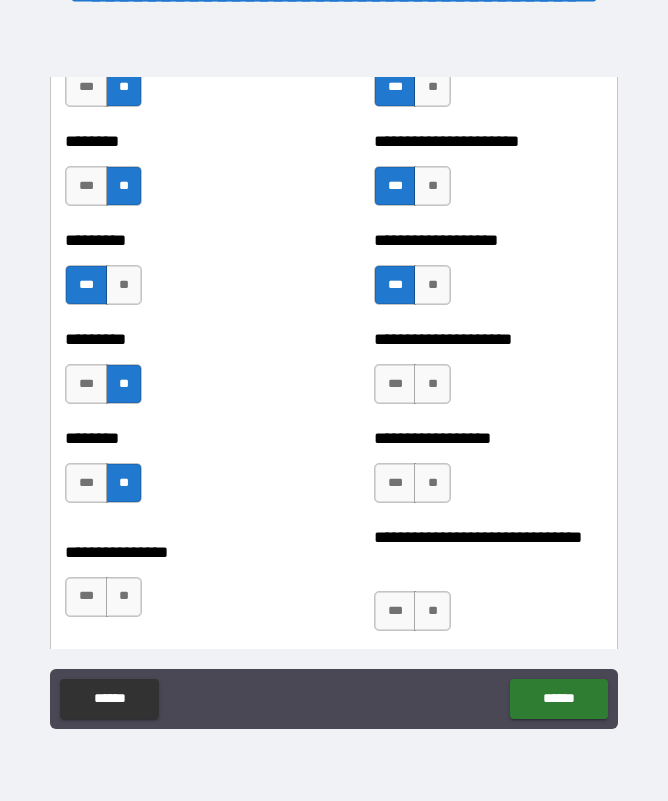 click on "**" at bounding box center [124, 597] 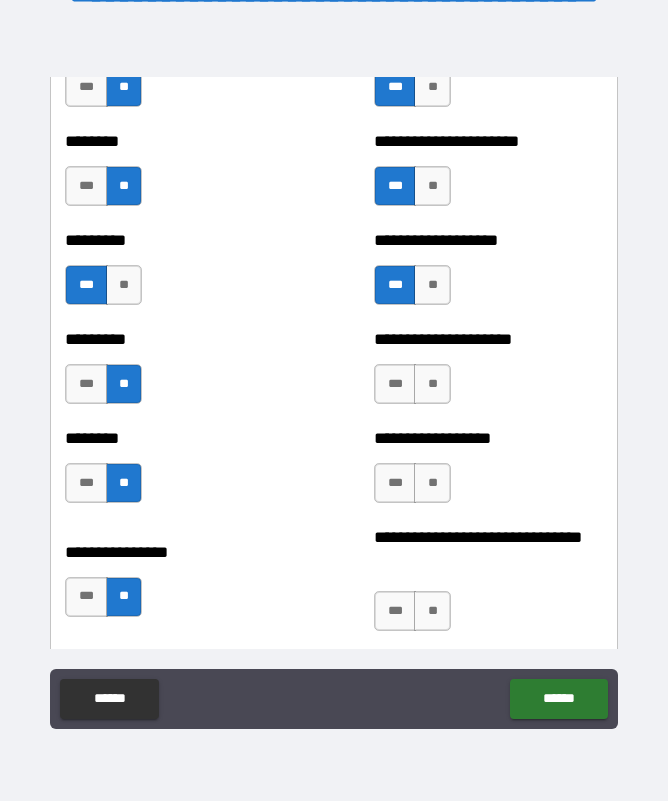 click on "***" at bounding box center (86, 597) 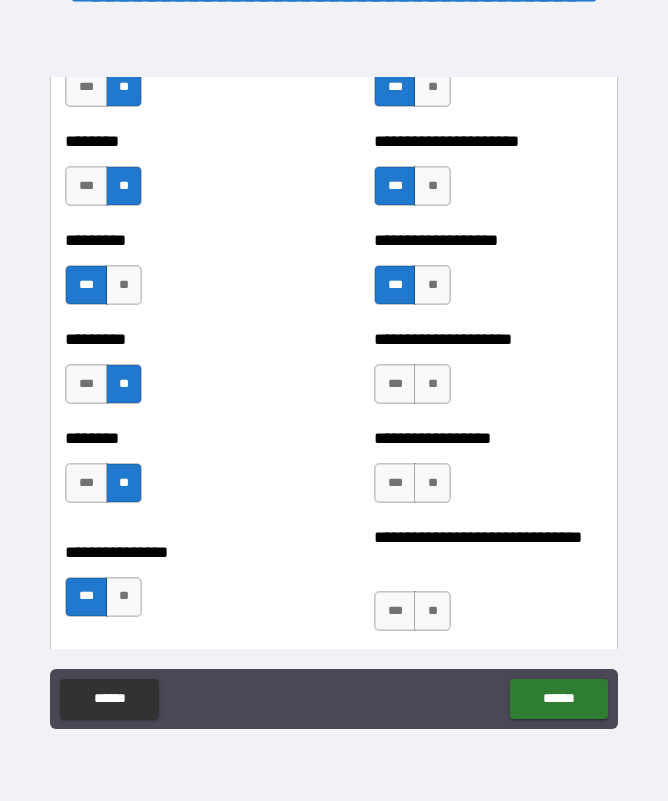 click on "**" at bounding box center (432, 384) 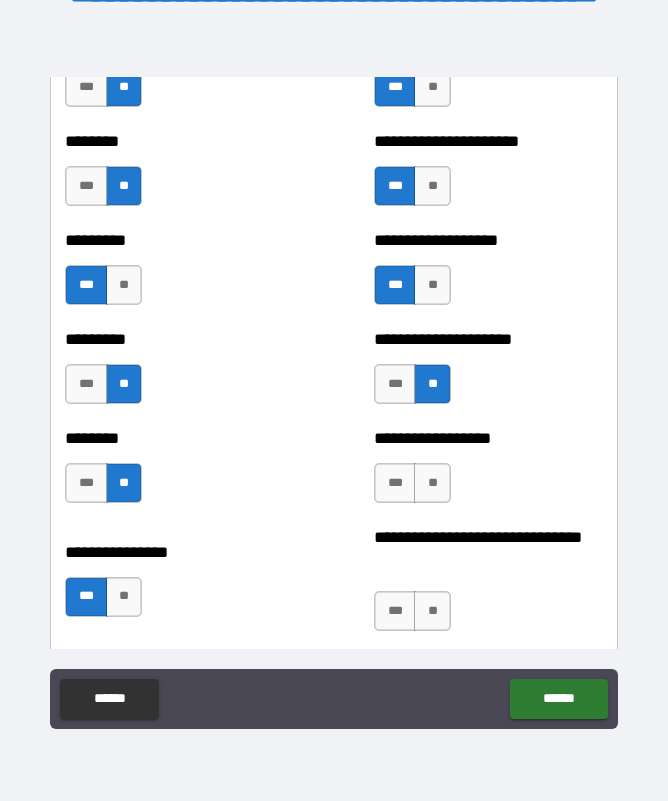 click on "**" at bounding box center [432, 483] 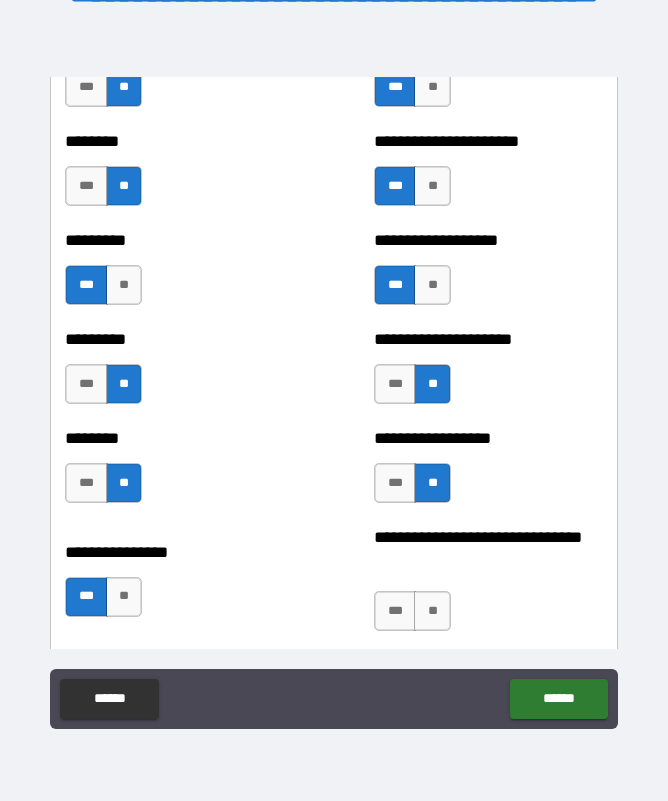 click on "**" at bounding box center (432, 611) 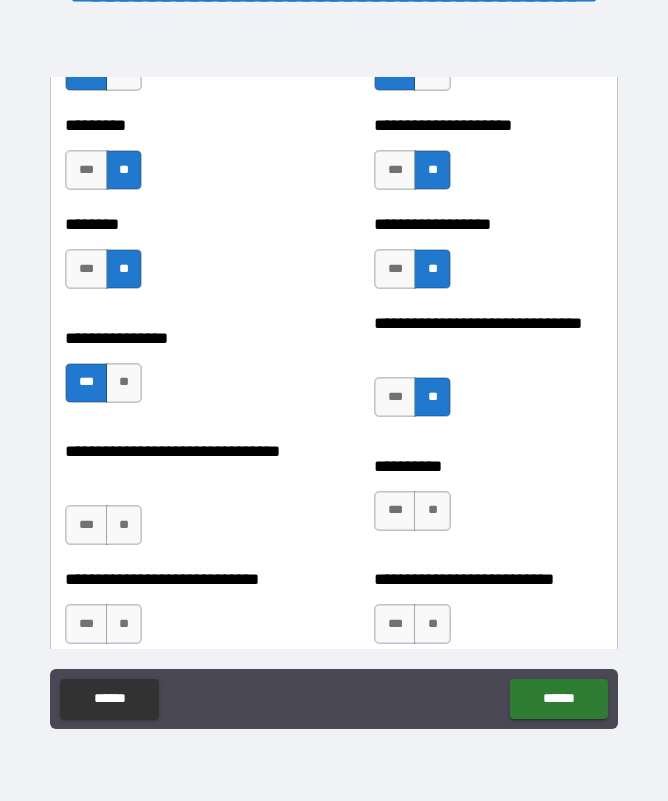 scroll, scrollTop: 7456, scrollLeft: 0, axis: vertical 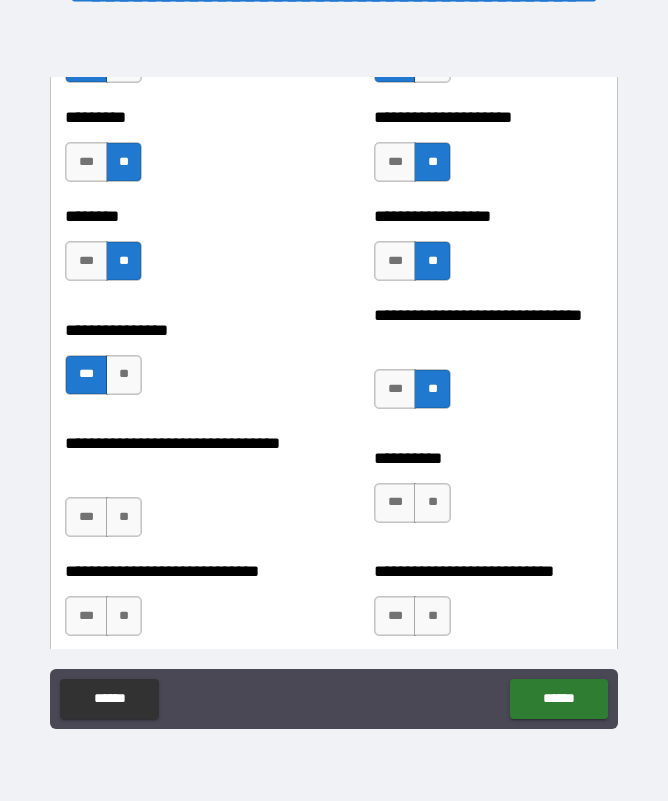 click on "**" at bounding box center [432, 503] 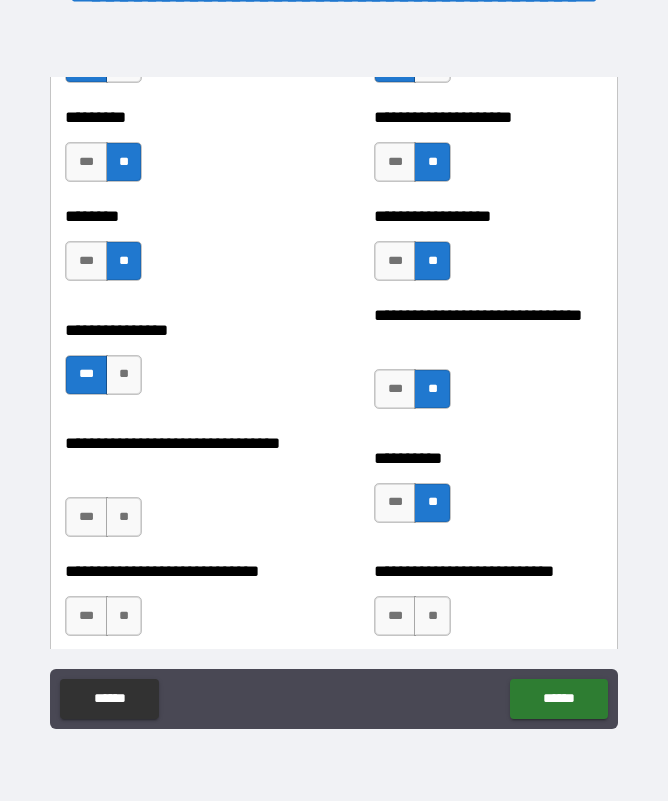click on "***" at bounding box center [86, 517] 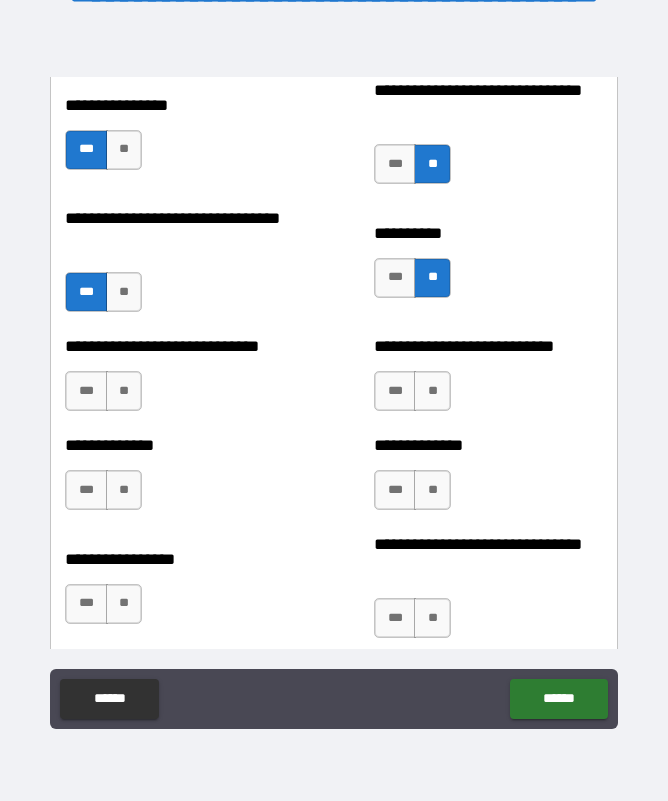 scroll, scrollTop: 7686, scrollLeft: 0, axis: vertical 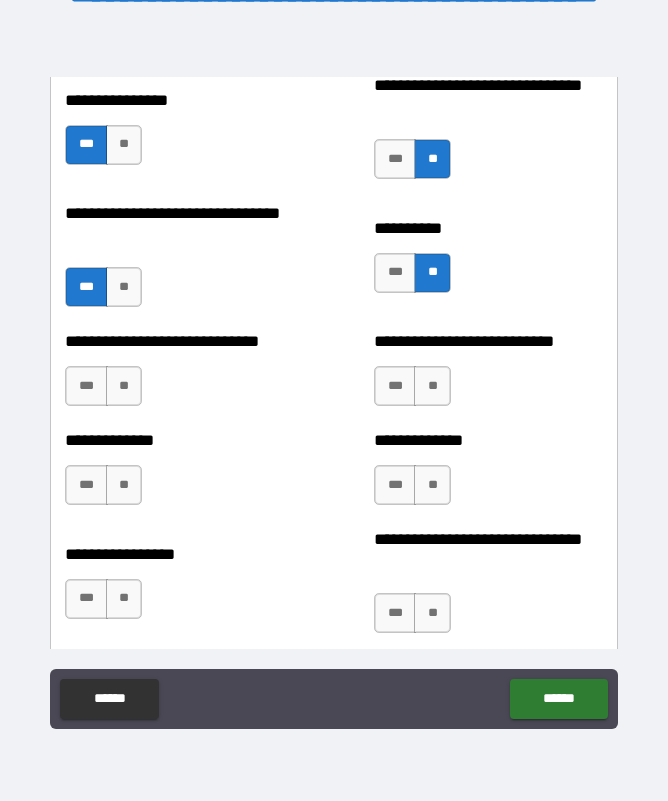 click on "**" at bounding box center [124, 386] 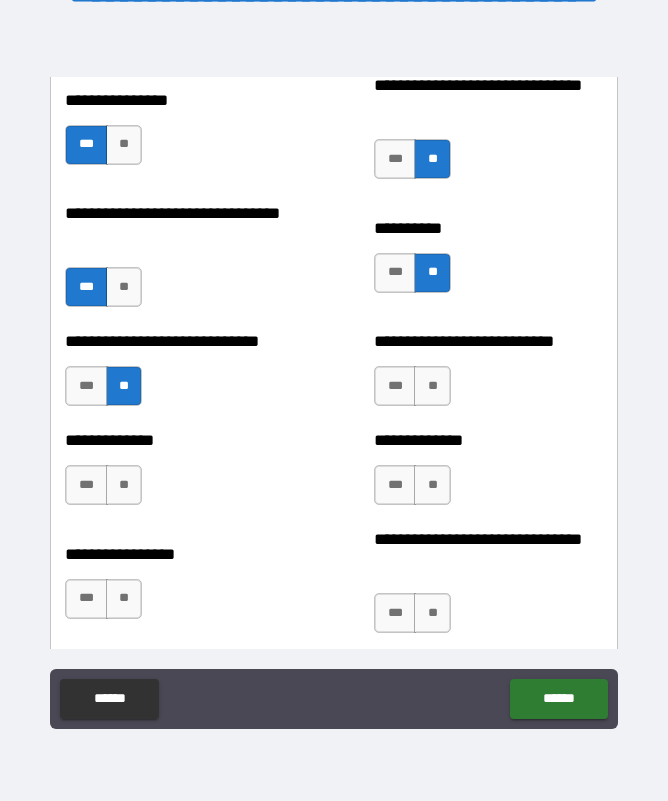 click on "**" at bounding box center [124, 485] 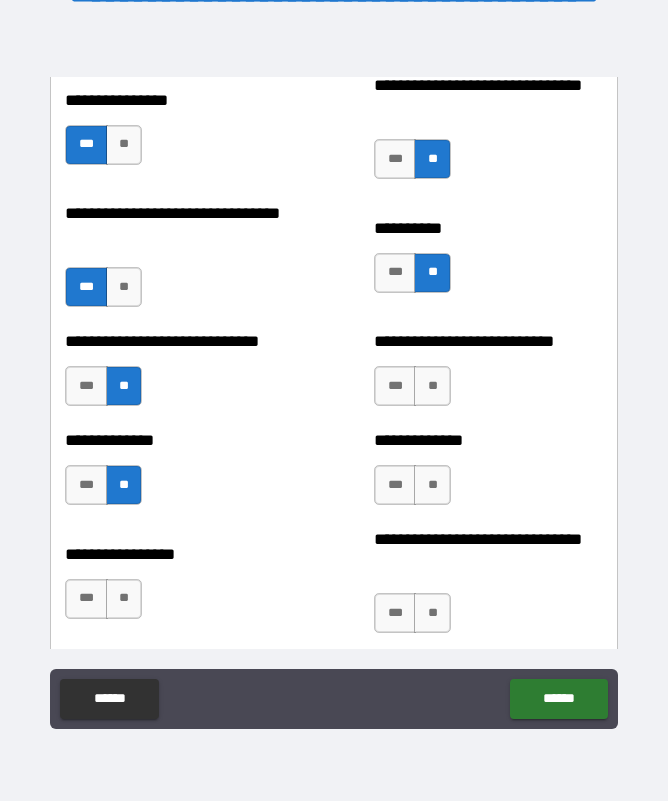 click on "**" at bounding box center [124, 599] 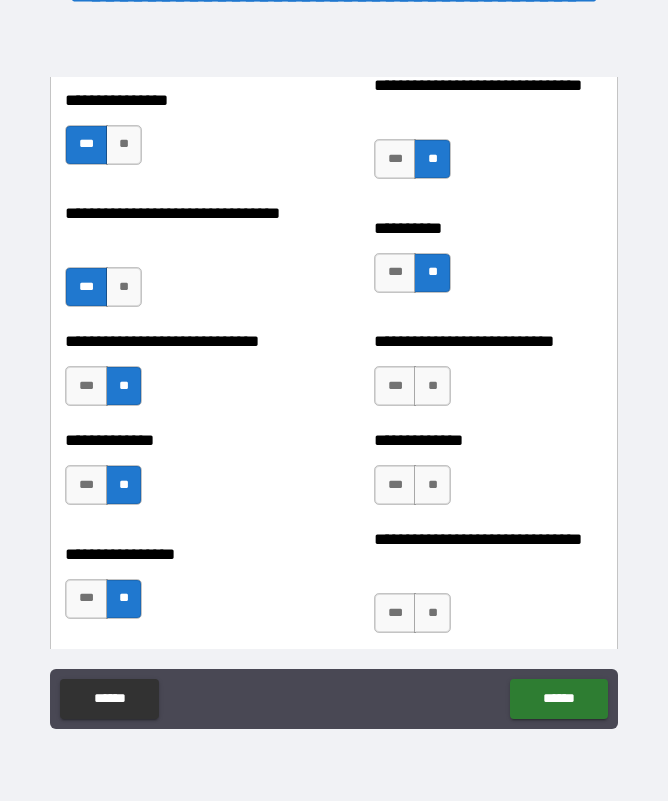 click on "**" at bounding box center (124, 599) 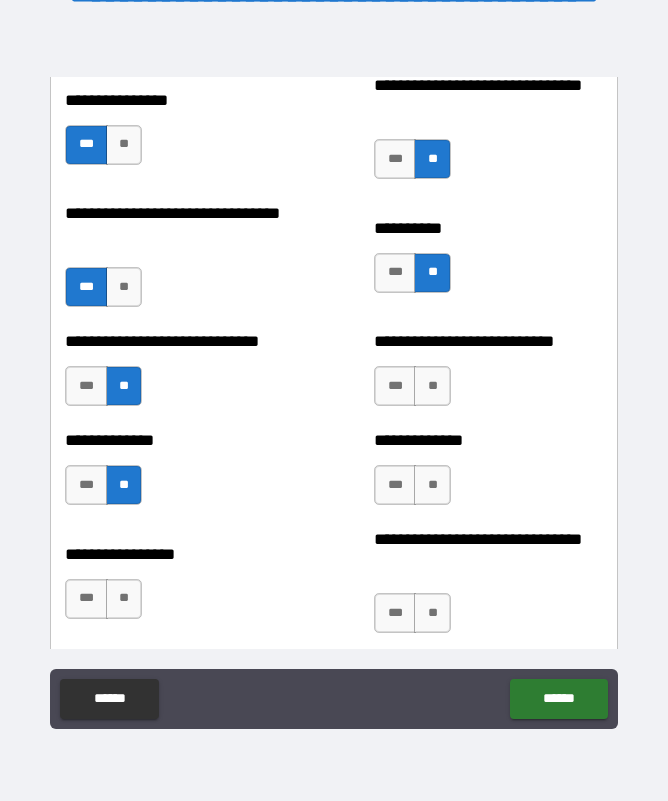 click on "***" at bounding box center (86, 599) 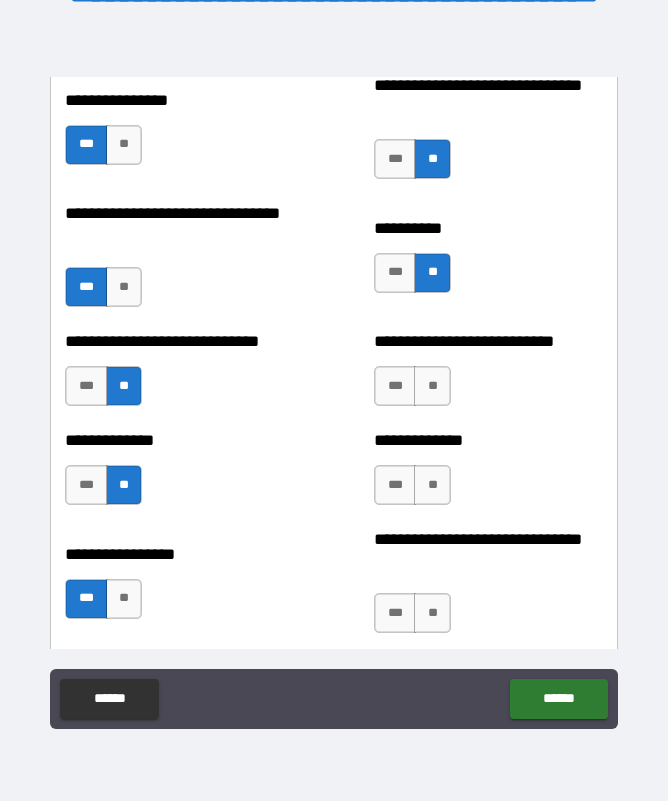 click on "***" at bounding box center [395, 386] 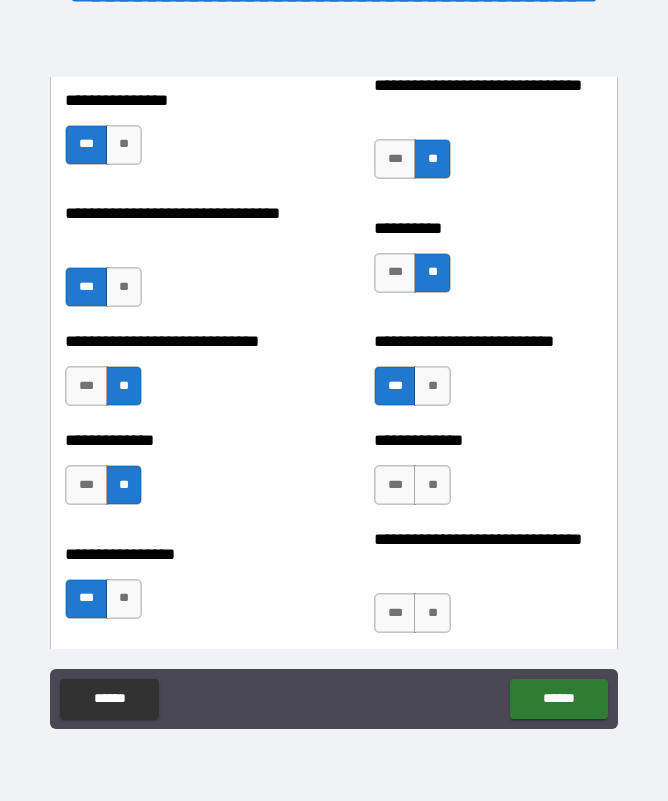 click on "***" at bounding box center (395, 485) 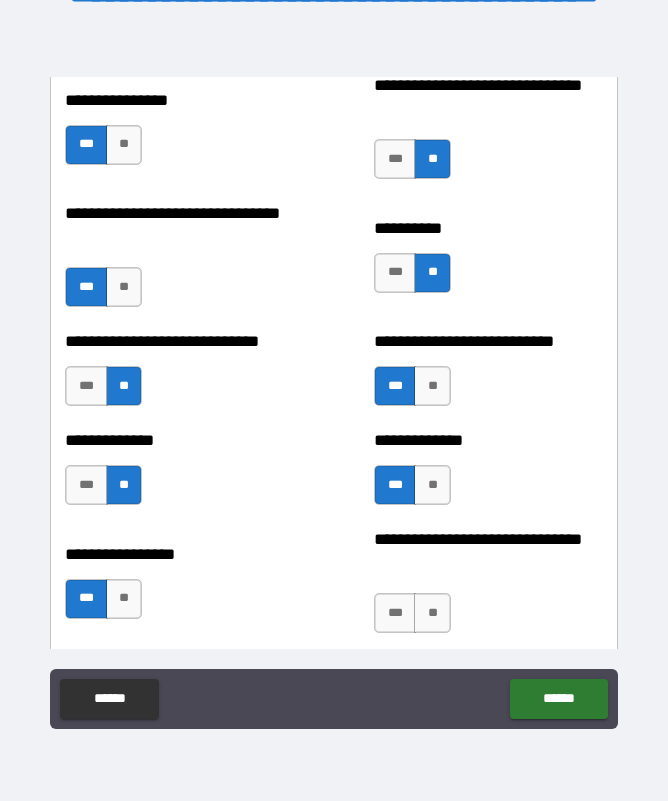 click on "**" at bounding box center [432, 613] 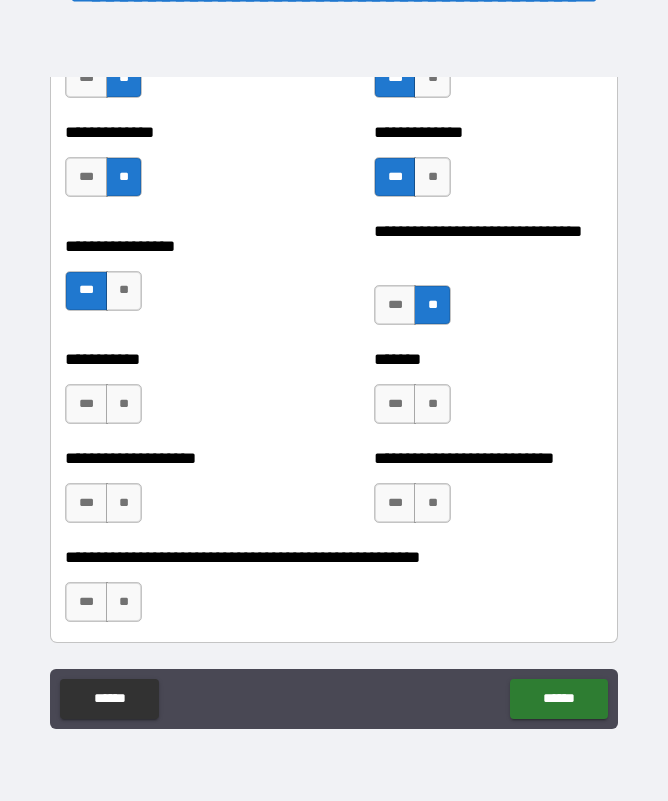 scroll, scrollTop: 8049, scrollLeft: 0, axis: vertical 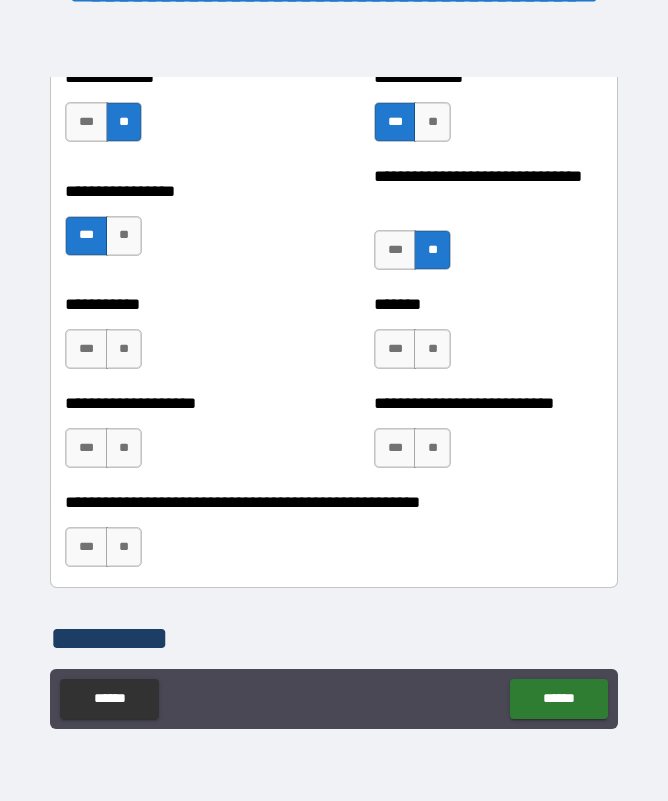 click on "***" at bounding box center (395, 349) 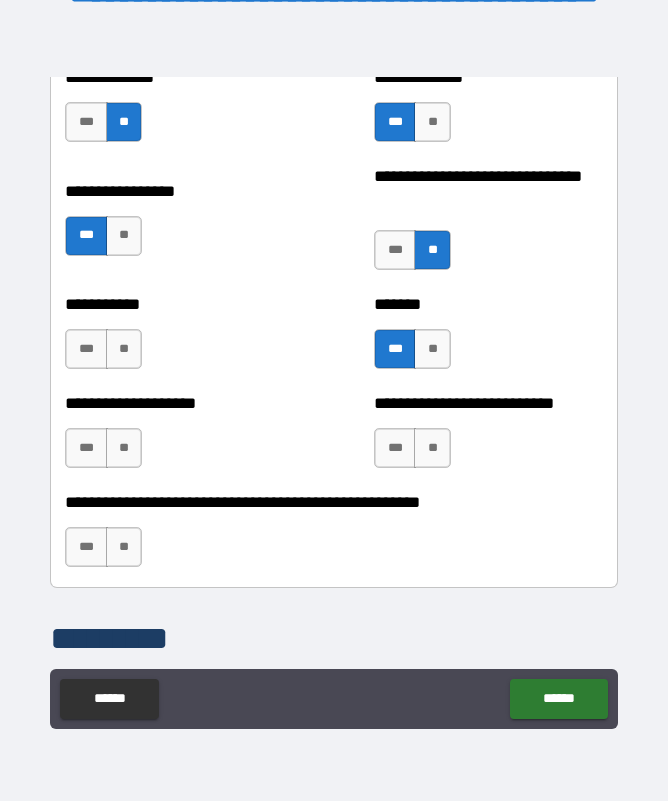 click on "**" at bounding box center (432, 448) 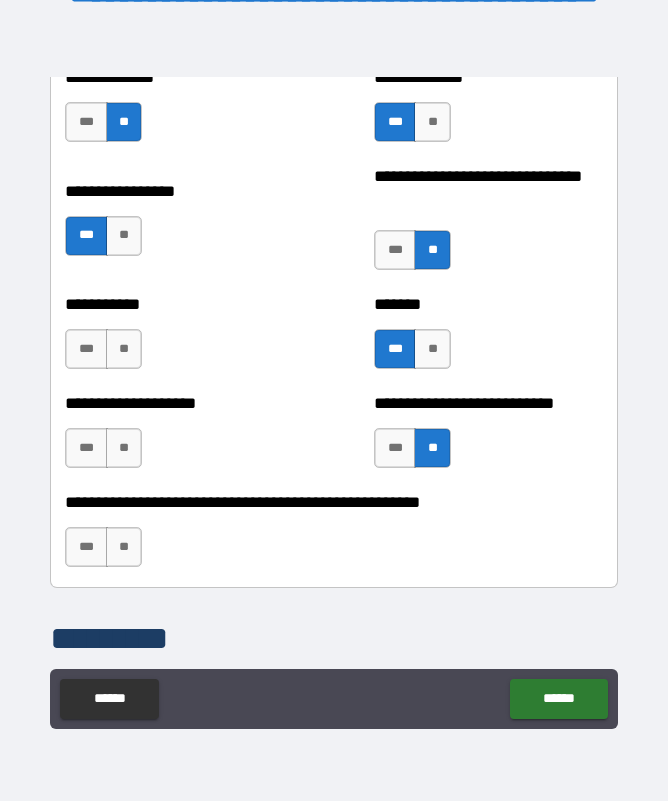 click on "**" at bounding box center [124, 349] 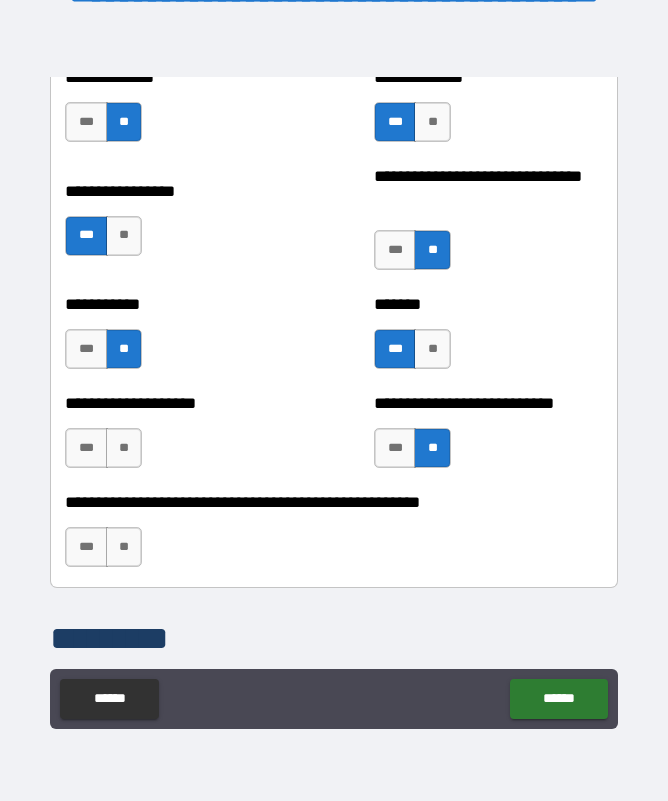 click on "***" at bounding box center (86, 448) 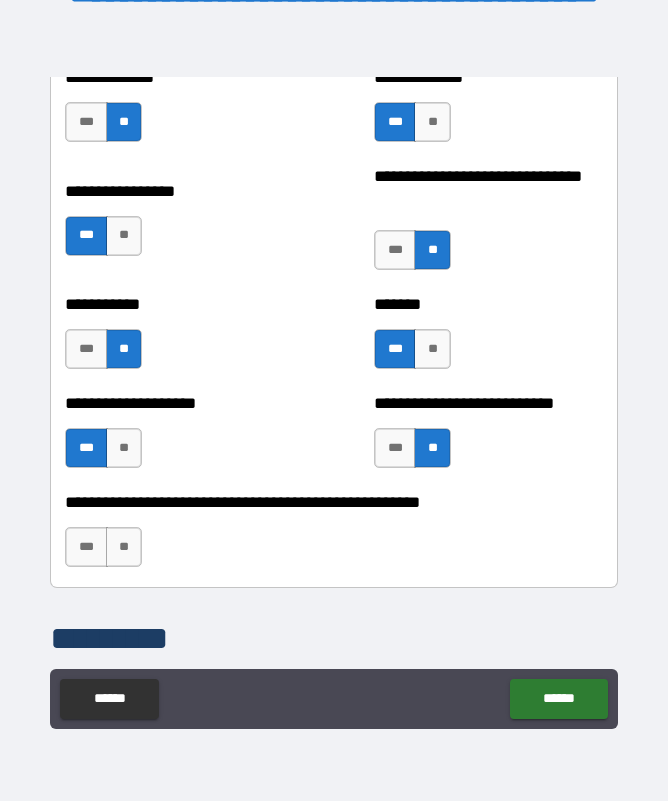 click on "***" at bounding box center (86, 547) 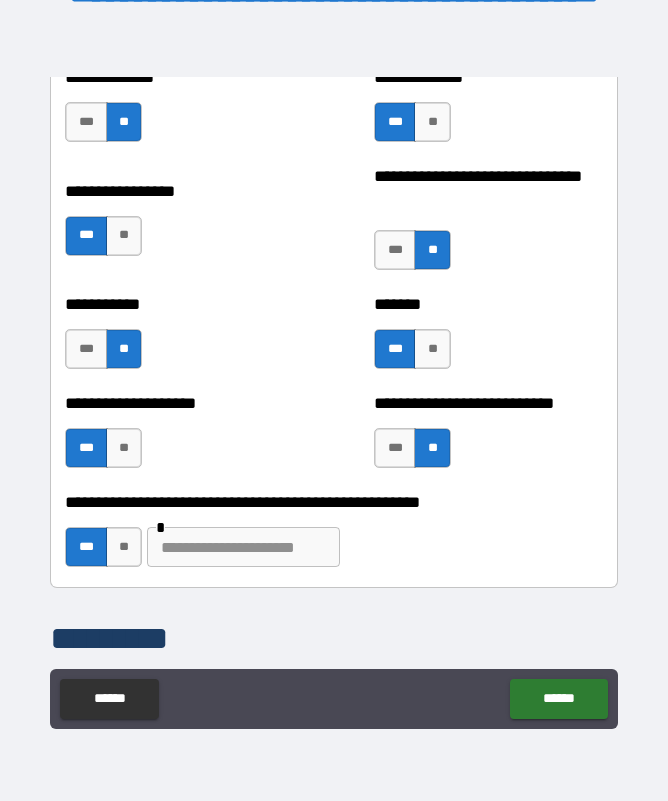 click at bounding box center (243, 547) 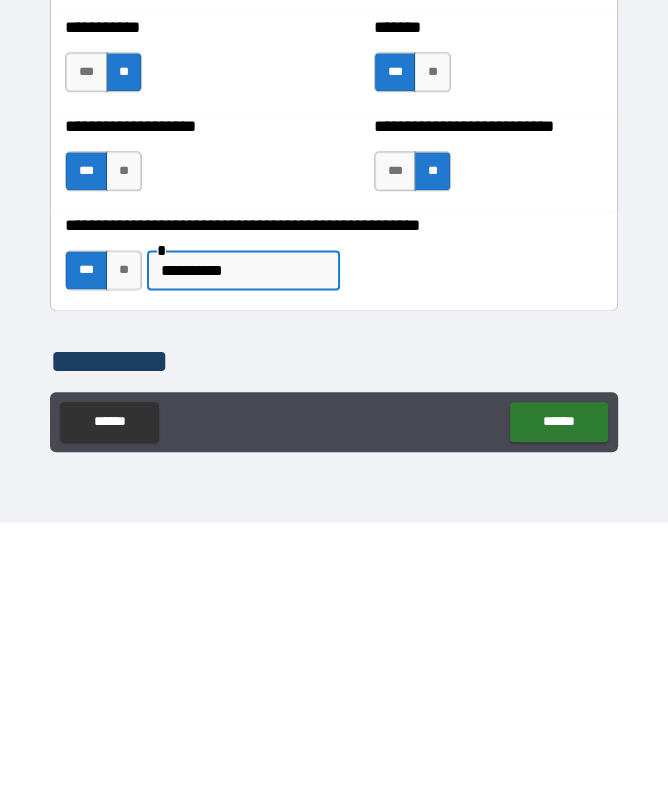 type on "*********" 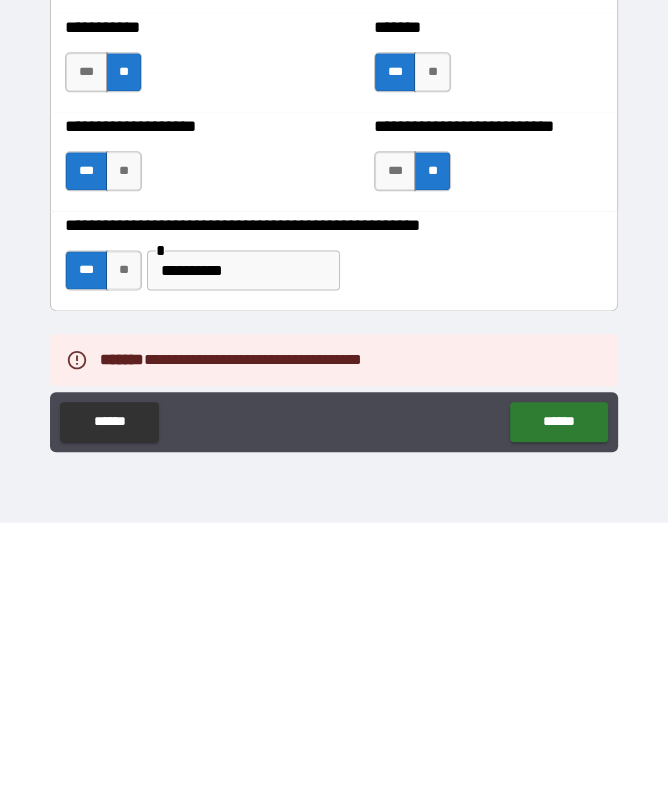 scroll, scrollTop: 56, scrollLeft: 0, axis: vertical 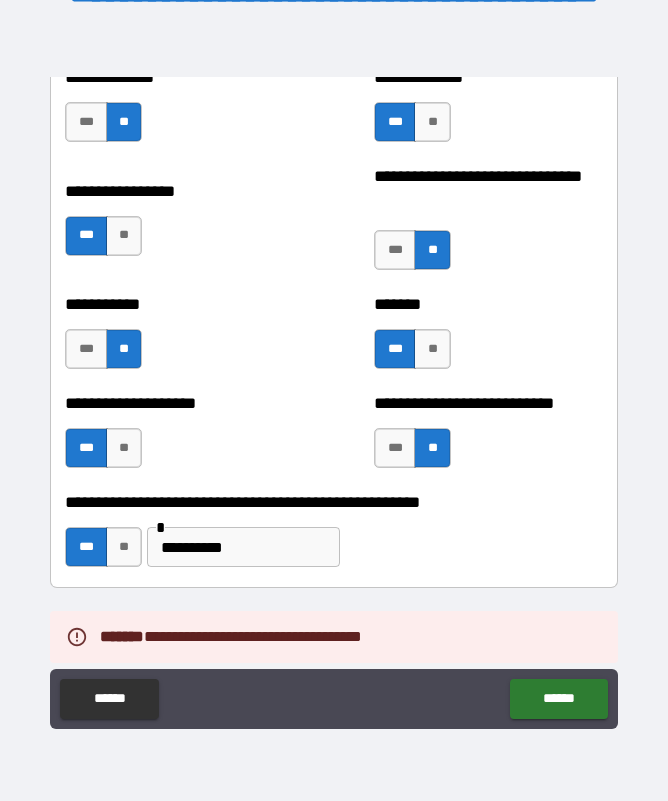 click on "******" at bounding box center (558, 699) 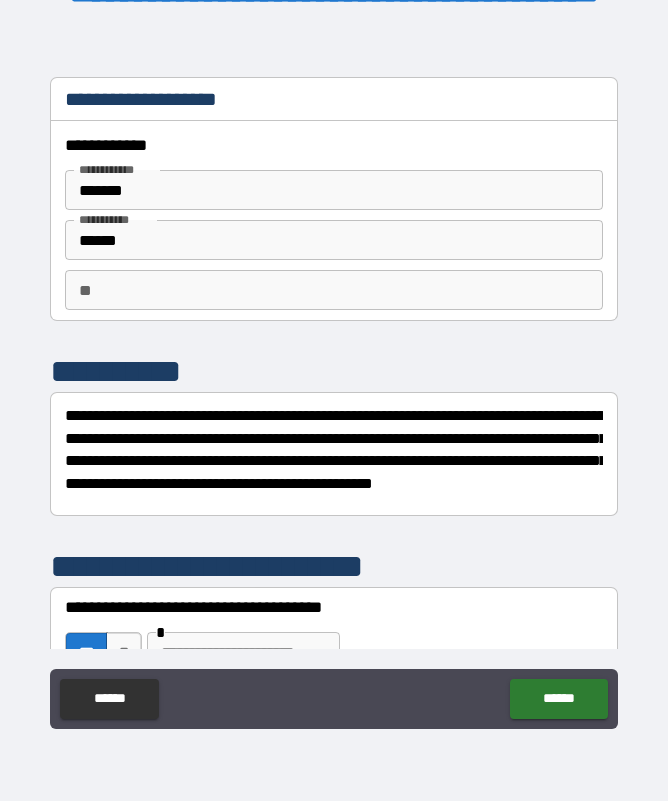 scroll, scrollTop: 0, scrollLeft: 0, axis: both 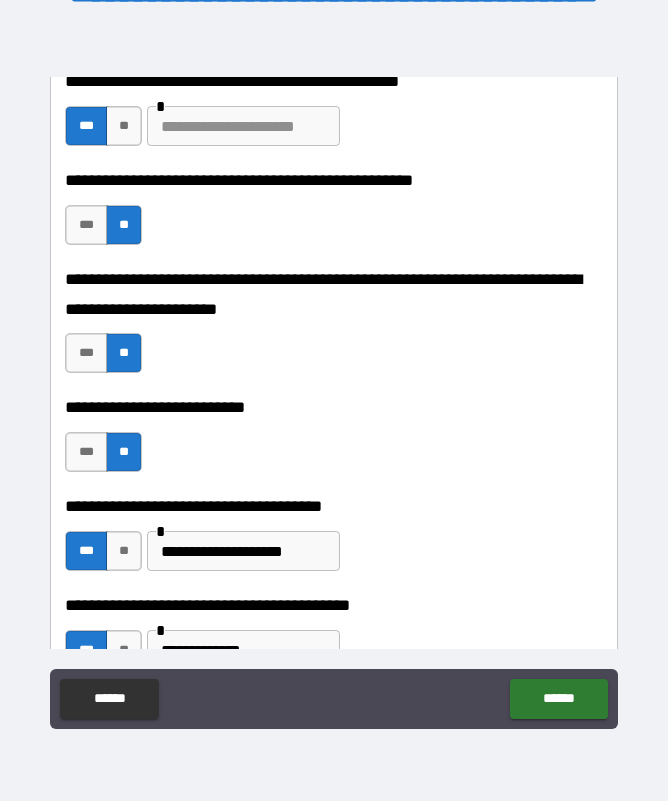 click on "******" at bounding box center [558, 699] 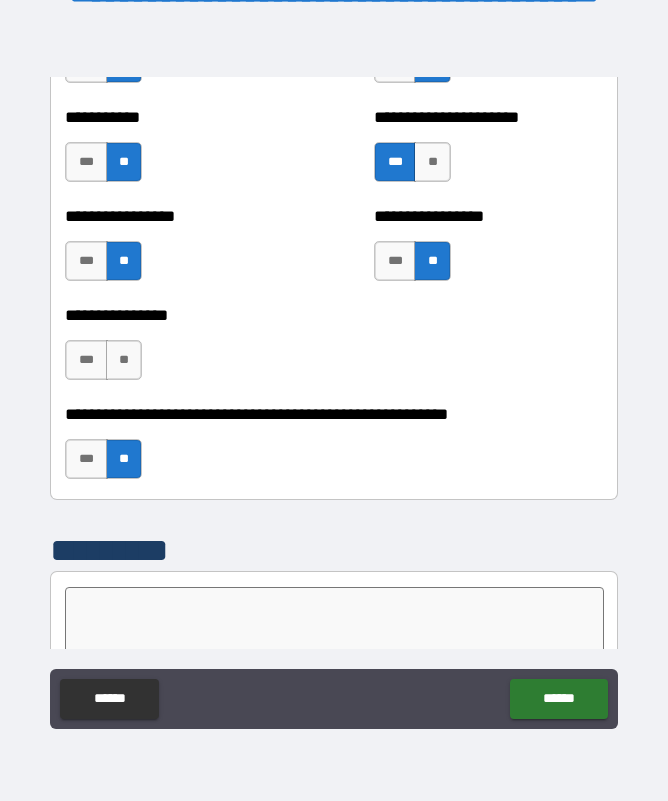 scroll, scrollTop: 6148, scrollLeft: 0, axis: vertical 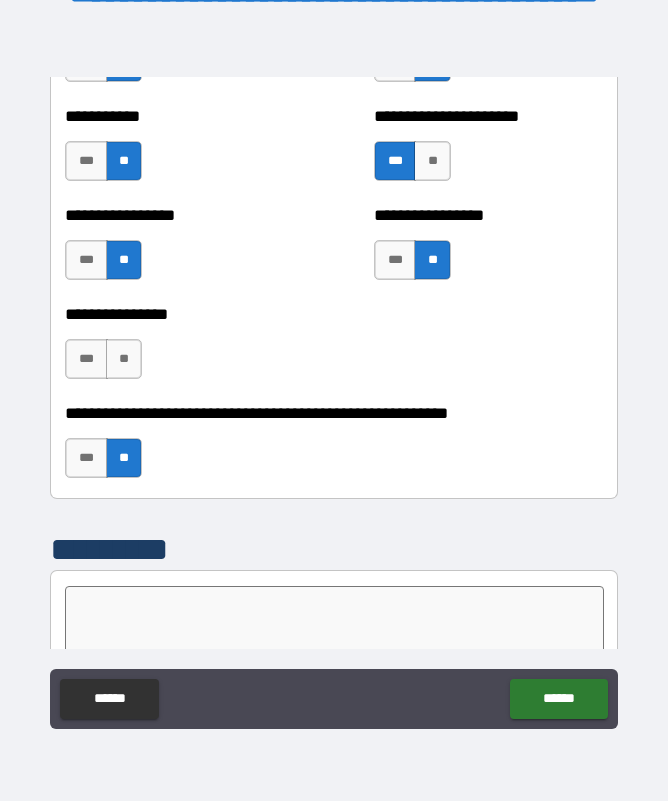click on "**" at bounding box center (124, 359) 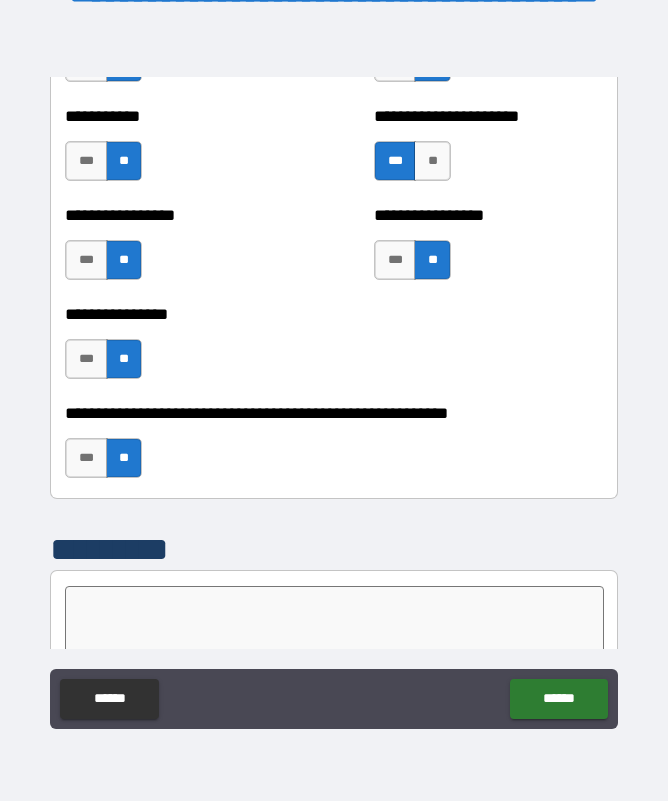 click on "******" at bounding box center (558, 699) 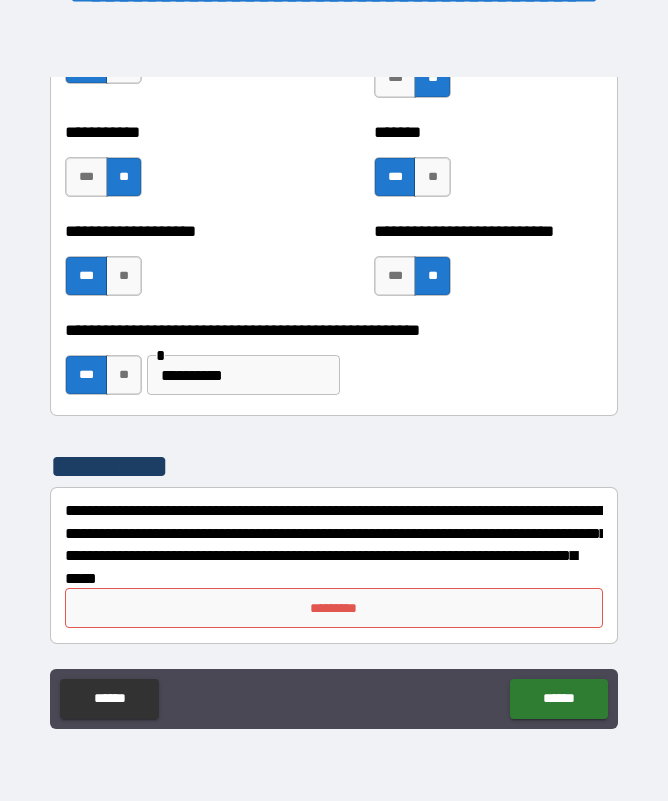scroll, scrollTop: 8221, scrollLeft: 0, axis: vertical 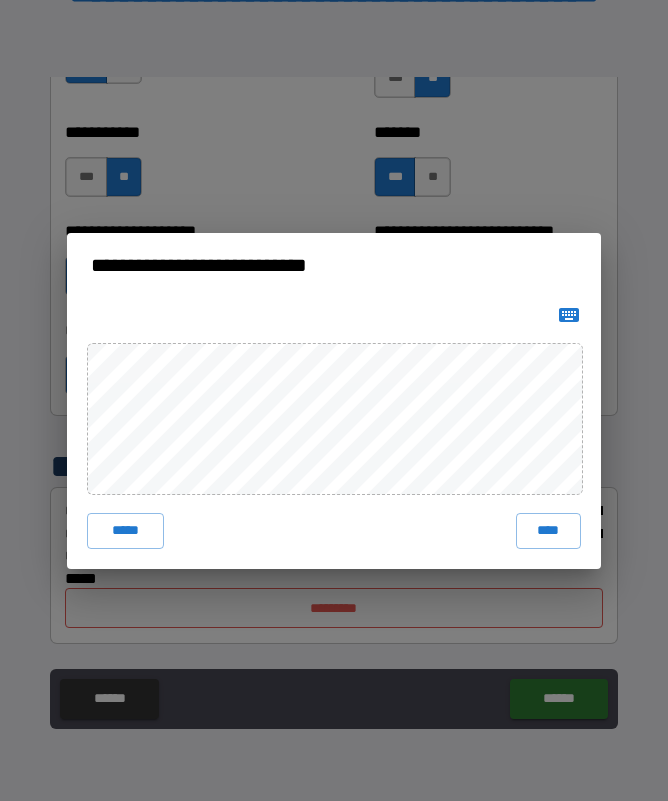 click on "****" at bounding box center (549, 531) 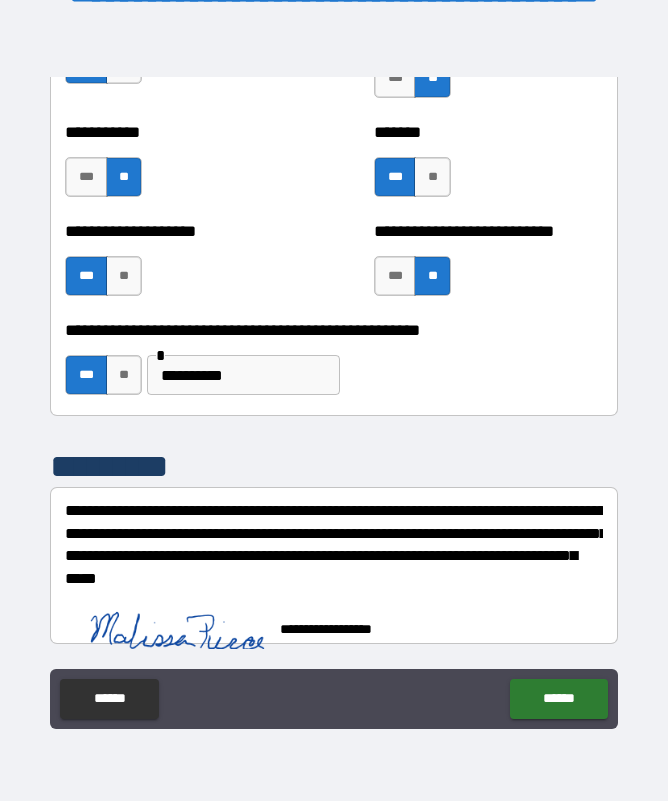 scroll, scrollTop: 8211, scrollLeft: 0, axis: vertical 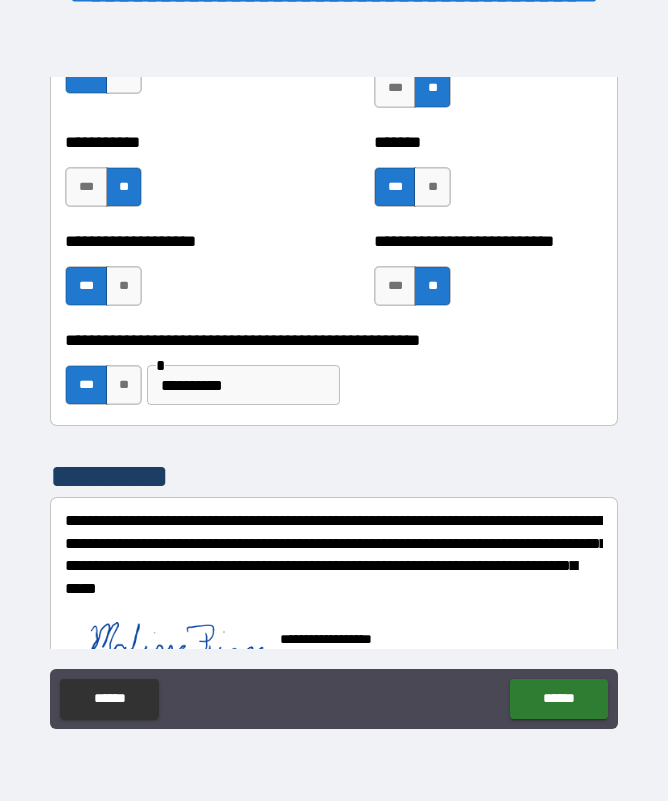 click on "******" at bounding box center [558, 699] 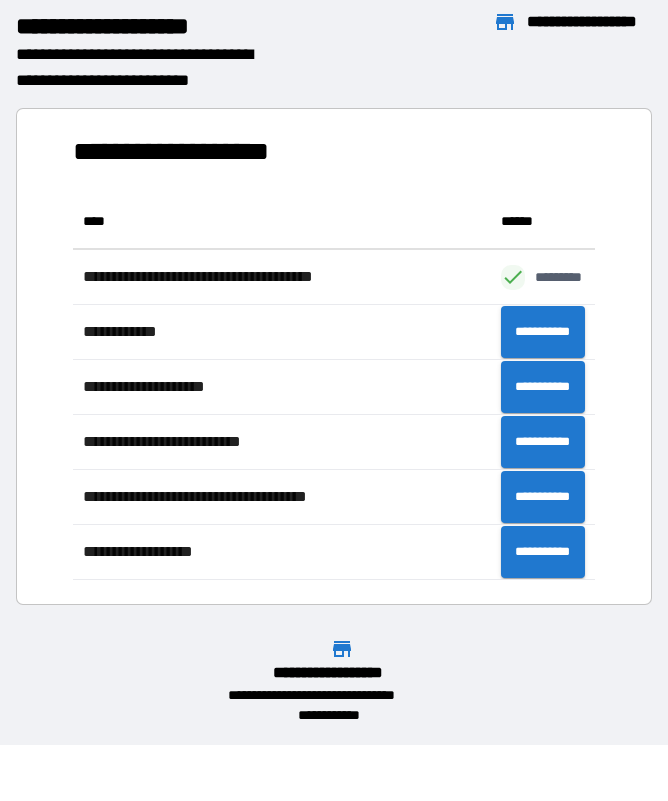 scroll, scrollTop: 386, scrollLeft: 522, axis: both 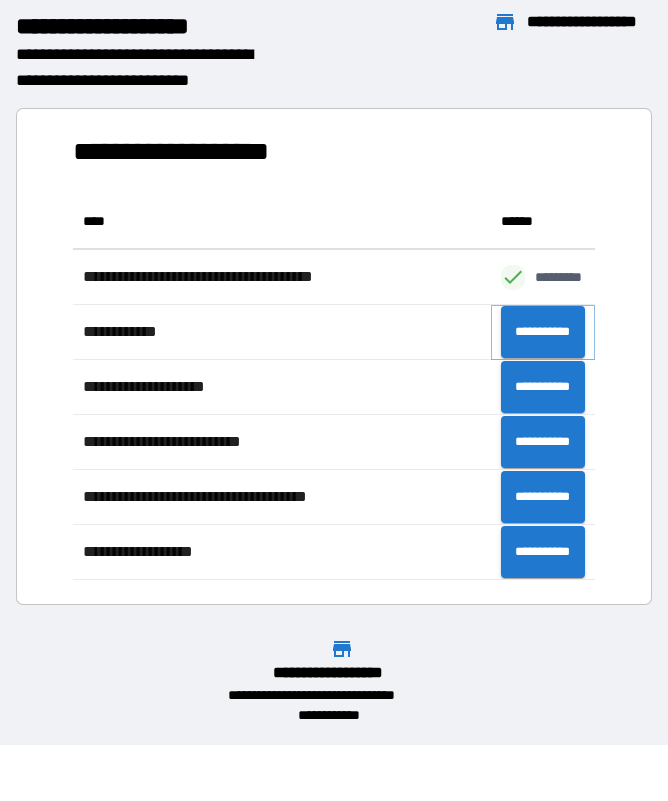 click on "**********" at bounding box center [543, 332] 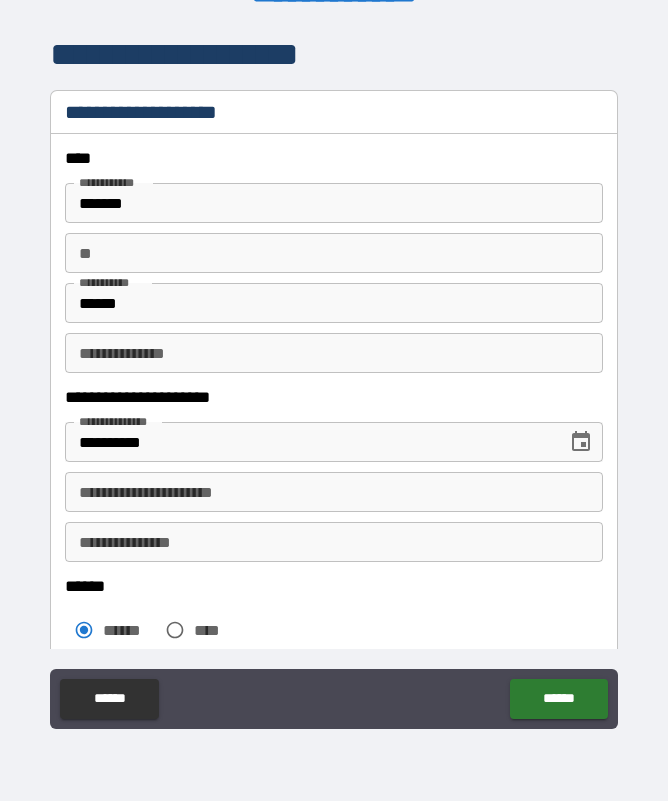 click on "**********" at bounding box center (333, 492) 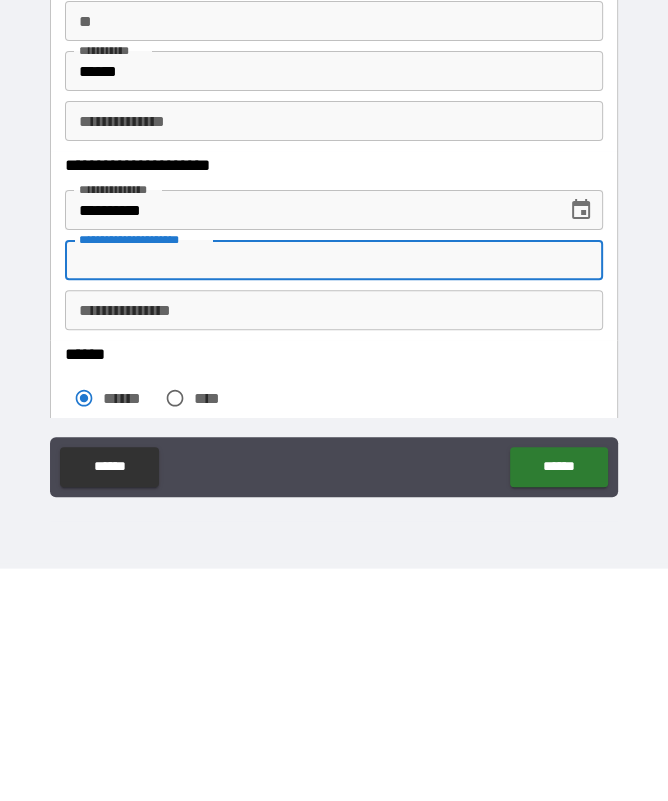scroll, scrollTop: 55, scrollLeft: 0, axis: vertical 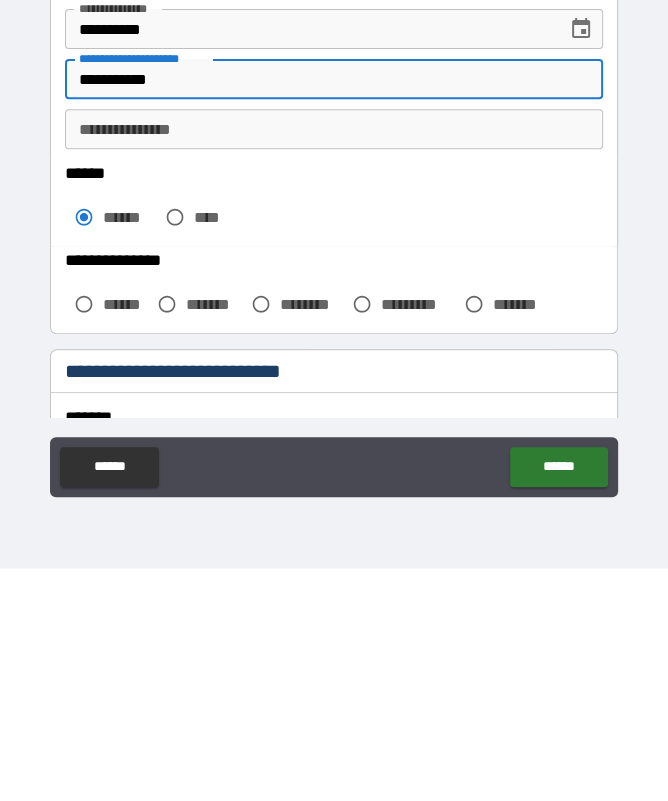 type on "**********" 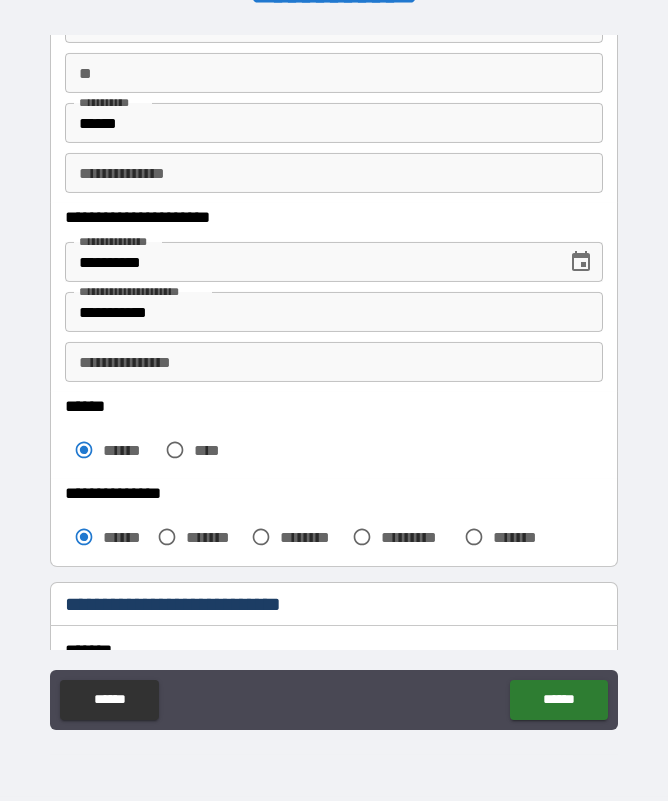 scroll, scrollTop: 56, scrollLeft: 0, axis: vertical 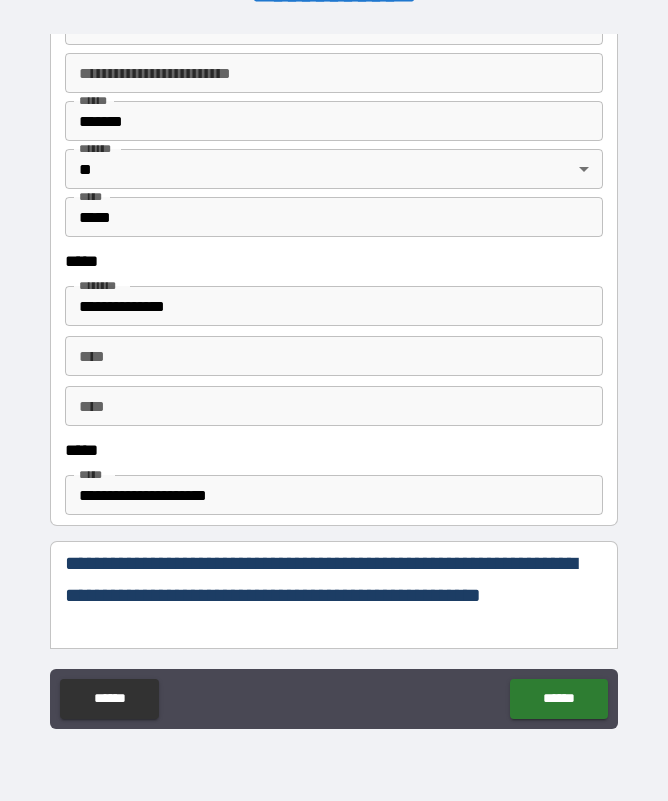 click on "**********" at bounding box center (333, 495) 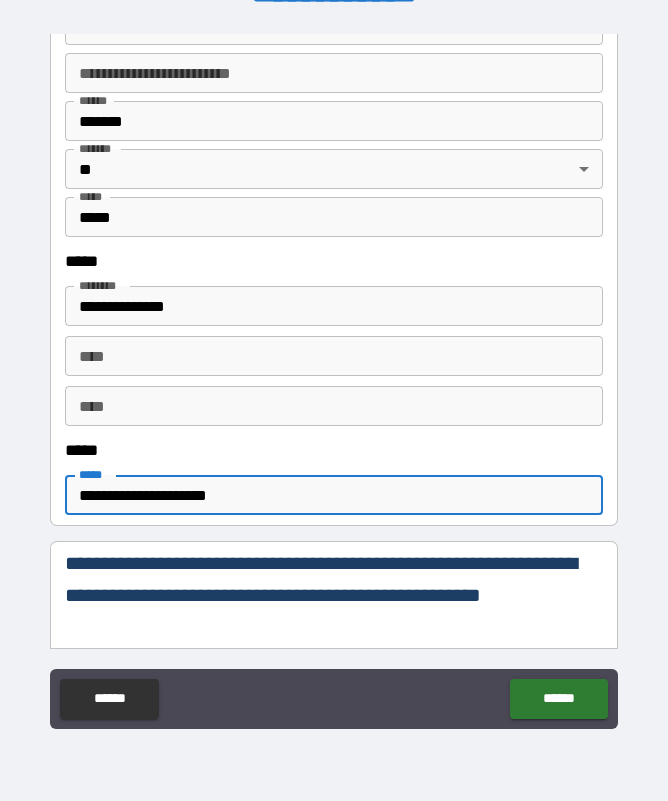 scroll, scrollTop: 55, scrollLeft: 0, axis: vertical 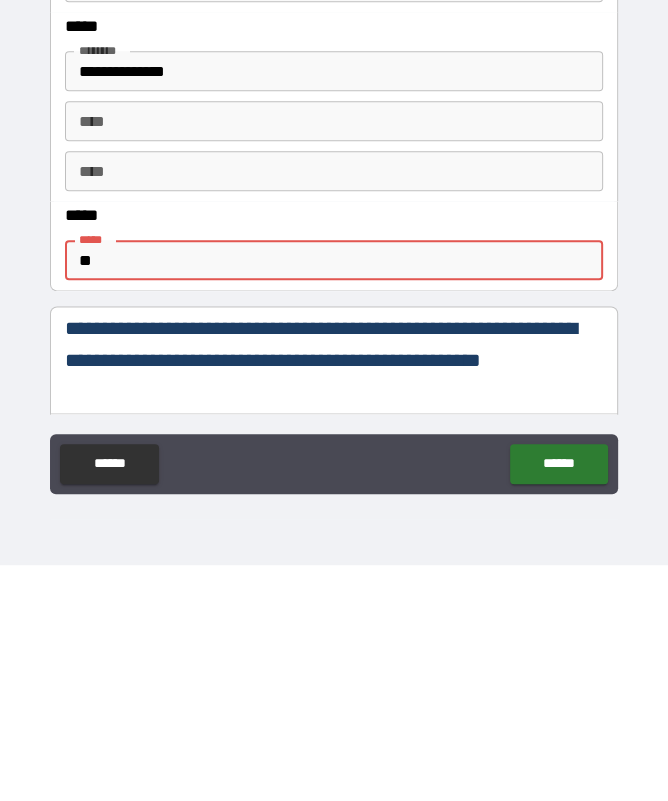 type on "*" 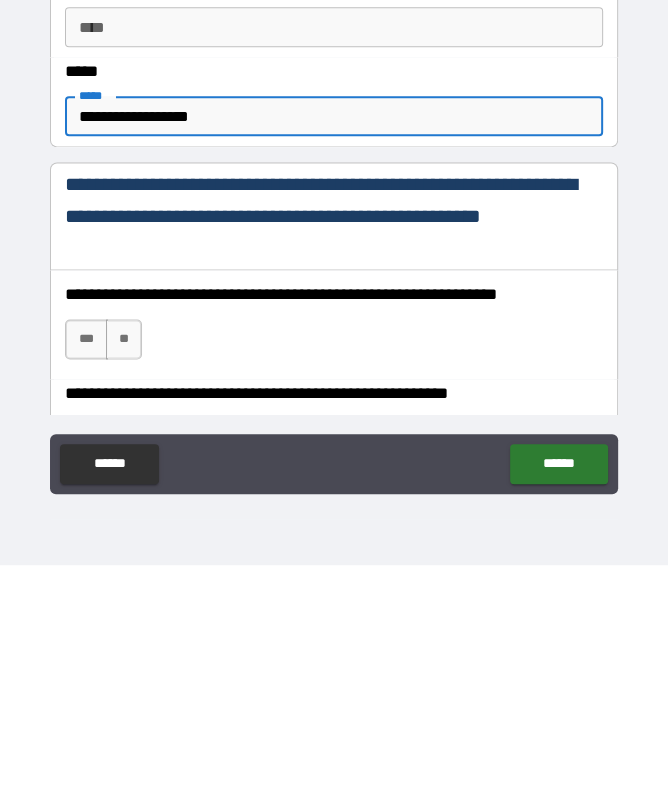 scroll, scrollTop: 997, scrollLeft: 0, axis: vertical 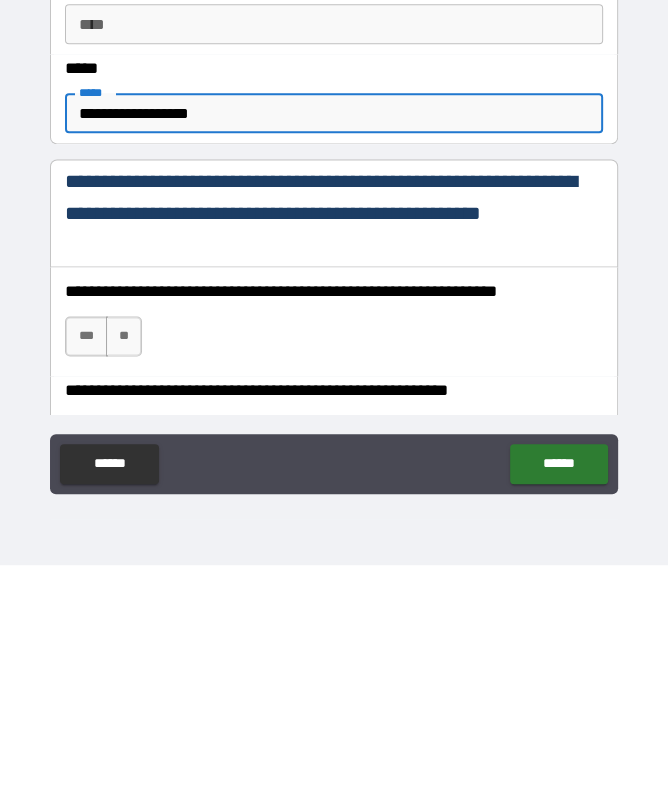 type on "**********" 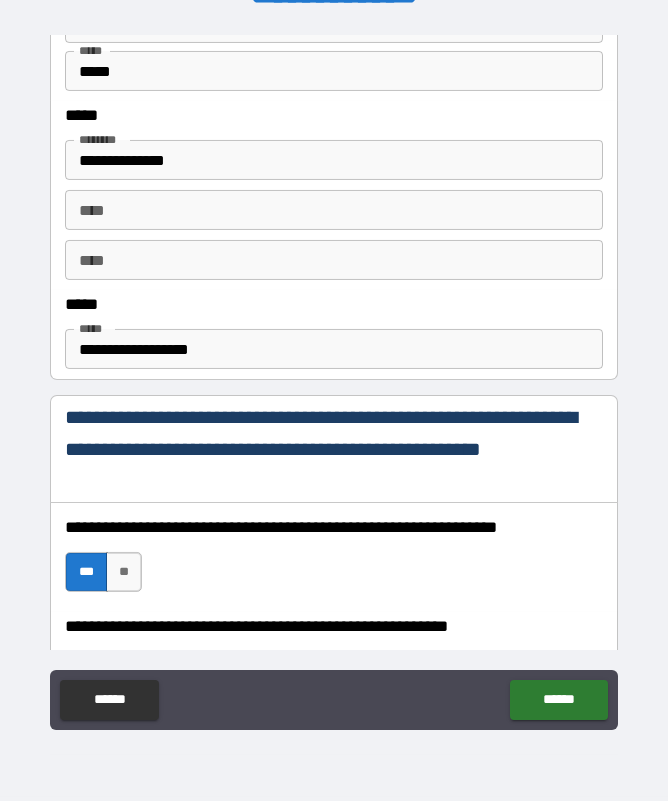 scroll, scrollTop: 56, scrollLeft: 0, axis: vertical 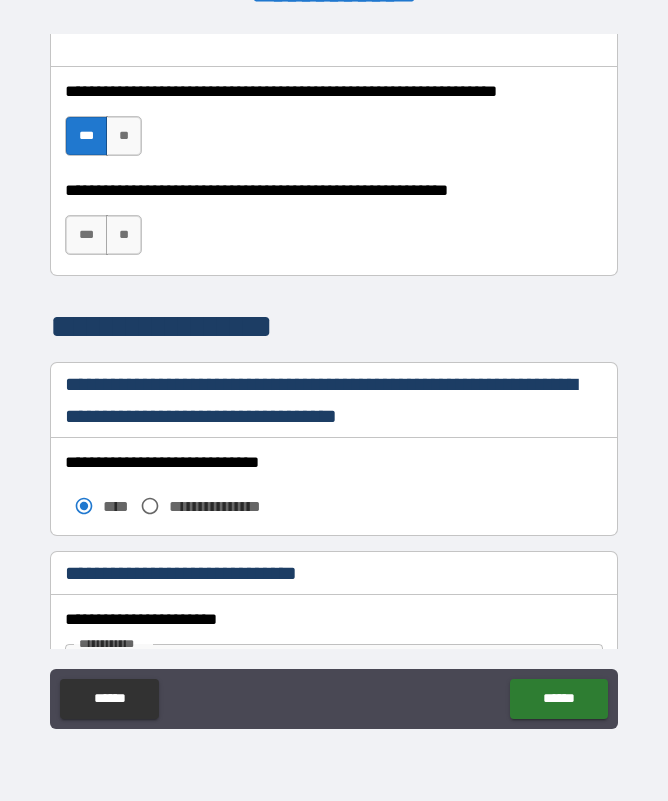 click on "**" at bounding box center [124, 235] 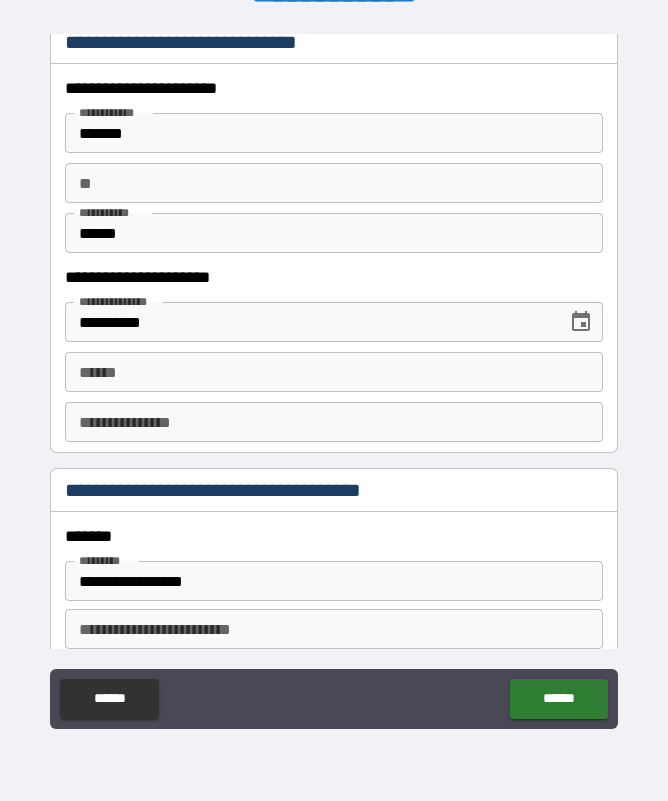 scroll, scrollTop: 1964, scrollLeft: 0, axis: vertical 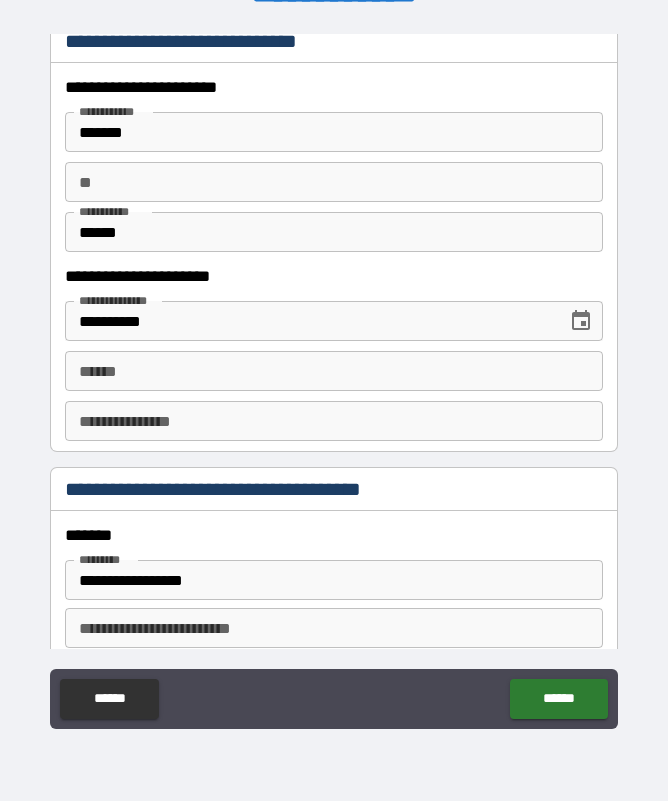 click on "****   * ****   *" at bounding box center [333, 371] 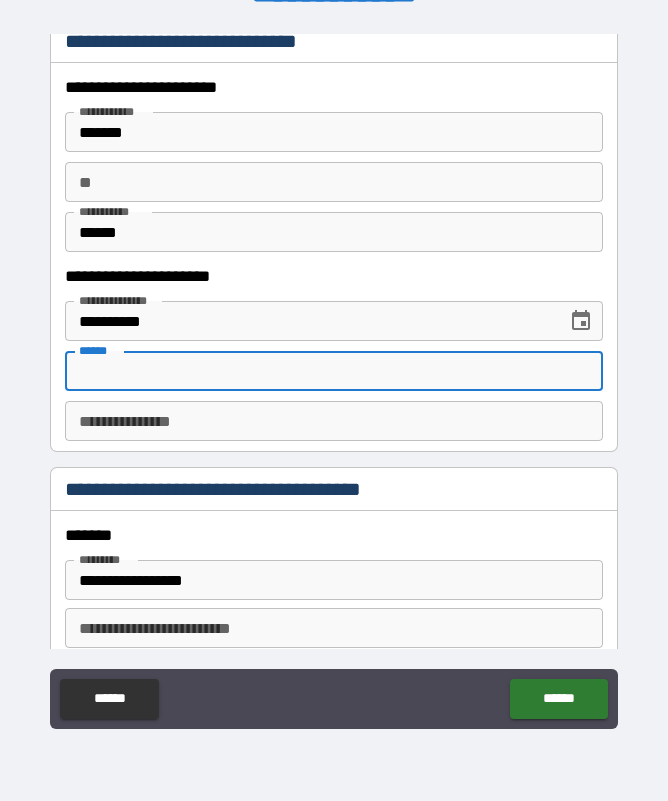 scroll, scrollTop: 55, scrollLeft: 0, axis: vertical 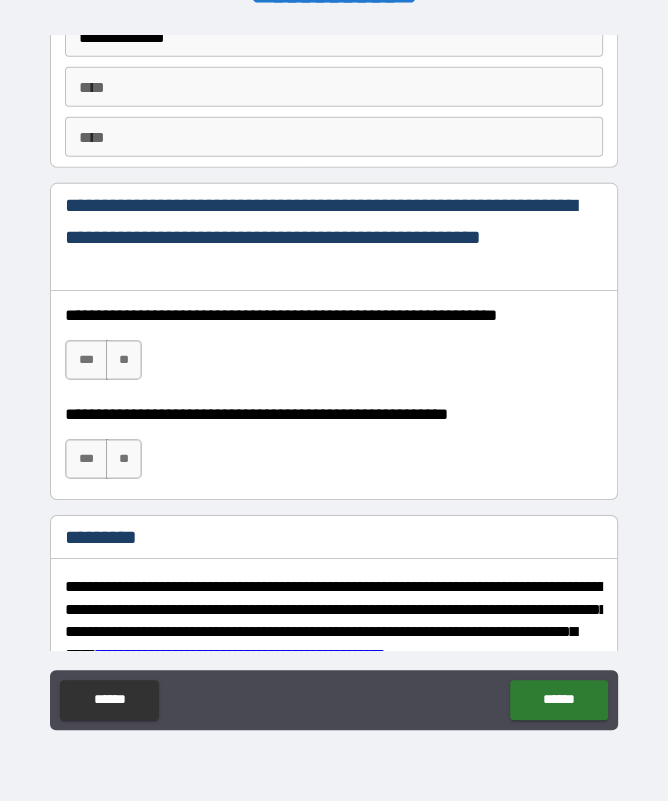 type on "**********" 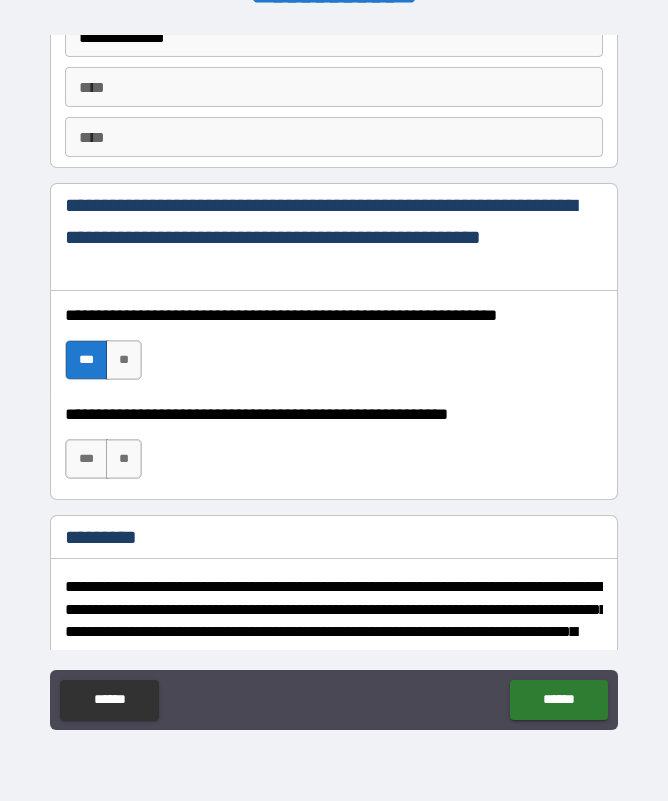 scroll, scrollTop: 56, scrollLeft: 0, axis: vertical 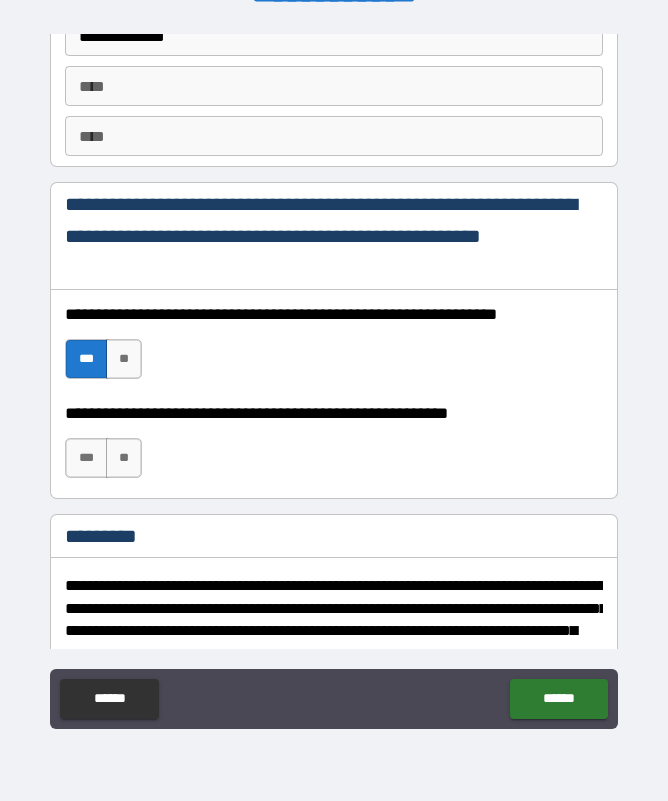 click on "***" at bounding box center [86, 458] 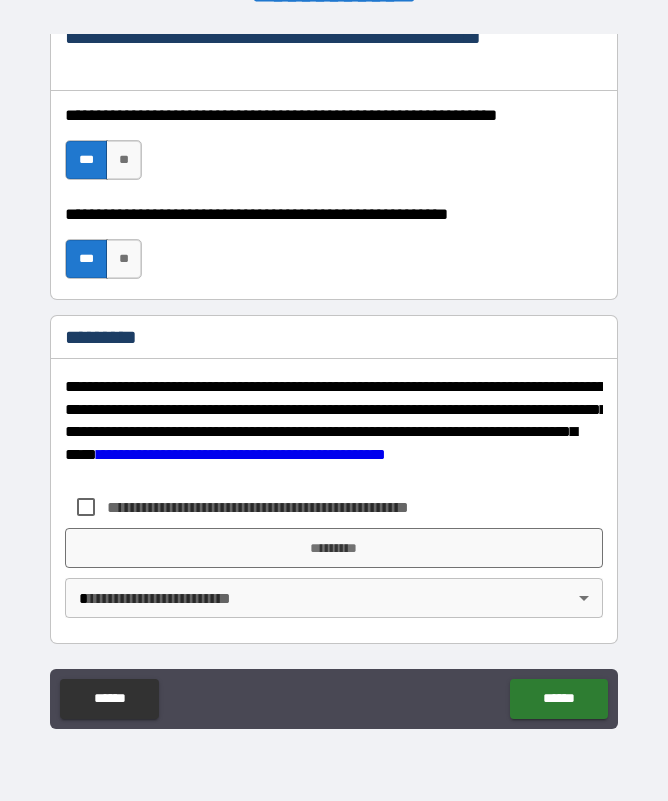 scroll, scrollTop: 3077, scrollLeft: 0, axis: vertical 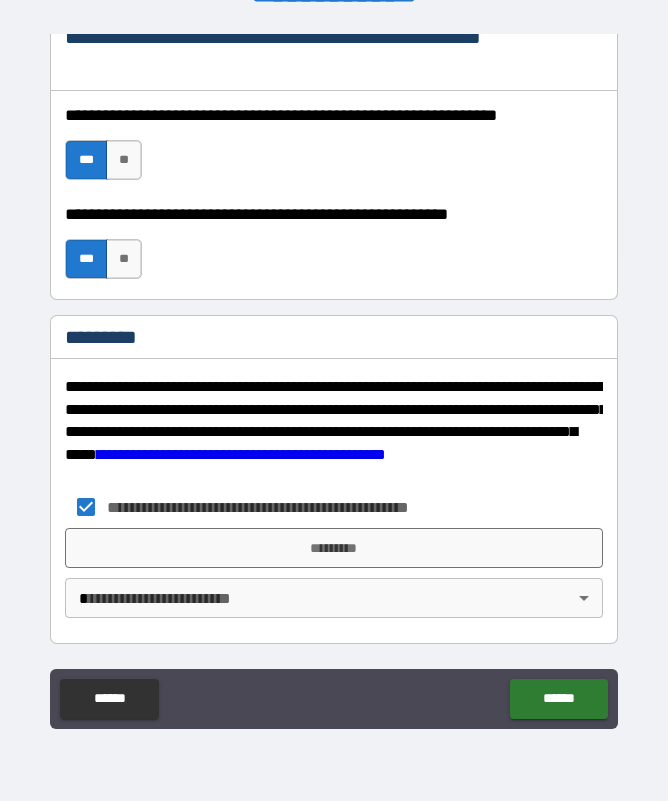 click on "**********" at bounding box center [334, 372] 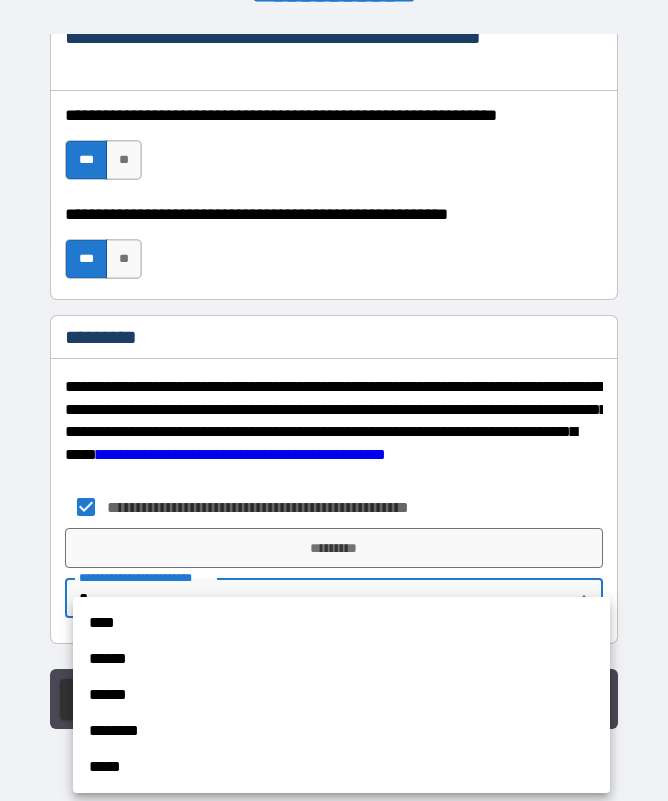 click on "****" at bounding box center [341, 623] 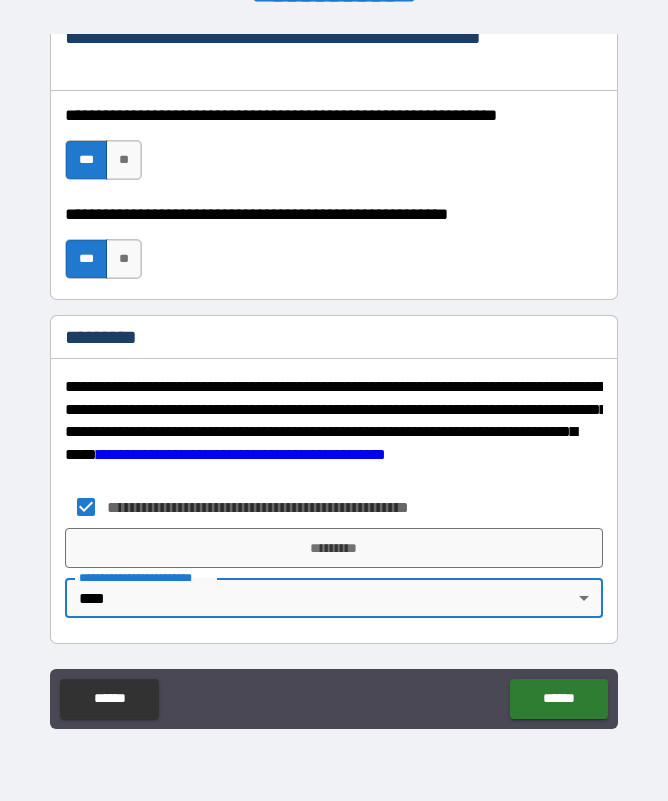 click on "*********" at bounding box center (333, 548) 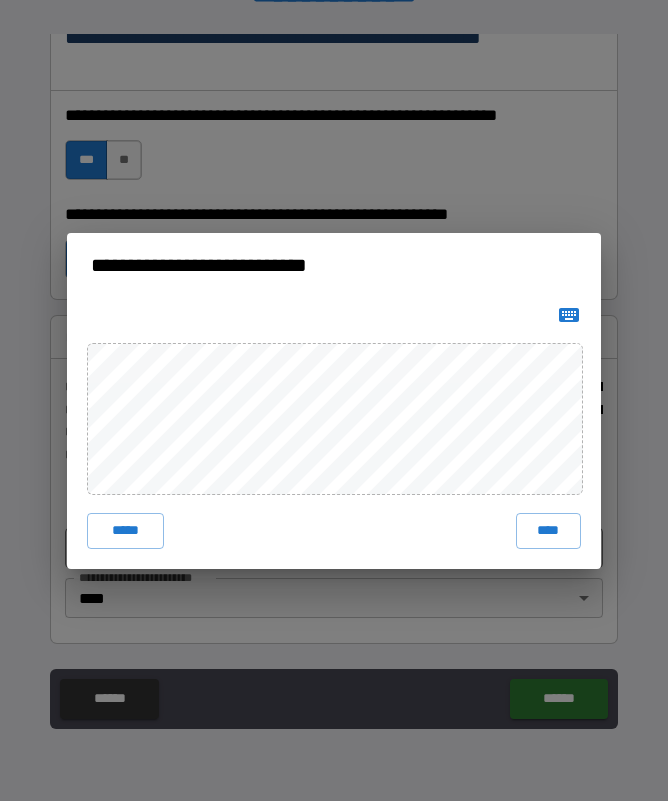 click on "****" at bounding box center (549, 531) 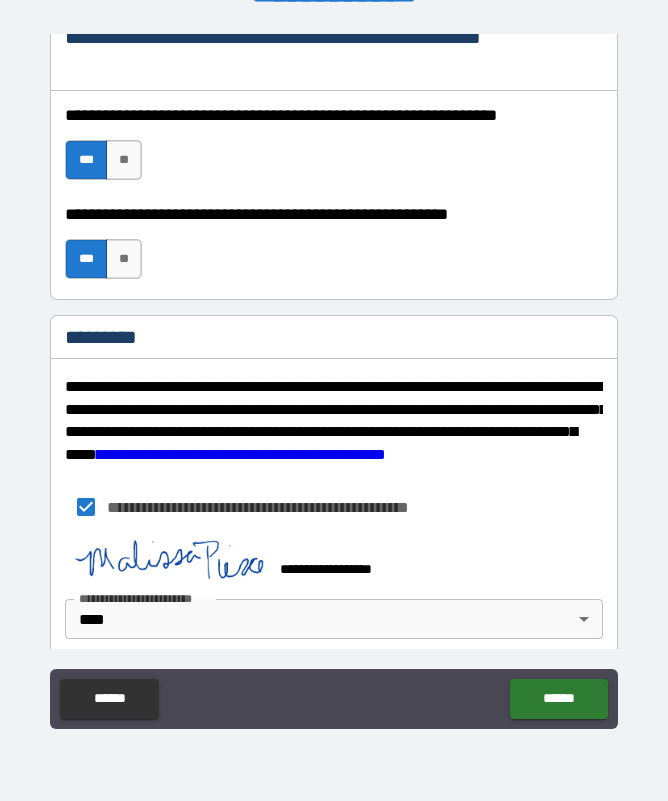 click on "******" at bounding box center (558, 699) 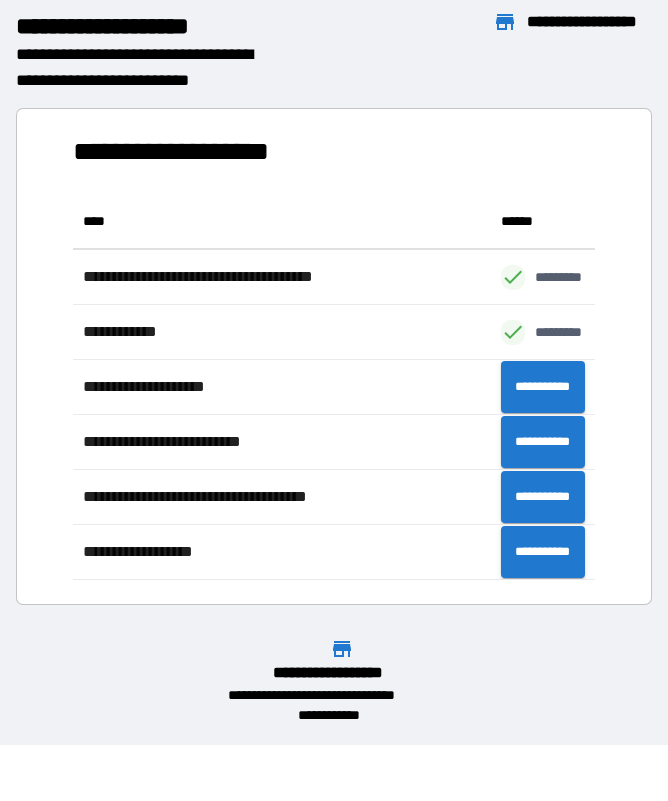 scroll, scrollTop: 386, scrollLeft: 522, axis: both 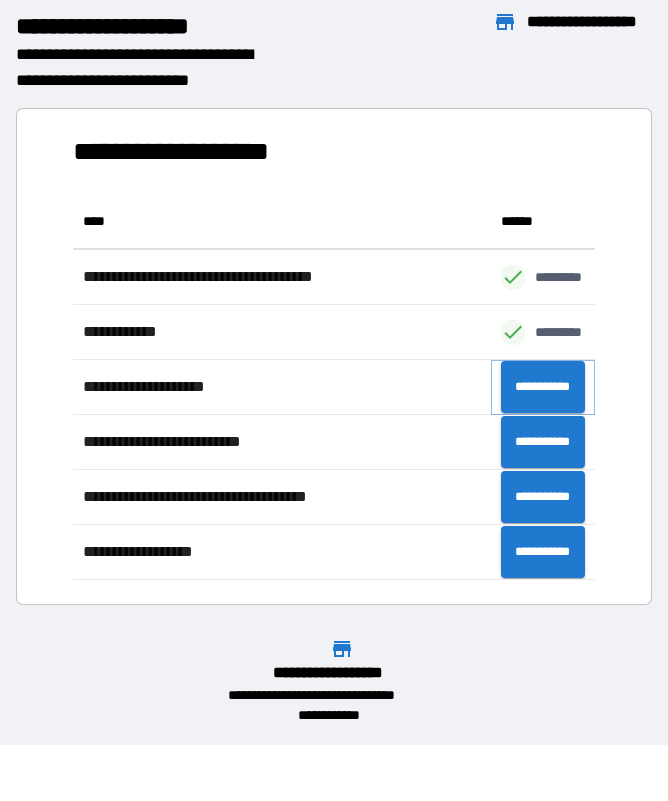 click on "**********" at bounding box center [543, 387] 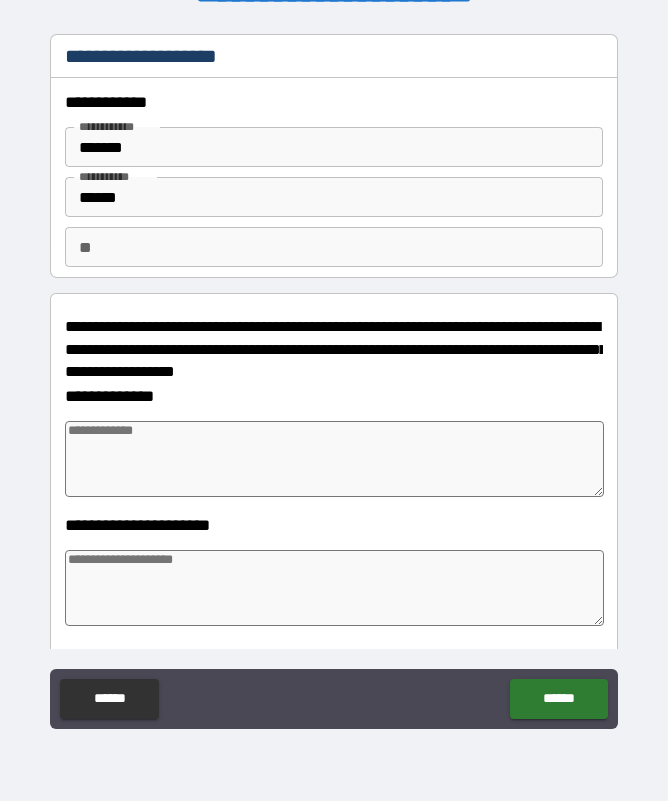 type on "*" 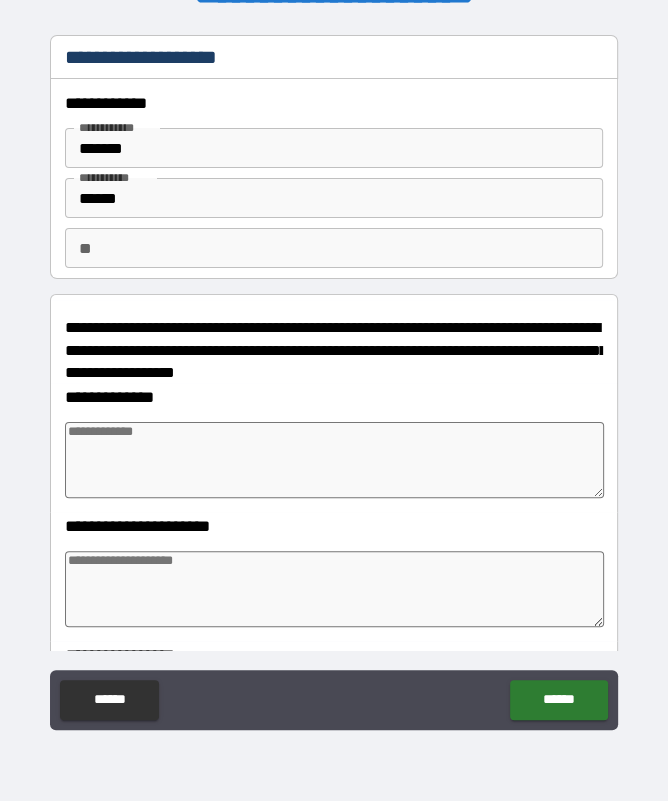 type on "*" 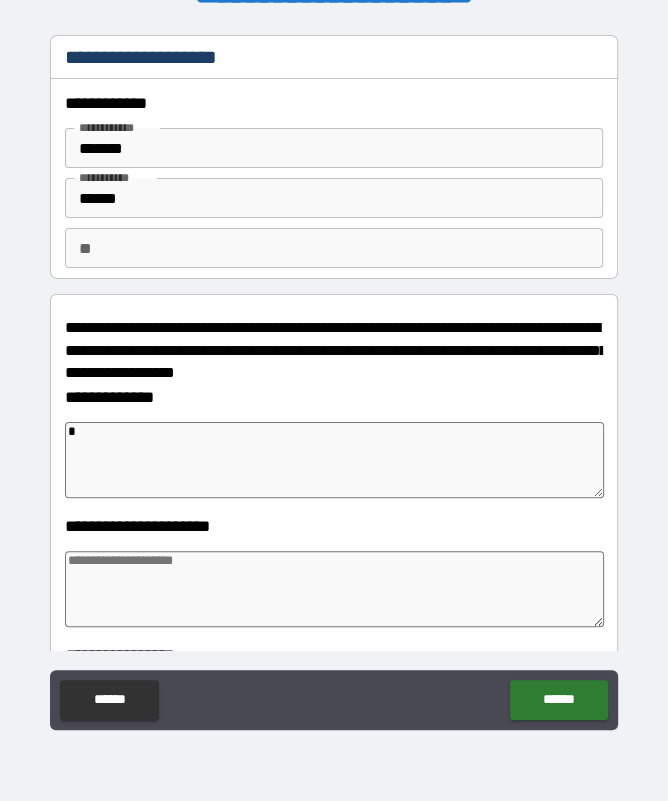 type on "*" 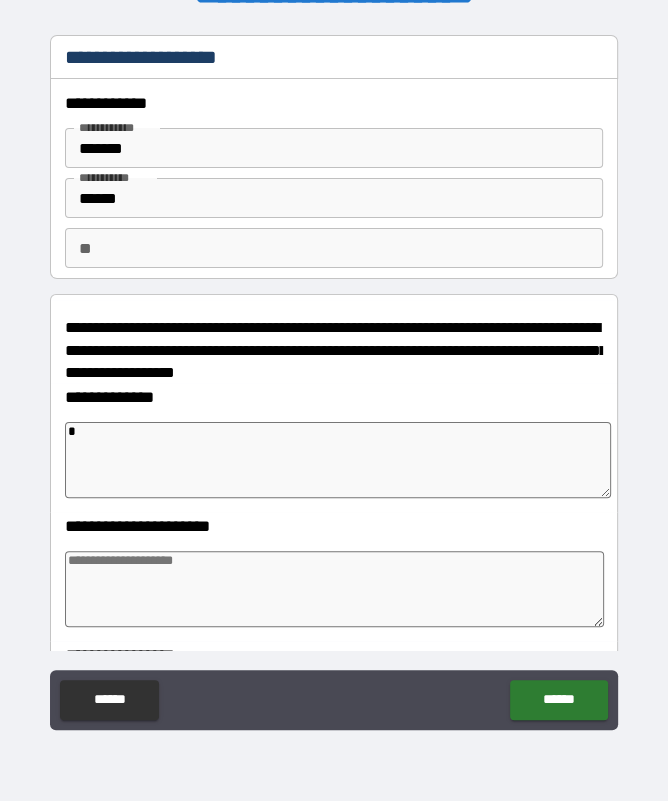 type on "*" 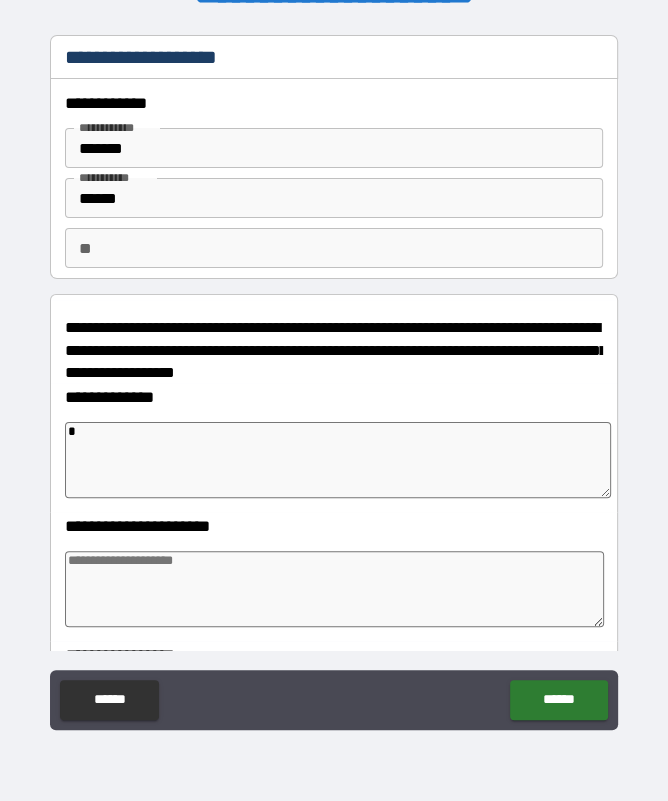 type on "*" 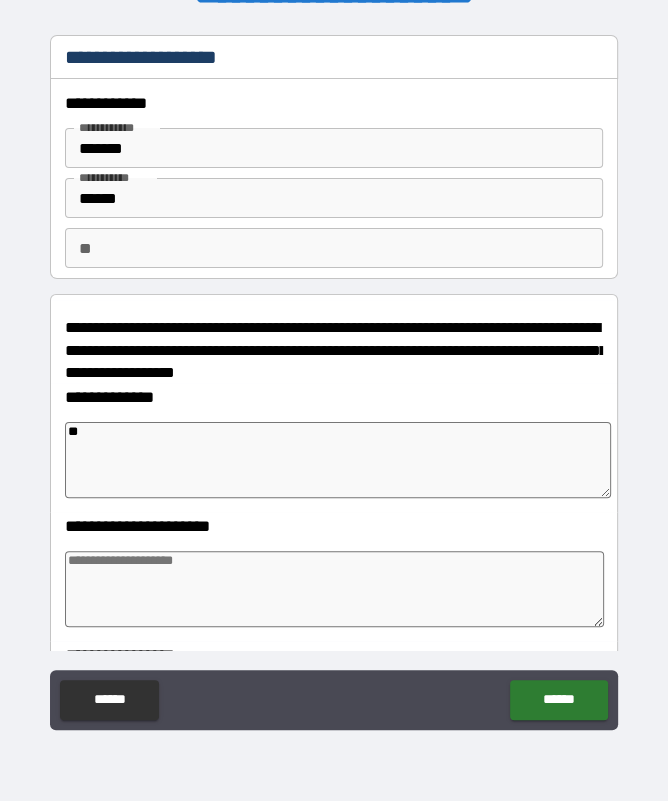 type on "*" 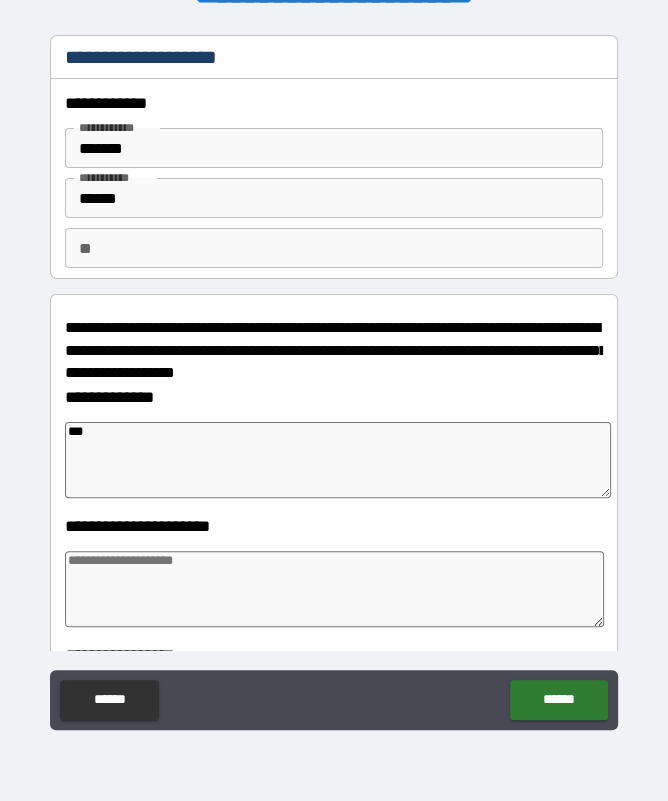 type on "****" 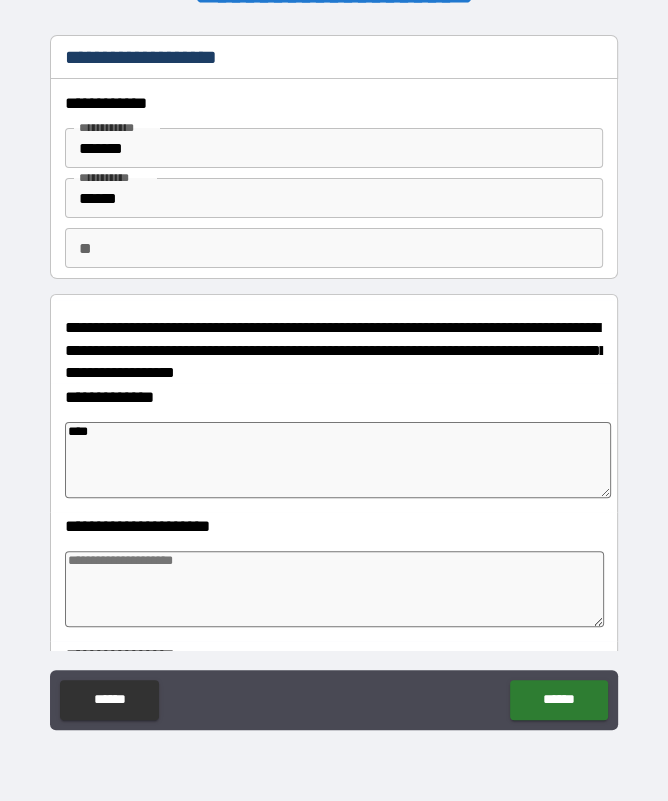 type on "*" 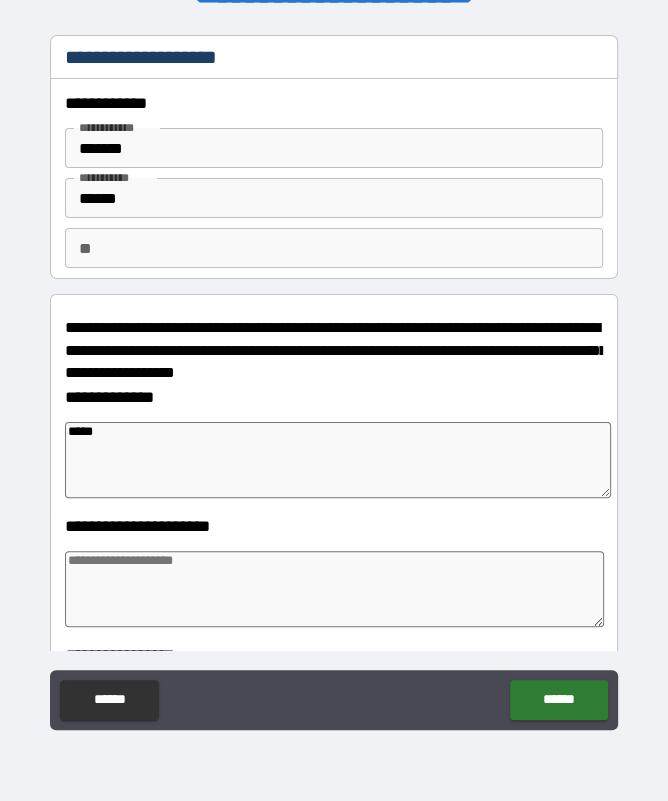 type on "*" 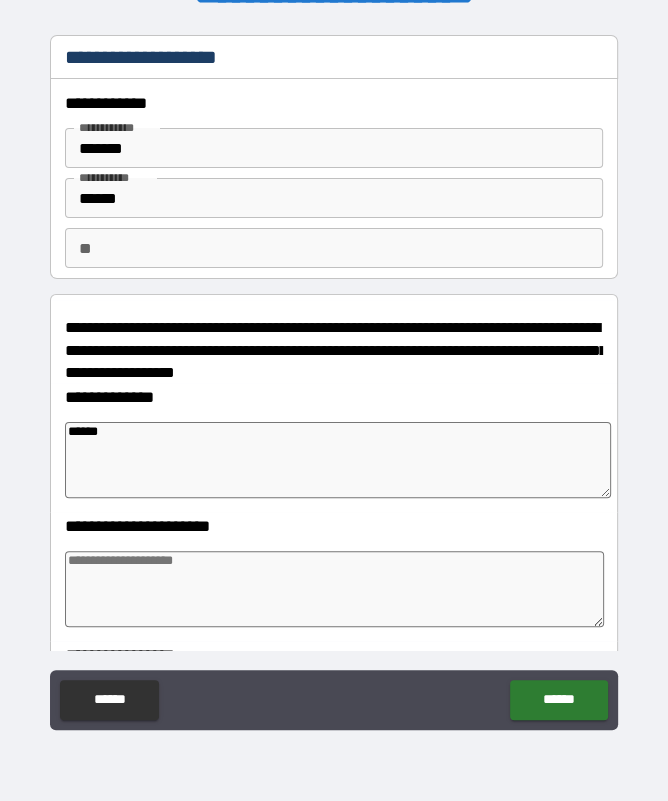 type on "*" 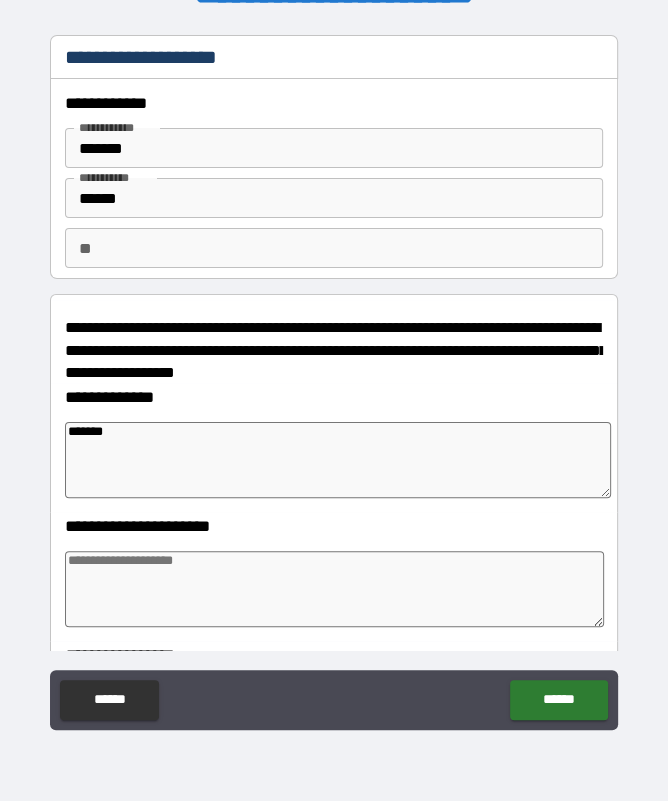 type on "*" 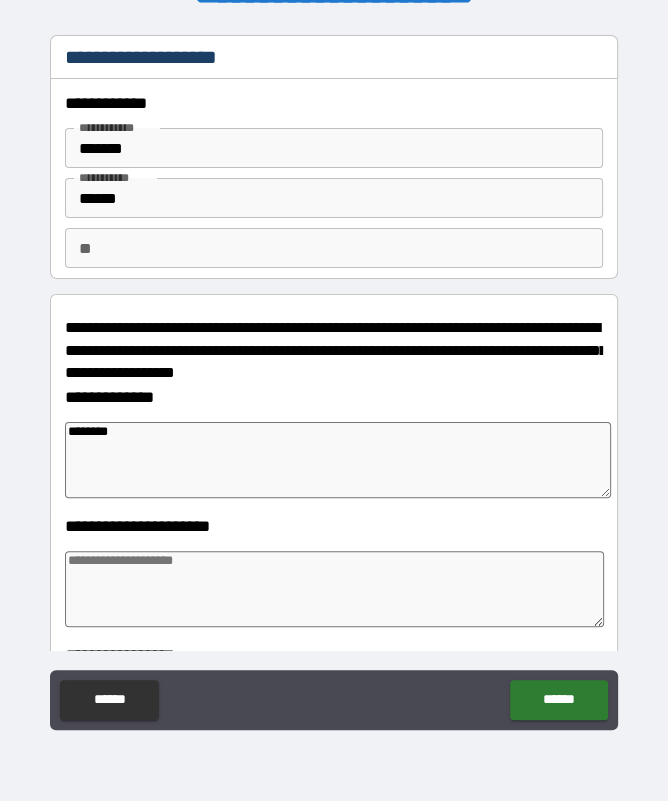 type on "*" 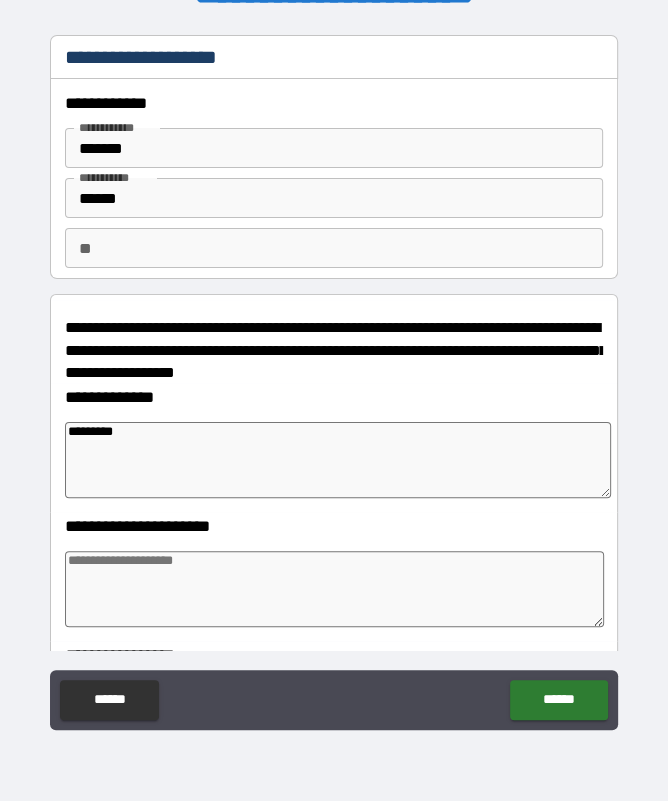 type on "*" 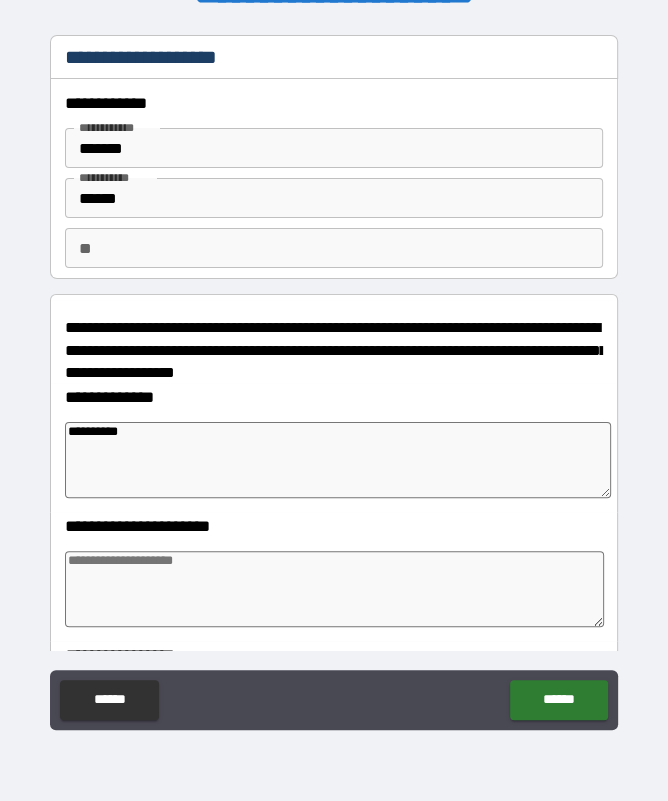 type on "*" 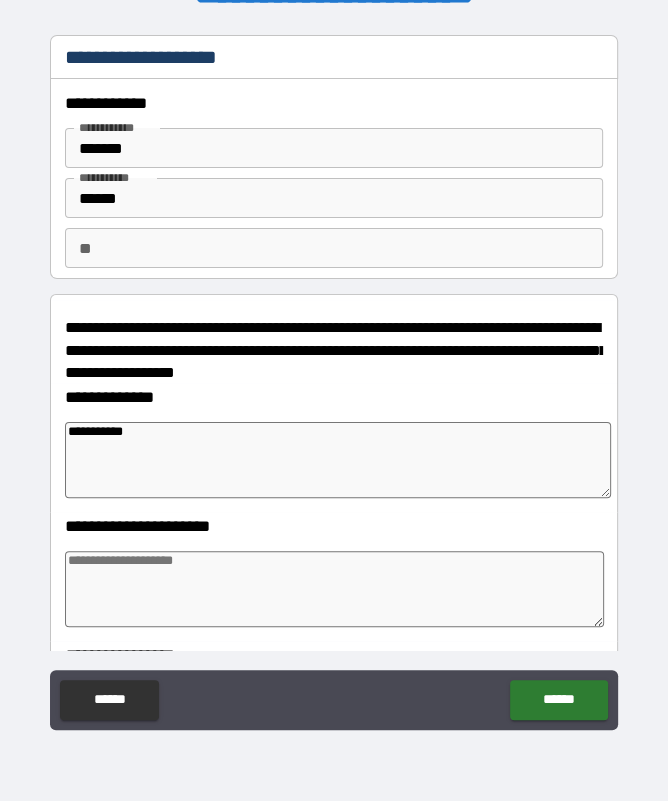 type on "*" 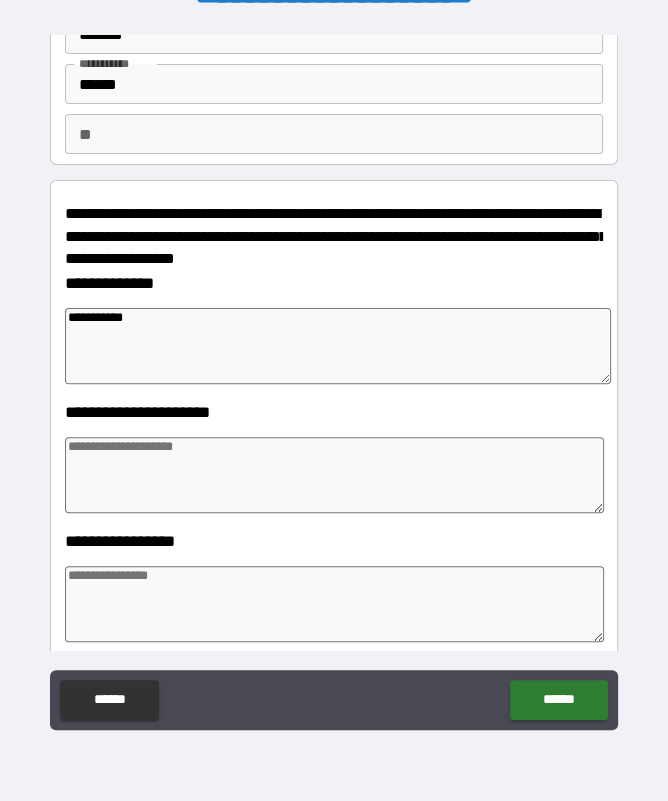 scroll, scrollTop: 112, scrollLeft: 0, axis: vertical 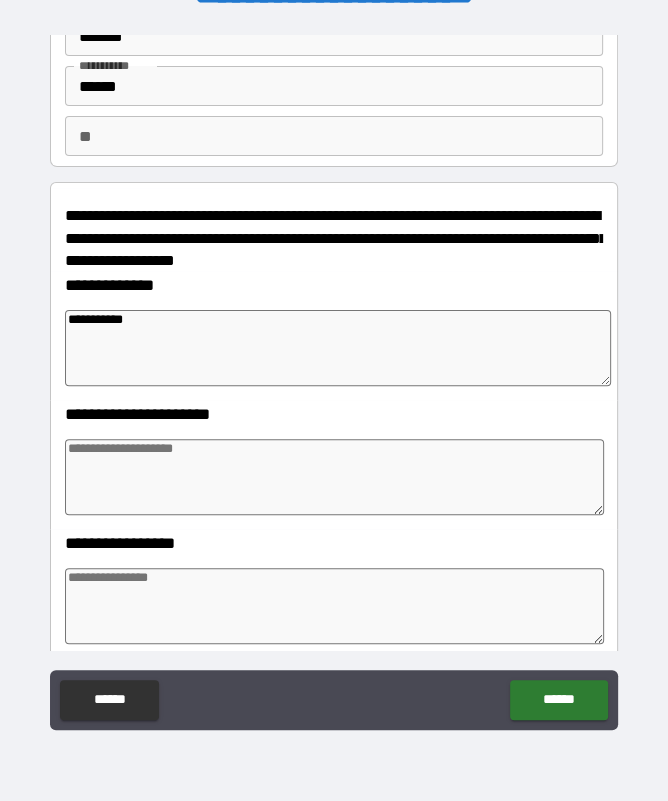 type on "**********" 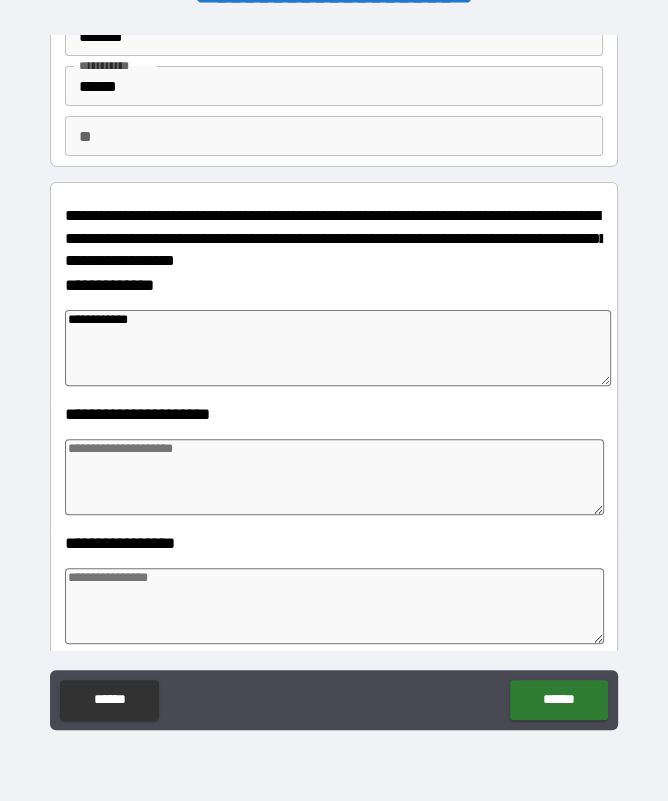 type on "*" 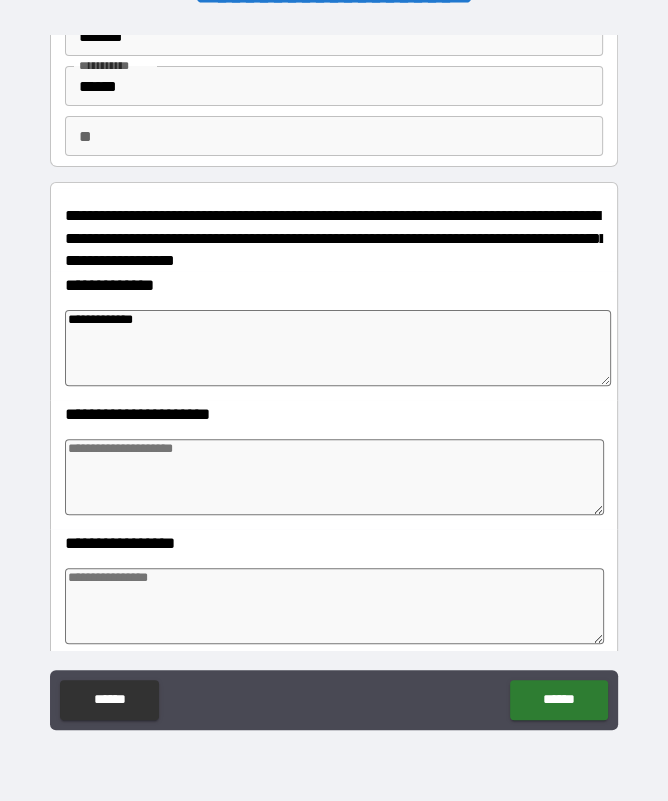 type on "*" 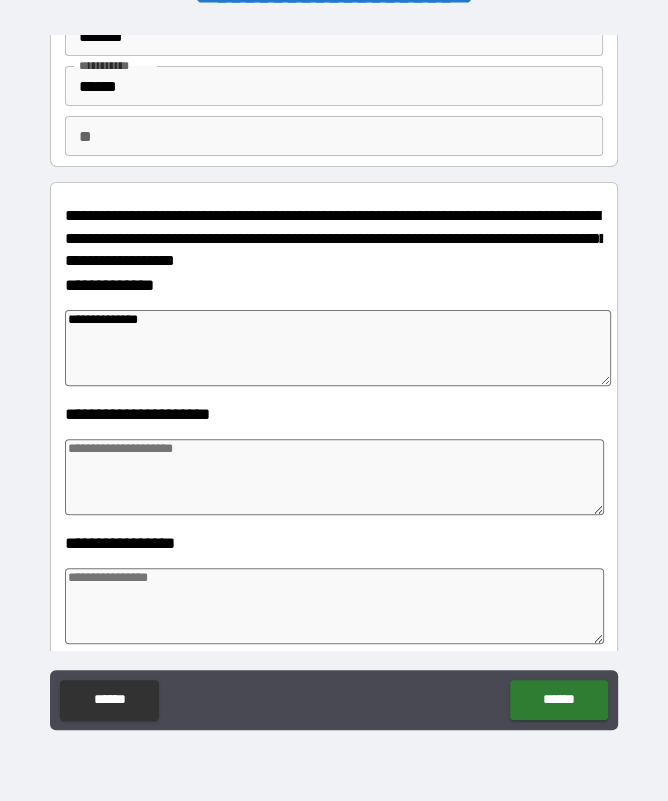 type on "*" 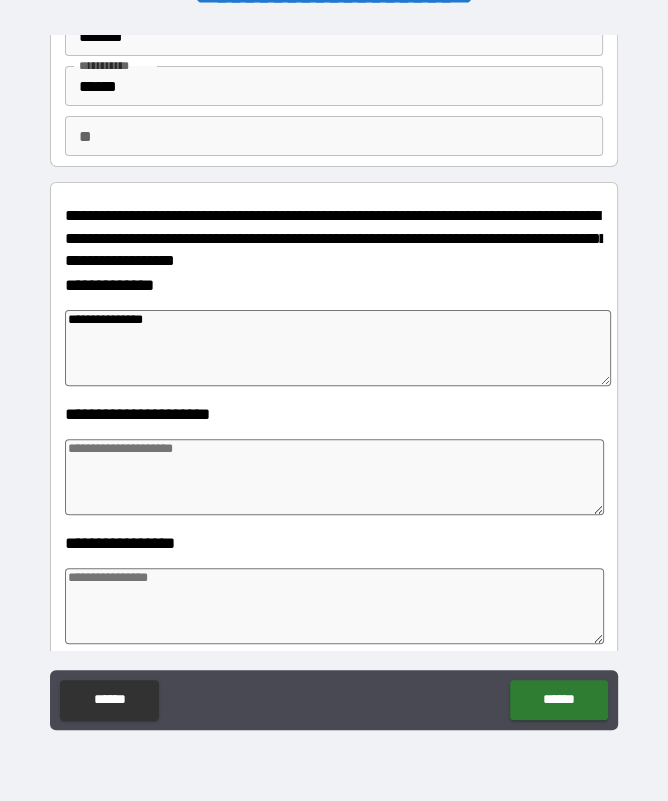 type on "*" 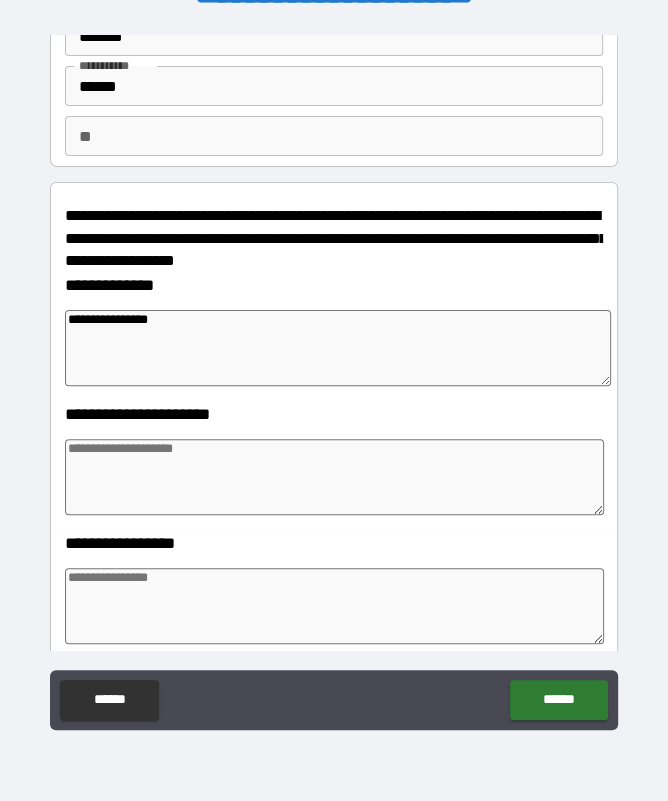 type on "*" 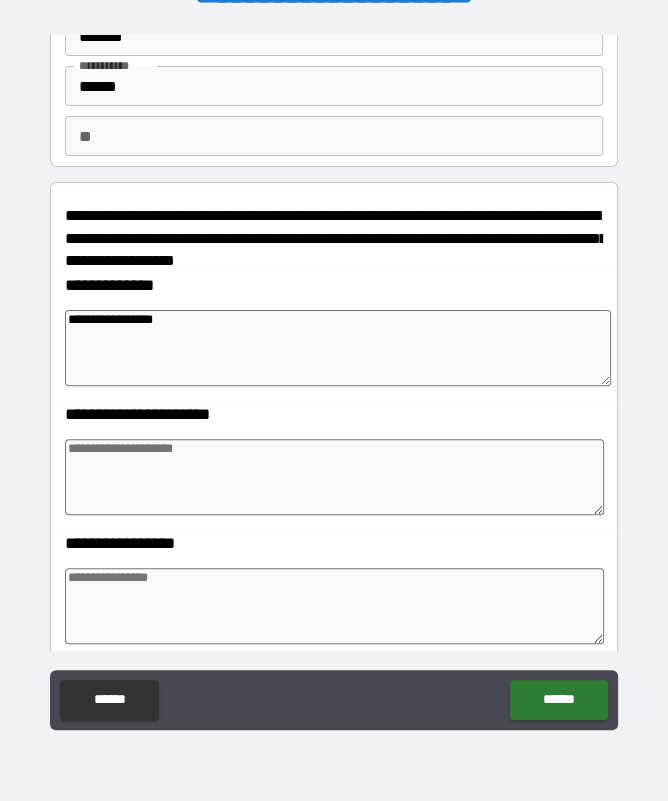 type on "*" 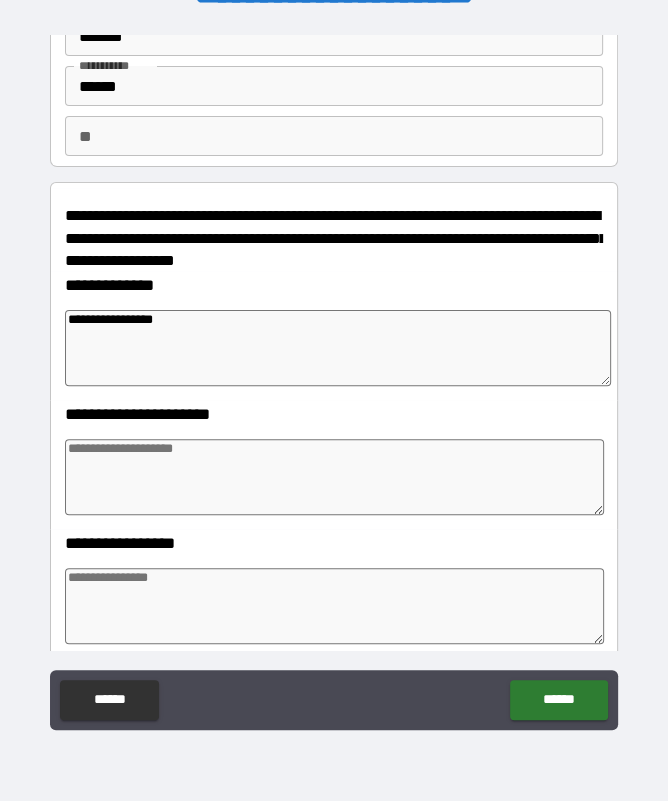 type on "**********" 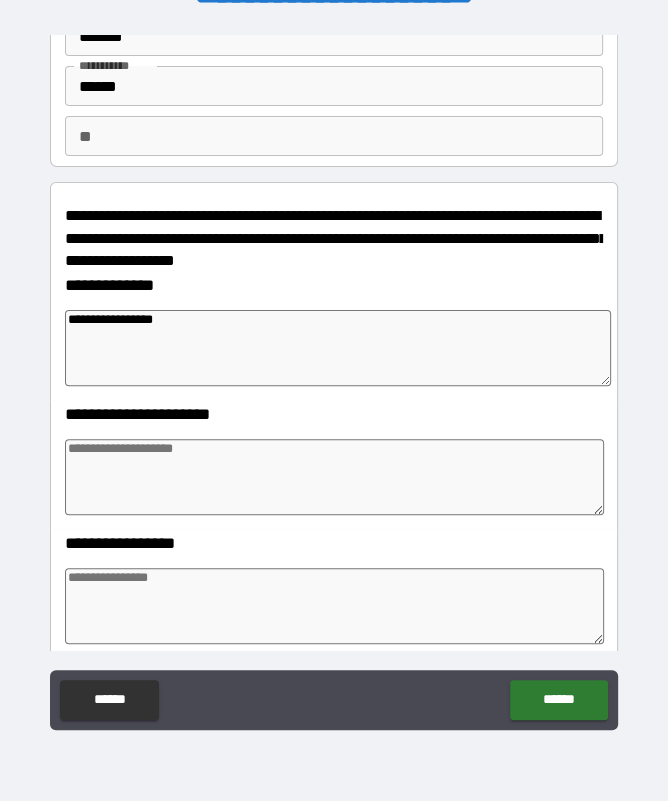 type on "*" 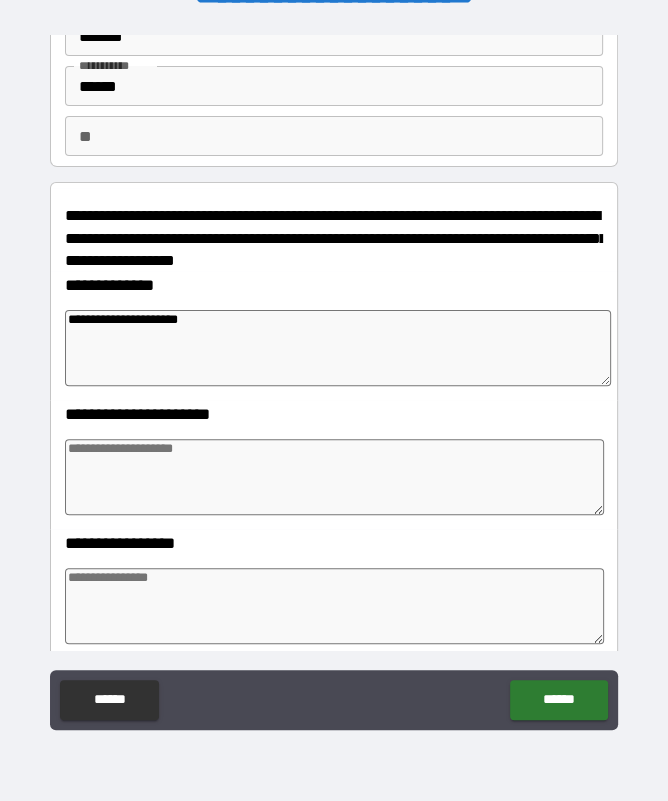 type on "**********" 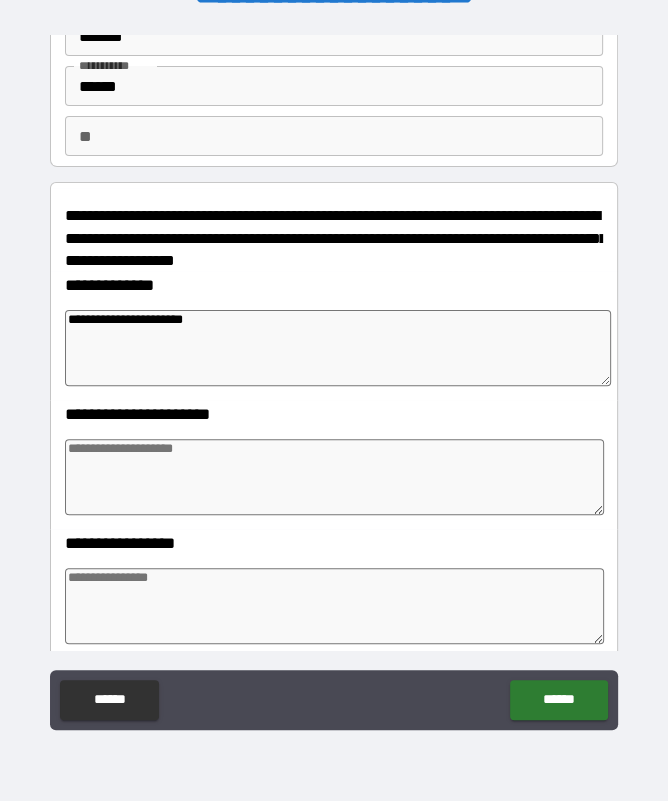 type on "*" 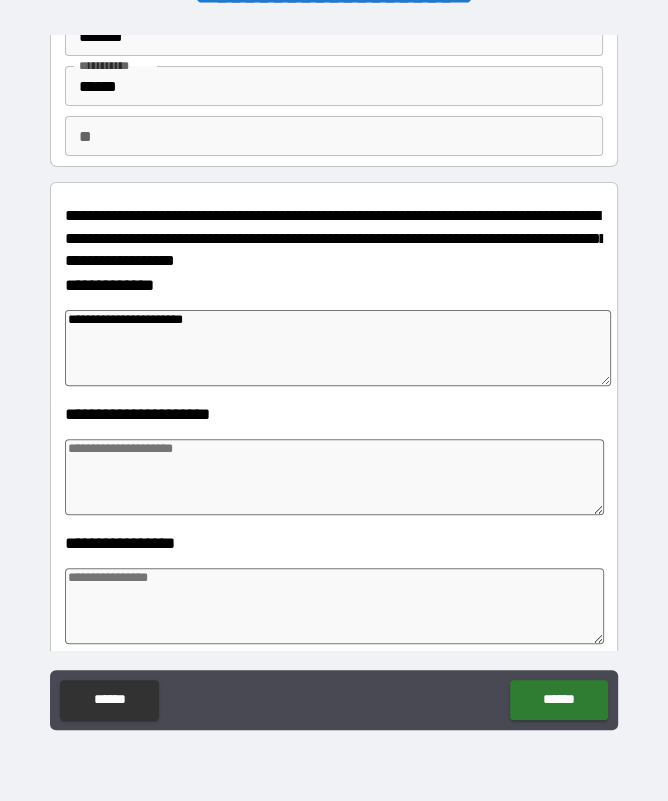 type on "**********" 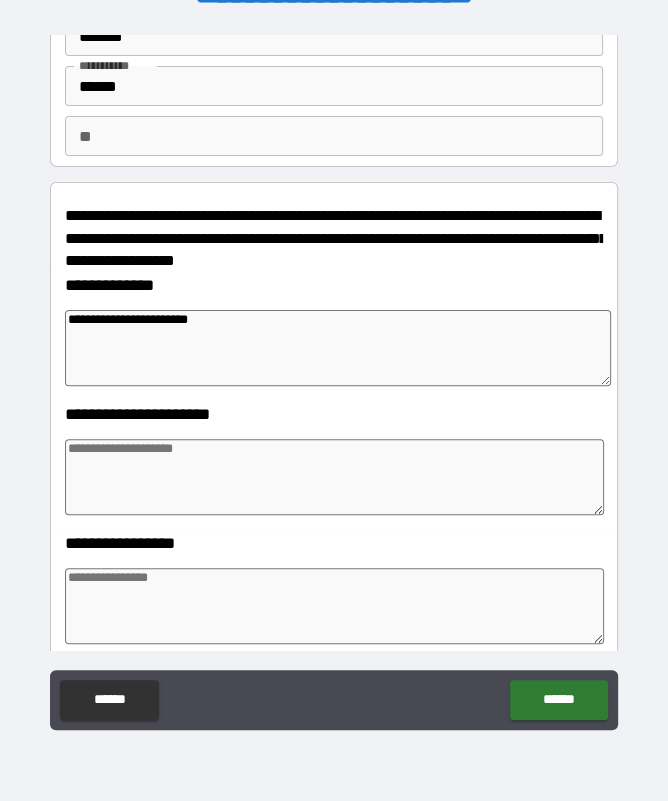 type on "*" 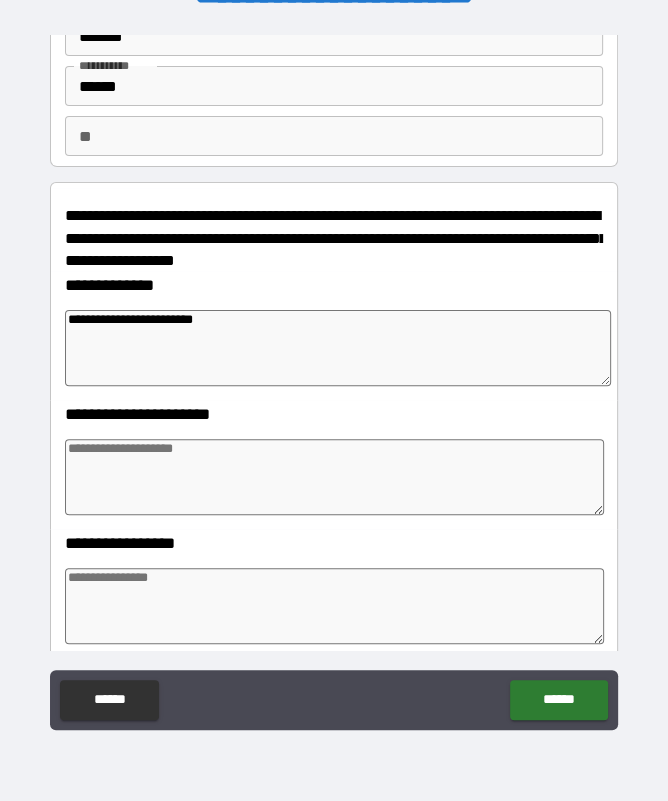type on "*" 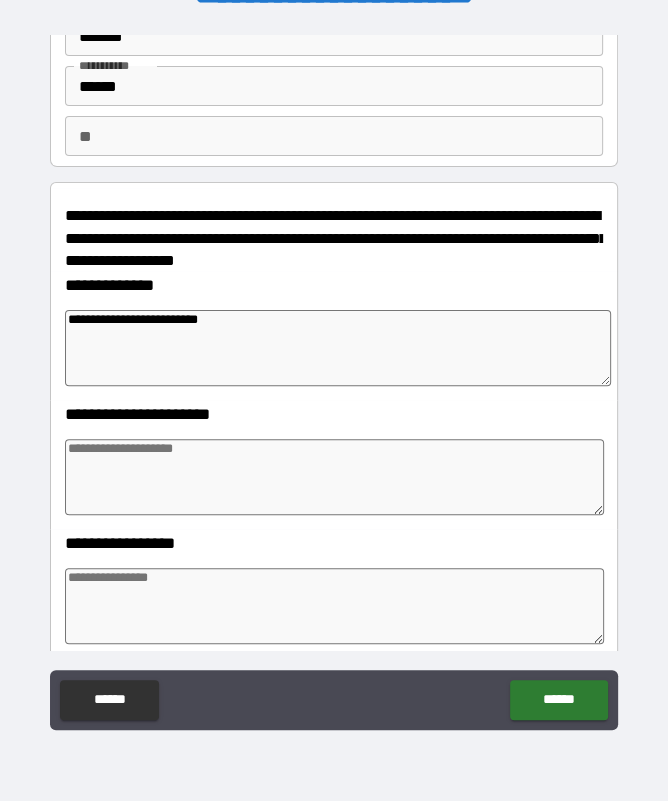 type on "*" 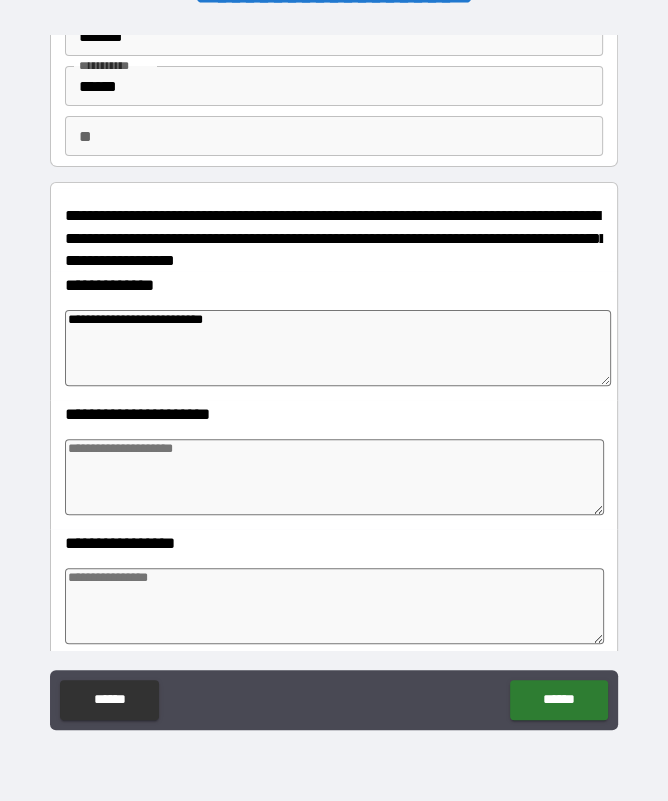type on "*" 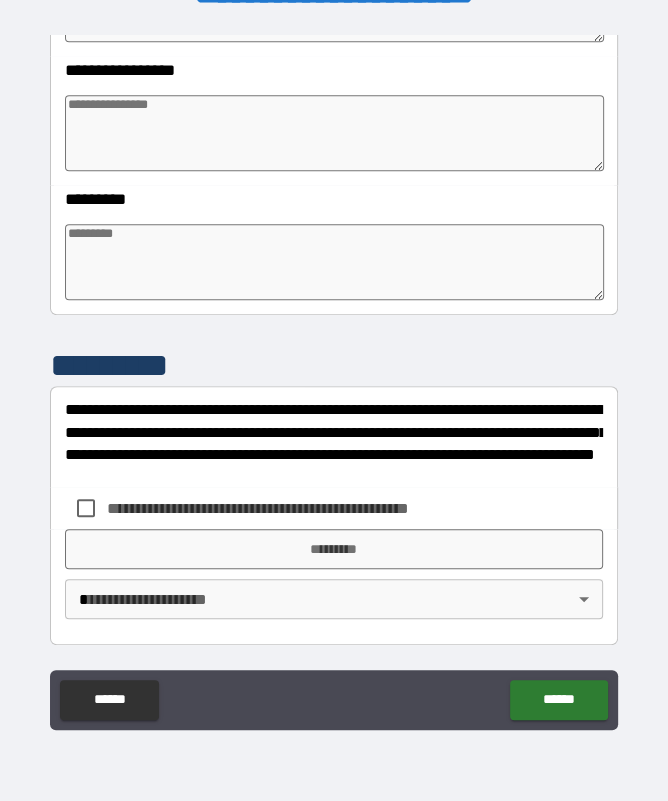 scroll, scrollTop: 585, scrollLeft: 0, axis: vertical 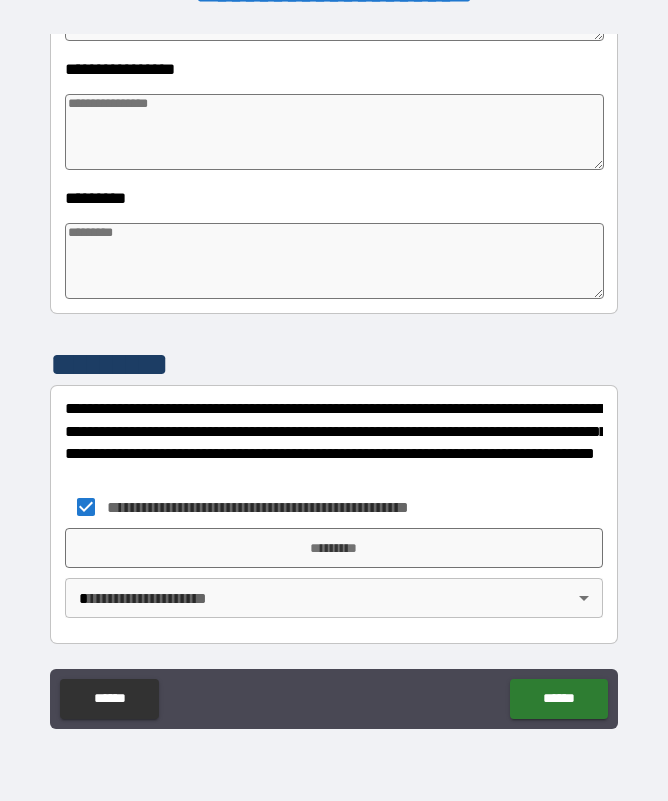 click on "*********" at bounding box center (333, 548) 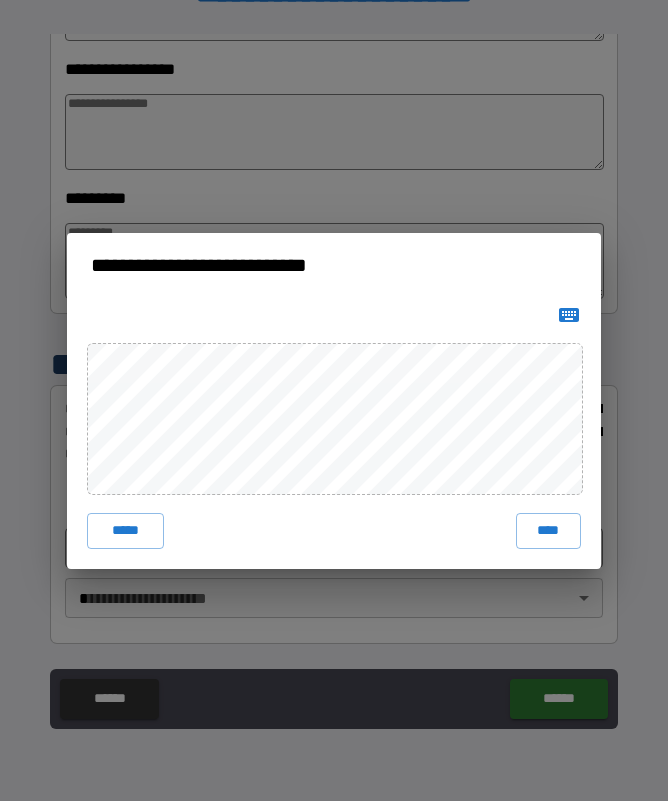 click on "****" at bounding box center [549, 531] 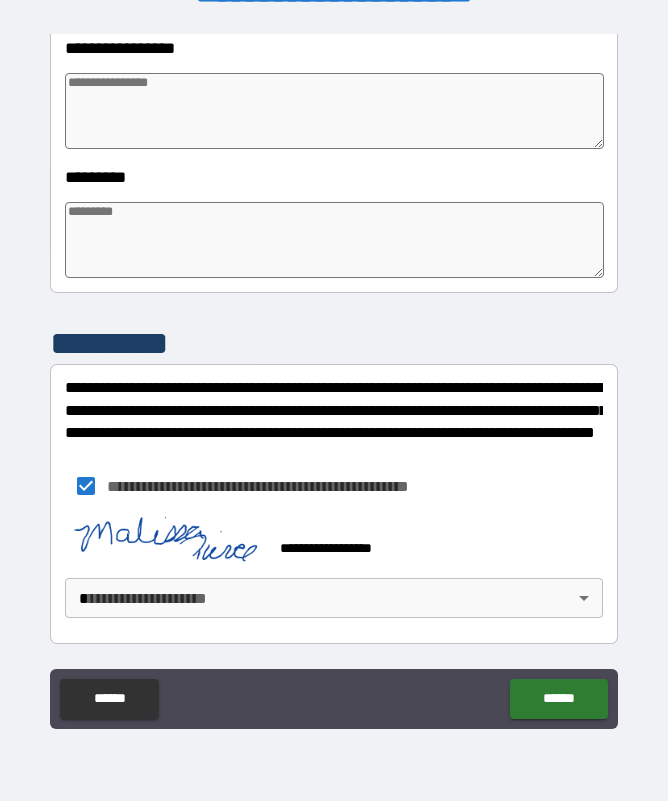 scroll, scrollTop: 606, scrollLeft: 0, axis: vertical 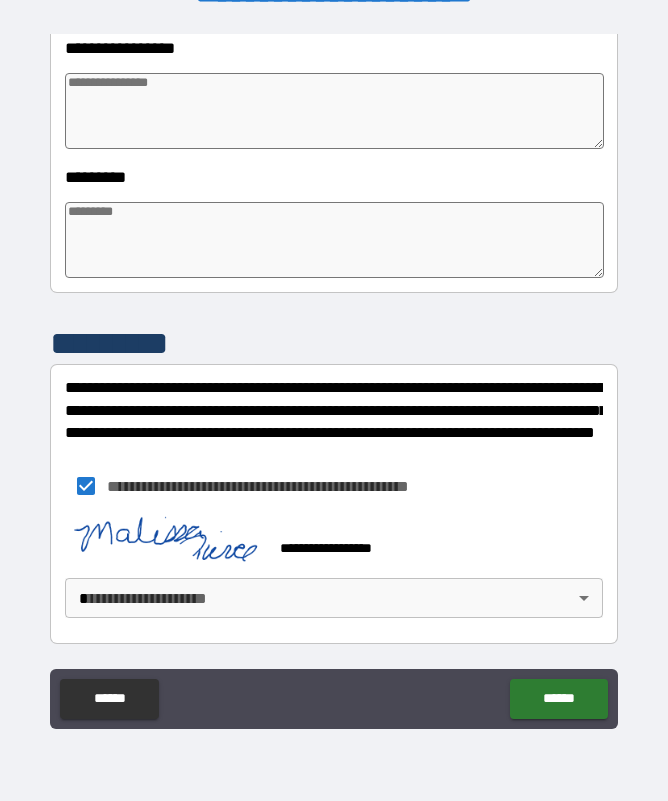click on "**********" at bounding box center (334, 372) 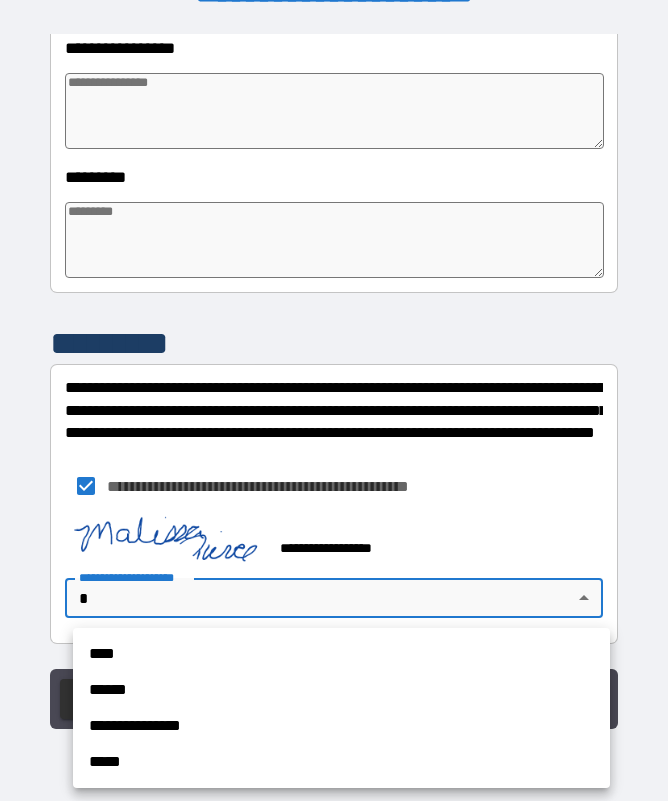 click on "****" at bounding box center [341, 654] 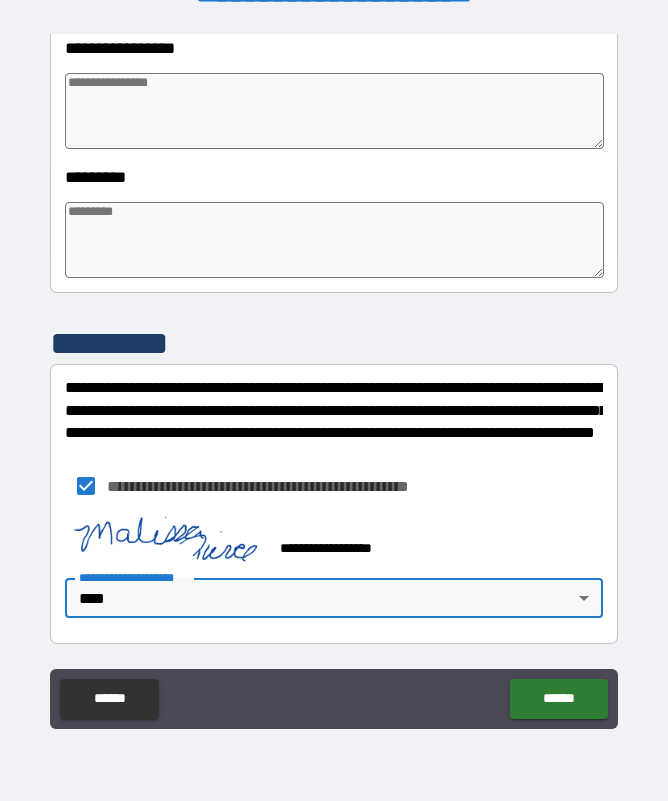 click on "******" at bounding box center [558, 699] 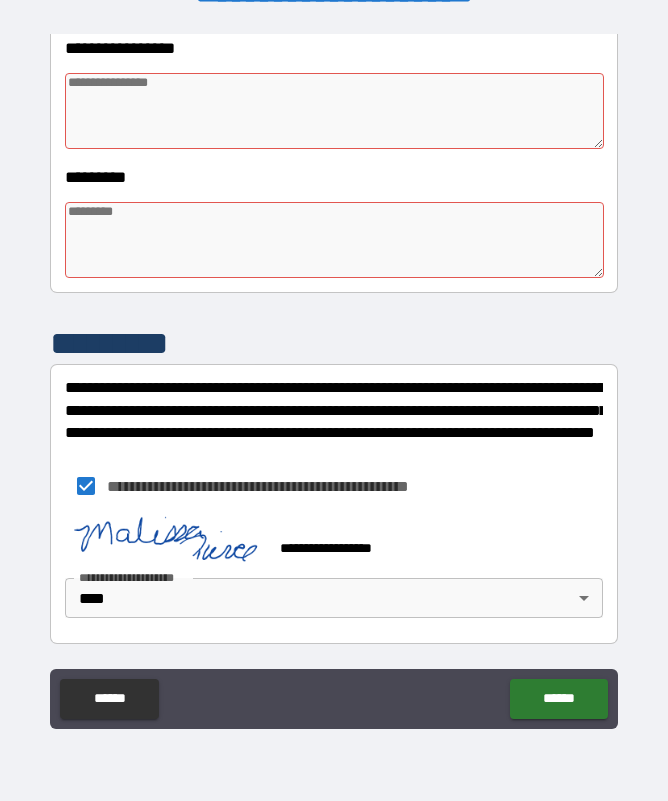 click on "******" at bounding box center [558, 699] 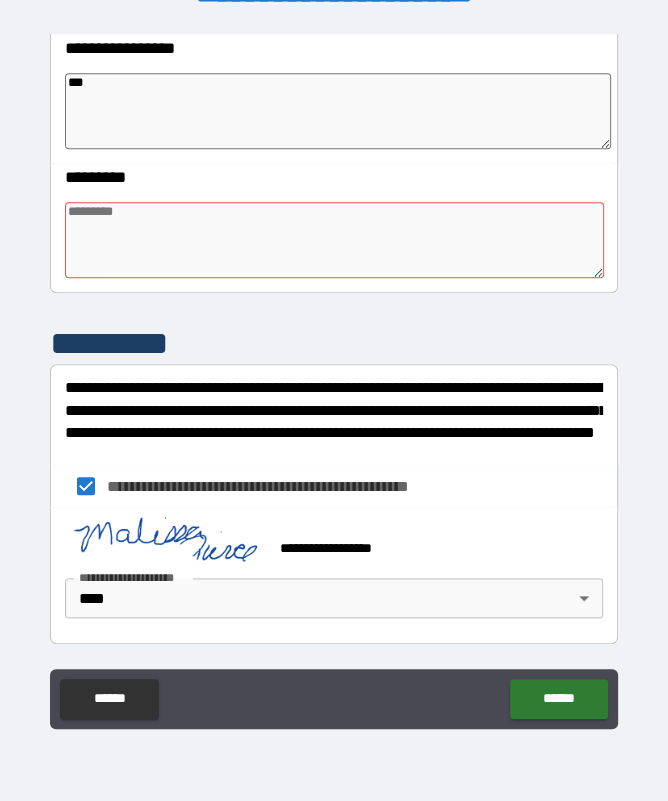 click at bounding box center [334, 240] 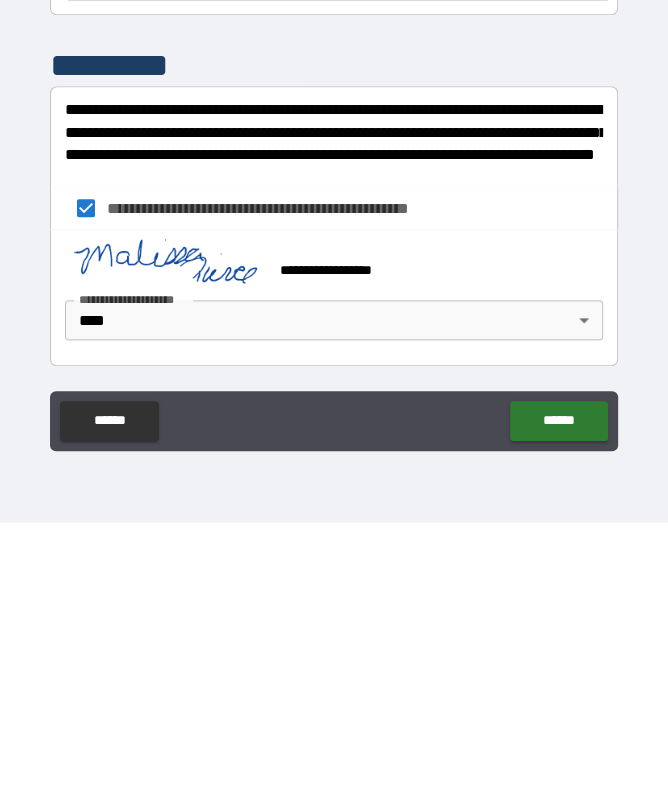 click on "******" at bounding box center (558, 699) 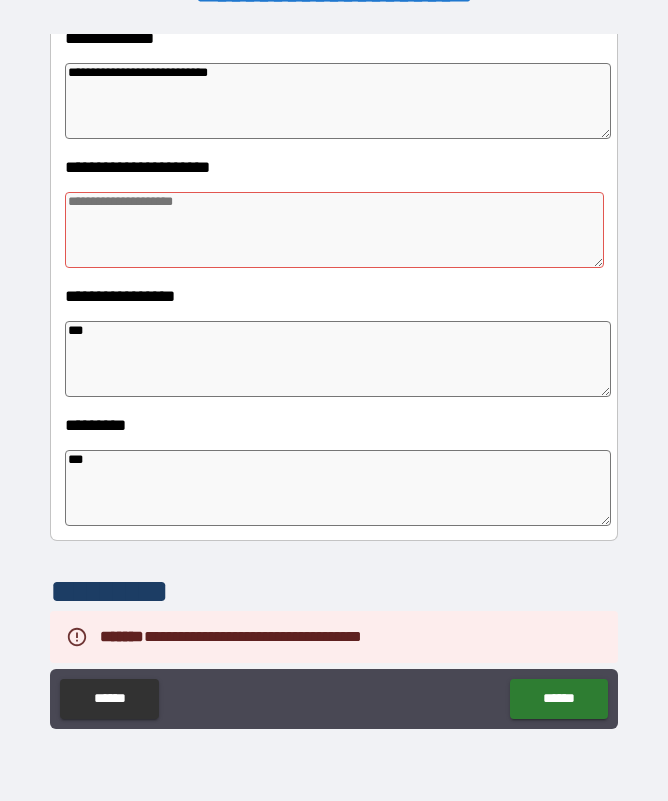 scroll, scrollTop: 332, scrollLeft: 0, axis: vertical 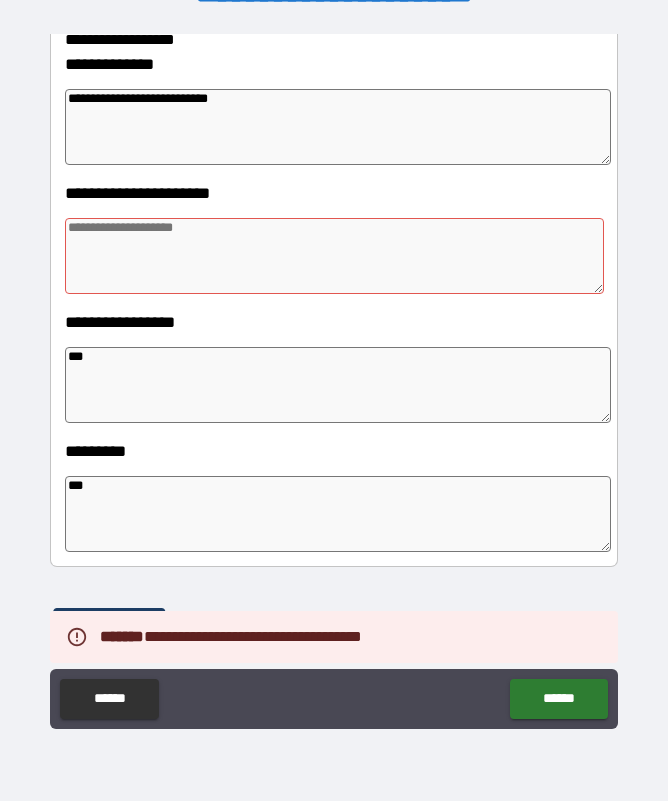 click at bounding box center (334, 256) 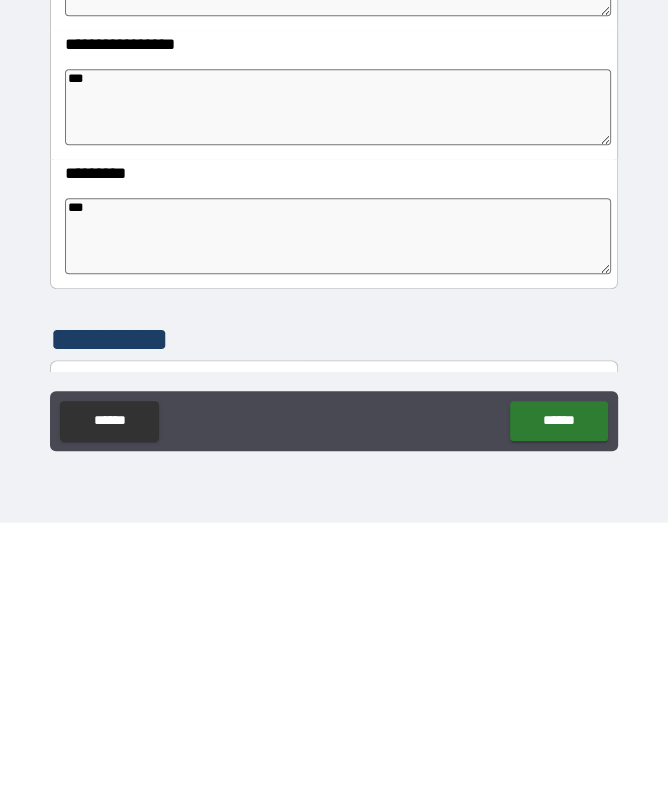 click on "******" at bounding box center [558, 699] 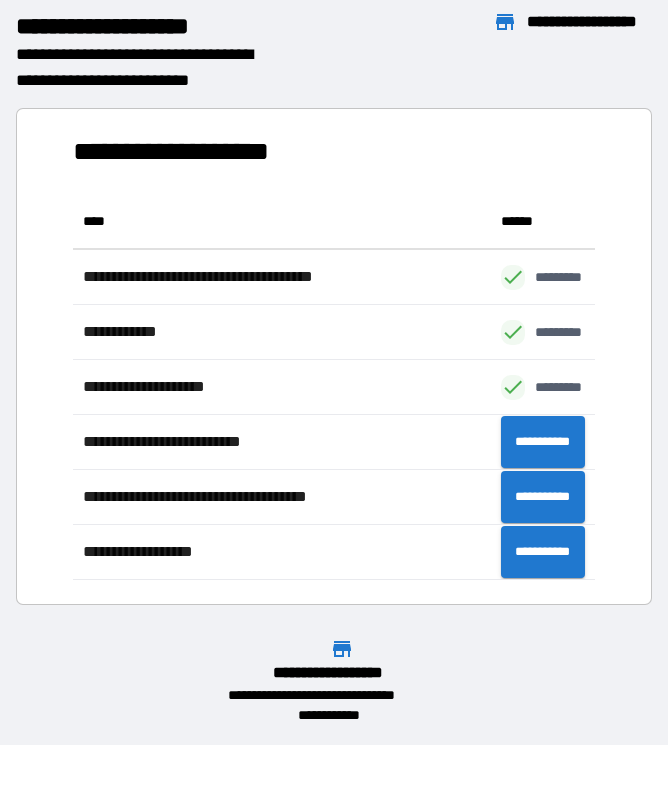 scroll, scrollTop: 1, scrollLeft: 1, axis: both 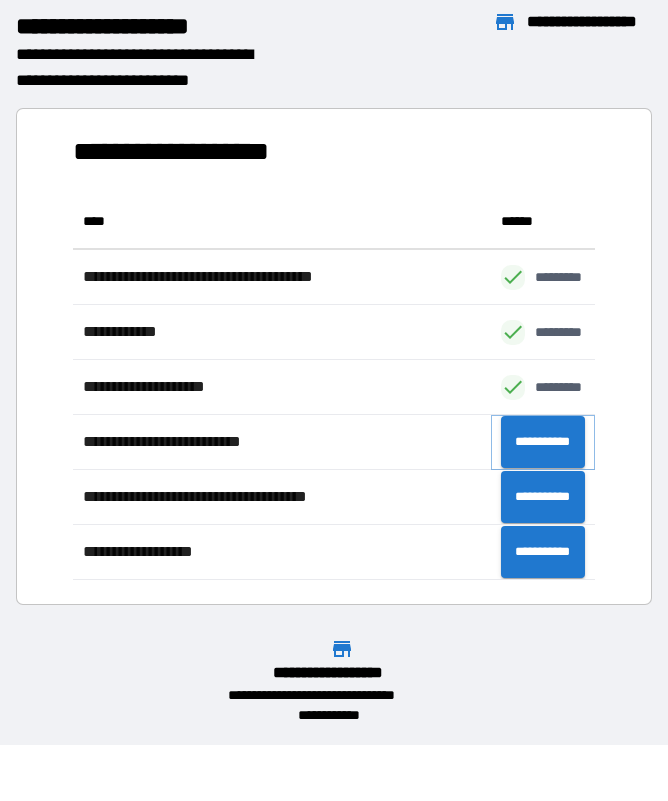 click on "**********" at bounding box center [543, 442] 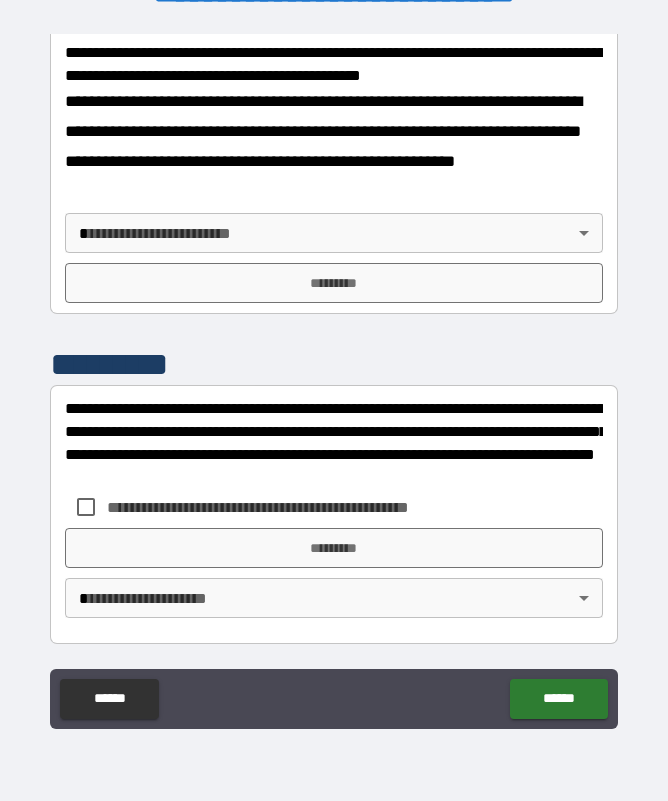 scroll, scrollTop: 948, scrollLeft: 0, axis: vertical 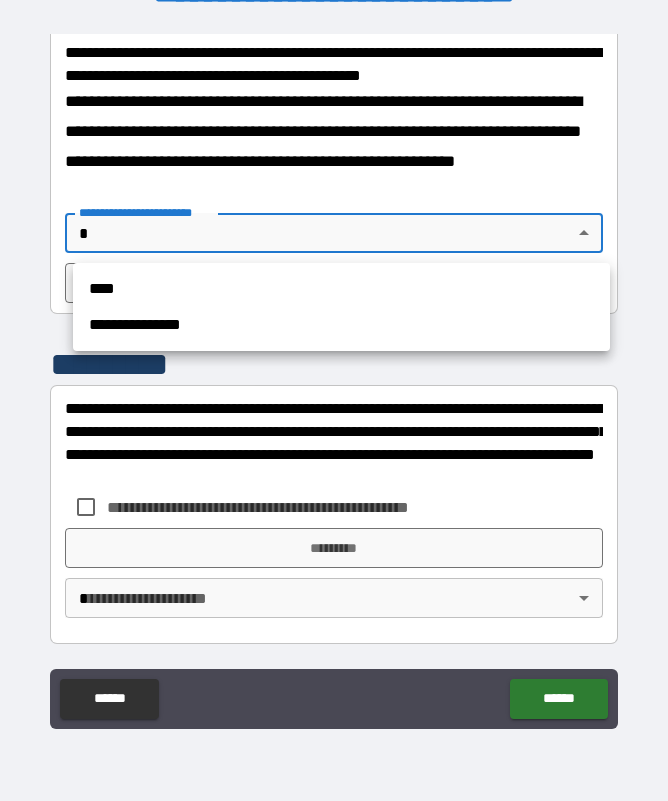 click on "****" at bounding box center [341, 289] 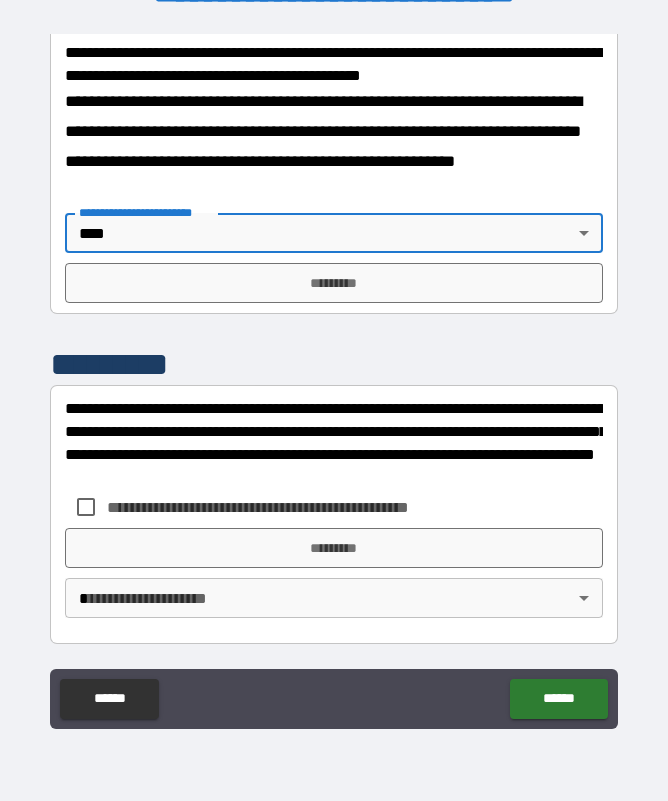 click on "*********" at bounding box center (333, 283) 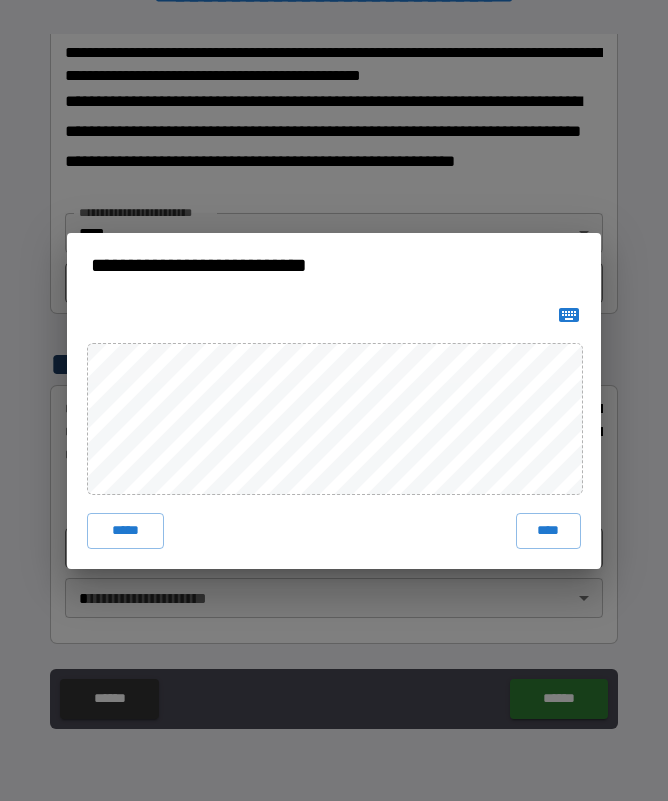 click on "****" at bounding box center (549, 531) 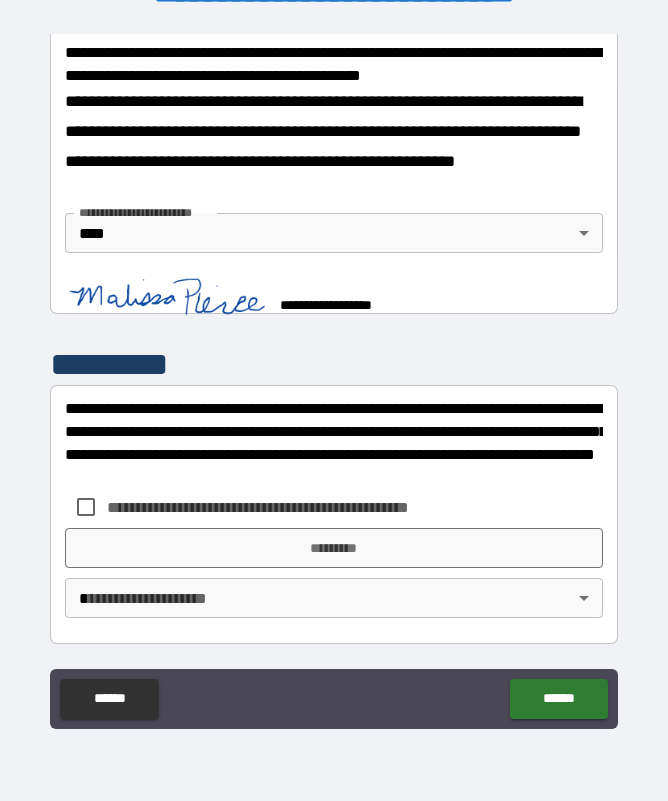 scroll, scrollTop: 938, scrollLeft: 0, axis: vertical 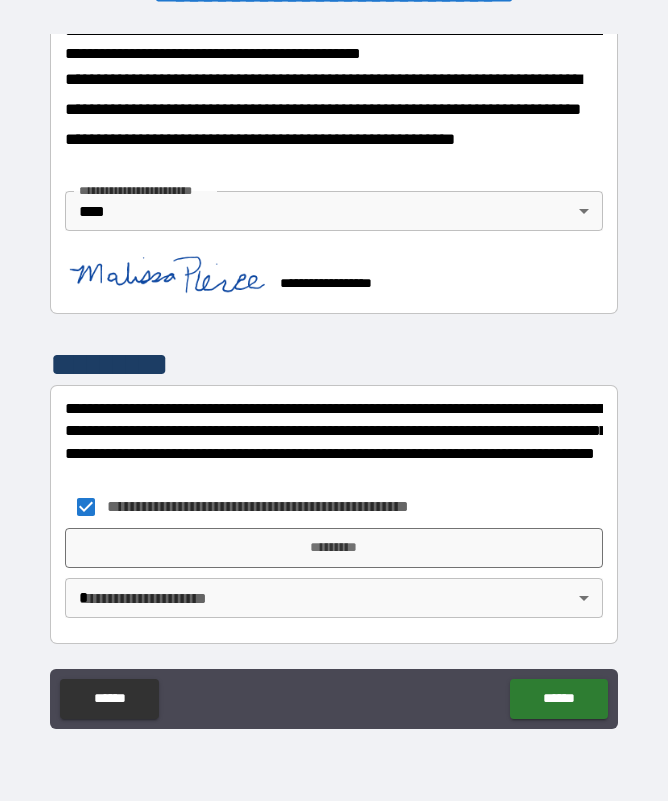 click on "*********" at bounding box center (333, 548) 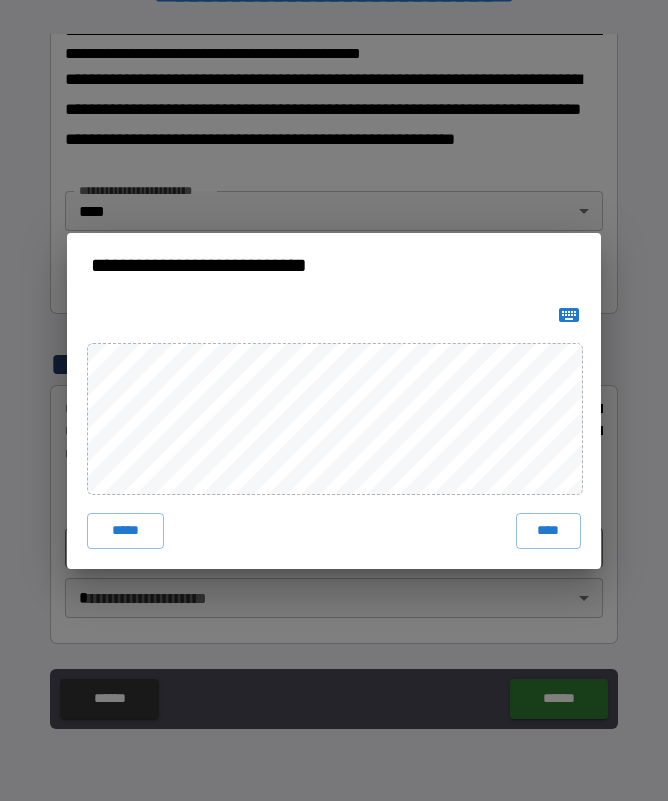click on "****" at bounding box center [549, 531] 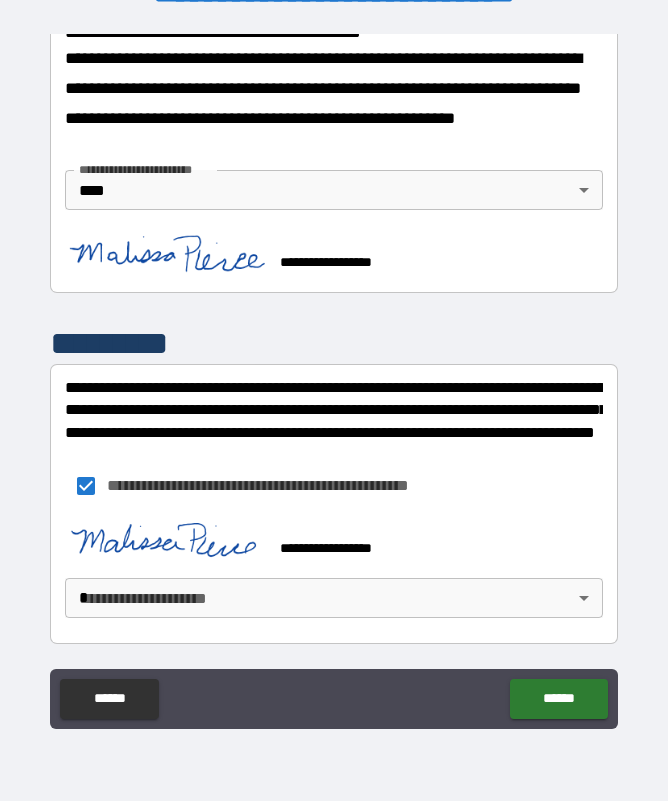 scroll, scrollTop: 991, scrollLeft: 0, axis: vertical 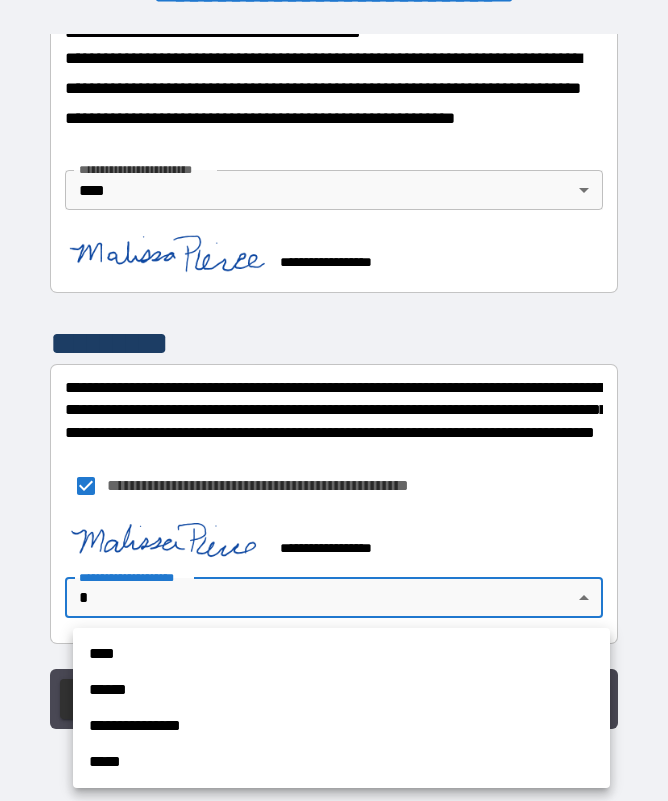 click on "****" at bounding box center [341, 654] 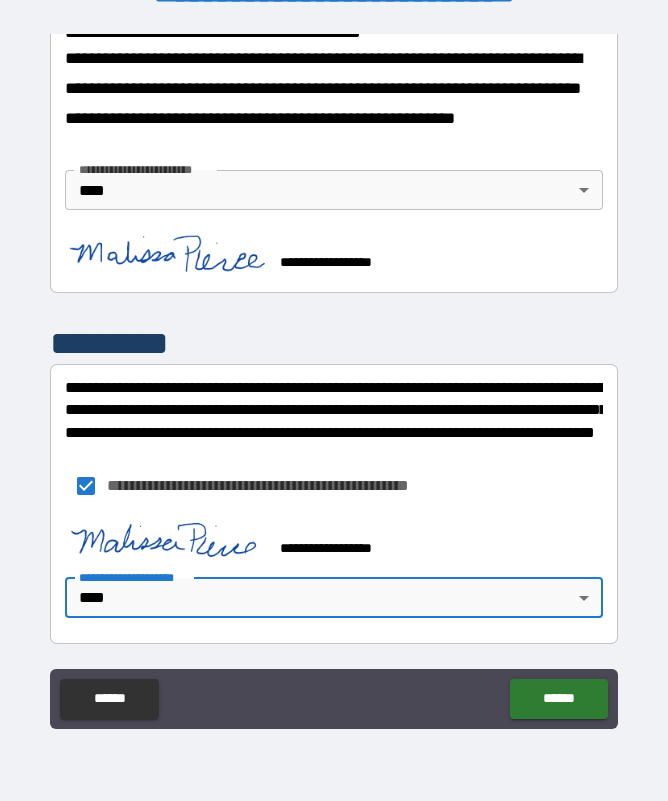 click on "******" at bounding box center [558, 699] 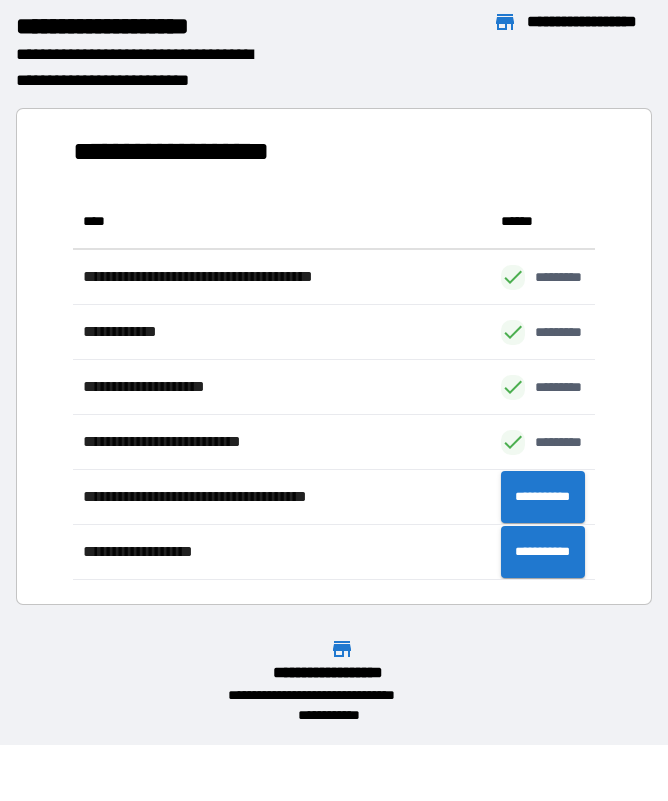 scroll, scrollTop: 1, scrollLeft: 1, axis: both 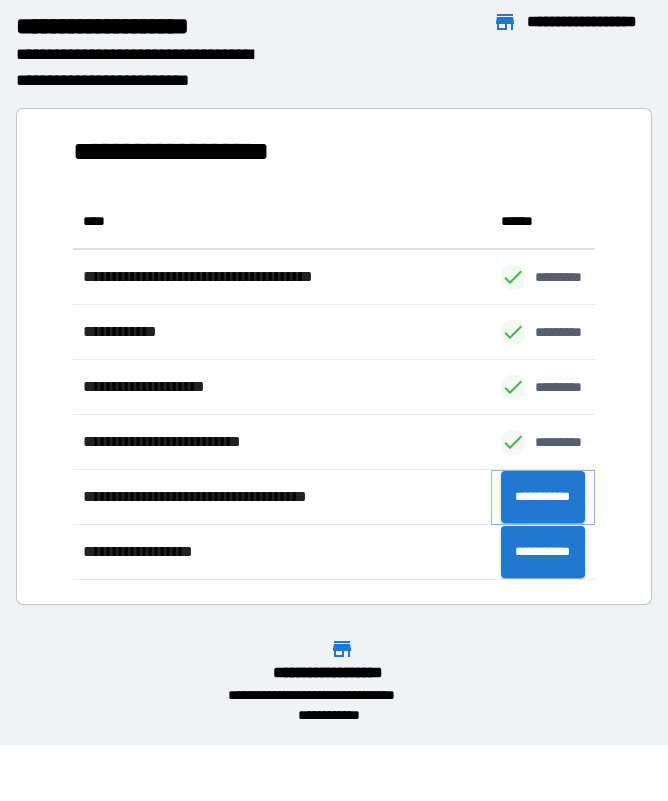 click on "**********" at bounding box center (543, 497) 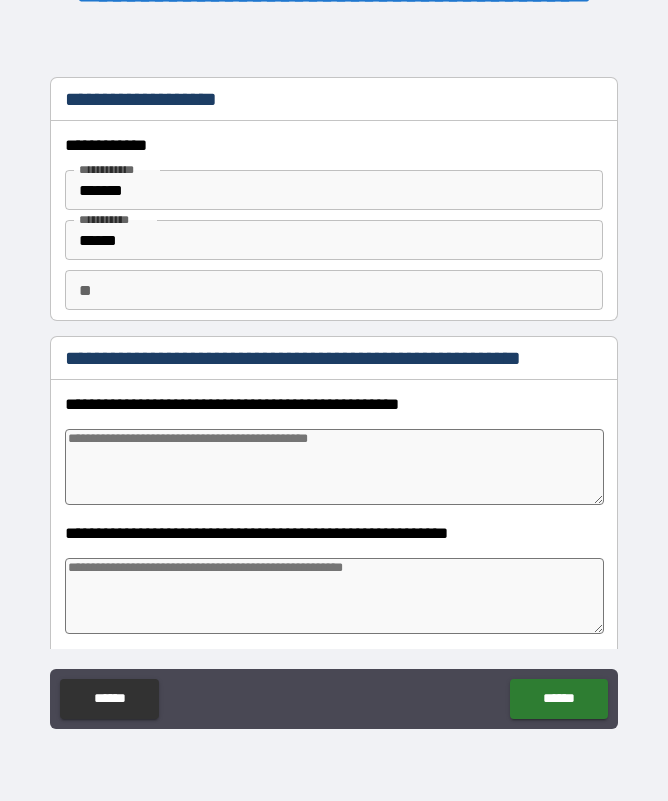 click at bounding box center [334, 467] 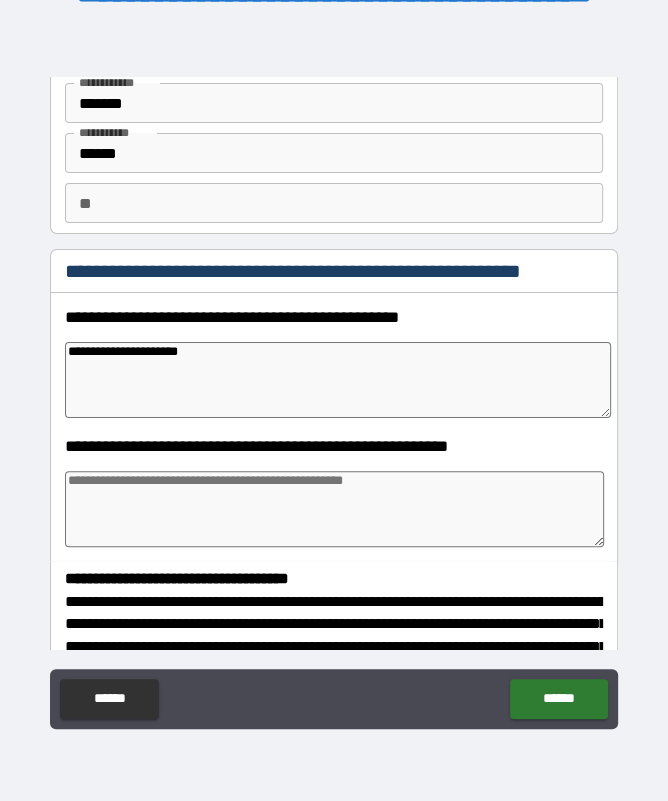 scroll, scrollTop: 105, scrollLeft: 0, axis: vertical 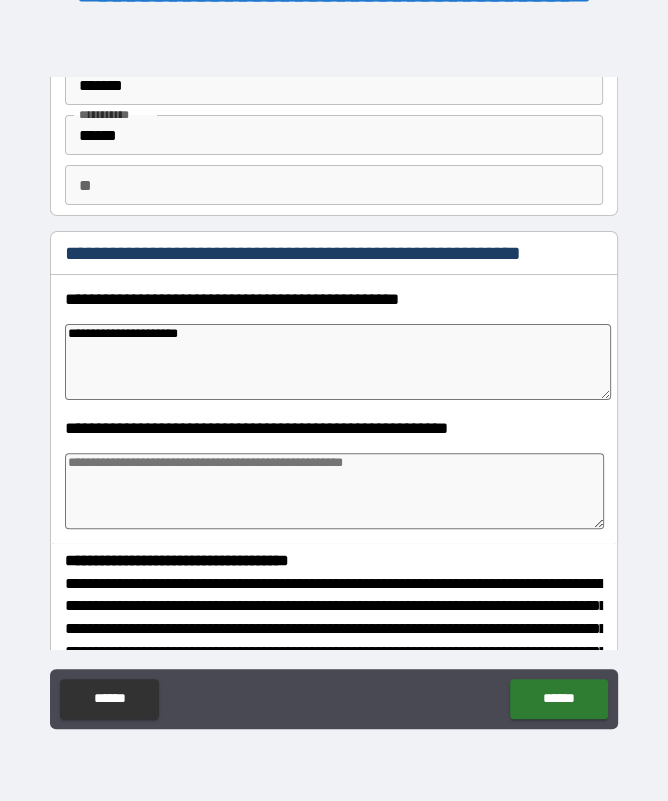 click at bounding box center [334, 491] 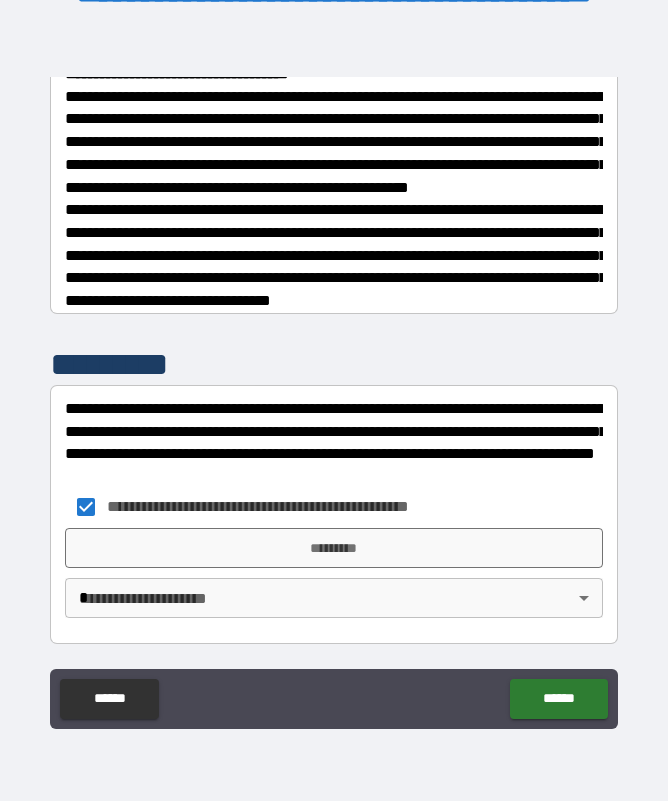 scroll, scrollTop: 628, scrollLeft: 0, axis: vertical 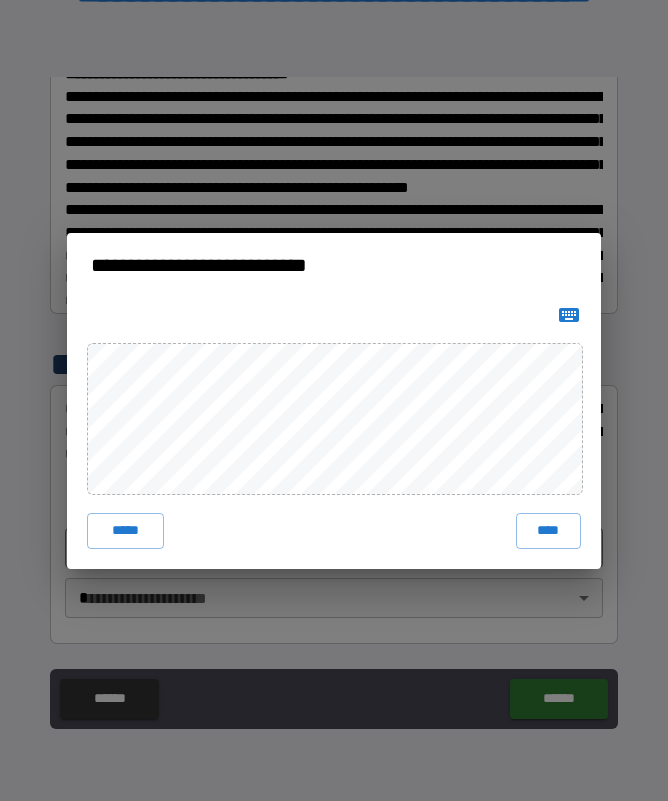 click on "****" at bounding box center (549, 531) 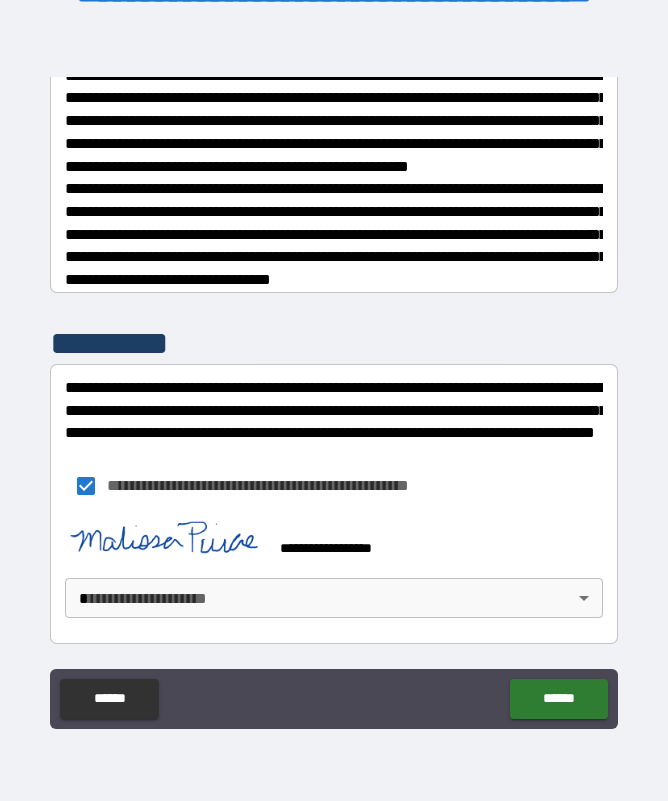 scroll, scrollTop: 649, scrollLeft: 0, axis: vertical 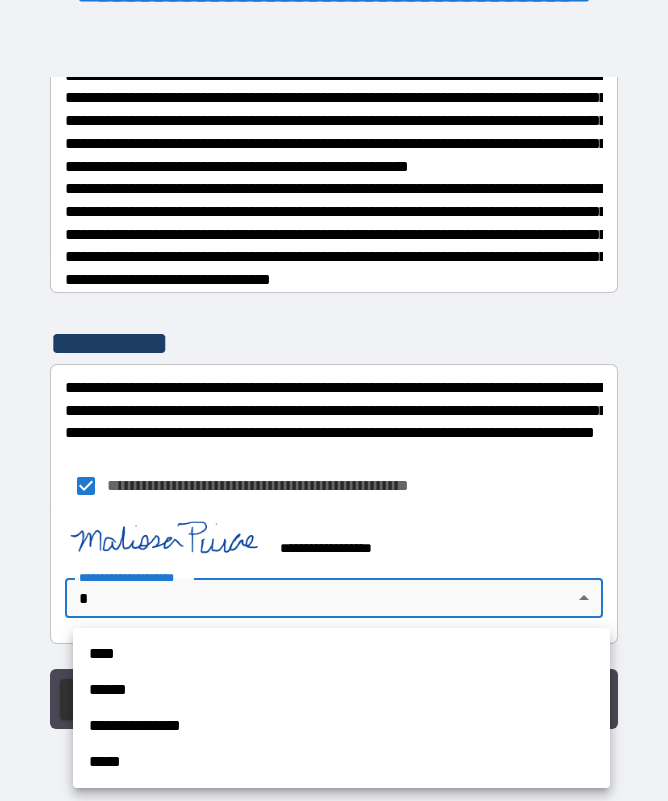 click on "****" at bounding box center [341, 654] 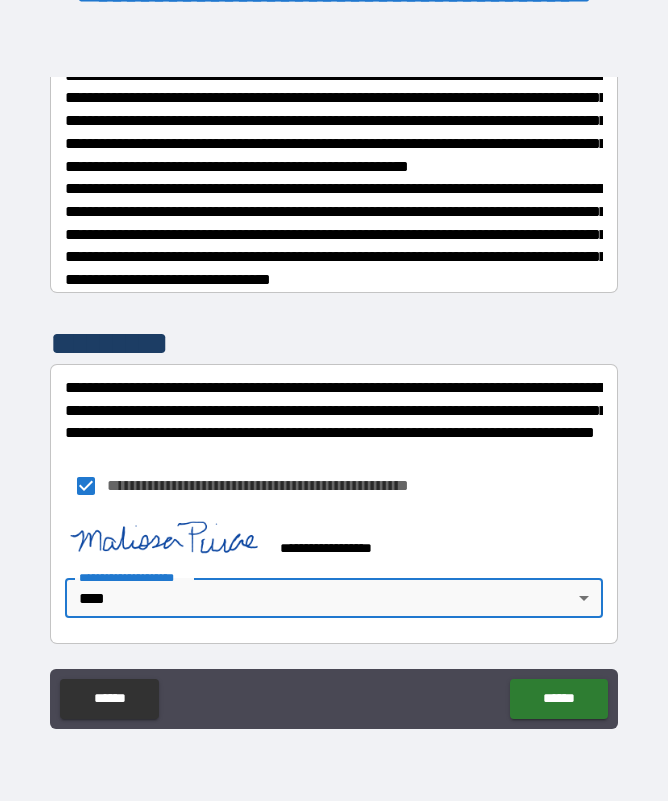 click on "******" at bounding box center [558, 699] 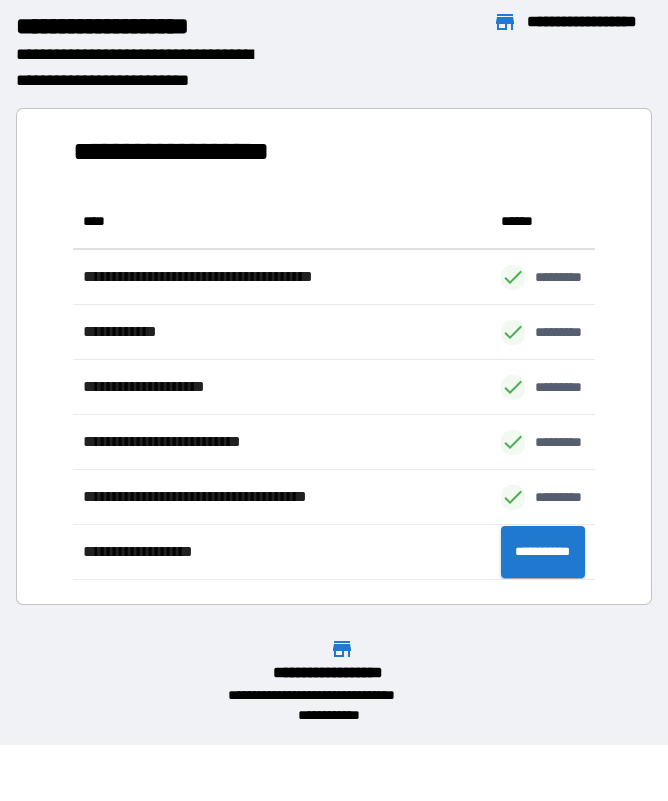 scroll, scrollTop: 1, scrollLeft: 1, axis: both 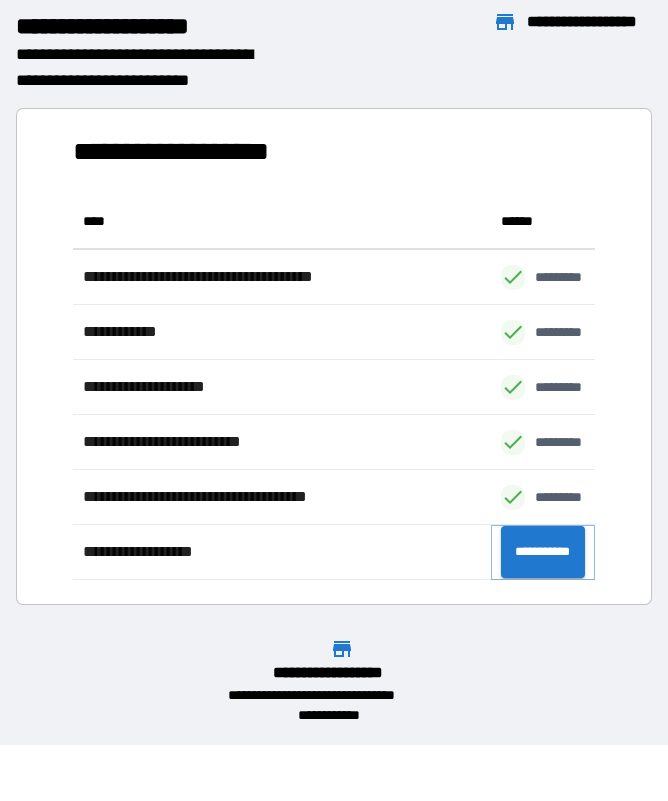 click on "**********" at bounding box center [543, 552] 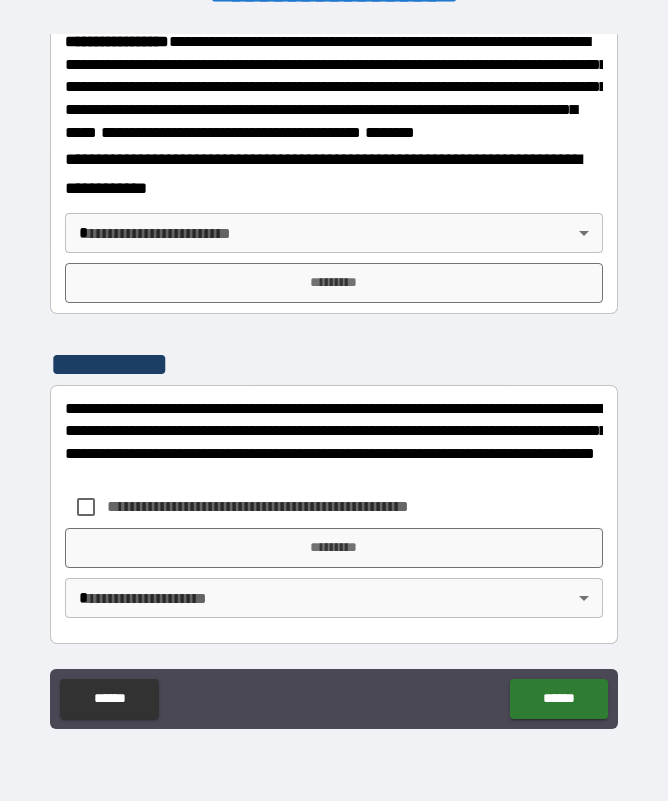 scroll, scrollTop: 2655, scrollLeft: 0, axis: vertical 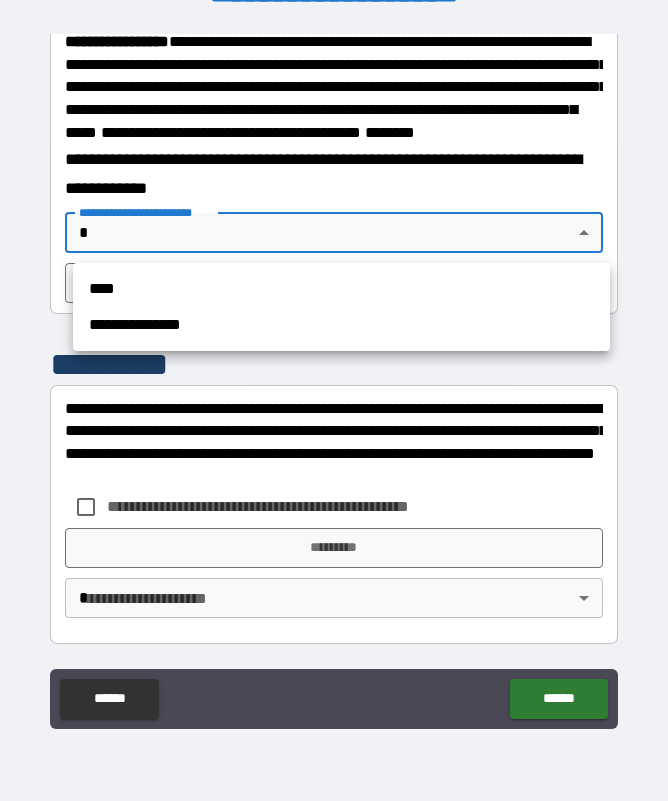 click on "****" at bounding box center (341, 289) 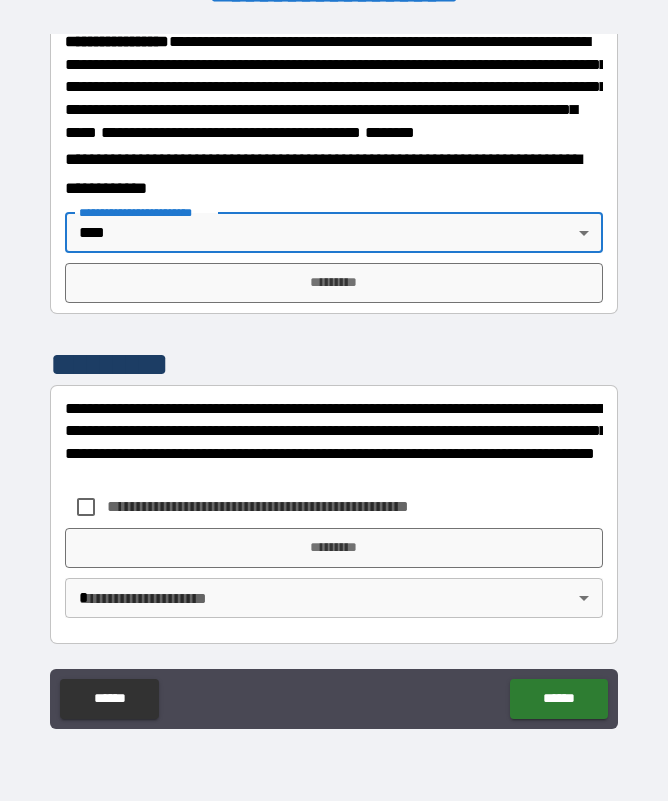 click on "*********" at bounding box center [333, 283] 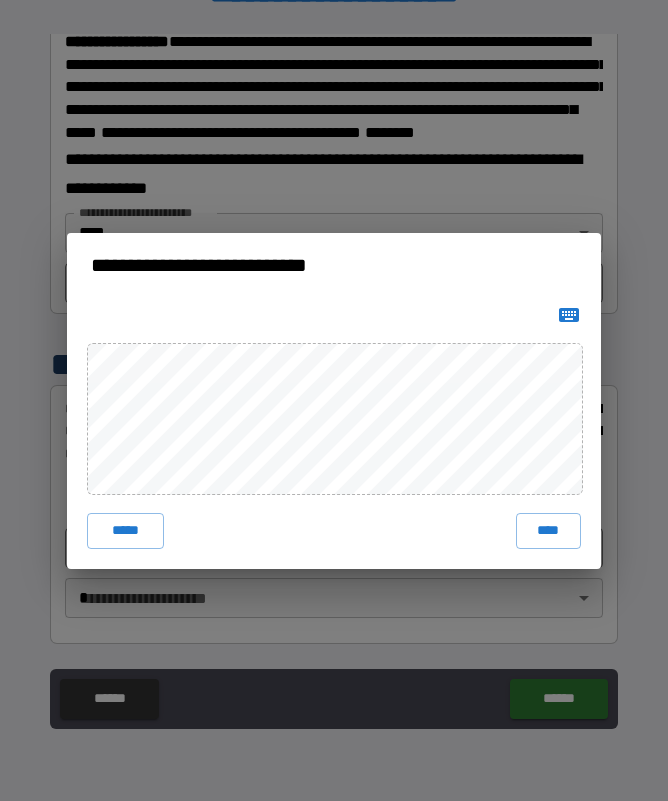 click on "****" at bounding box center (549, 531) 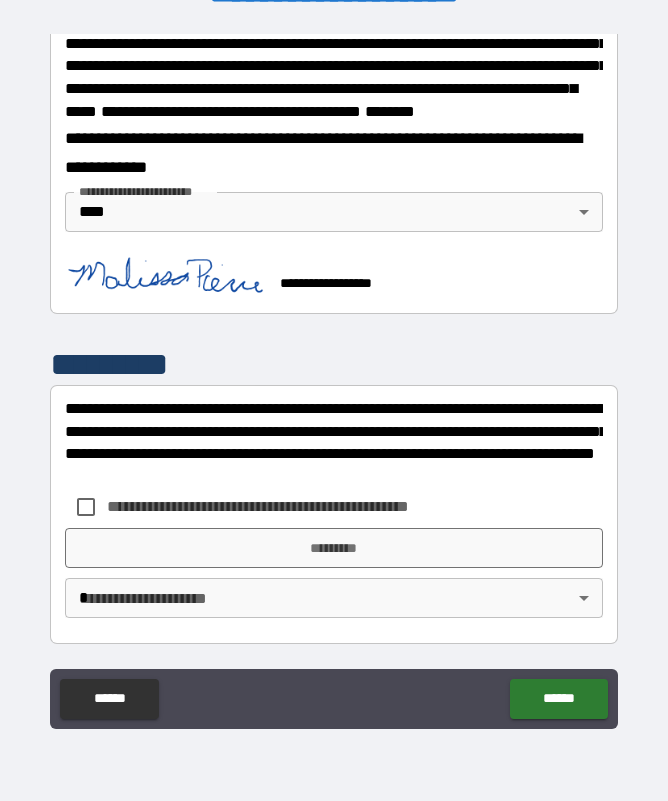 scroll, scrollTop: 2645, scrollLeft: 0, axis: vertical 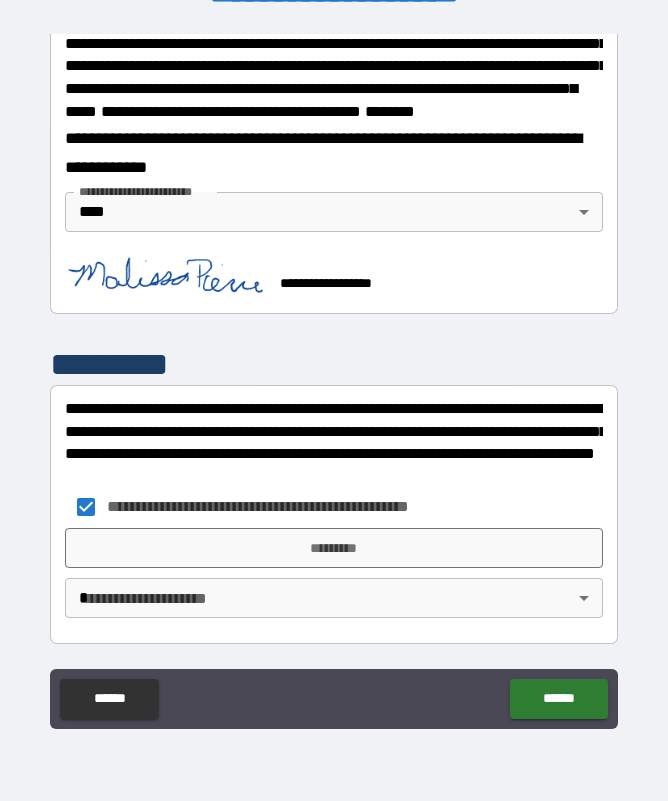 click on "*********" at bounding box center (333, 548) 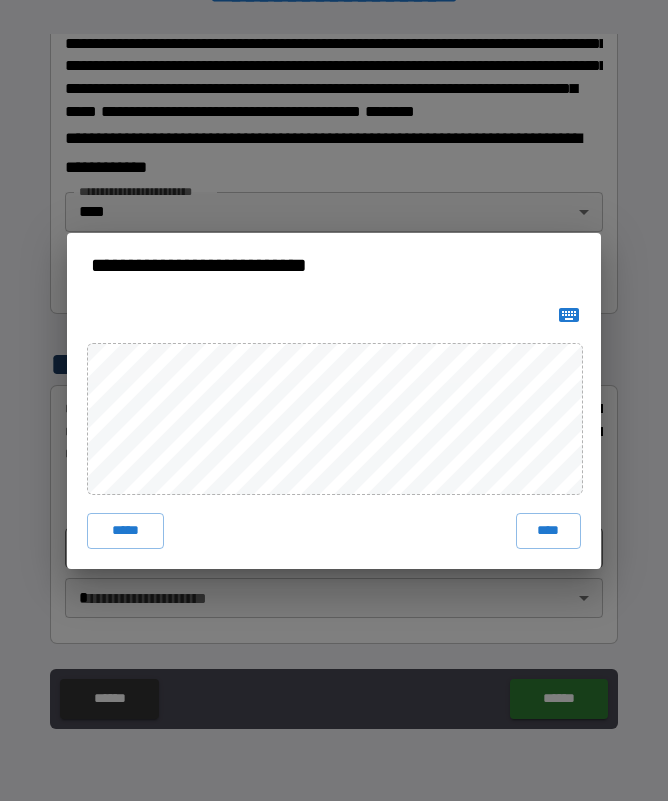 click on "****" at bounding box center (549, 531) 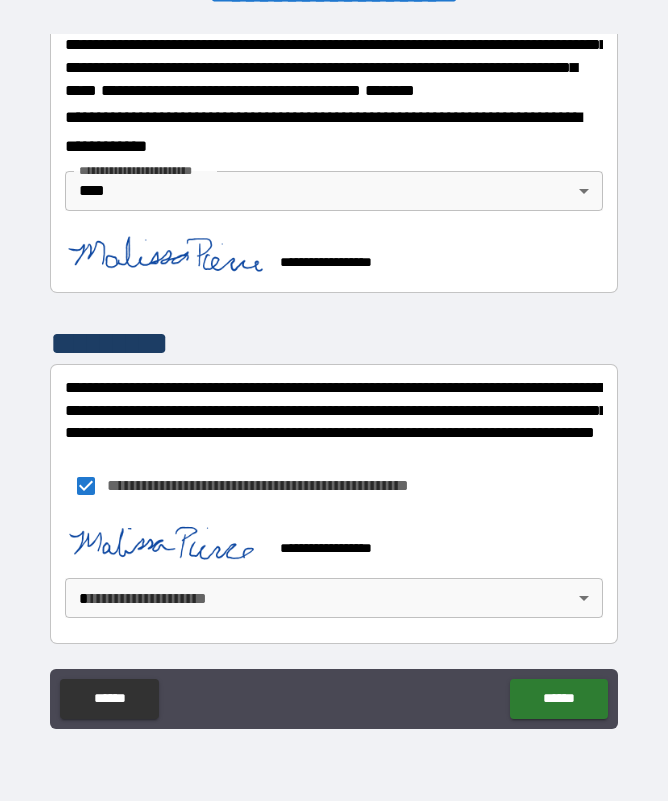 scroll, scrollTop: 2698, scrollLeft: 0, axis: vertical 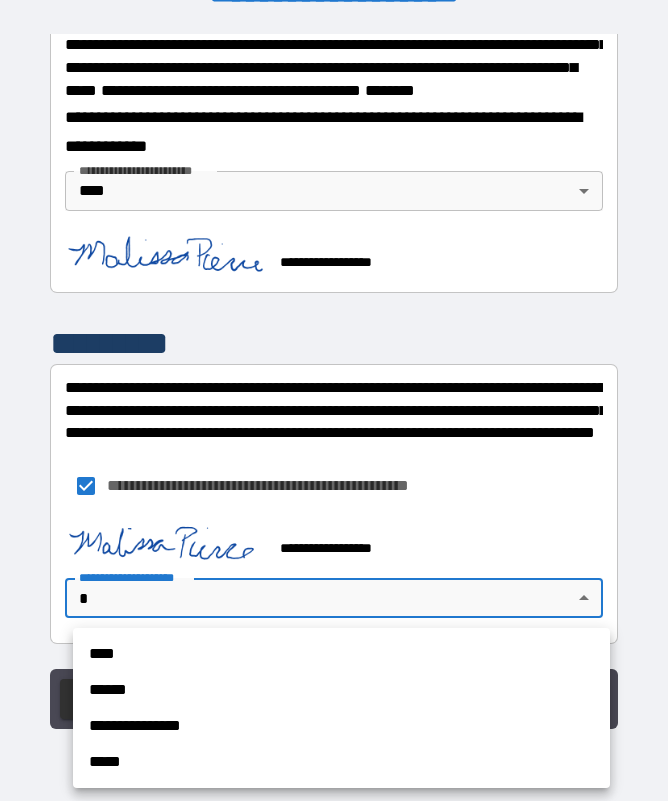 click on "****" at bounding box center (341, 654) 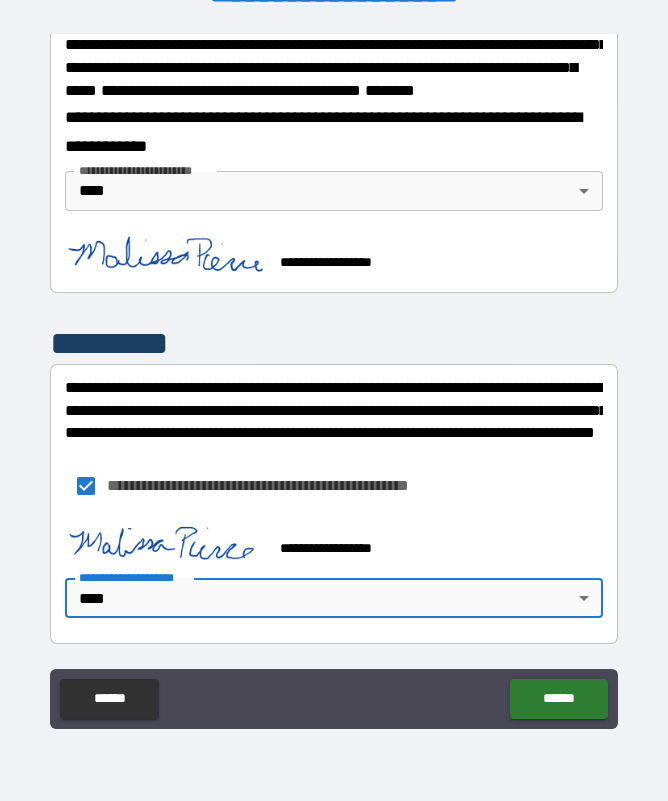 click on "******" at bounding box center (558, 699) 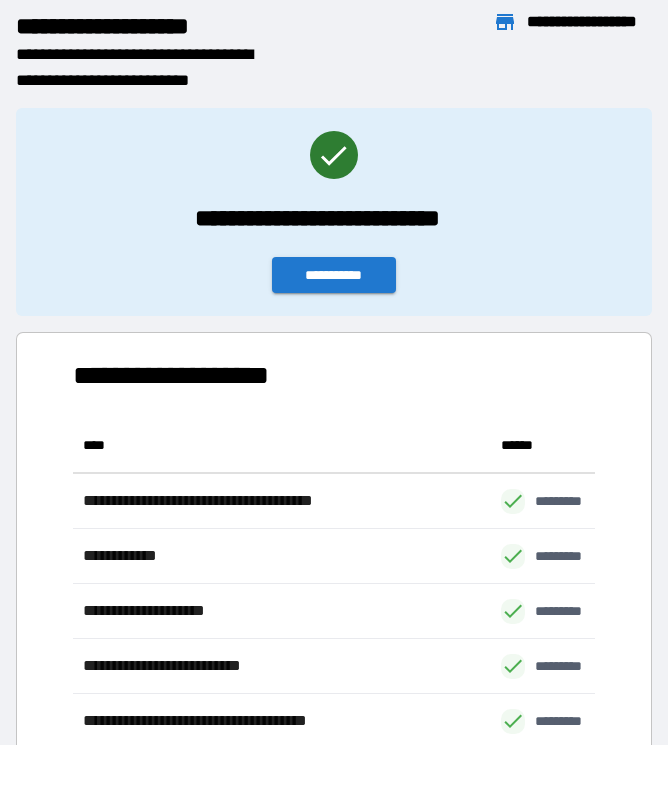 scroll, scrollTop: 1, scrollLeft: 1, axis: both 